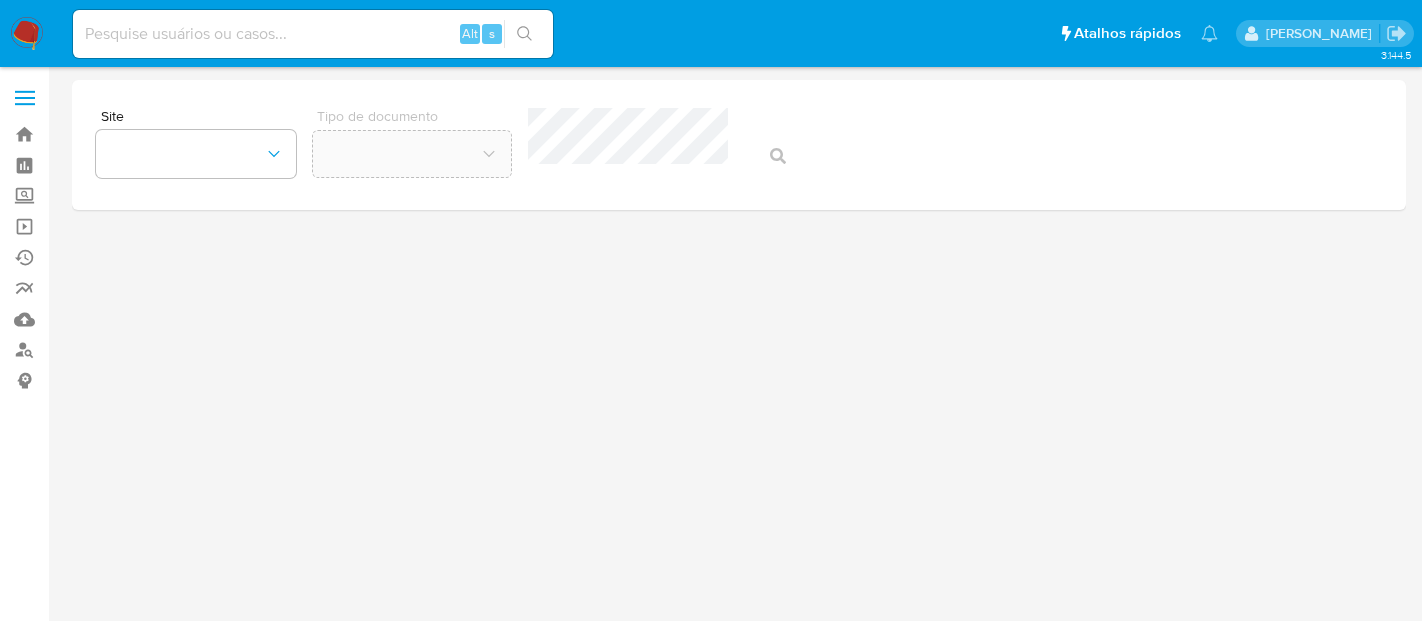 scroll, scrollTop: 0, scrollLeft: 0, axis: both 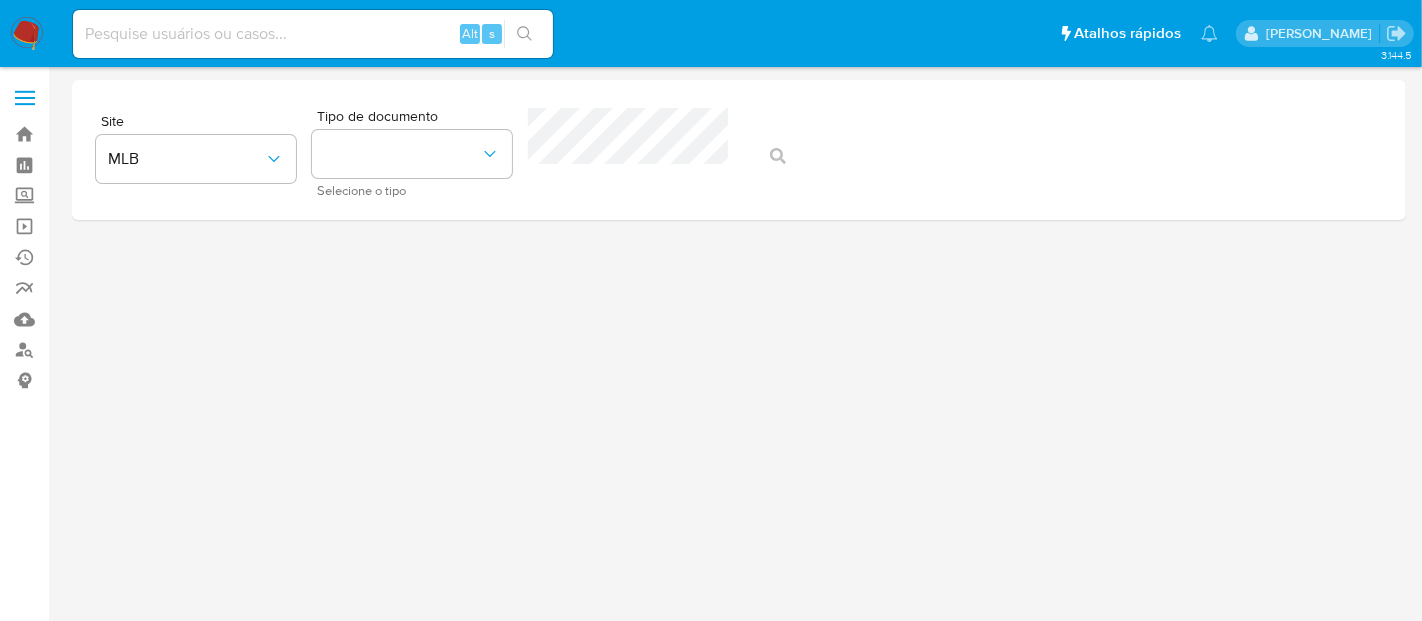 click at bounding box center (27, 34) 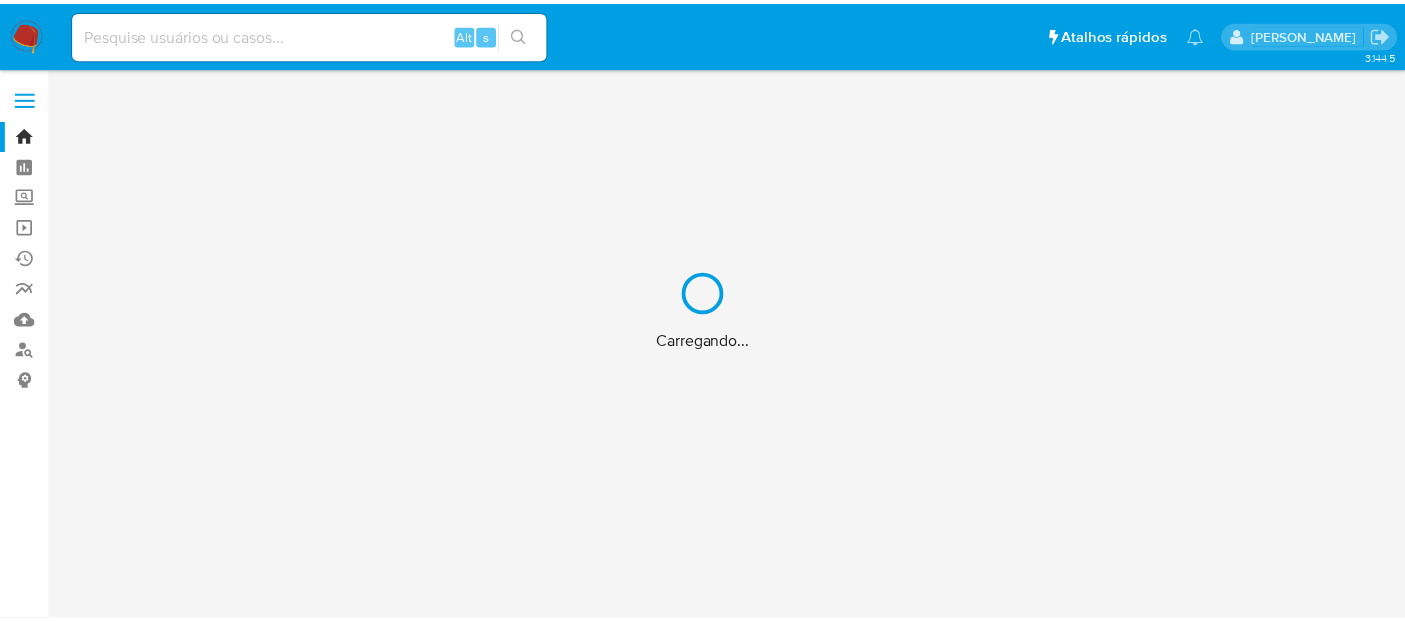 scroll, scrollTop: 0, scrollLeft: 0, axis: both 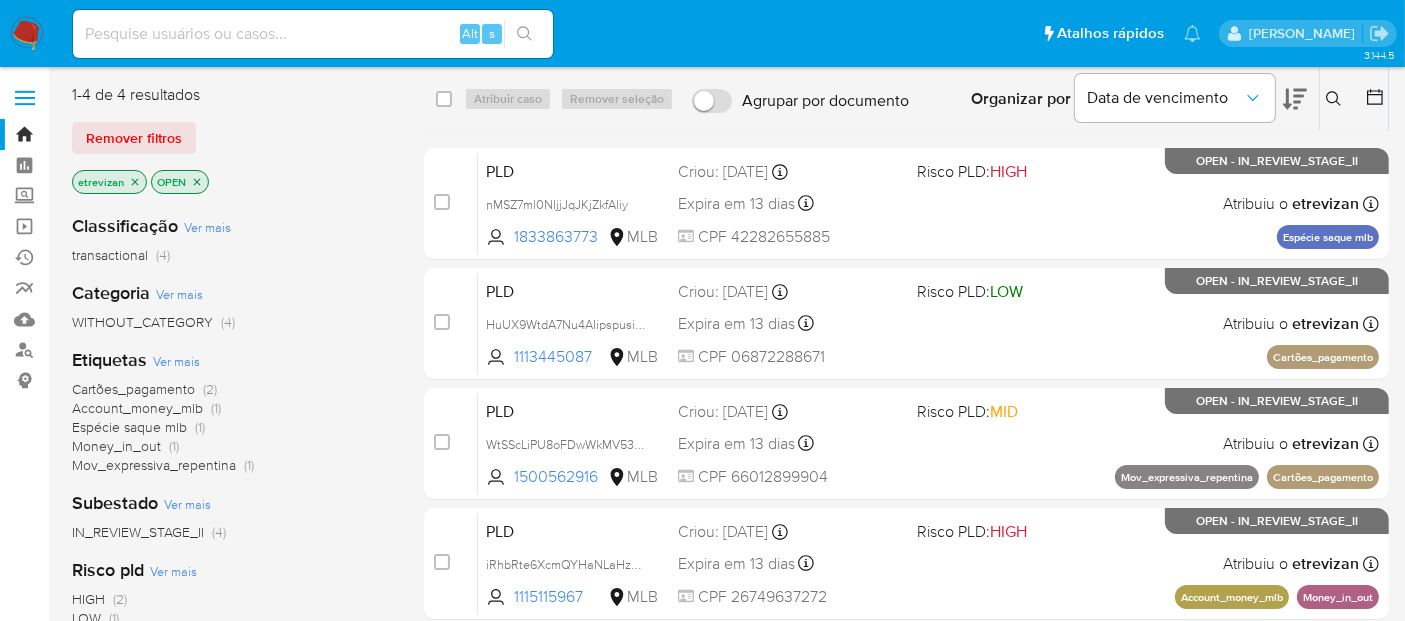 click at bounding box center [313, 34] 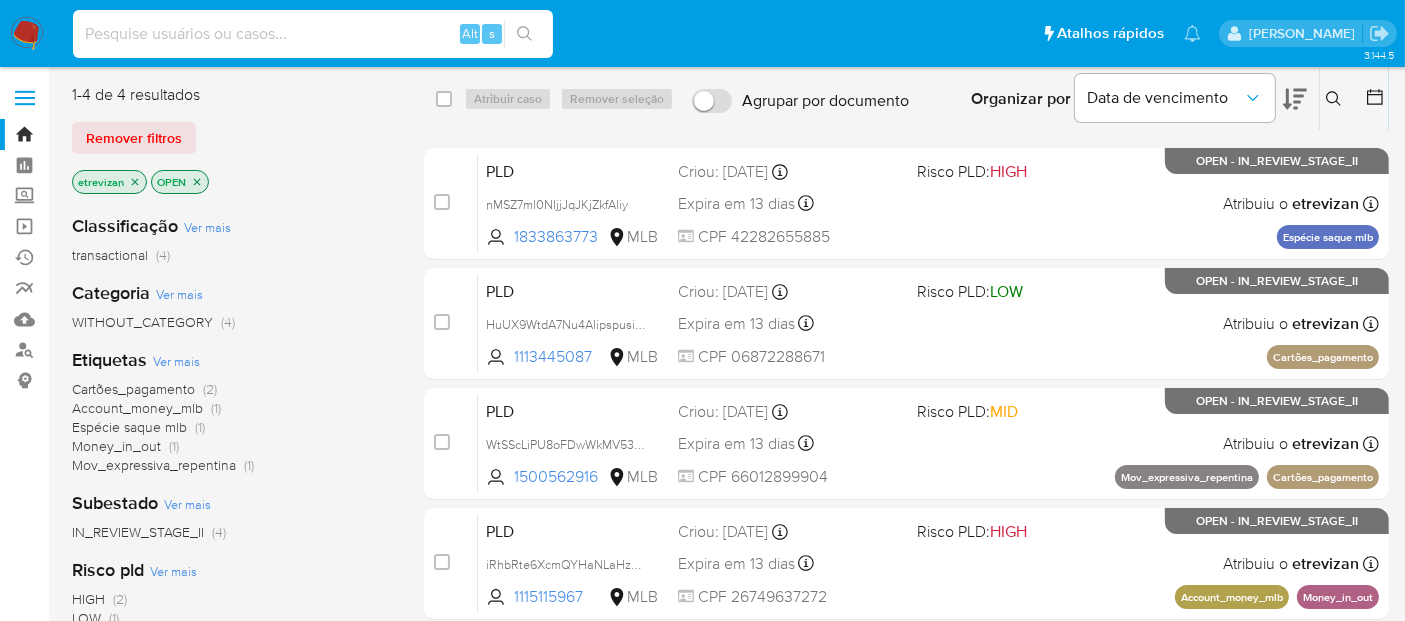 paste on "zpZb8mmrrzxScoHtw75WcMmX" 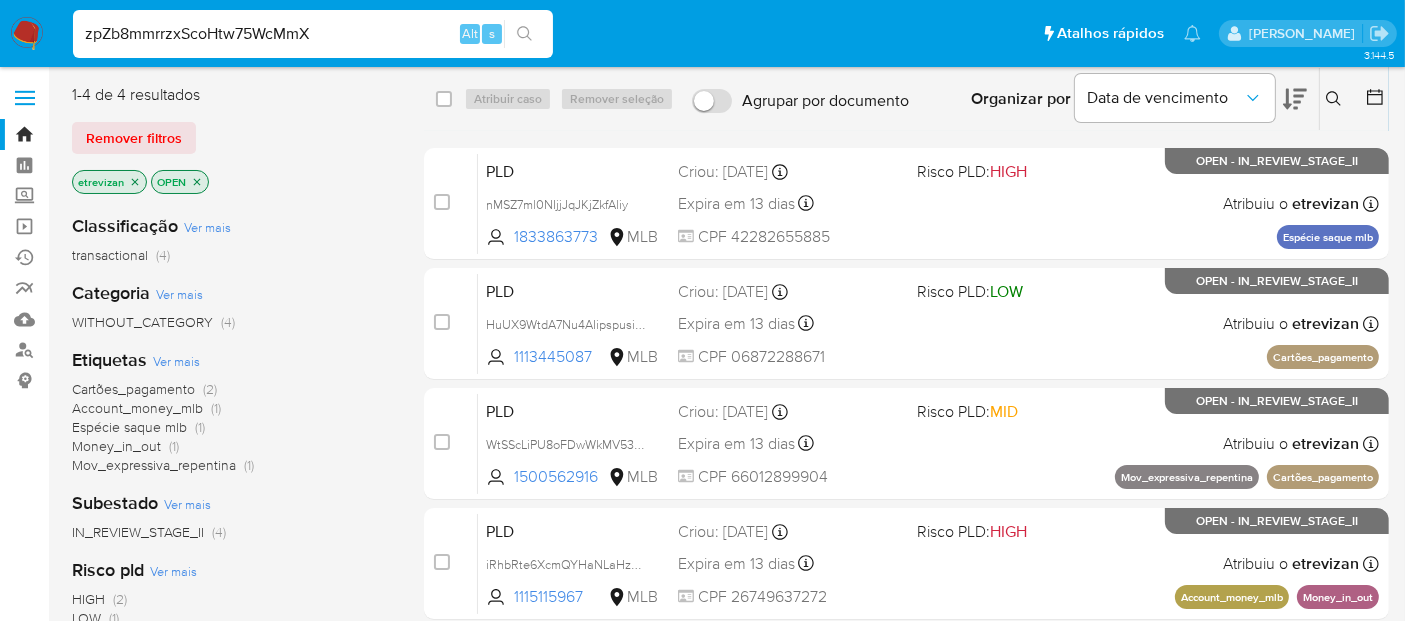 type on "zpZb8mmrrzxScoHtw75WcMmX" 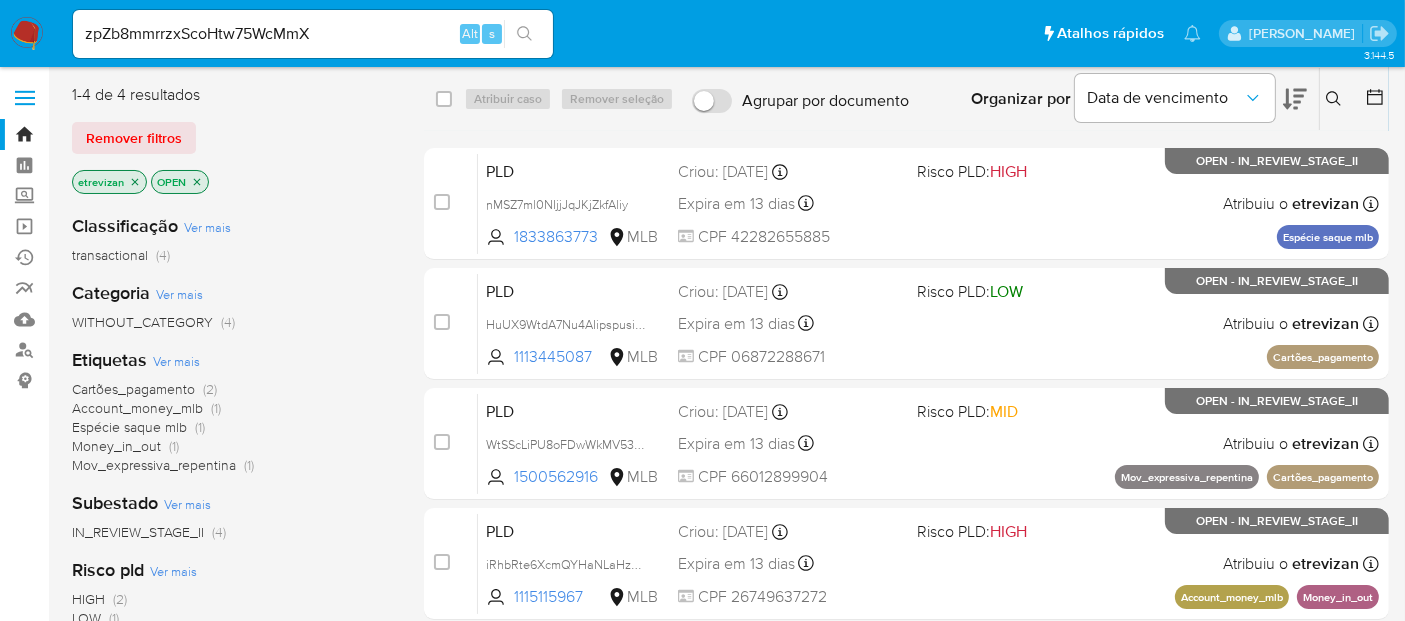 click 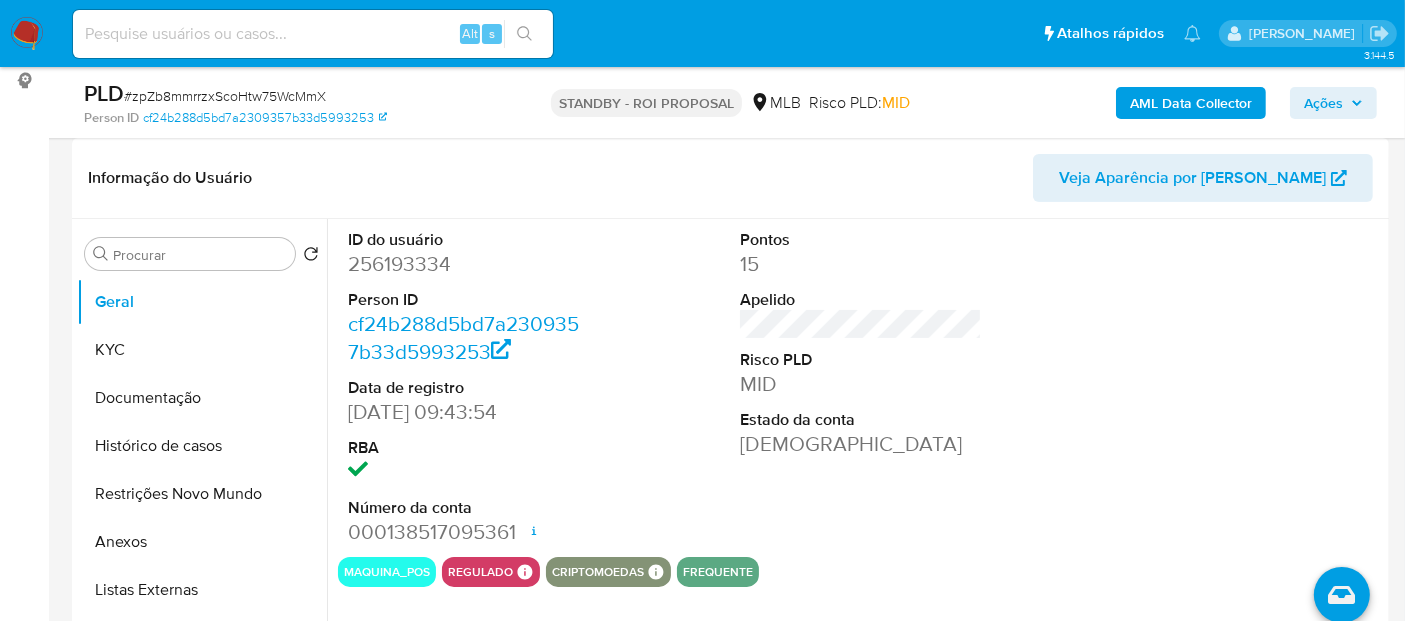 scroll, scrollTop: 444, scrollLeft: 0, axis: vertical 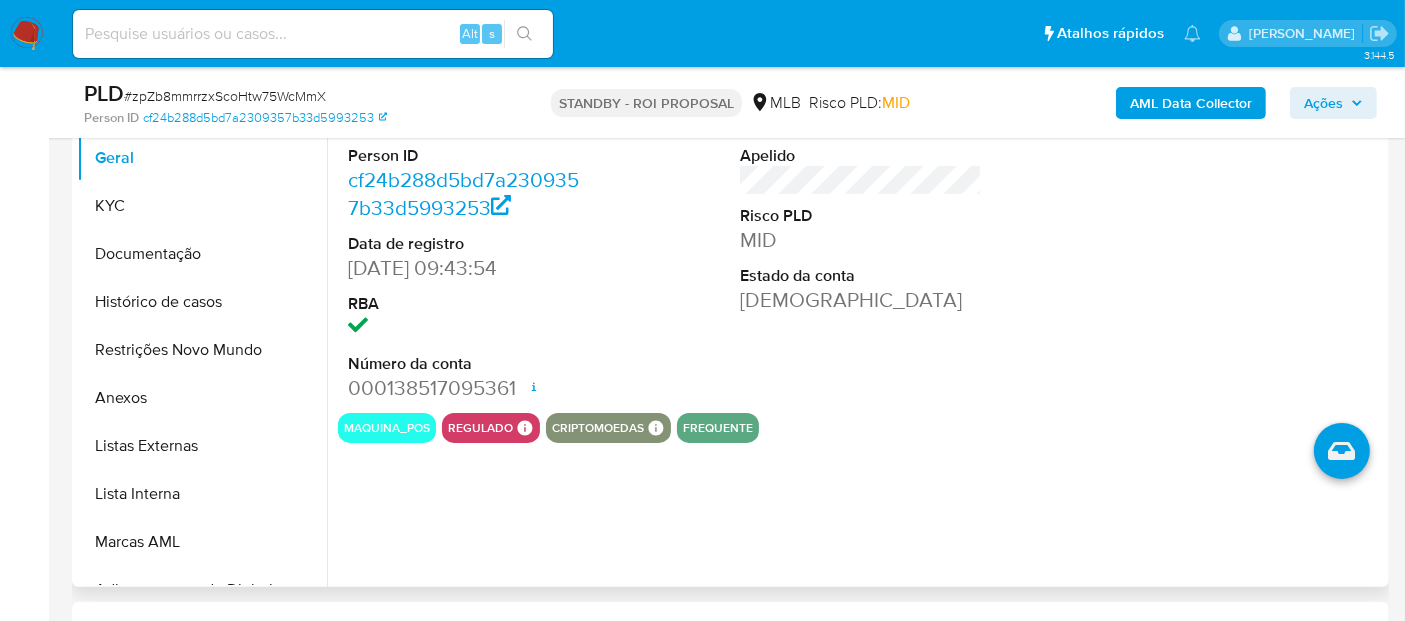 select on "10" 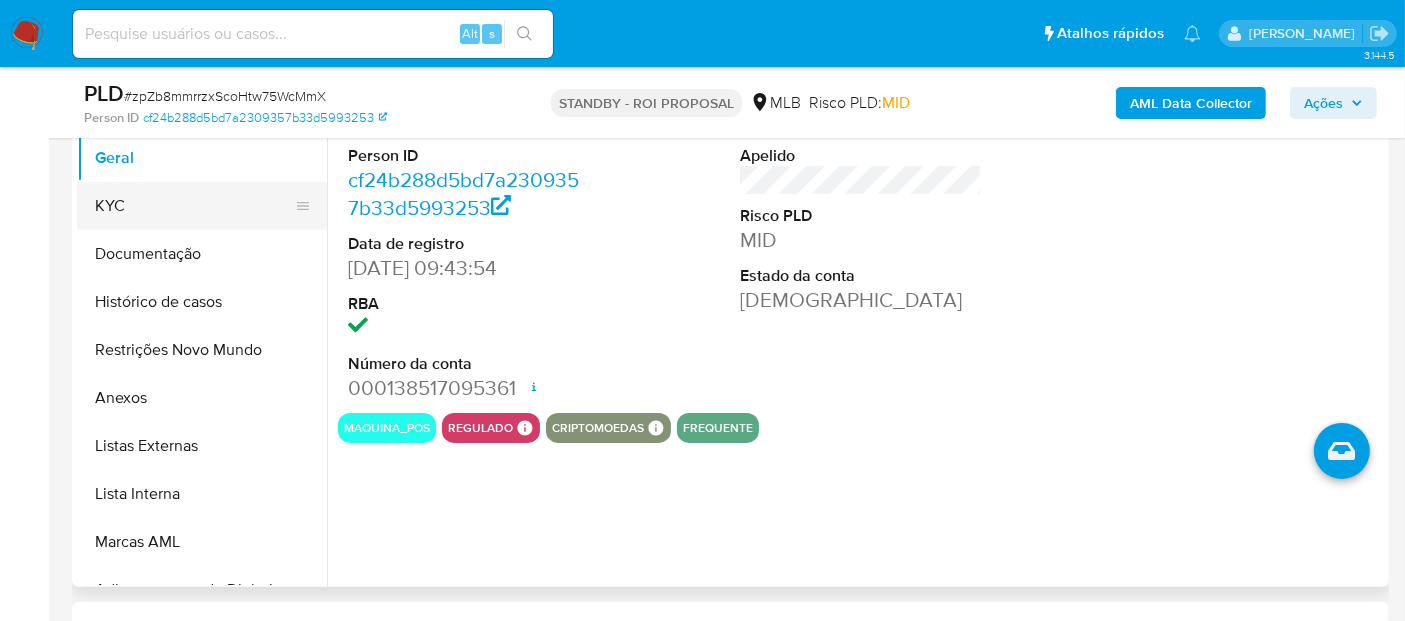 drag, startPoint x: 119, startPoint y: 204, endPoint x: 134, endPoint y: 205, distance: 15.033297 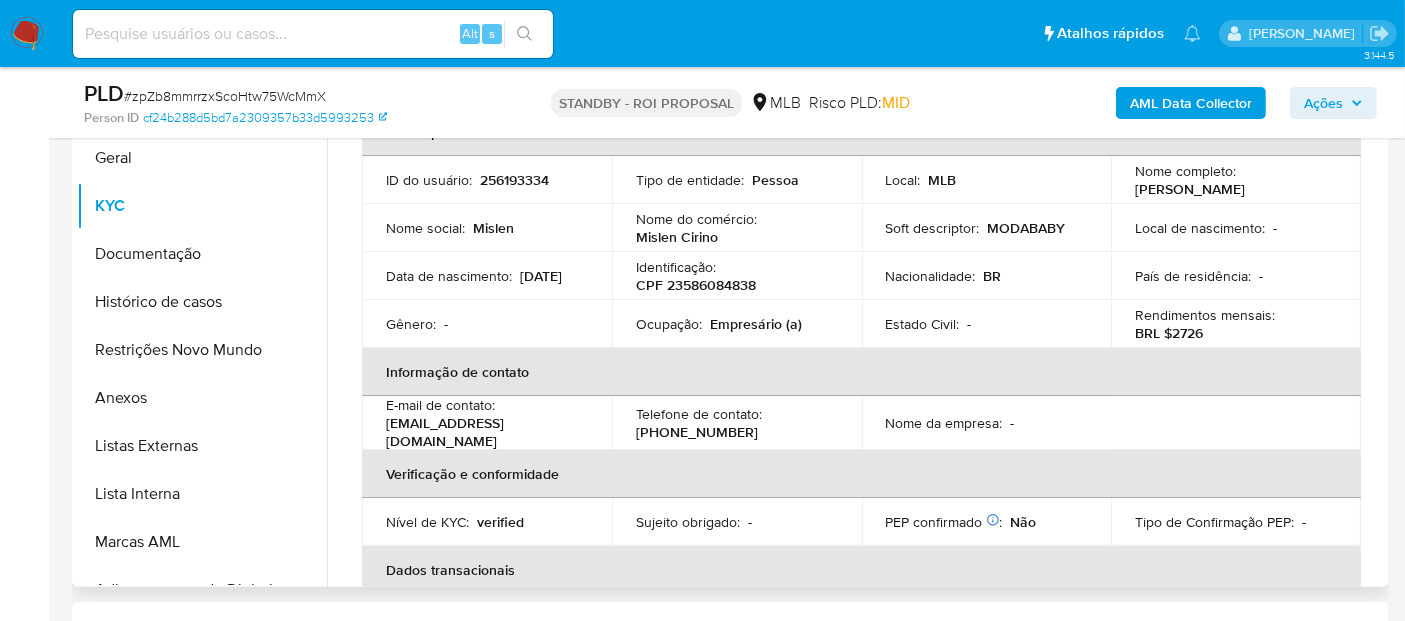scroll, scrollTop: 111, scrollLeft: 0, axis: vertical 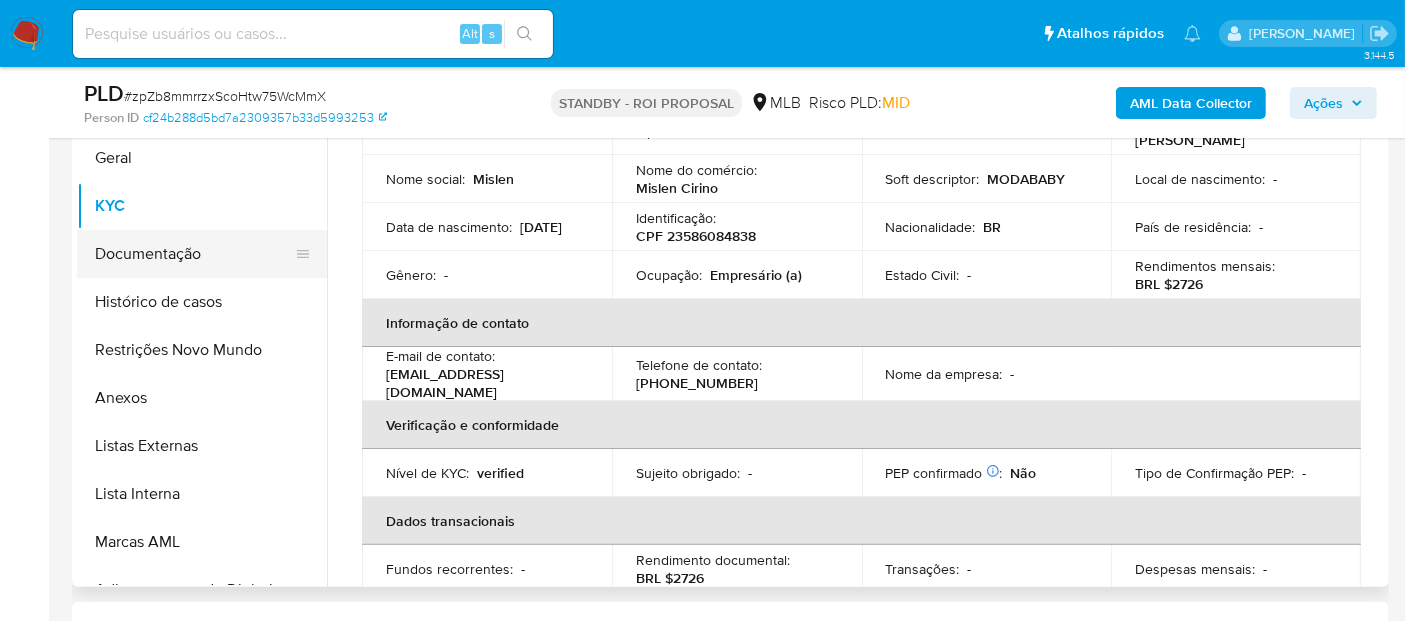 drag, startPoint x: 137, startPoint y: 258, endPoint x: 160, endPoint y: 263, distance: 23.537205 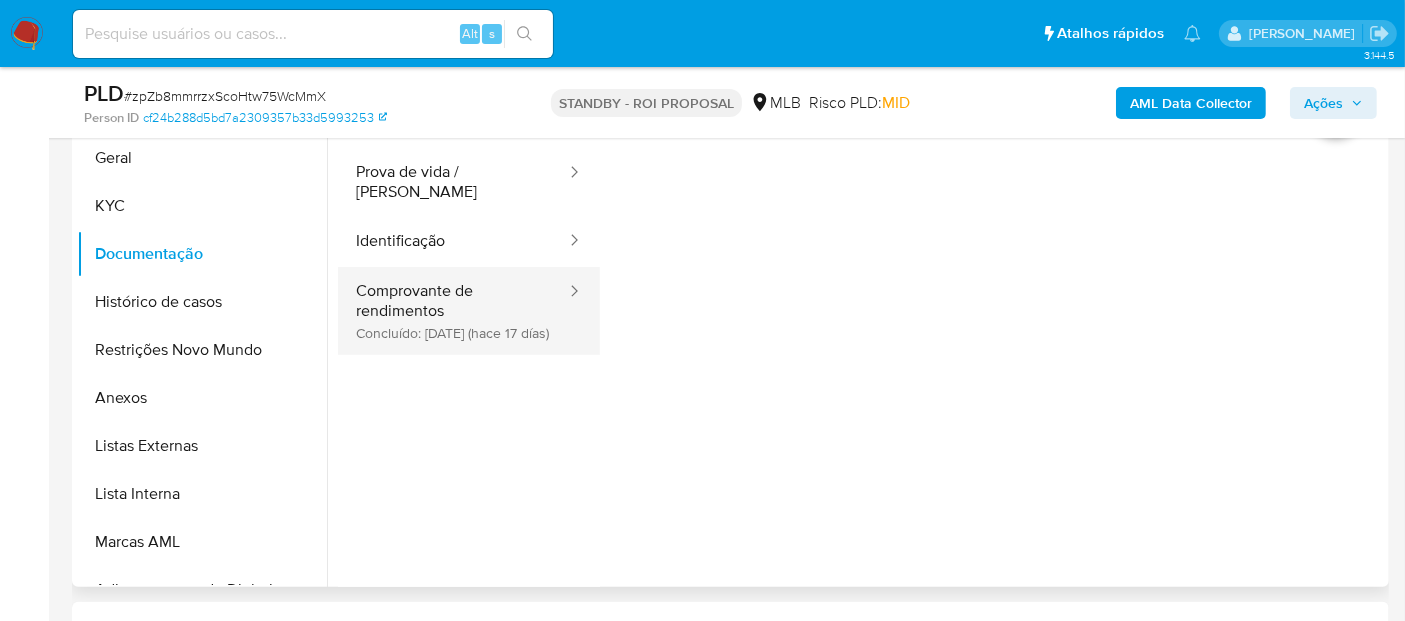 click on "Comprovante de rendimentos Concluído: 27/06/2025 (hace 17 días)" at bounding box center [453, 311] 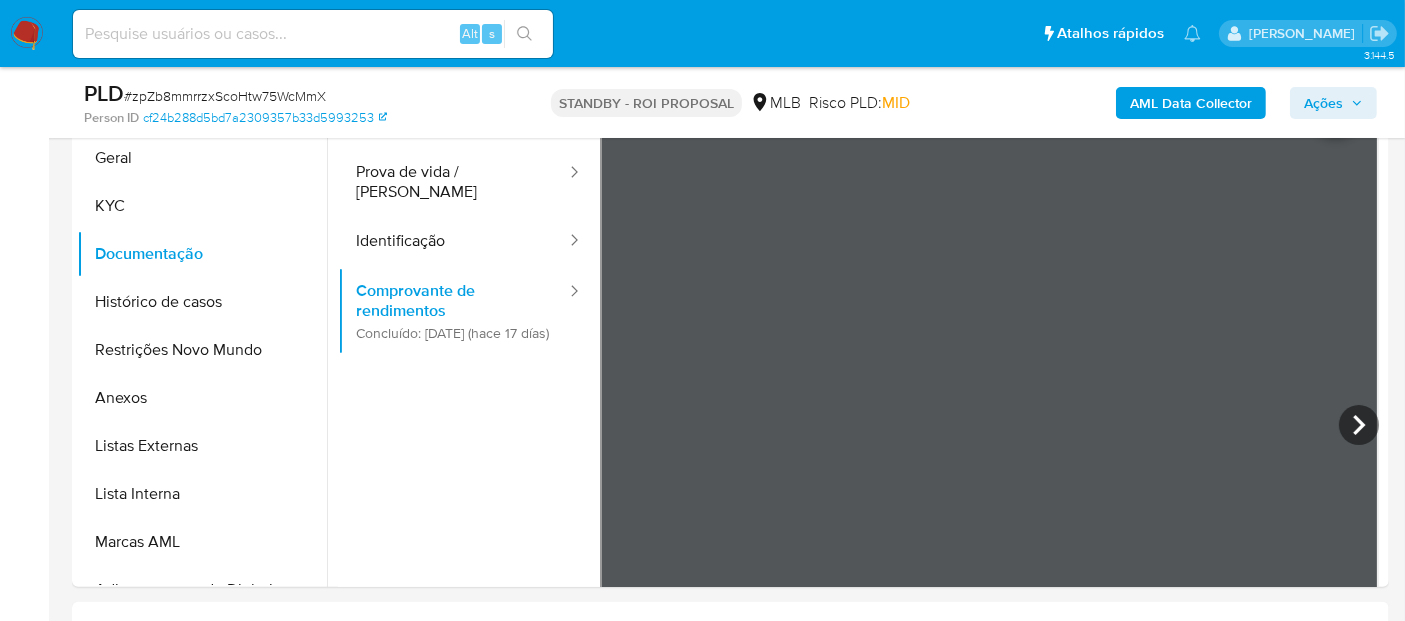 click at bounding box center [313, 34] 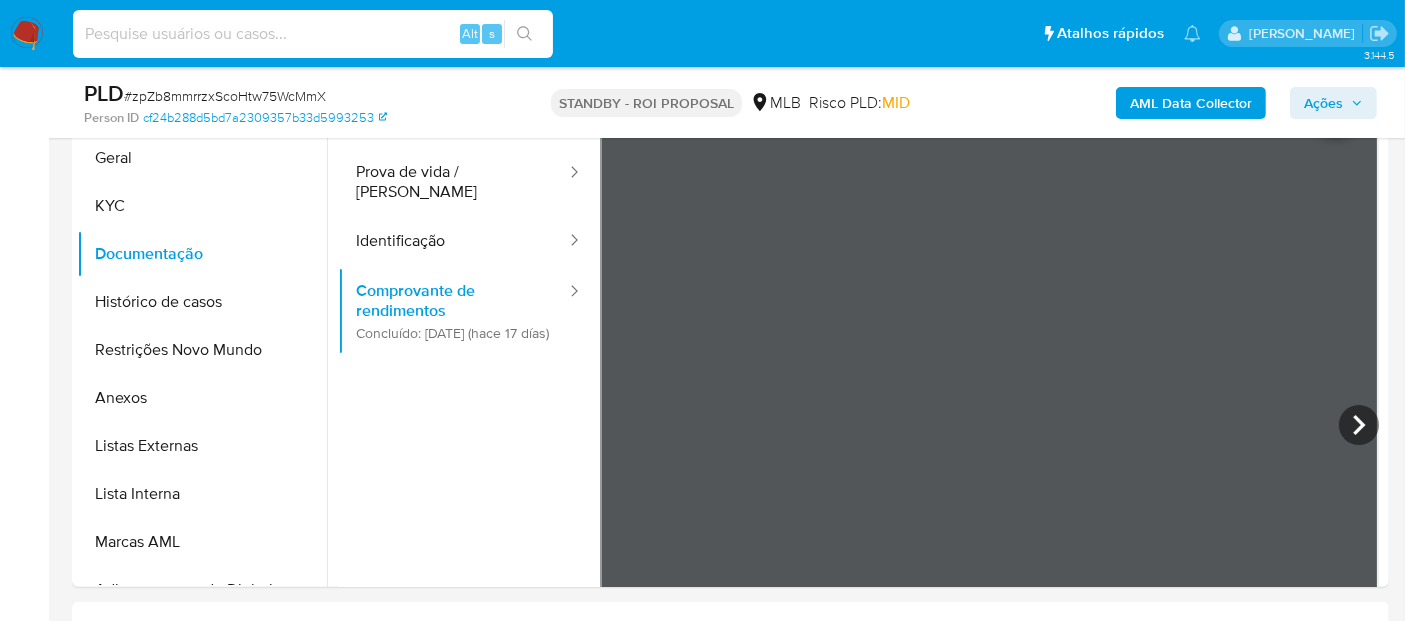 paste on "7TZTfo3Htg11XYREjhFIRcRZ" 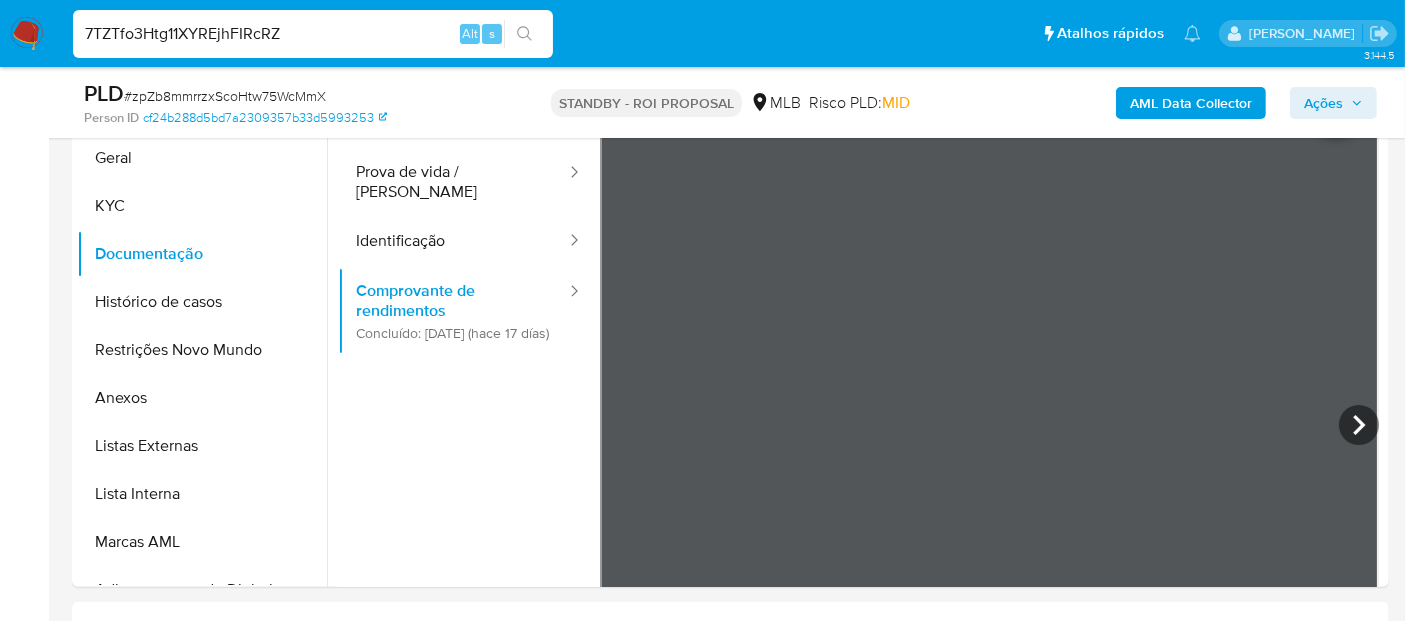 type on "7TZTfo3Htg11XYREjhFIRcRZ" 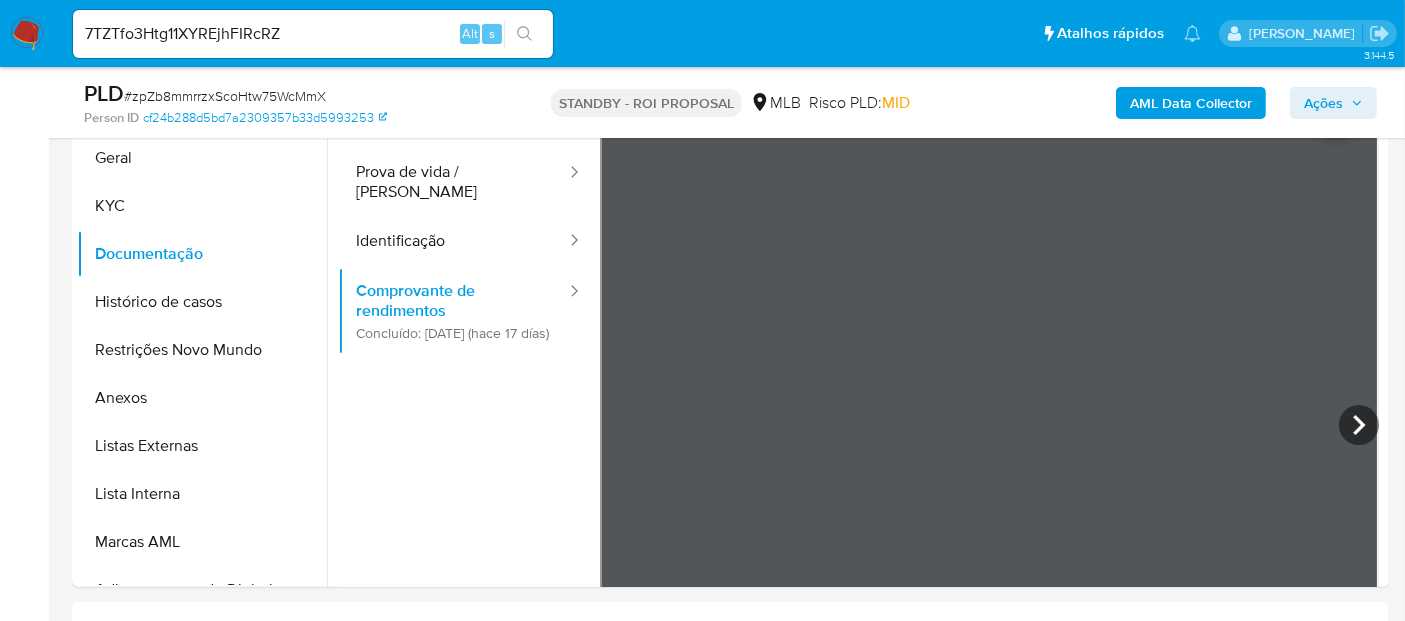 click 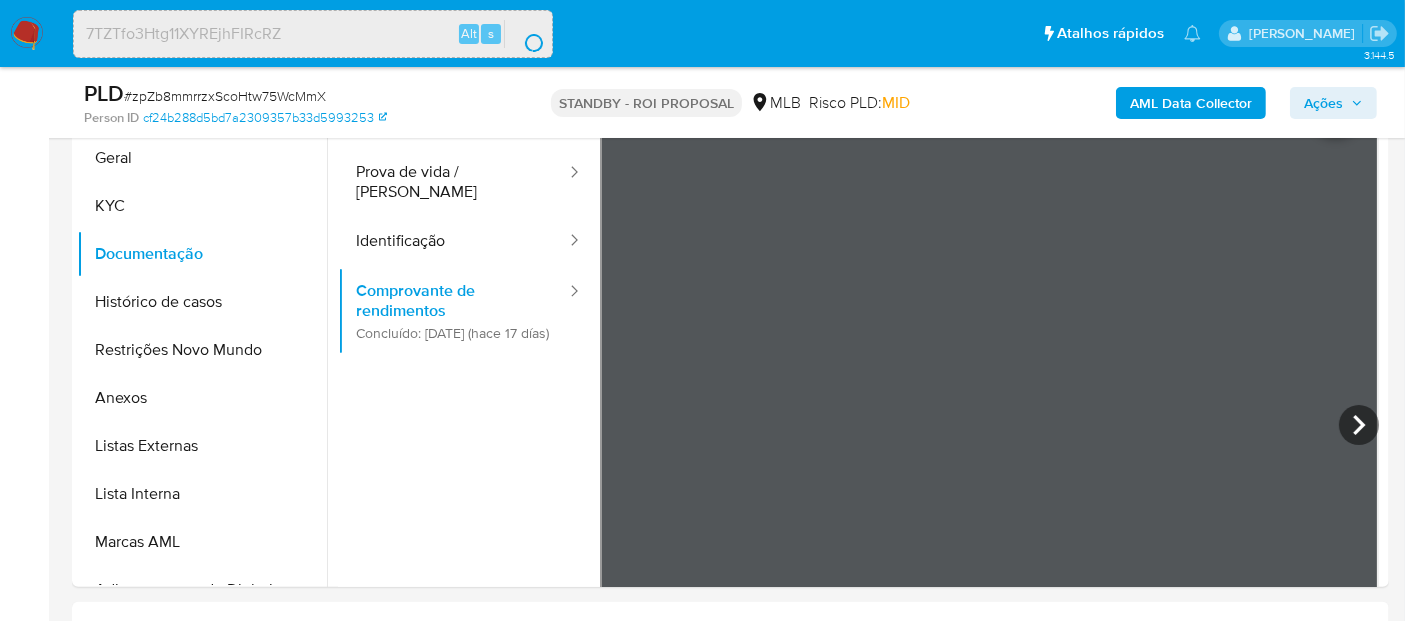 scroll, scrollTop: 0, scrollLeft: 0, axis: both 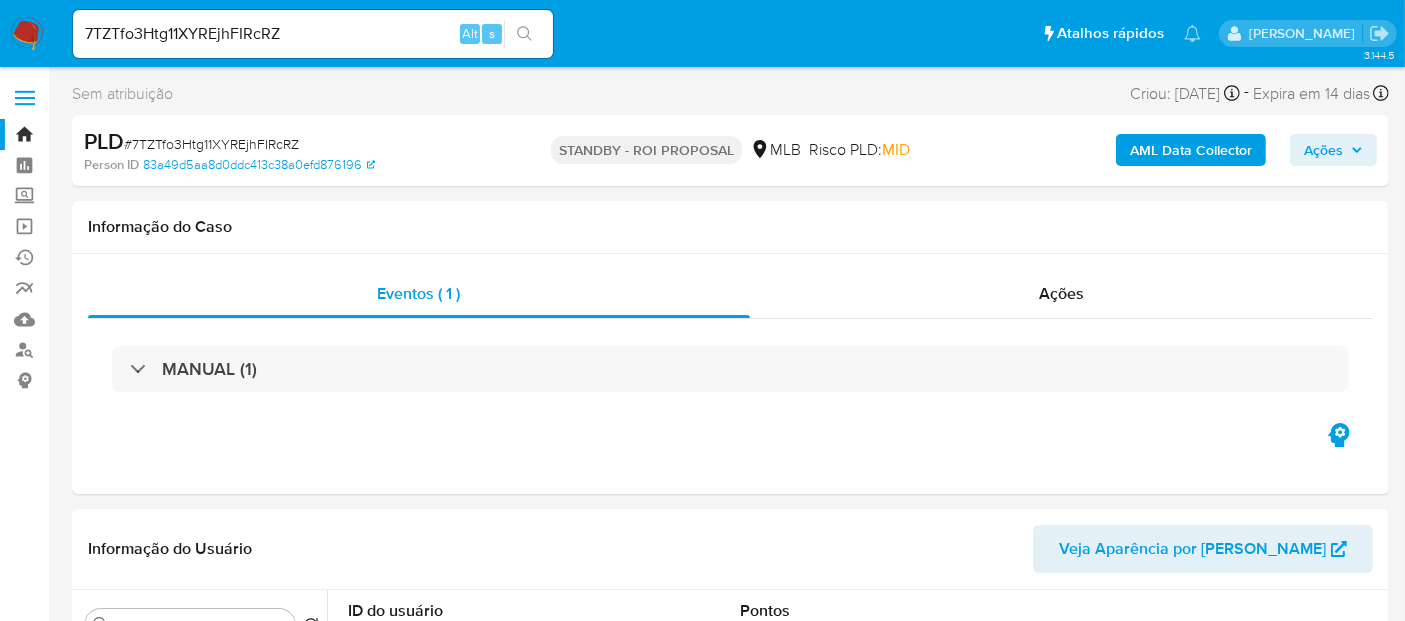 select on "10" 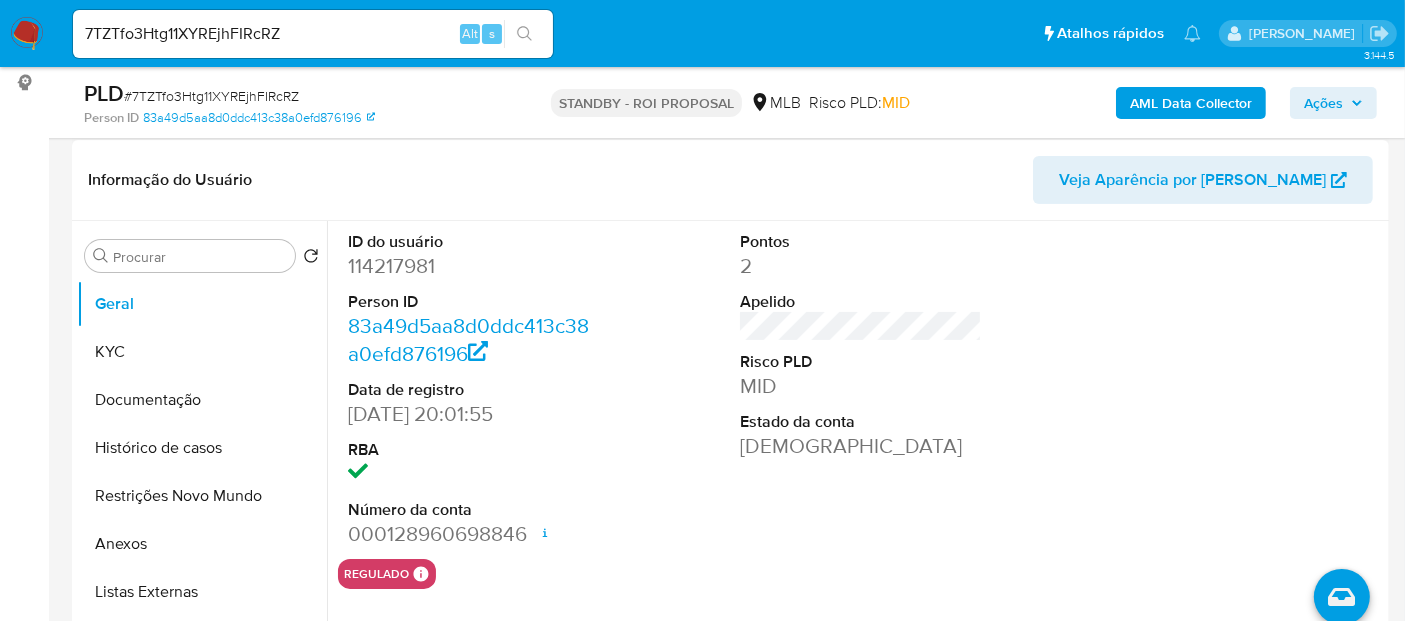 scroll, scrollTop: 333, scrollLeft: 0, axis: vertical 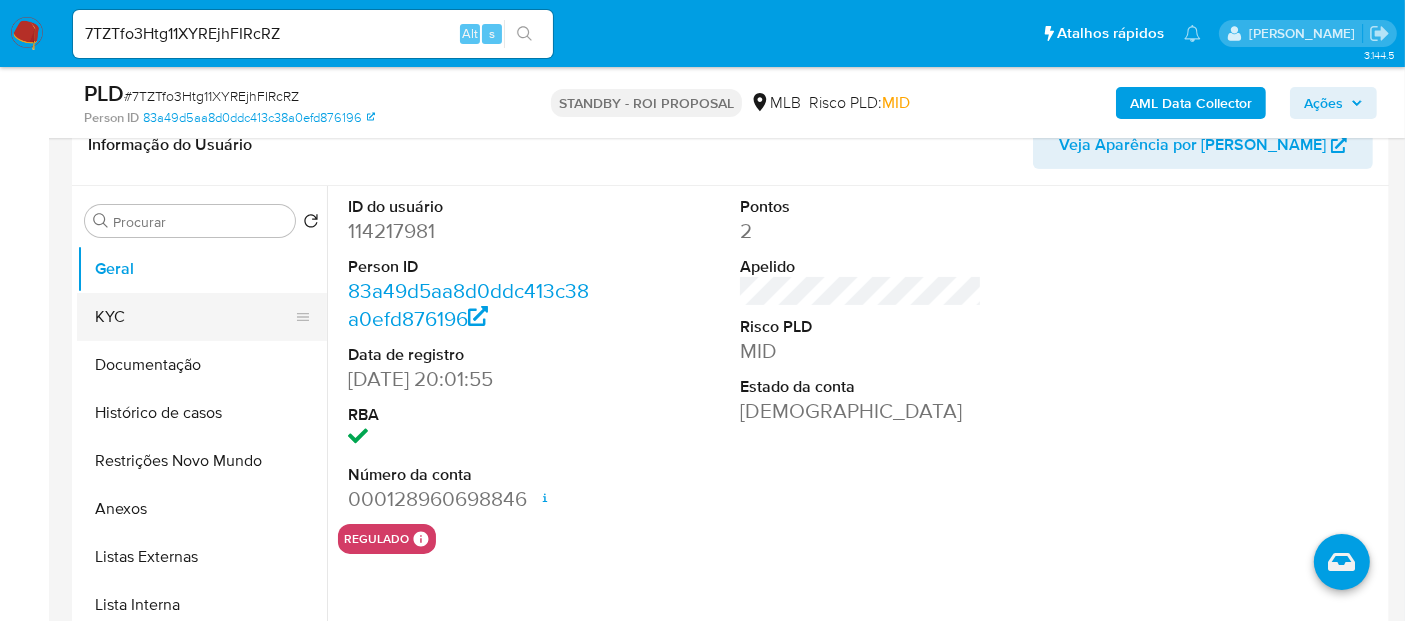 click on "KYC" at bounding box center (194, 317) 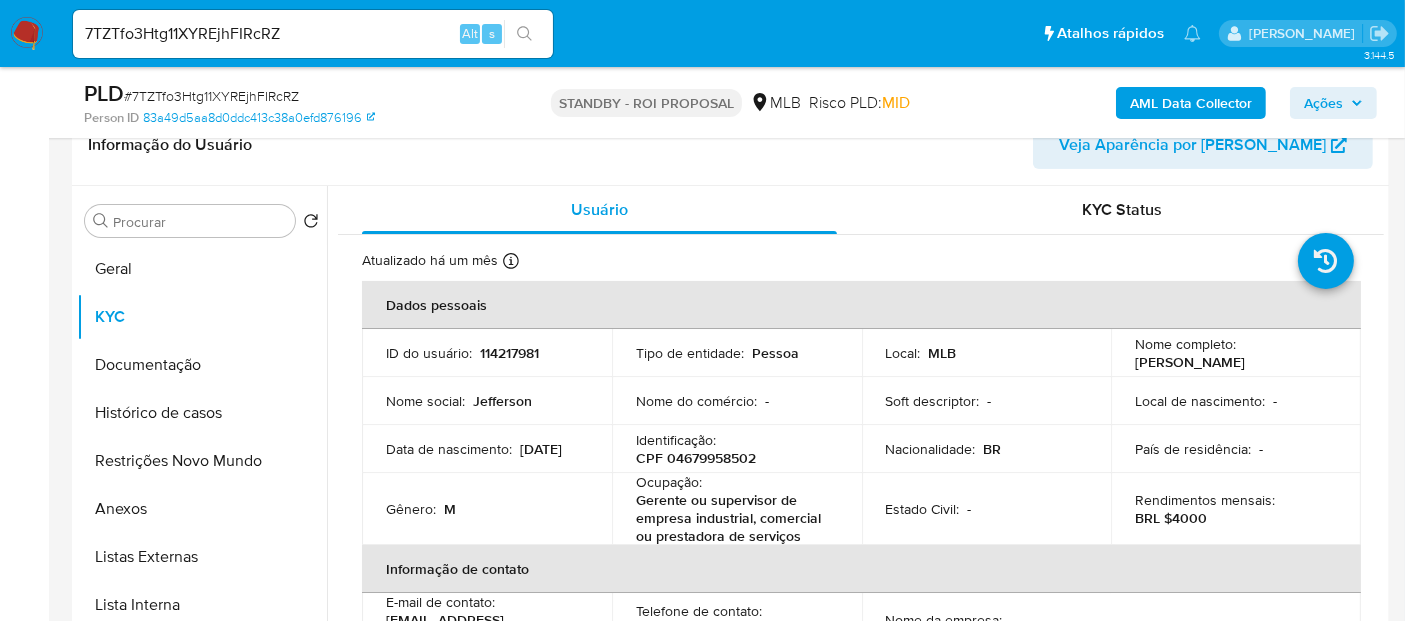 scroll, scrollTop: 111, scrollLeft: 0, axis: vertical 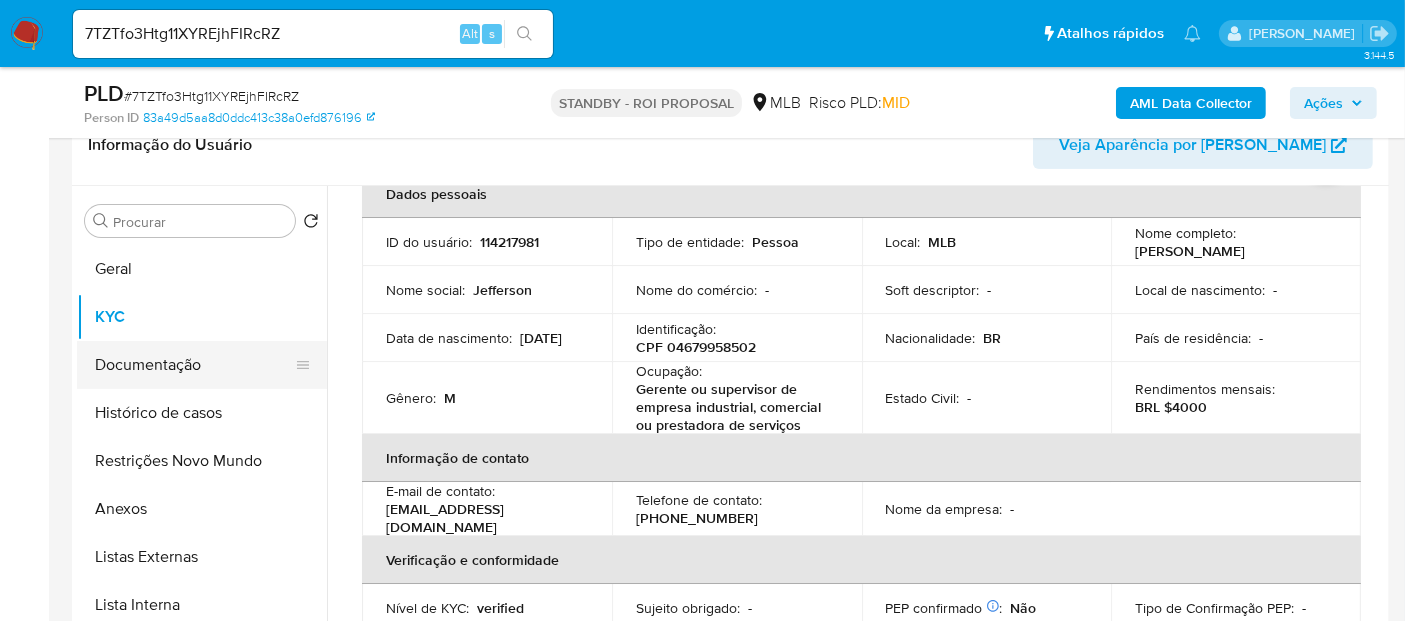 click on "Documentação" at bounding box center (194, 365) 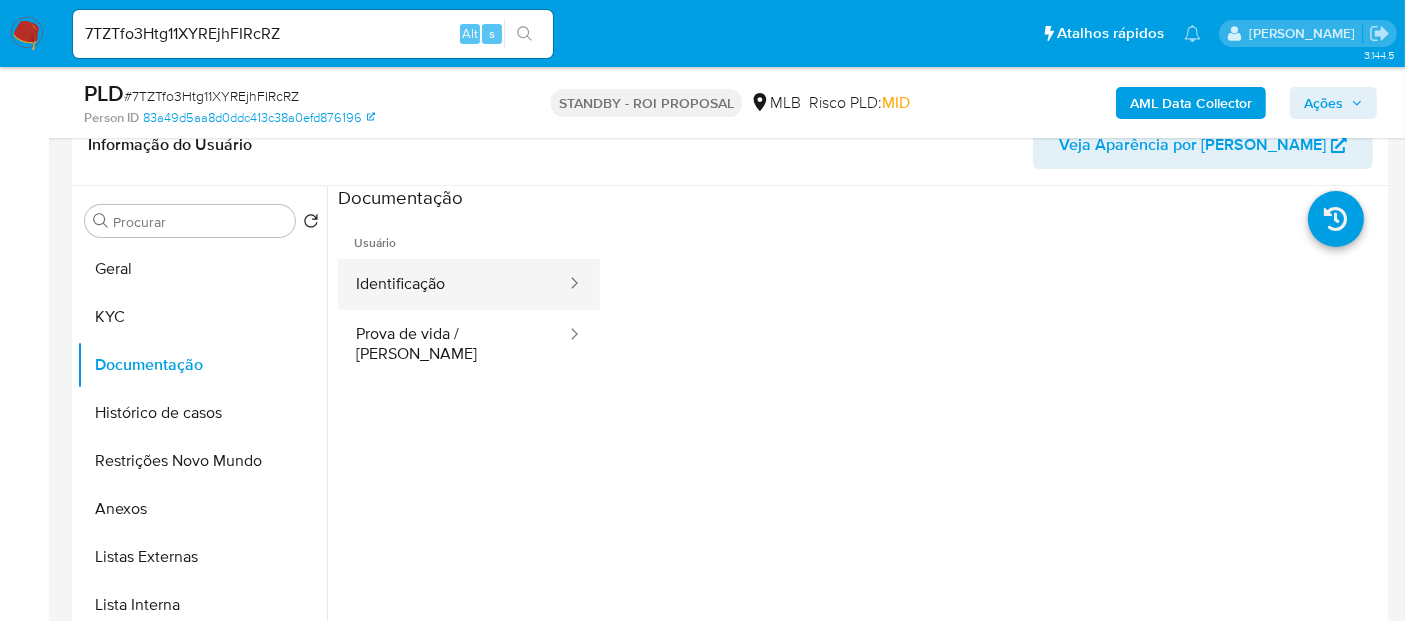 click on "Identificação" at bounding box center [453, 284] 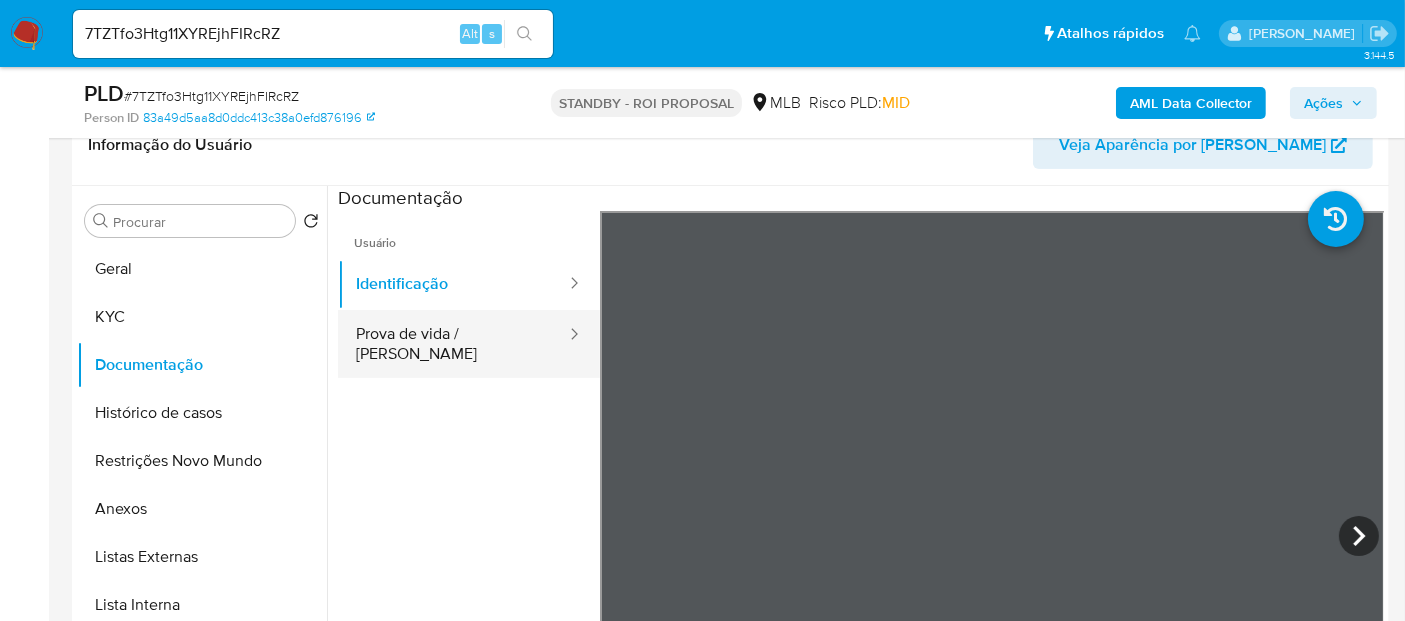 click on "Prova de vida / [PERSON_NAME]" at bounding box center (453, 344) 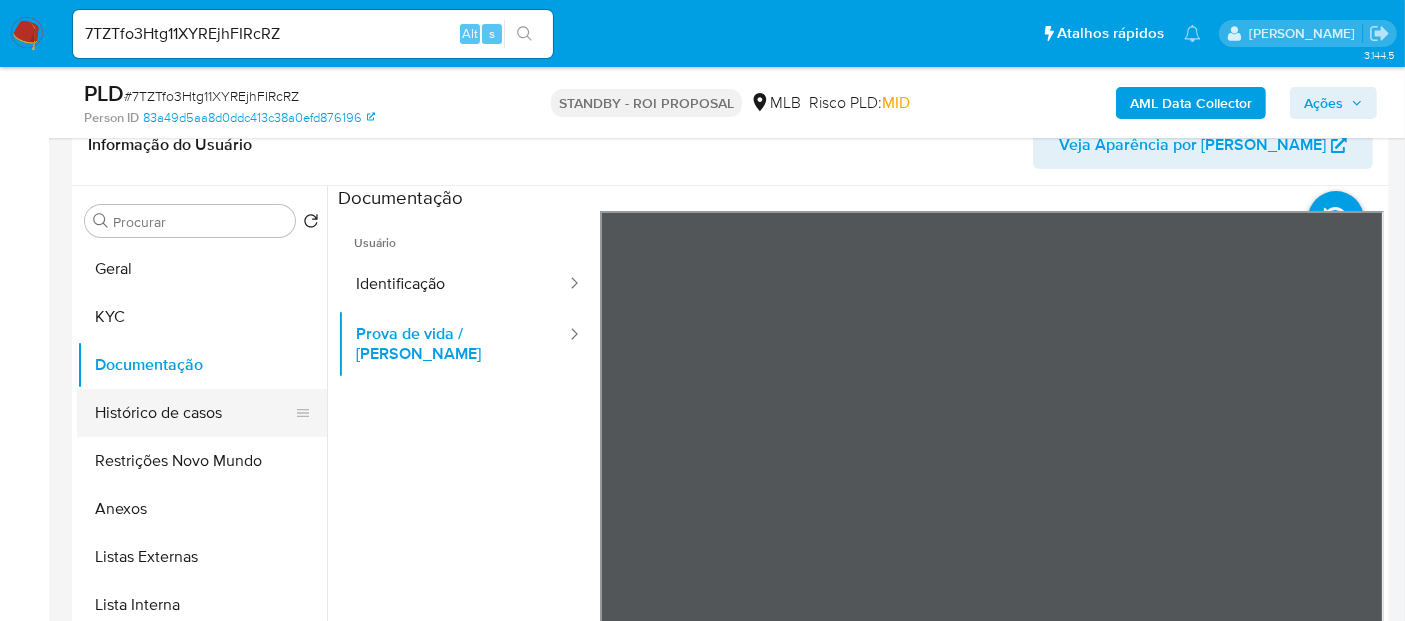 click on "Histórico de casos" at bounding box center (194, 413) 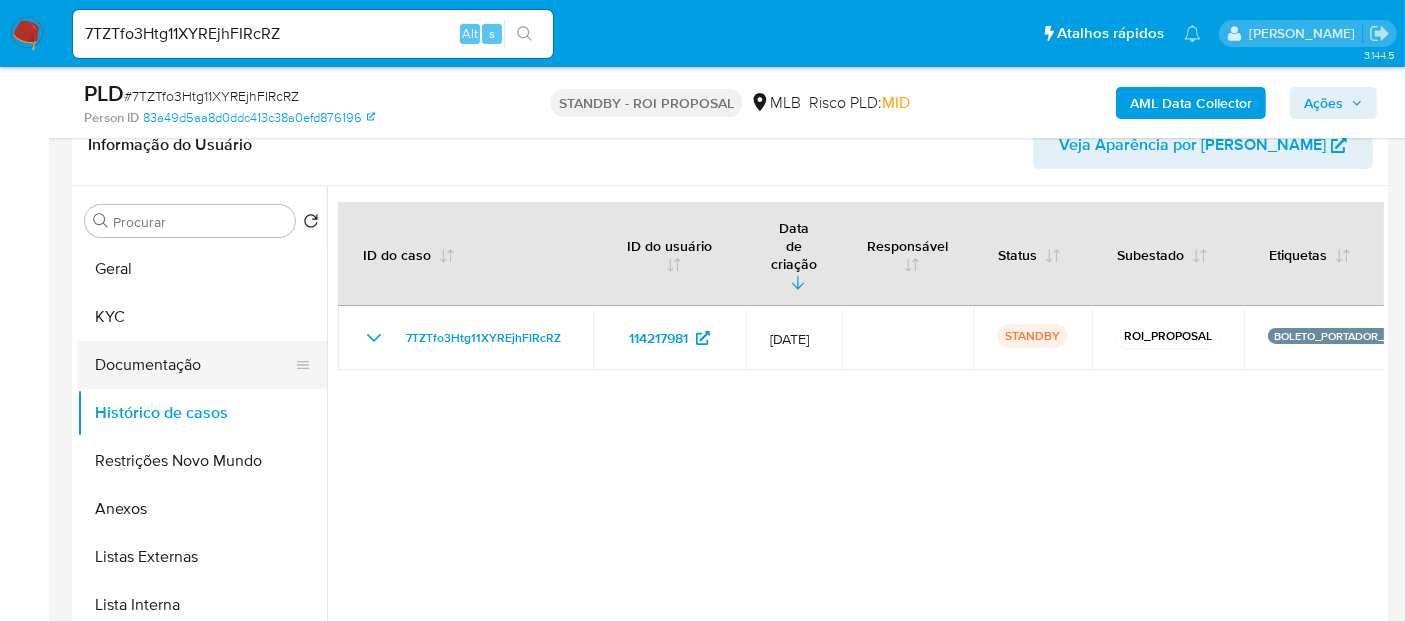 drag, startPoint x: 146, startPoint y: 364, endPoint x: 184, endPoint y: 367, distance: 38.118237 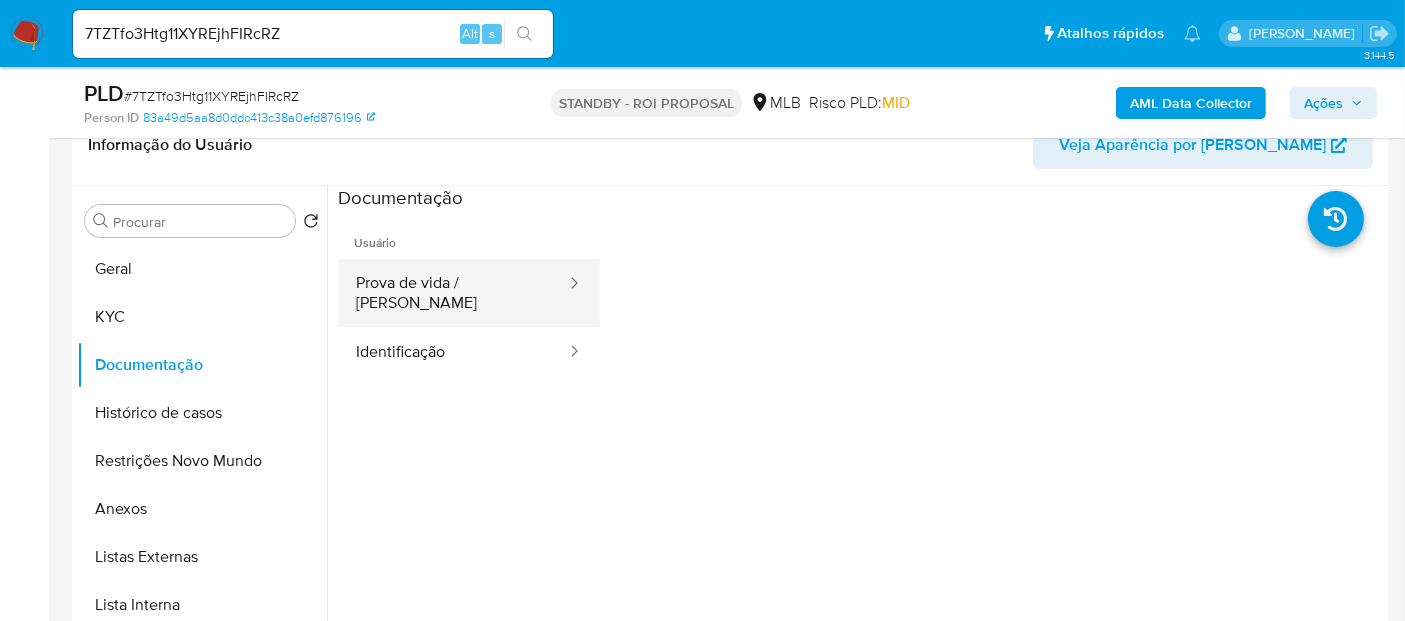 click on "Prova de vida / [PERSON_NAME]" at bounding box center (453, 293) 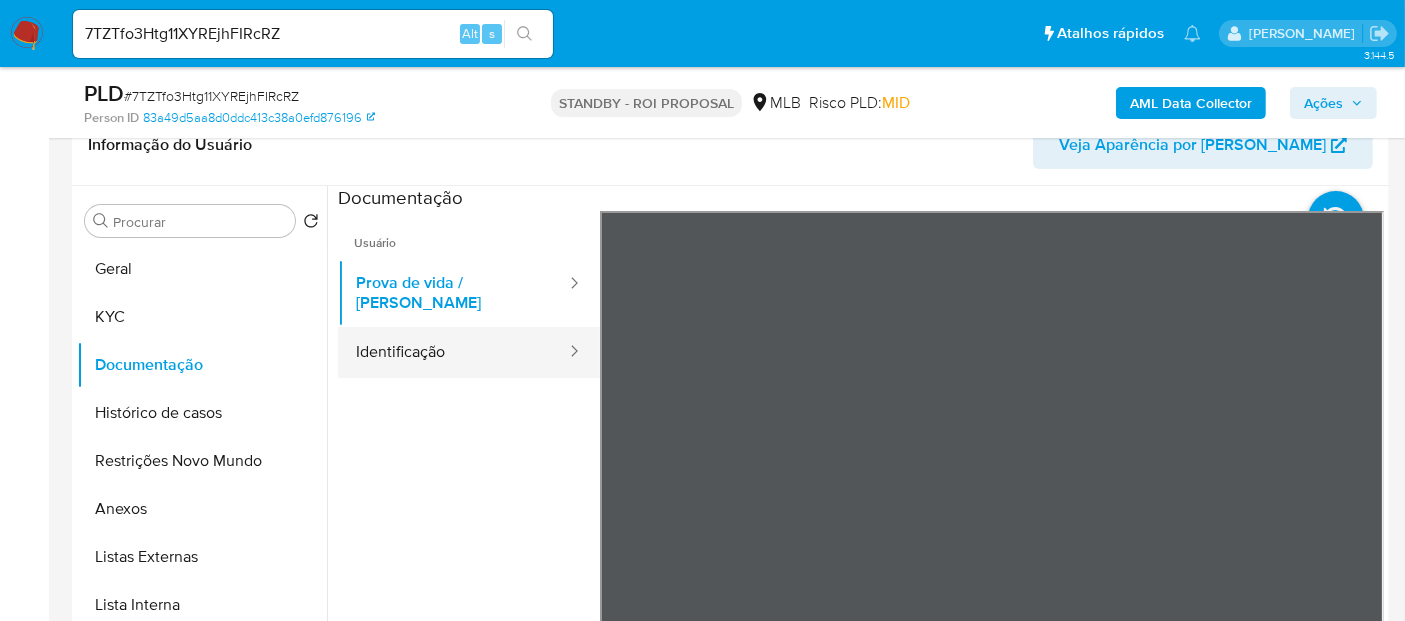 click on "Identificação" at bounding box center [453, 352] 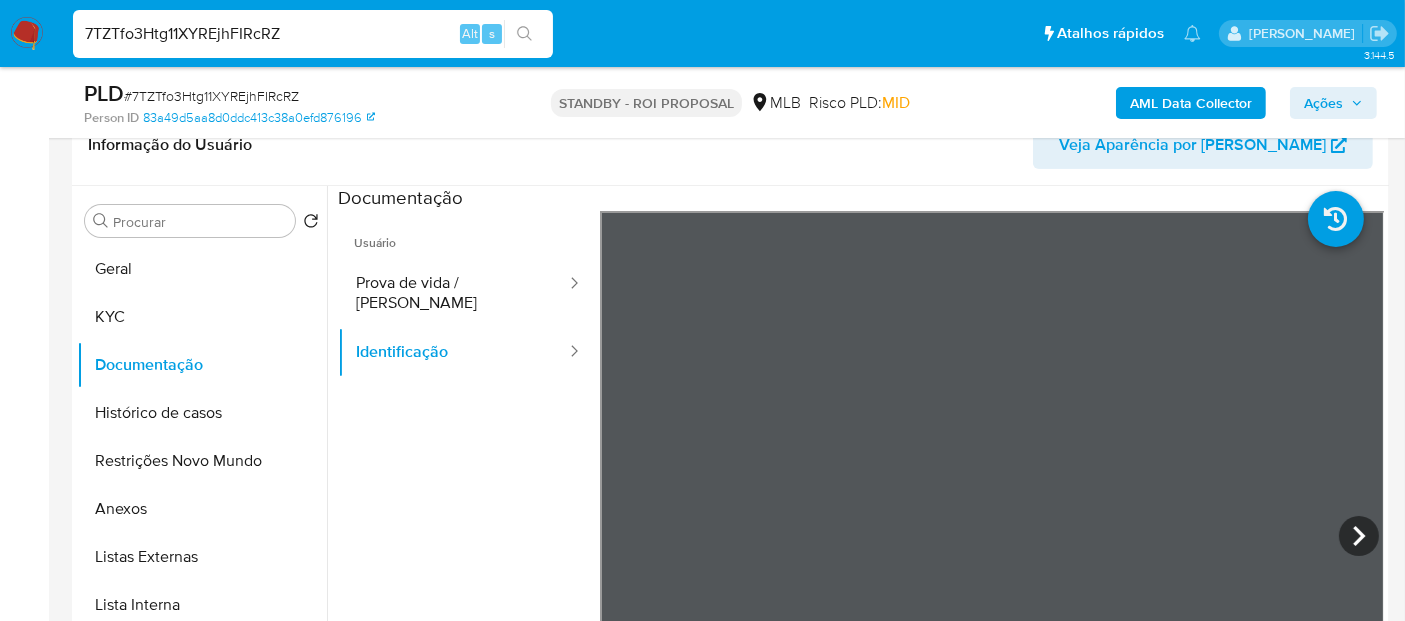 click on "Pausado Ver notificaciones 7TZTfo3Htg11XYREjhFIRcRZ Alt s Atalhos rápidos   Presiona las siguientes teclas para acceder a algunas de las funciones Pesquisar caso ou usuário Alt s Voltar para casa Alt h Adicione um comentário Alt c Adicionar um anexo Alt a Erico Trevizan" at bounding box center (702, 33) 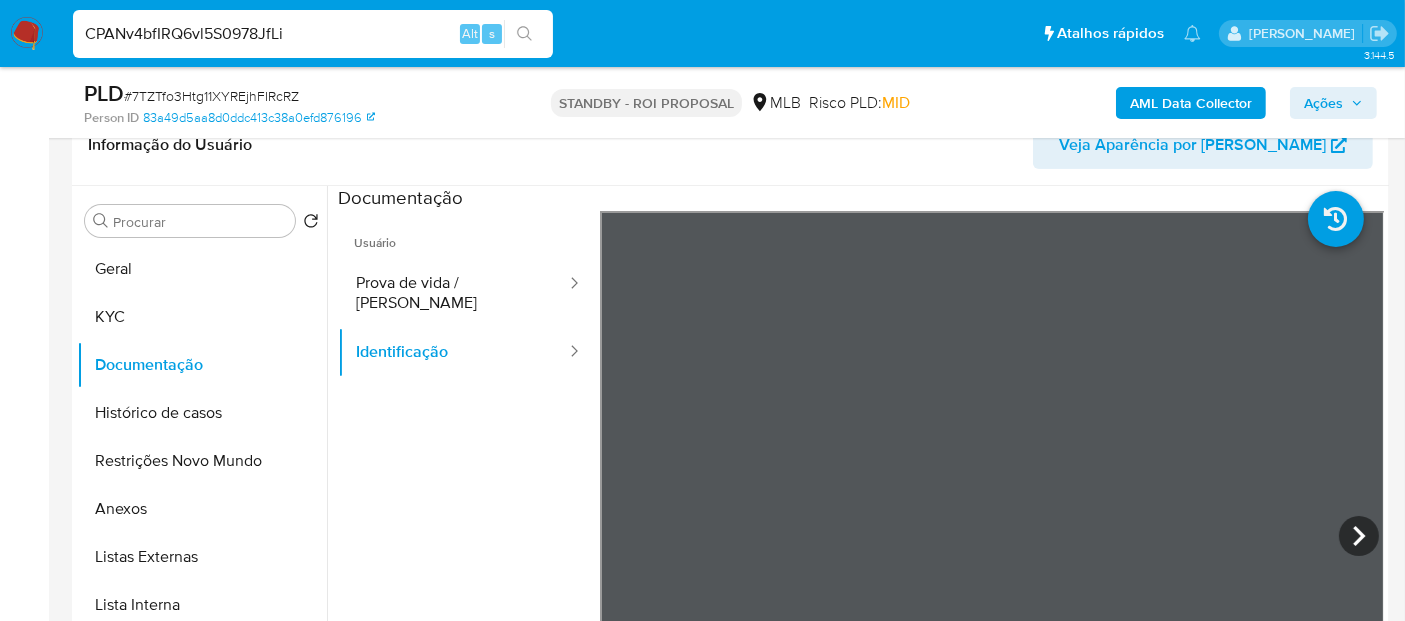 type on "CPANv4bfIRQ6vl5S0978JfLi" 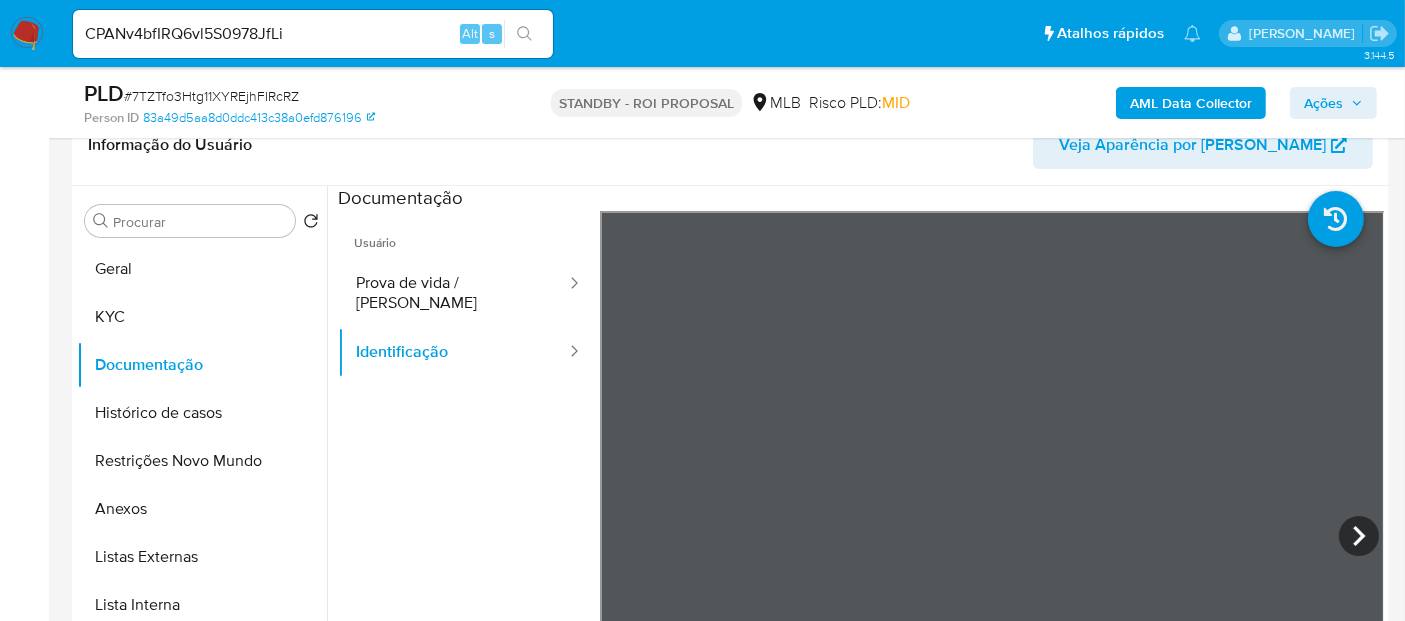 click at bounding box center [524, 34] 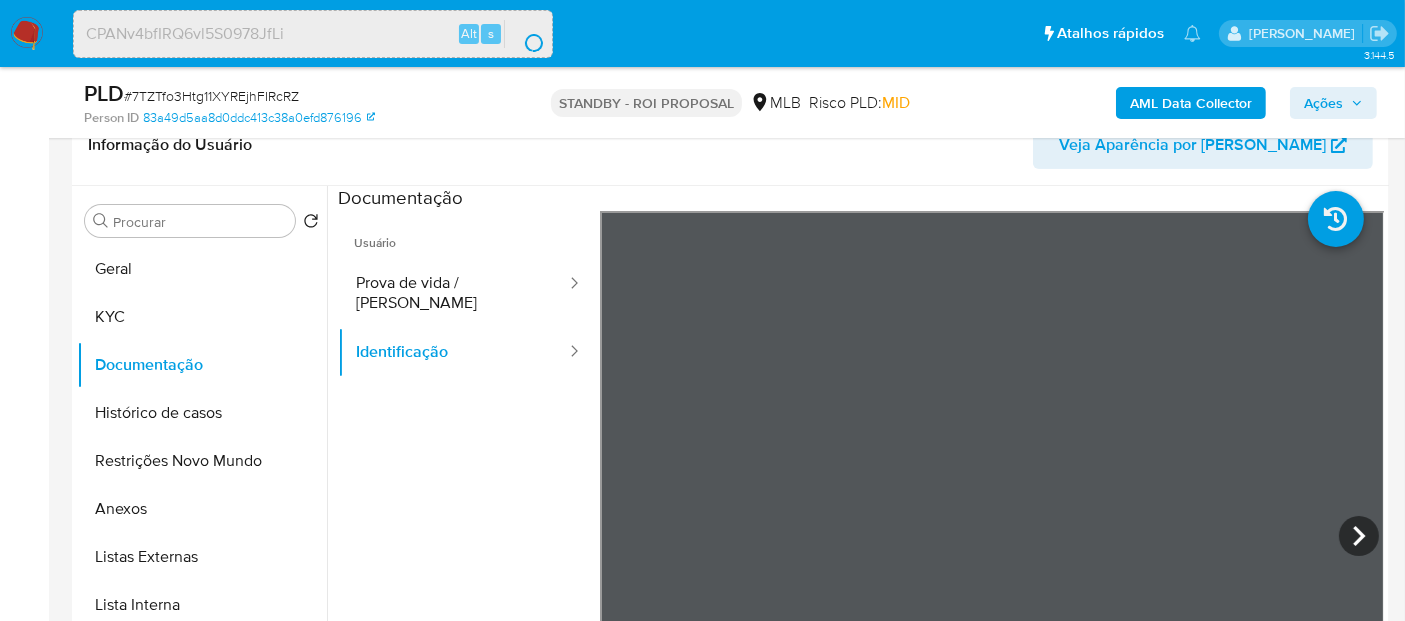 scroll, scrollTop: 0, scrollLeft: 0, axis: both 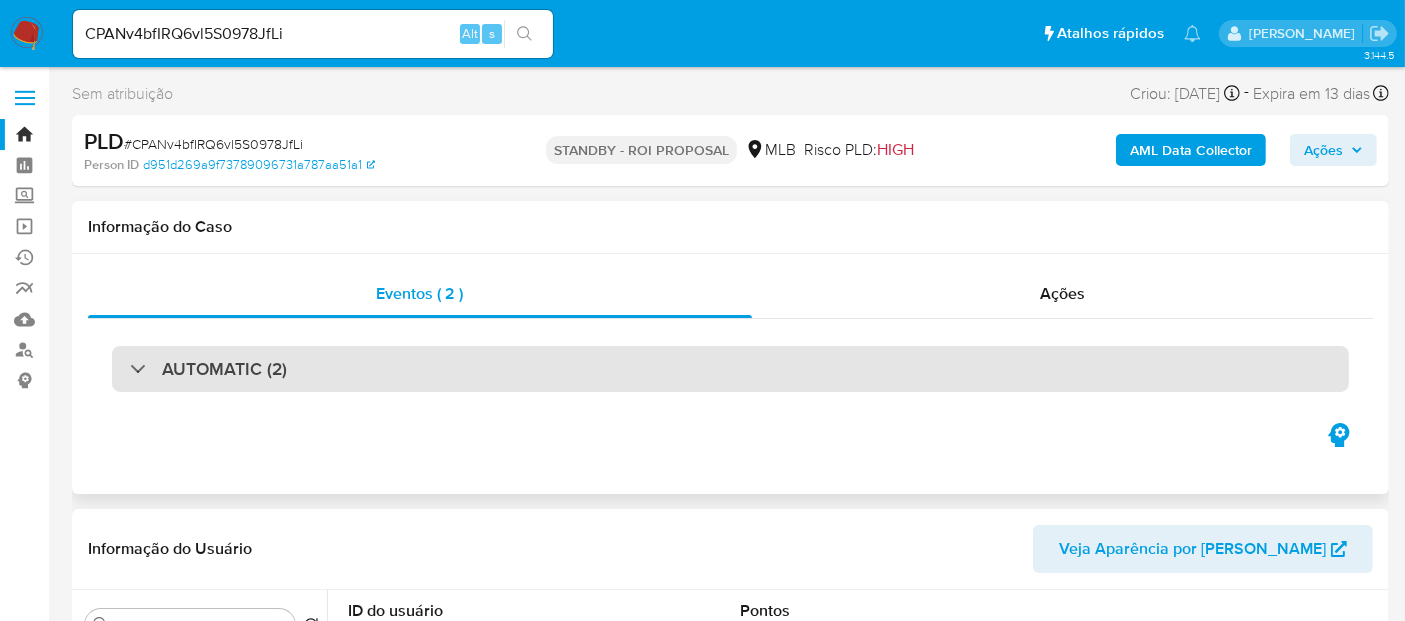 select on "10" 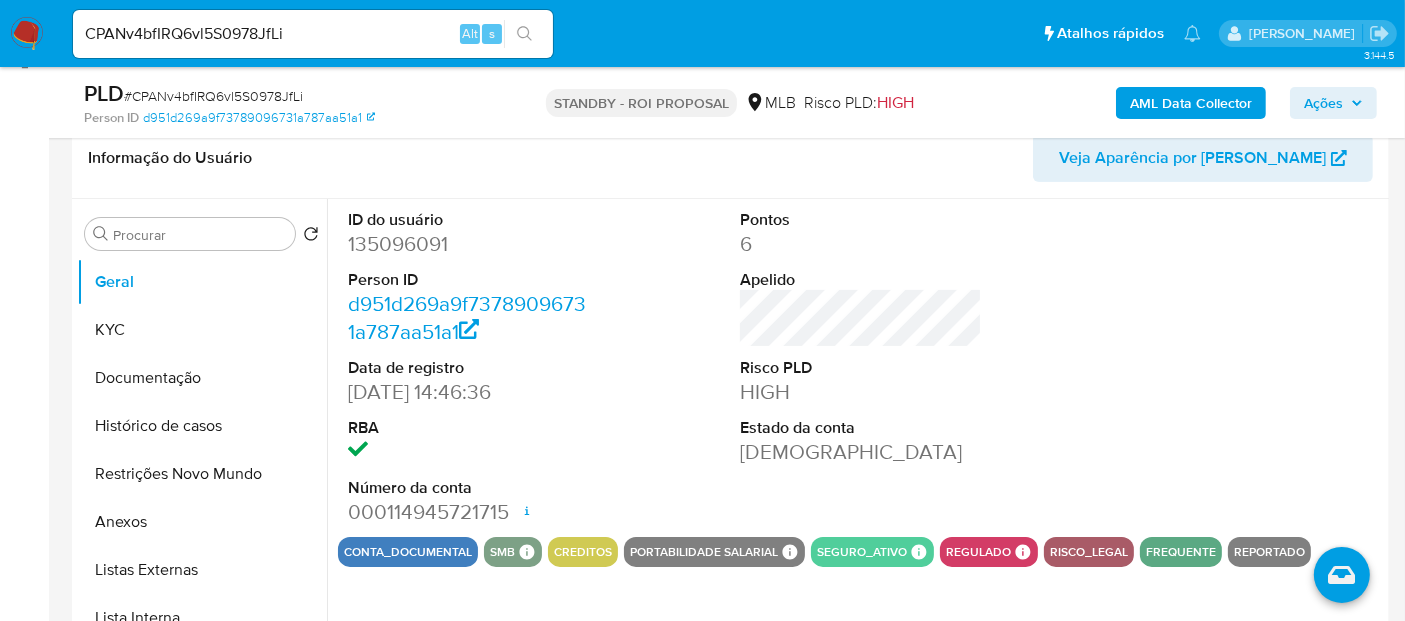 scroll, scrollTop: 333, scrollLeft: 0, axis: vertical 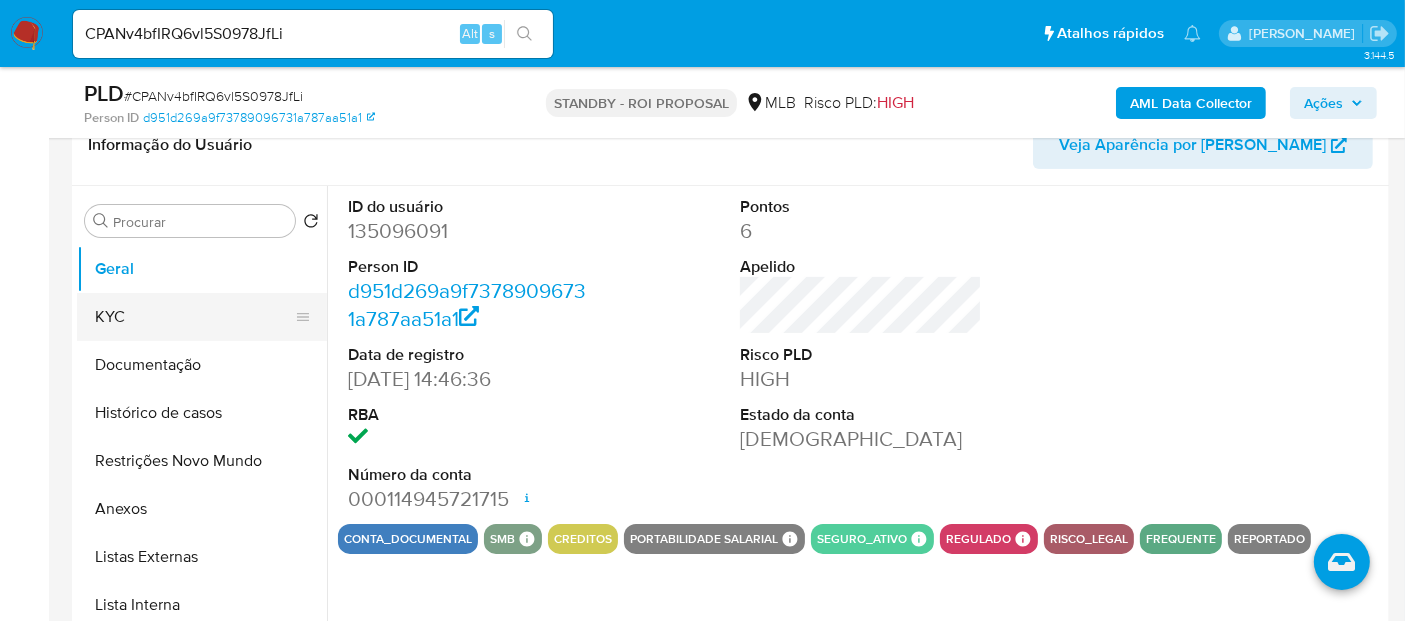 click on "KYC" at bounding box center (194, 317) 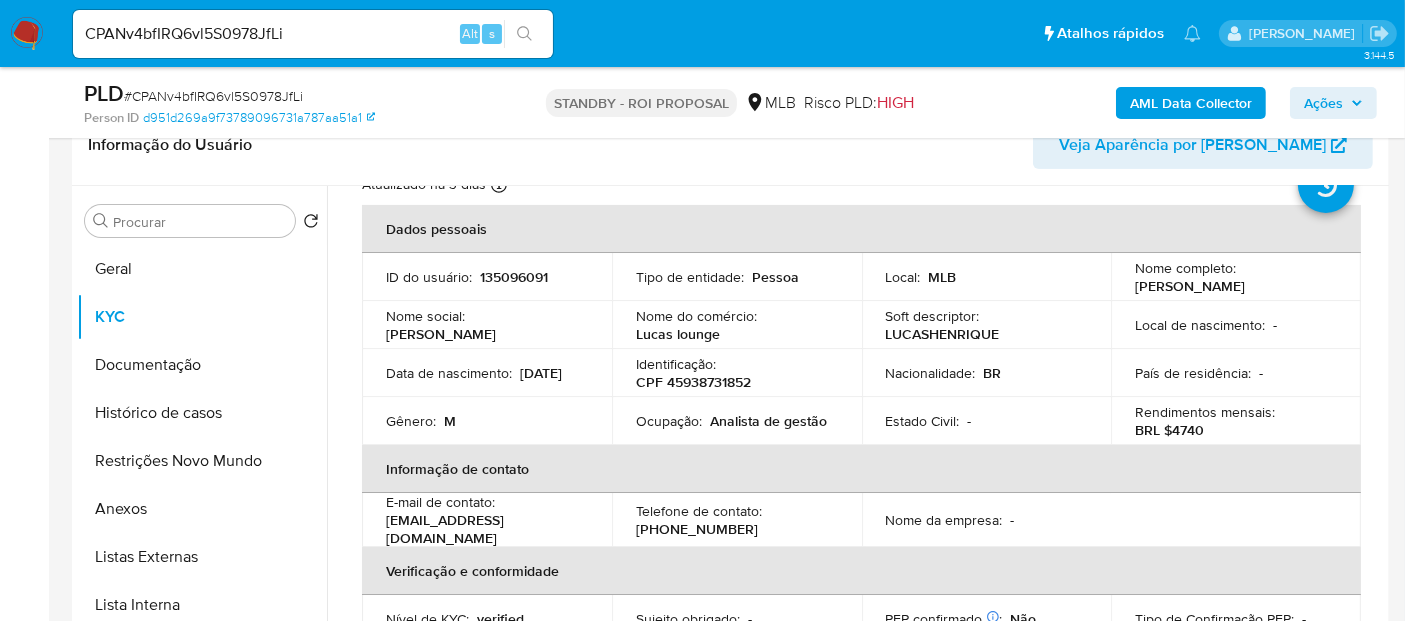 scroll, scrollTop: 111, scrollLeft: 0, axis: vertical 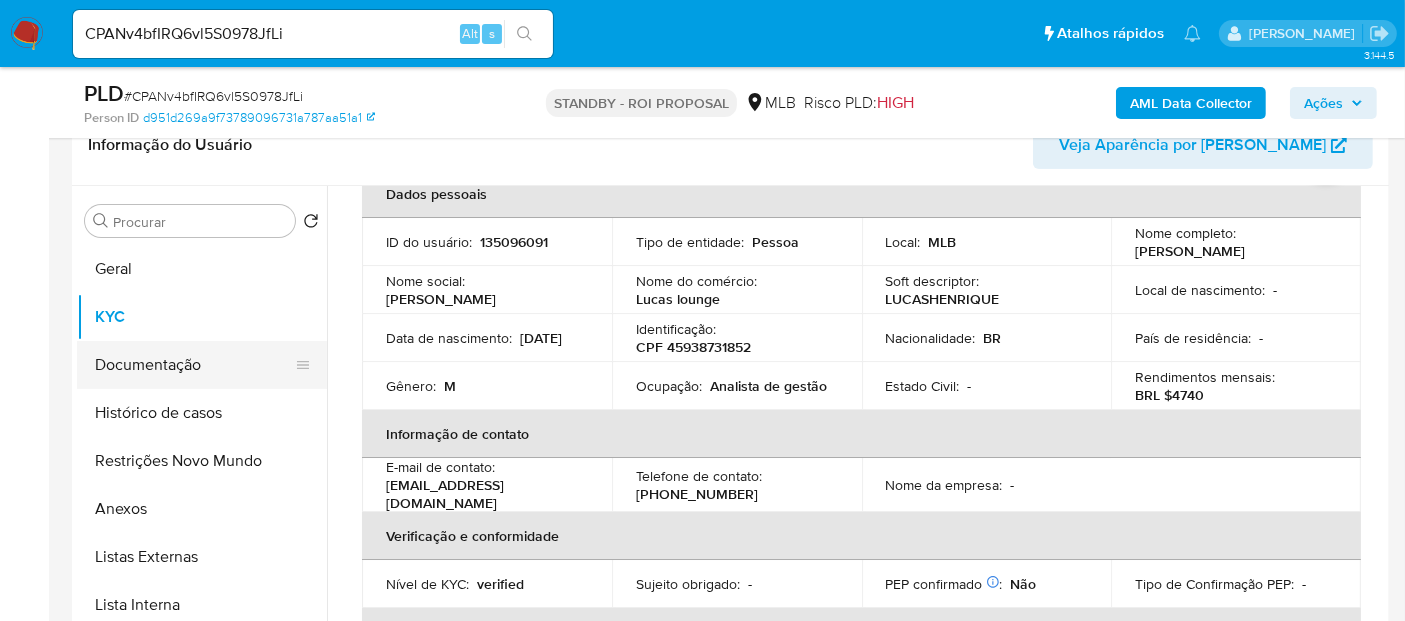 click on "Documentação" at bounding box center (194, 365) 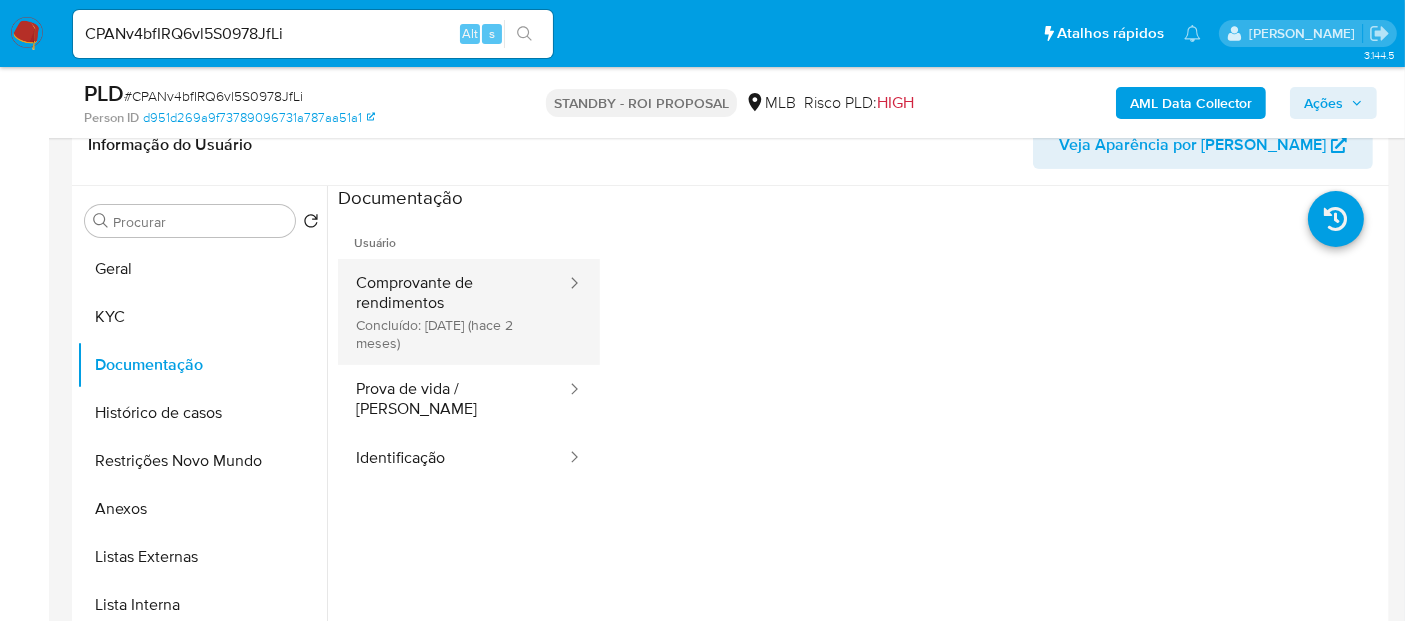 click on "Comprovante de rendimentos Concluído: 03/05/2025 (hace 2 meses)" at bounding box center (453, 312) 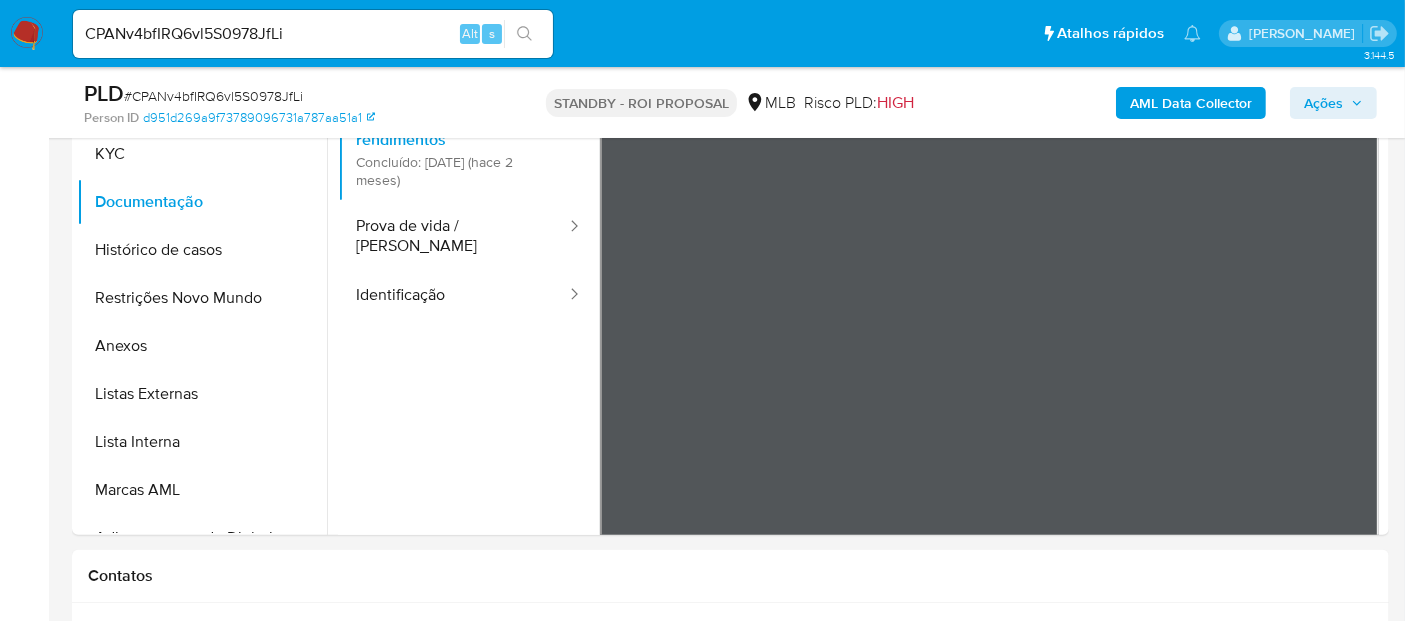 scroll, scrollTop: 487, scrollLeft: 0, axis: vertical 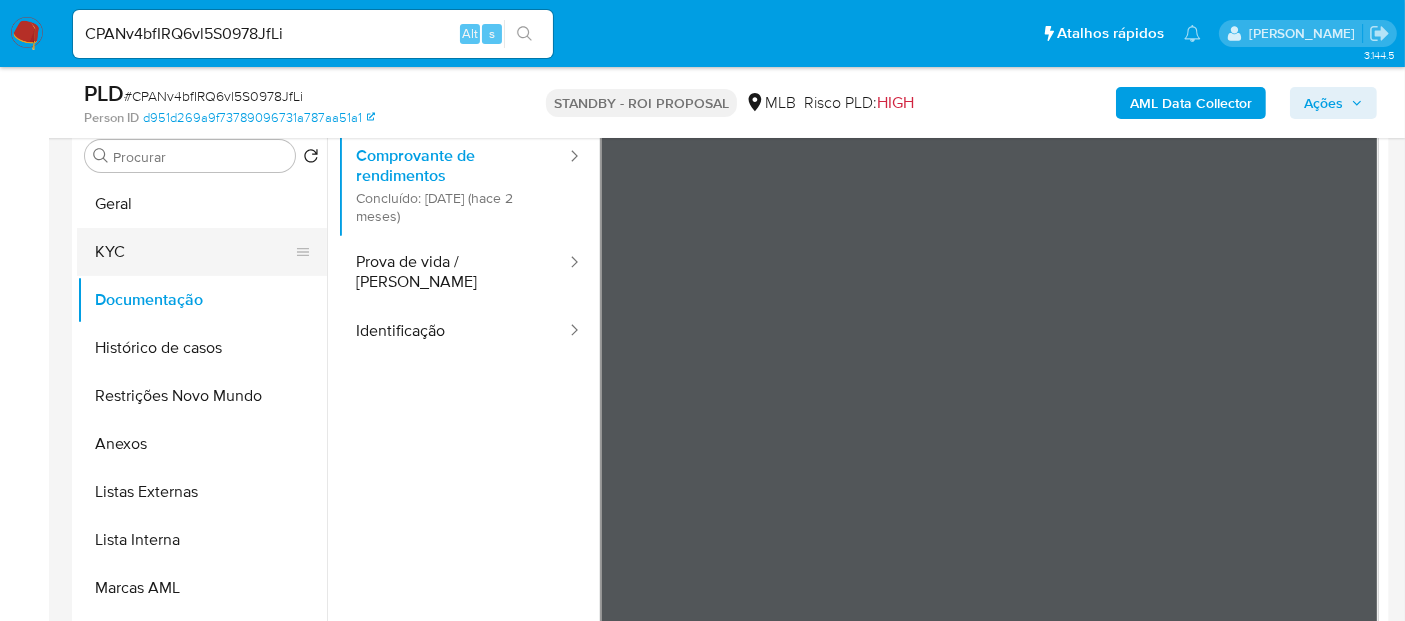 click on "KYC" at bounding box center (194, 252) 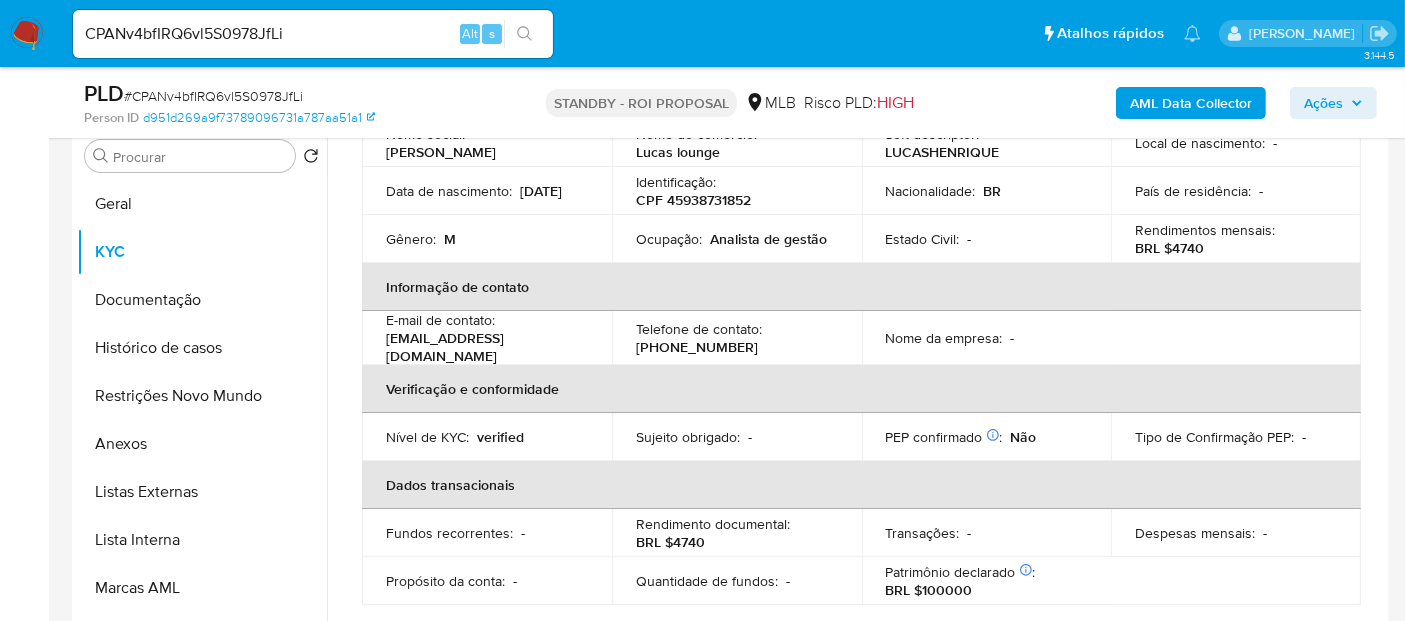 scroll, scrollTop: 222, scrollLeft: 0, axis: vertical 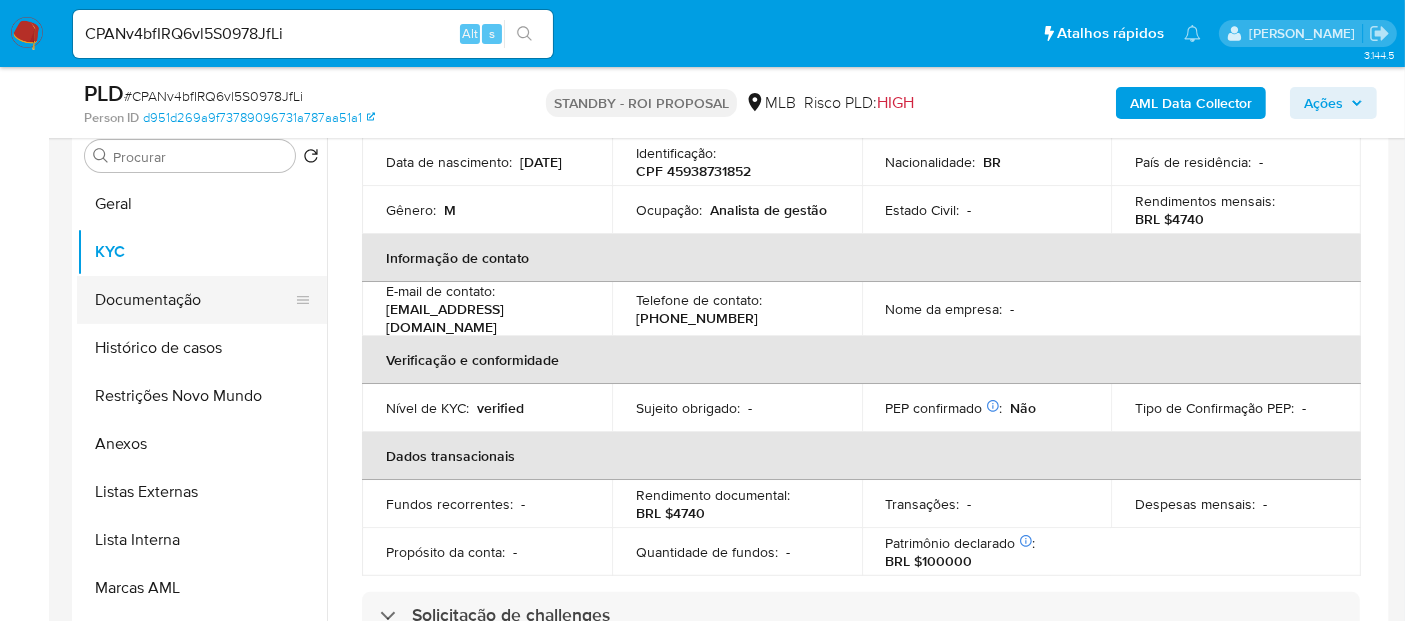 click on "Documentação" at bounding box center (194, 300) 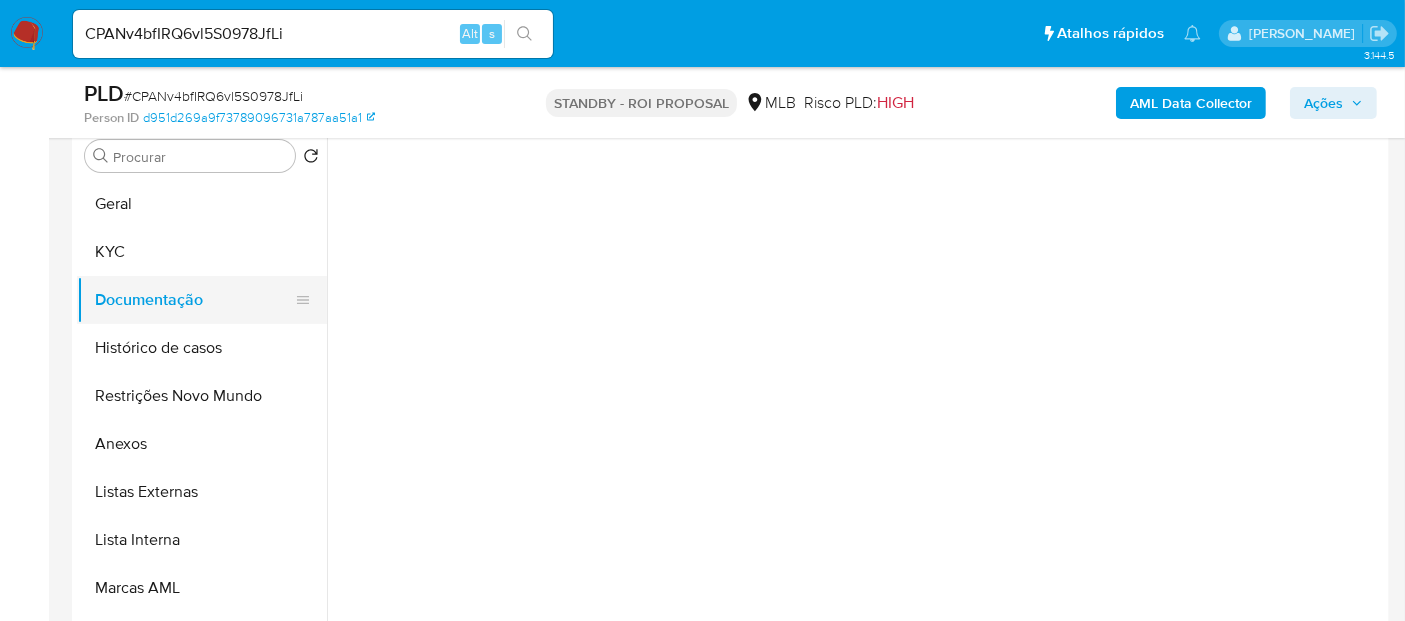 scroll, scrollTop: 0, scrollLeft: 0, axis: both 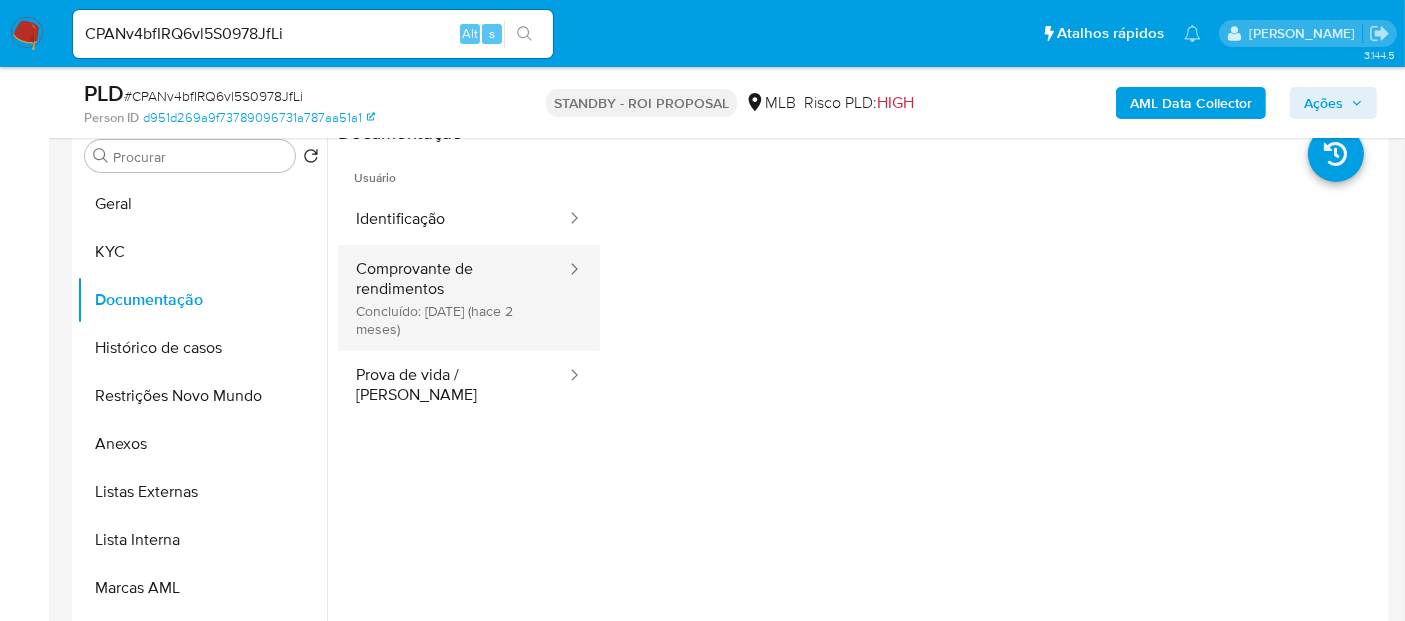 click on "Comprovante de rendimentos Concluído: 03/05/2025 (hace 2 meses)" at bounding box center (453, 298) 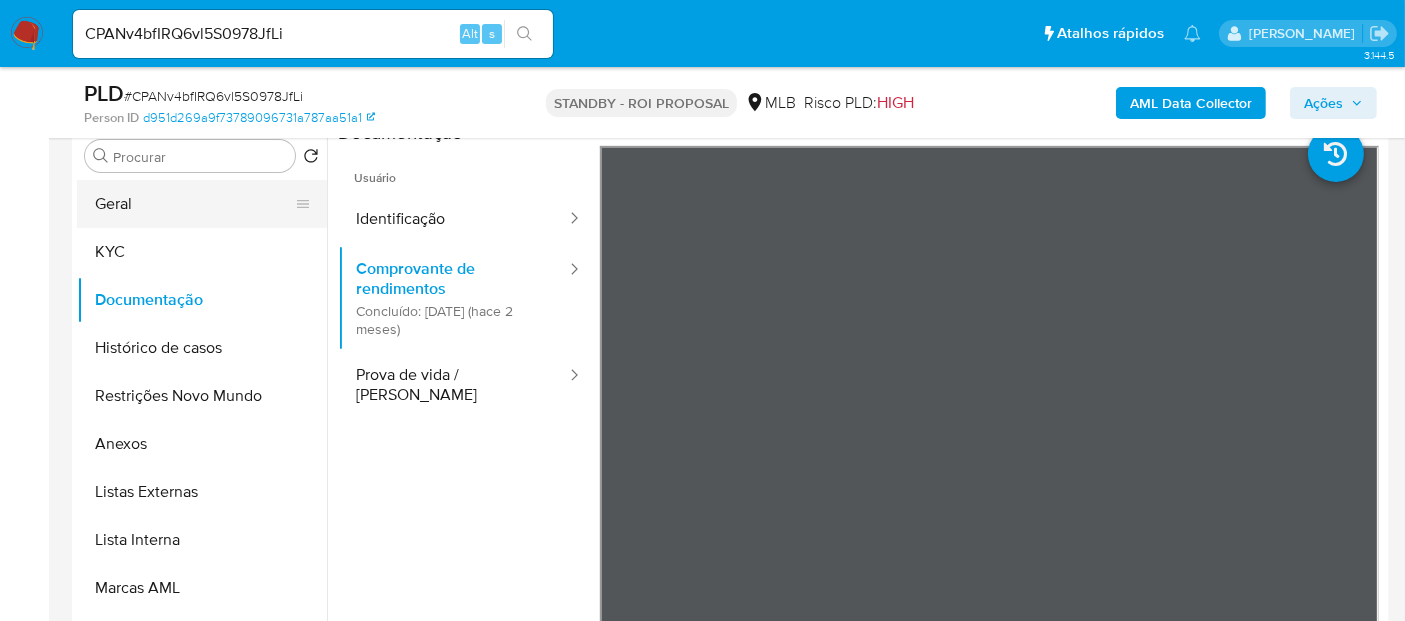 drag, startPoint x: 123, startPoint y: 208, endPoint x: 188, endPoint y: 219, distance: 65.9242 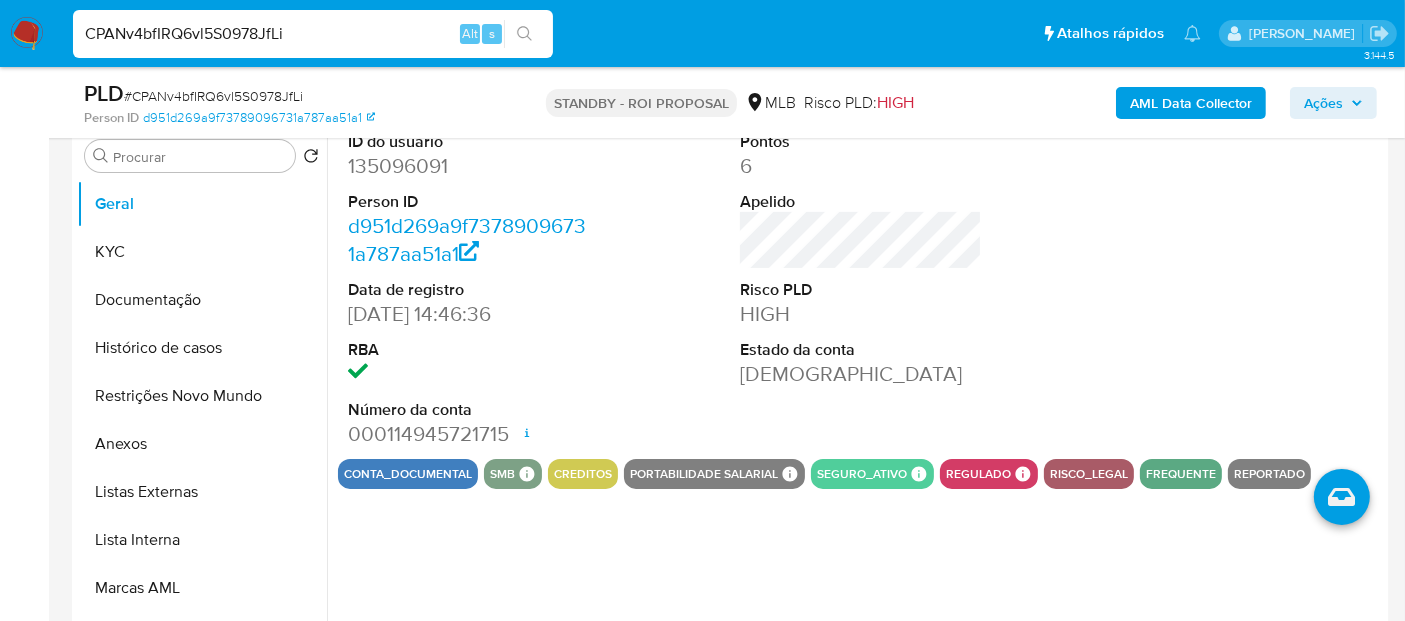 drag, startPoint x: 231, startPoint y: 41, endPoint x: 0, endPoint y: 43, distance: 231.00865 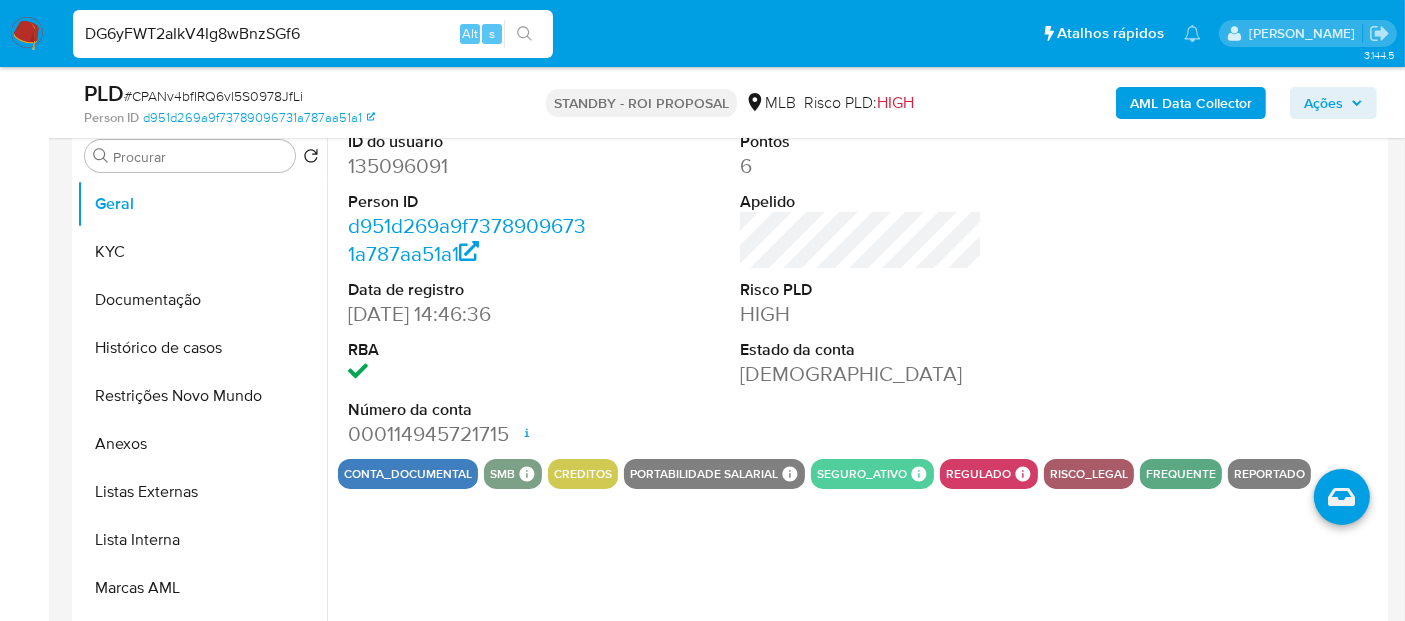 type on "DG6yFWT2aIkV4Ig8wBnzSGf6" 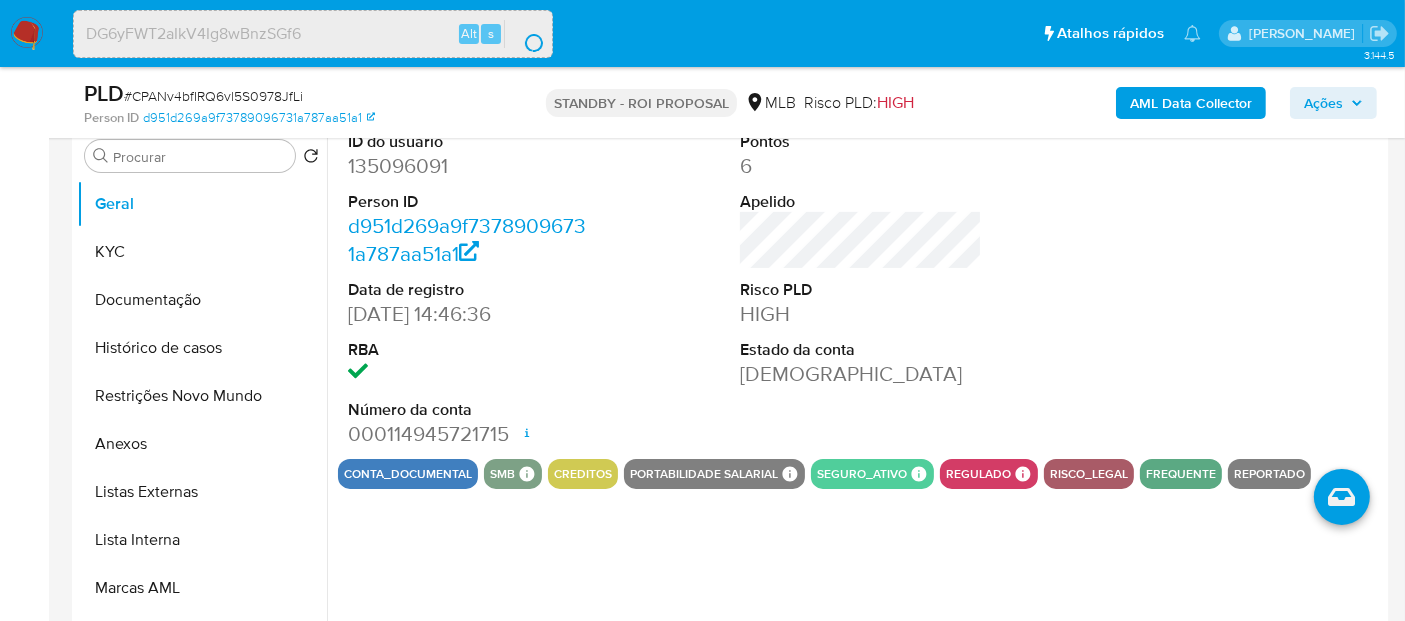 scroll, scrollTop: 0, scrollLeft: 0, axis: both 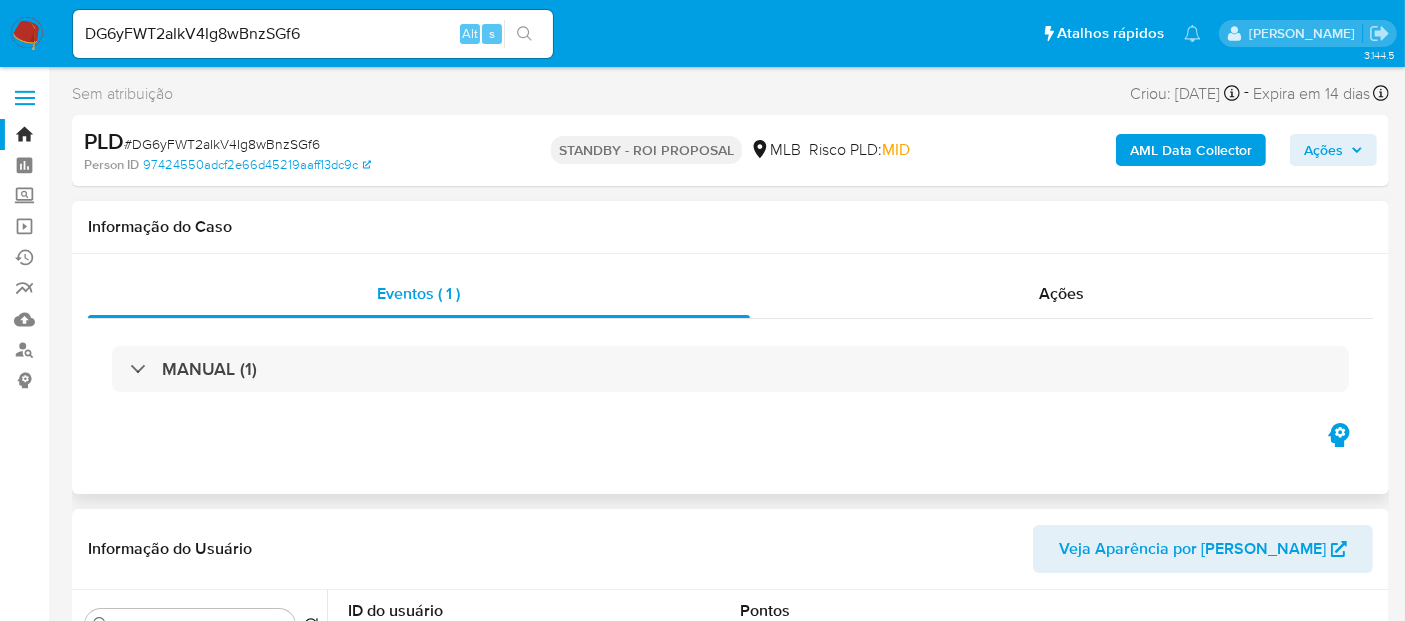 select on "10" 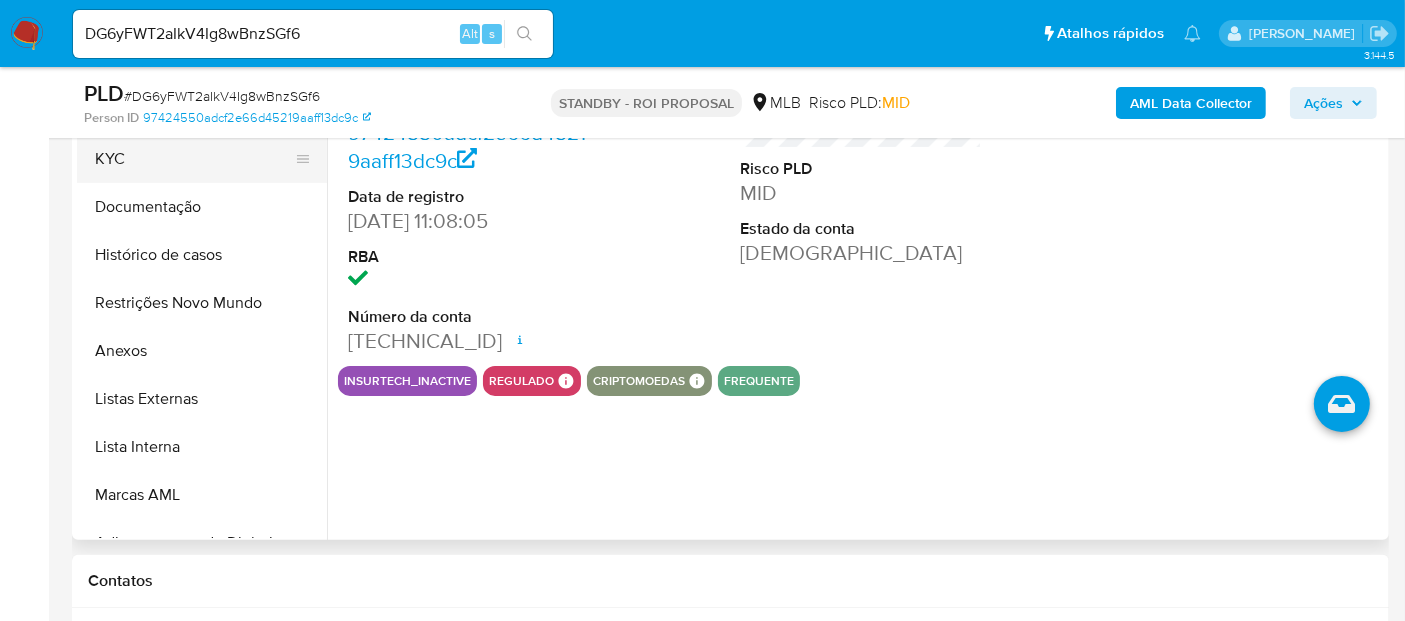 scroll, scrollTop: 333, scrollLeft: 0, axis: vertical 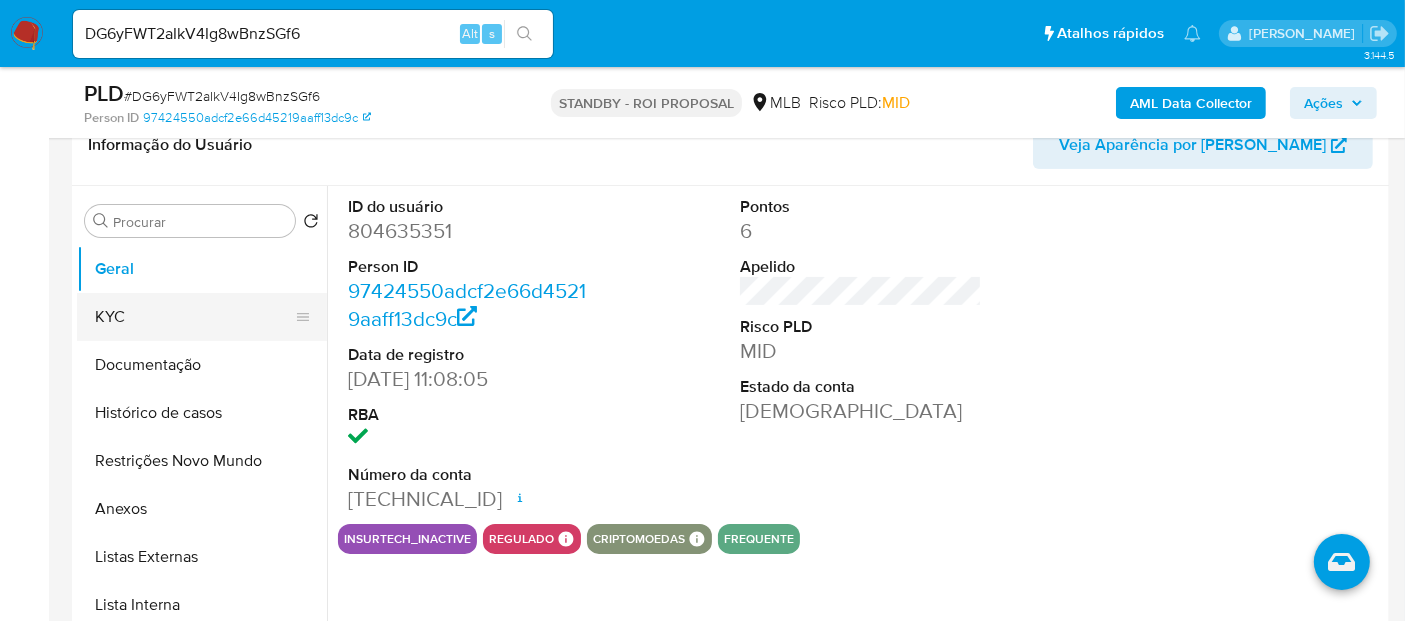 click on "KYC" at bounding box center (194, 317) 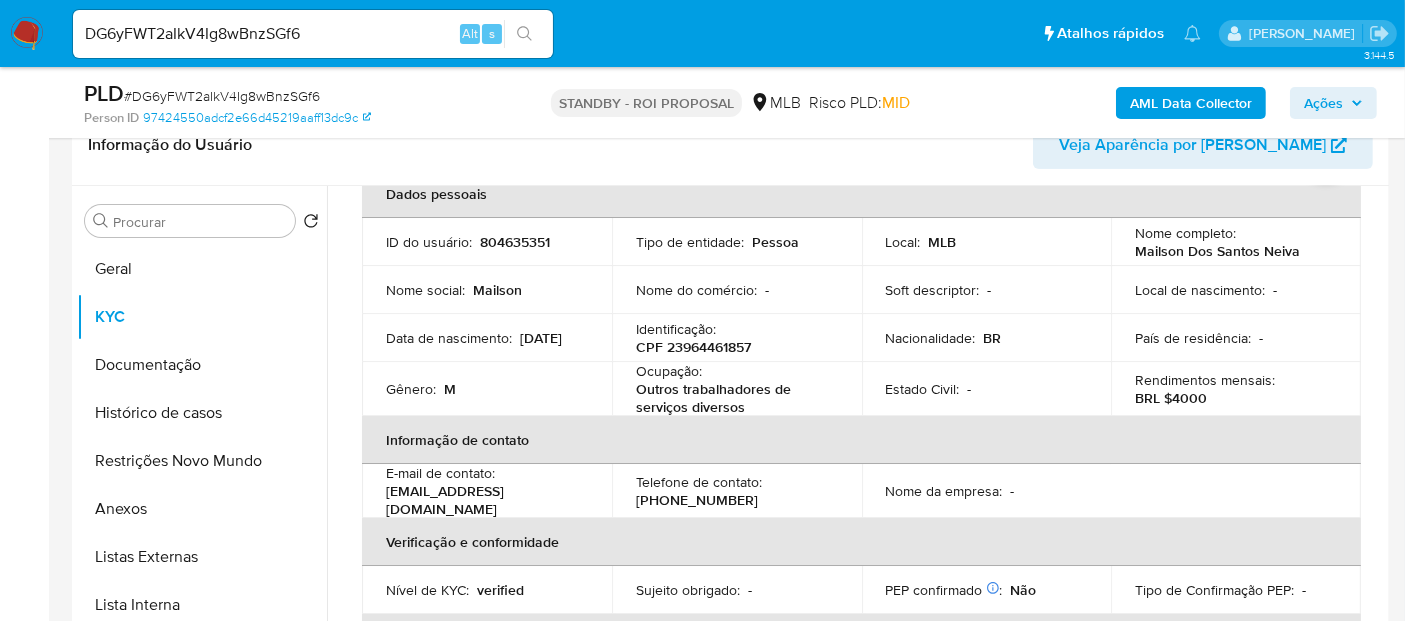 scroll, scrollTop: 222, scrollLeft: 0, axis: vertical 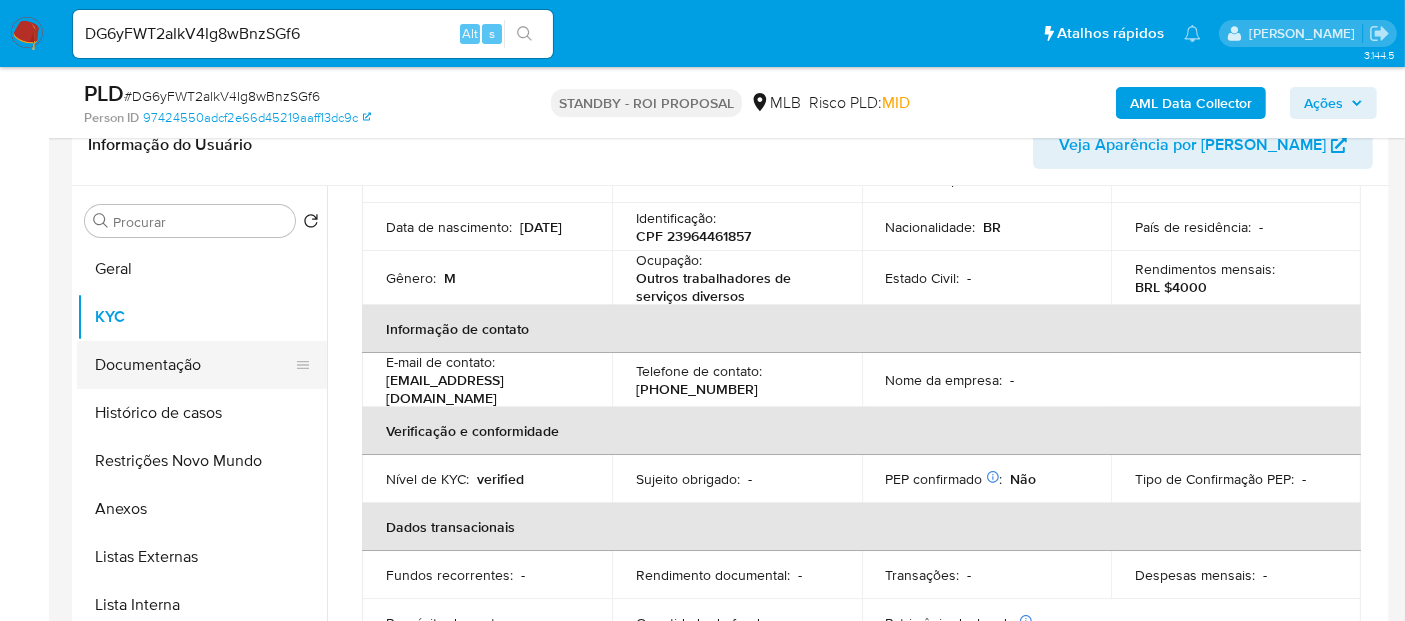drag, startPoint x: 163, startPoint y: 370, endPoint x: 223, endPoint y: 368, distance: 60.033325 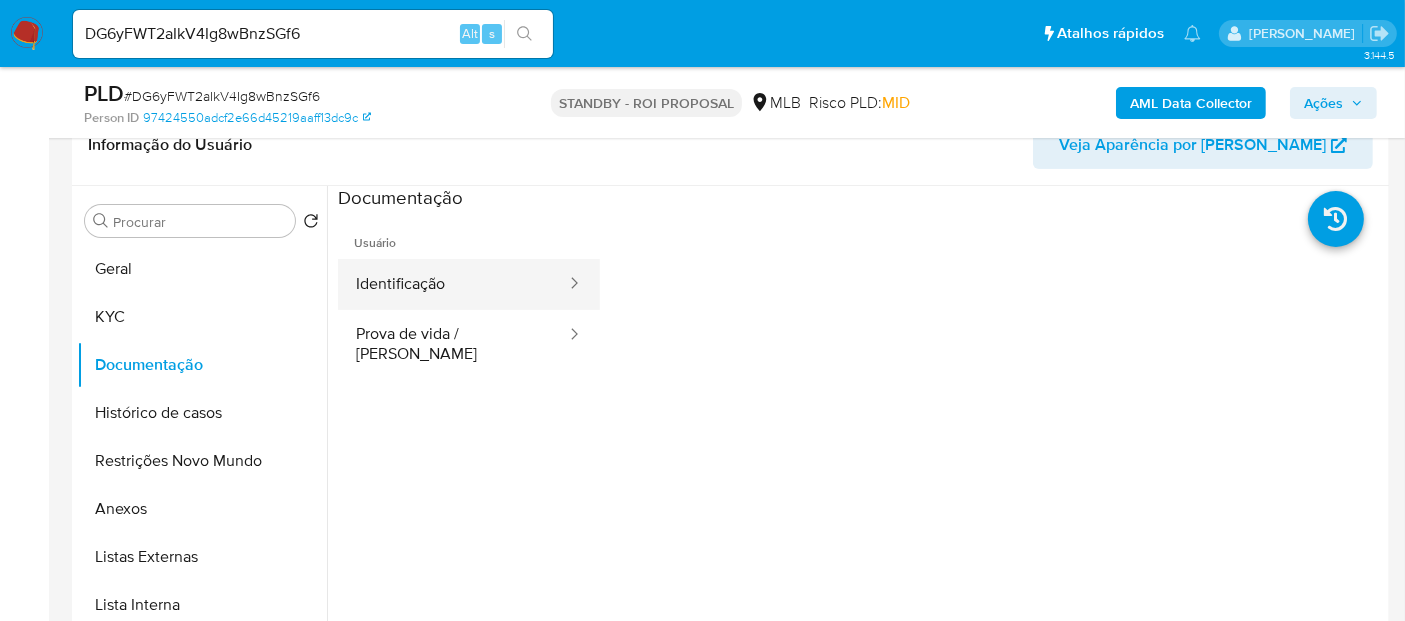 click on "Identificação" at bounding box center (453, 284) 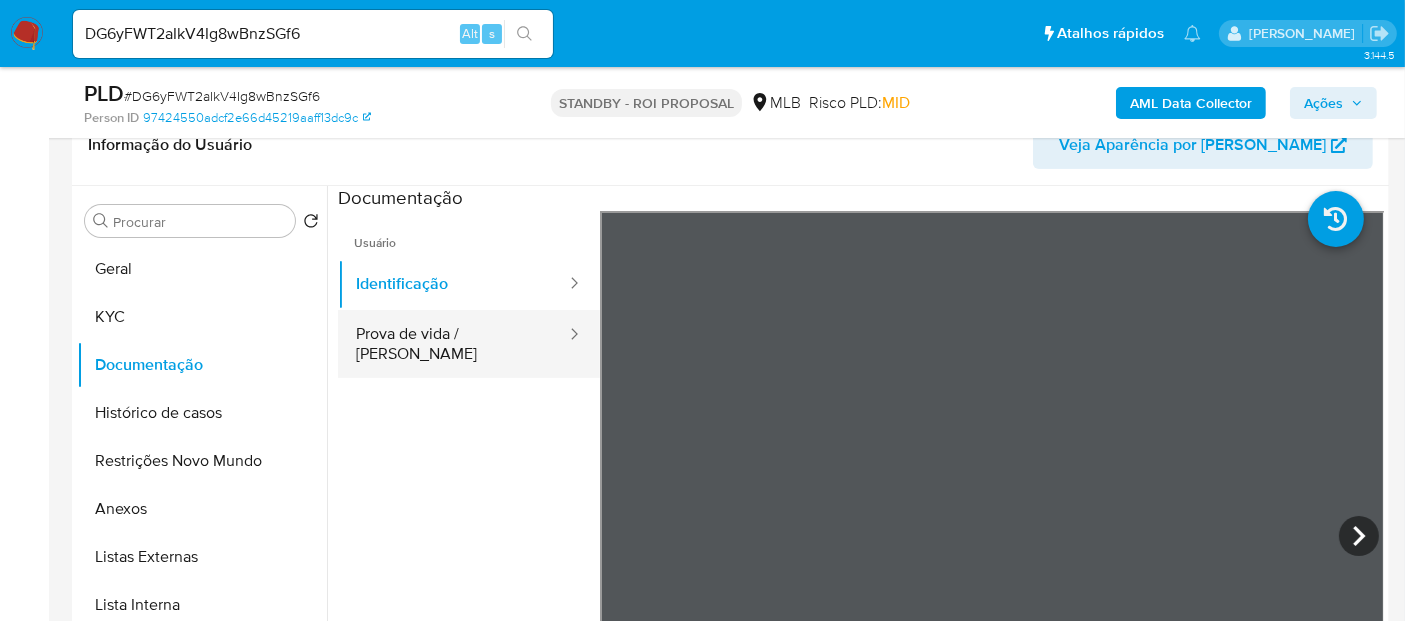 click on "Prova de vida / Selfie" at bounding box center (453, 344) 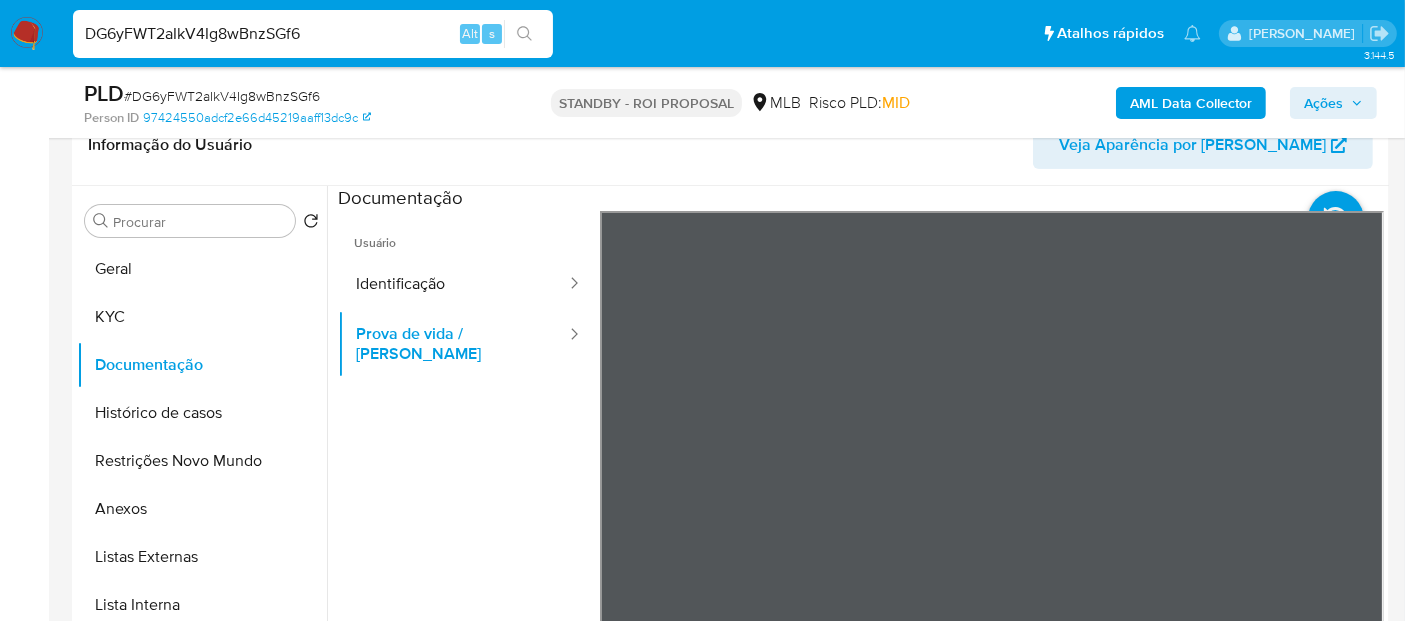 drag, startPoint x: 369, startPoint y: 39, endPoint x: 0, endPoint y: 38, distance: 369.00134 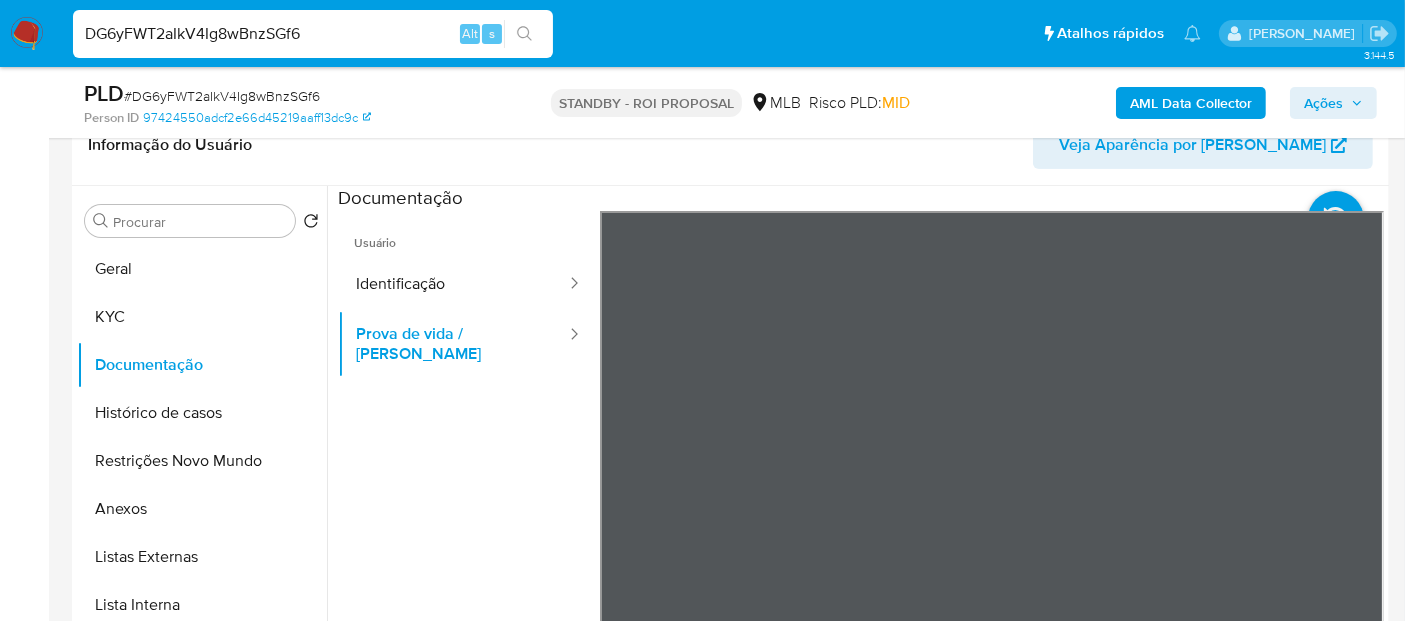 paste on "QdgsMUXopkWNU0Mbd94oP1m1" 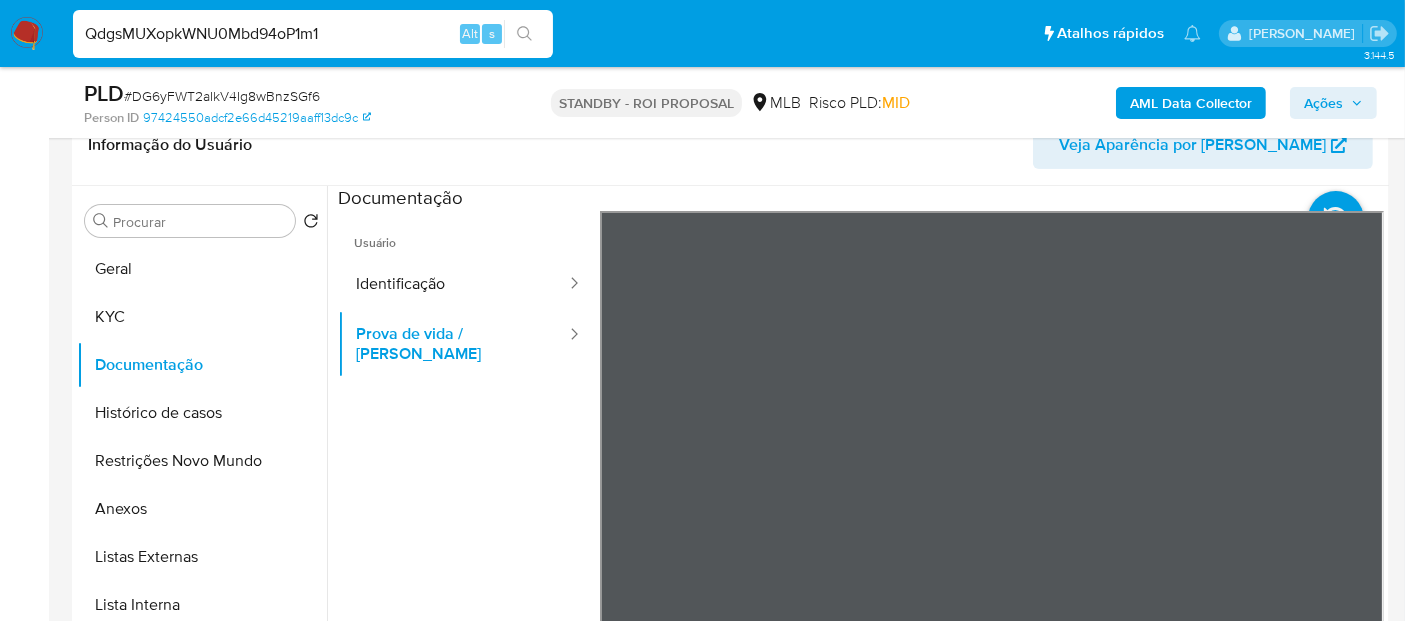 type on "QdgsMUXopkWNU0Mbd94oP1m1" 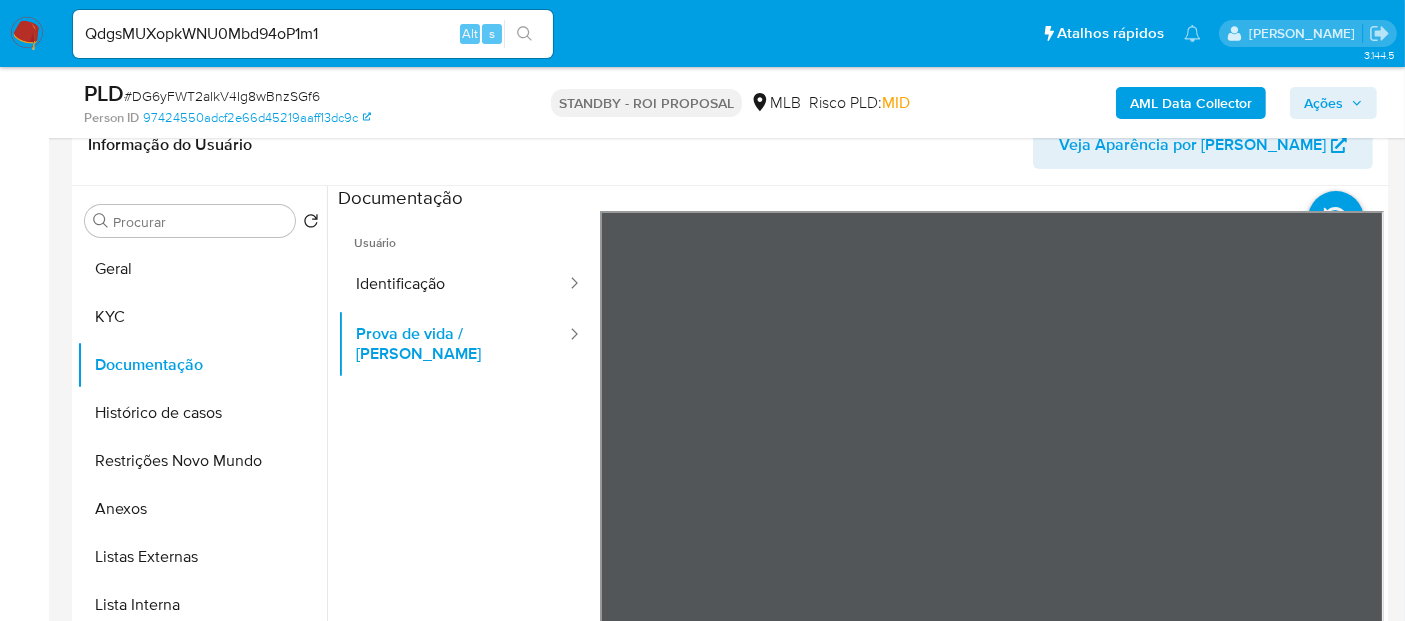 drag, startPoint x: 527, startPoint y: 33, endPoint x: 569, endPoint y: 64, distance: 52.201534 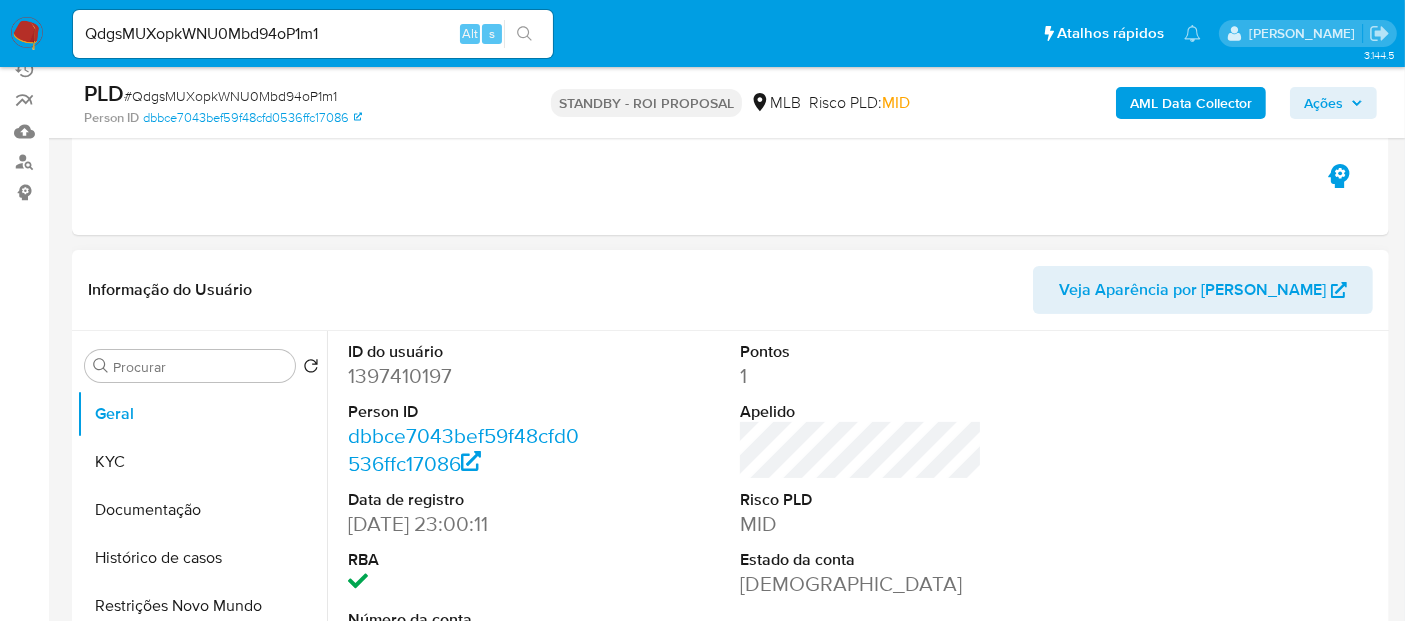 scroll, scrollTop: 222, scrollLeft: 0, axis: vertical 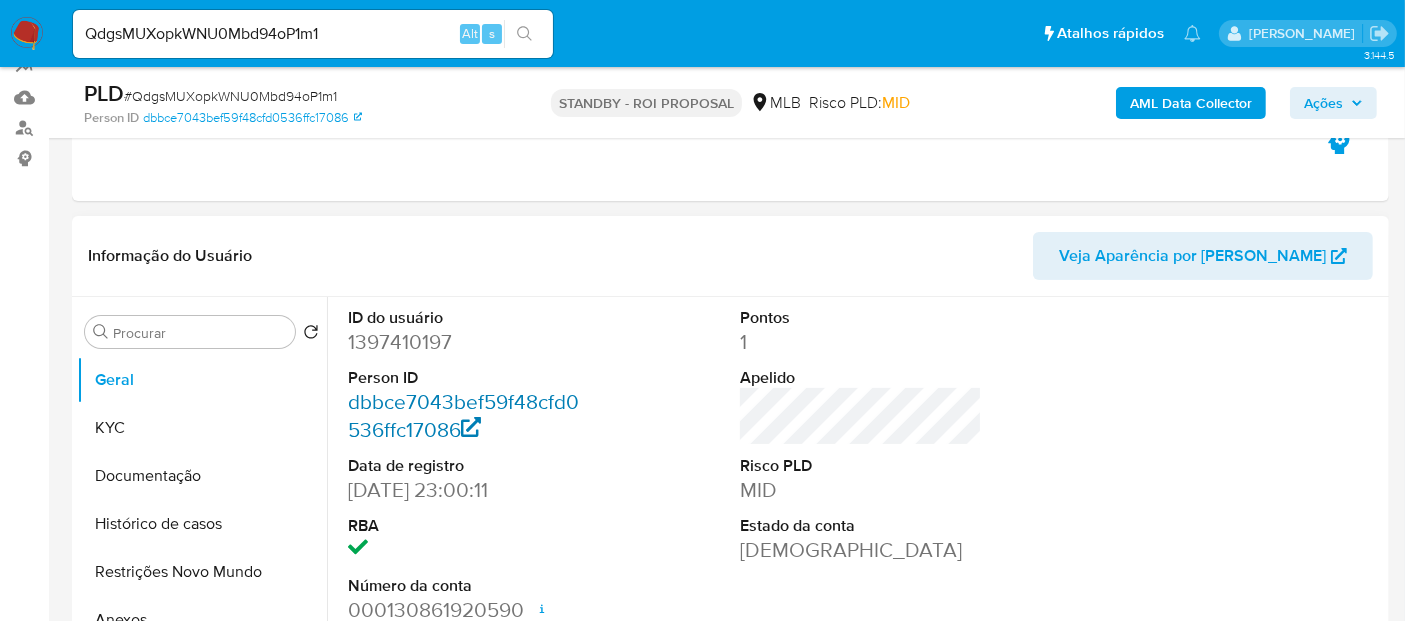 select on "10" 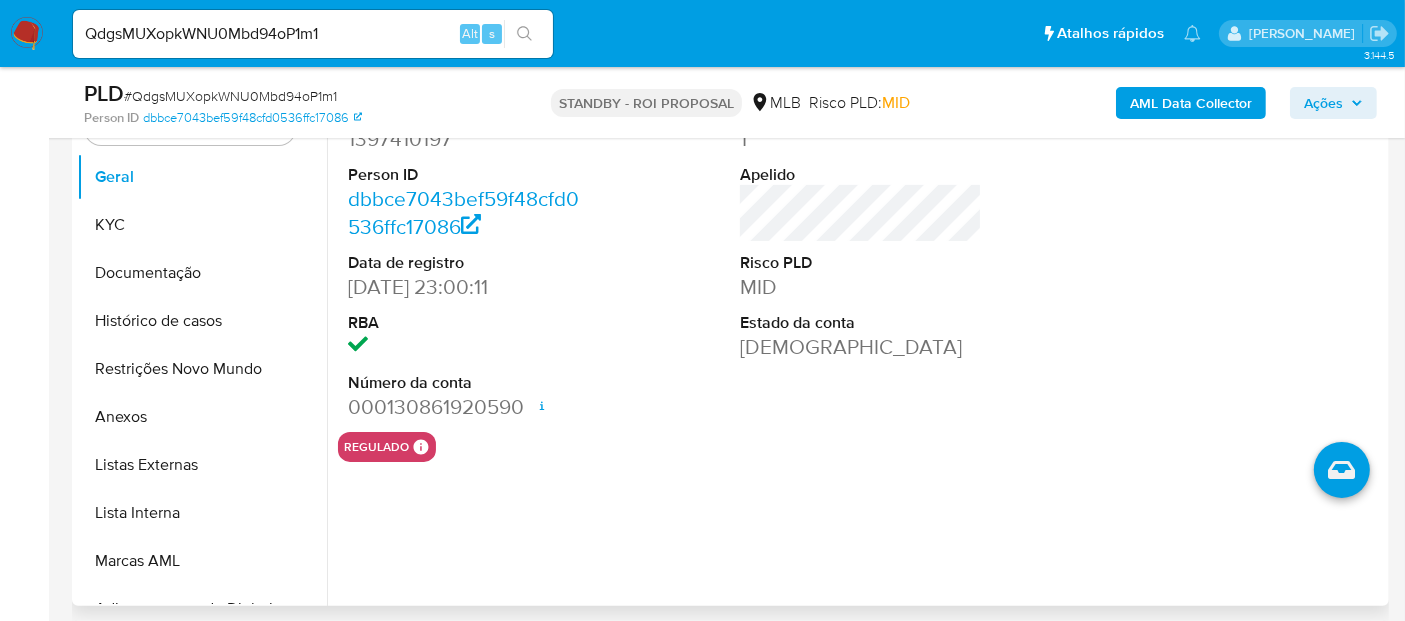 scroll, scrollTop: 444, scrollLeft: 0, axis: vertical 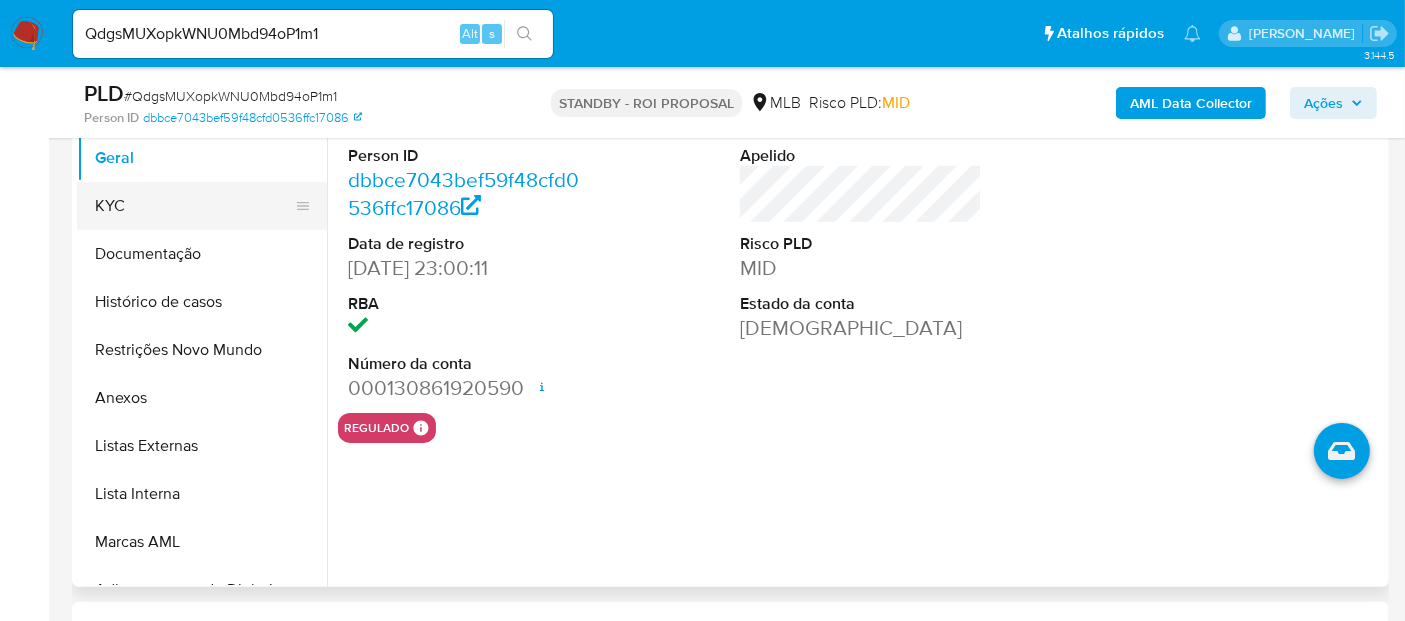 drag, startPoint x: 137, startPoint y: 205, endPoint x: 176, endPoint y: 205, distance: 39 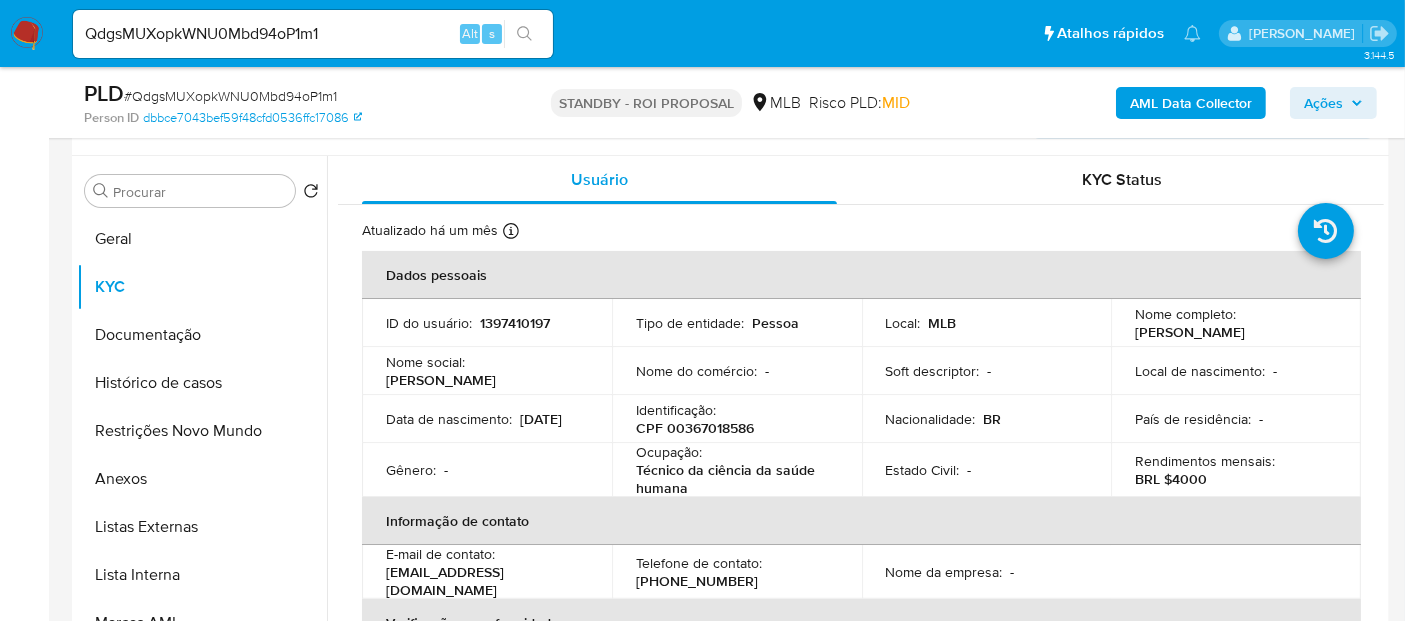 scroll, scrollTop: 333, scrollLeft: 0, axis: vertical 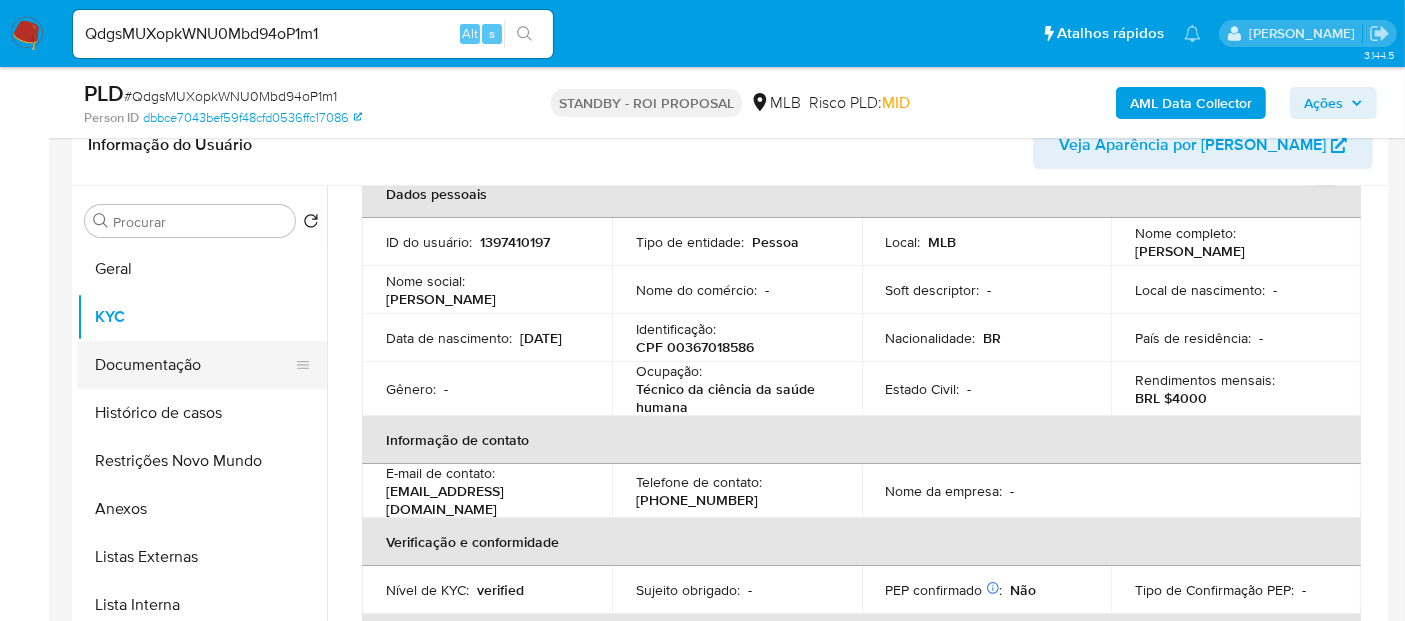 drag, startPoint x: 154, startPoint y: 370, endPoint x: 211, endPoint y: 382, distance: 58.249462 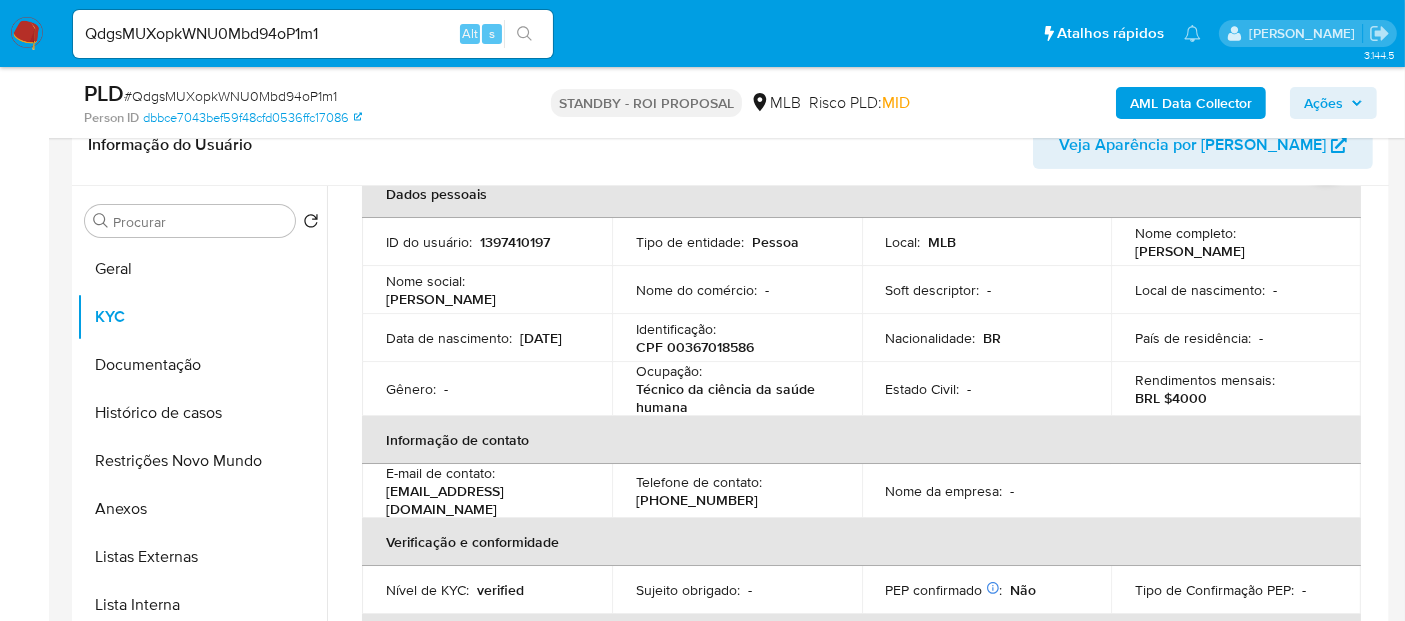 scroll, scrollTop: 0, scrollLeft: 0, axis: both 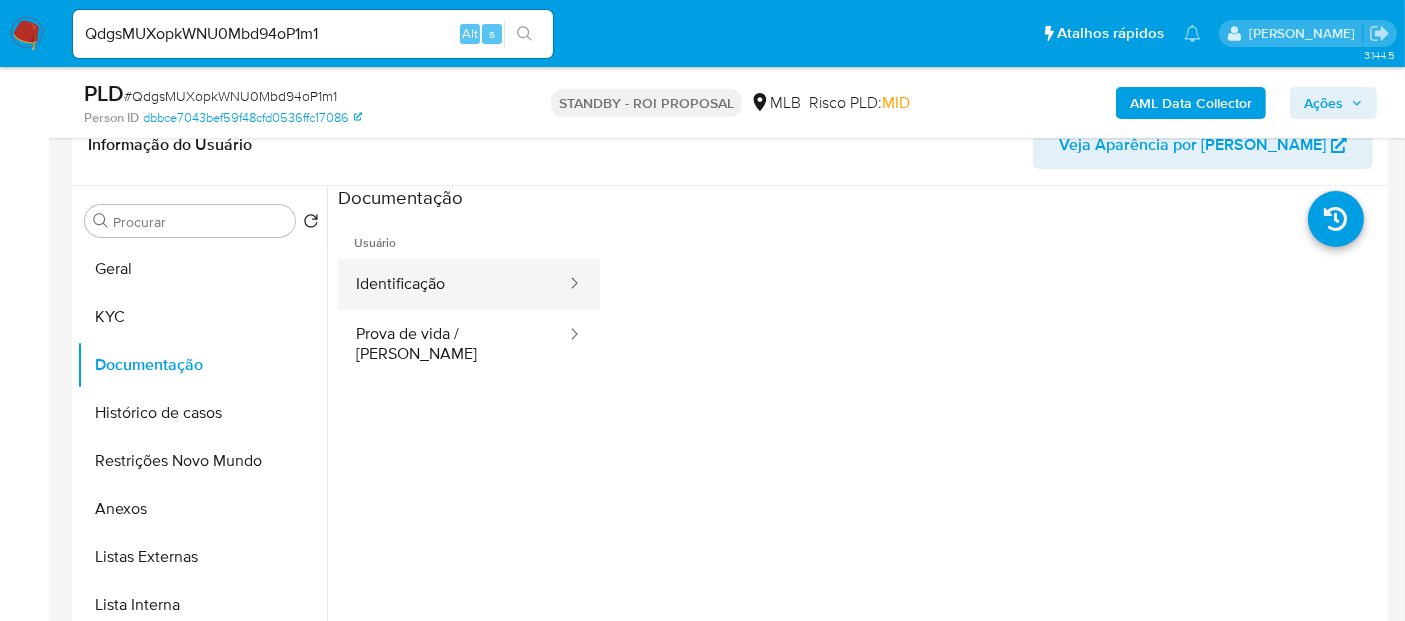 drag, startPoint x: 451, startPoint y: 279, endPoint x: 482, endPoint y: 289, distance: 32.572994 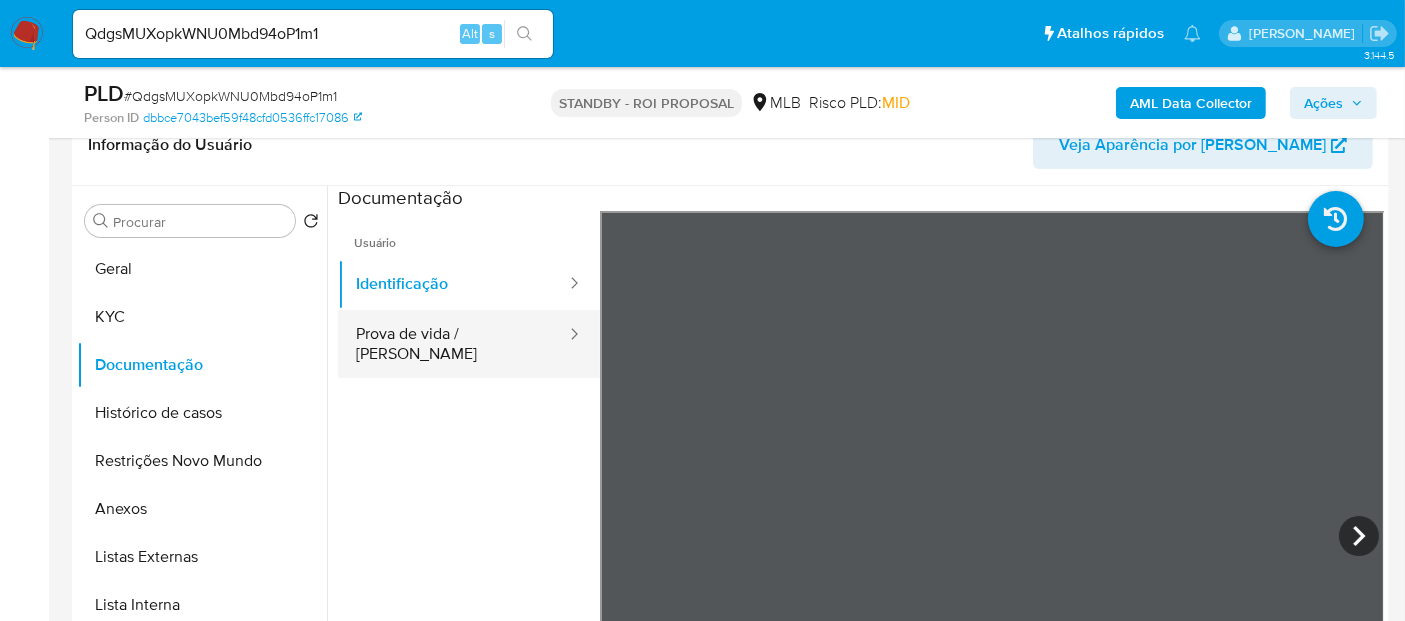 click on "Prova de vida / [PERSON_NAME]" at bounding box center (453, 344) 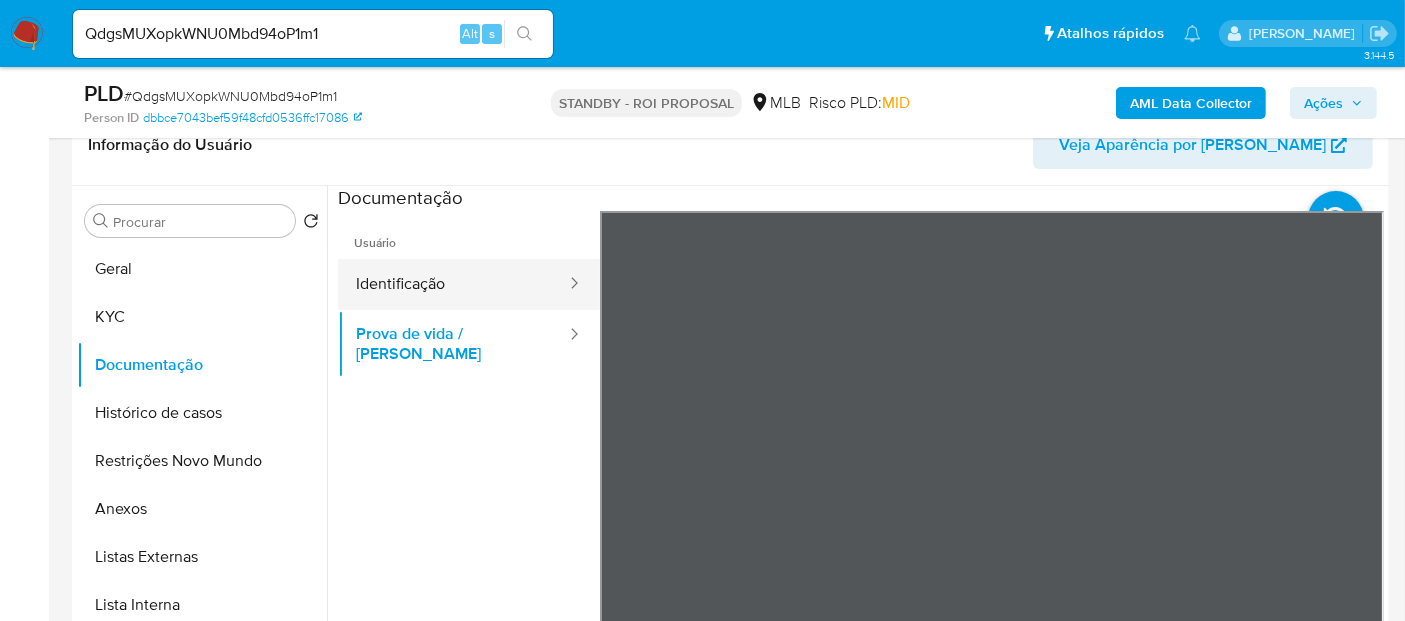 drag, startPoint x: 424, startPoint y: 261, endPoint x: 483, endPoint y: 276, distance: 60.876926 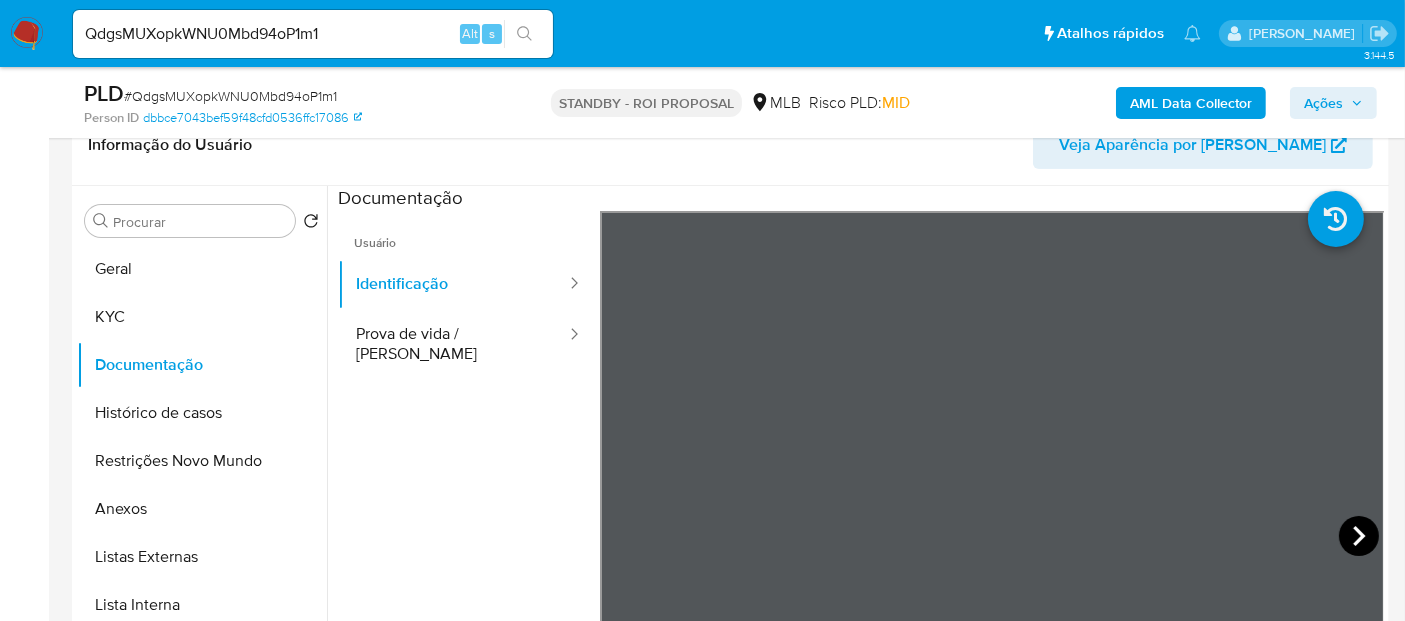click 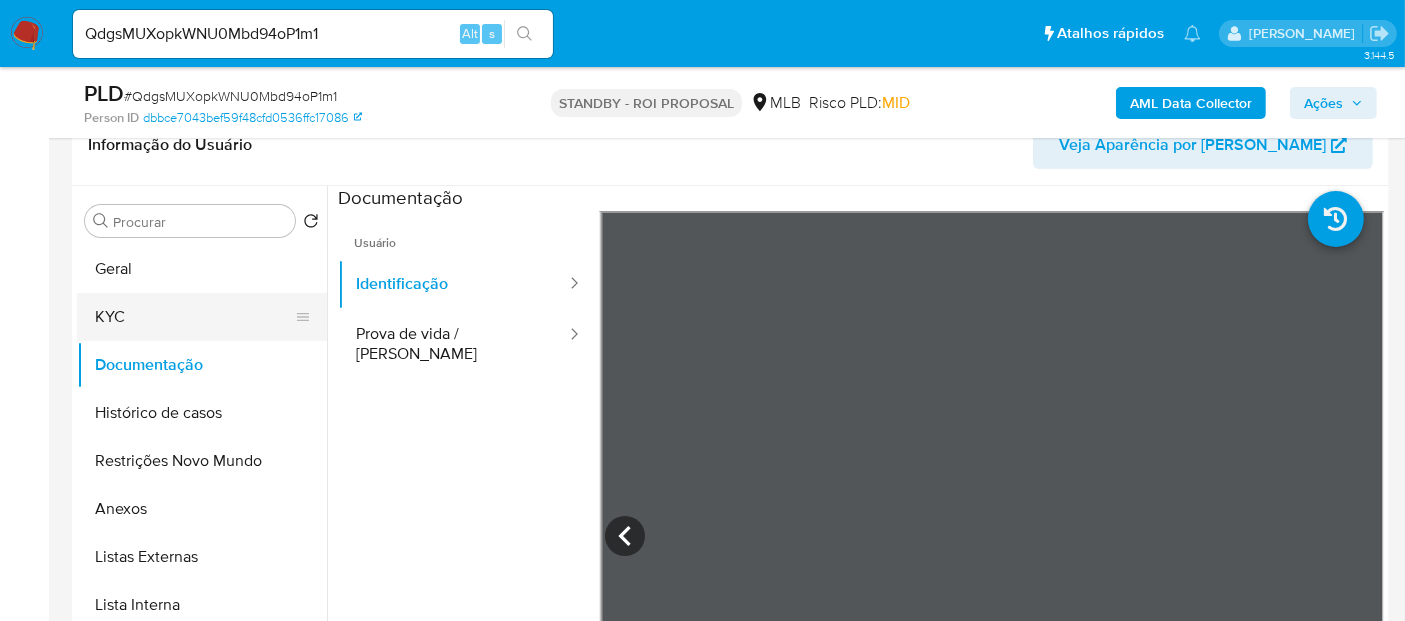 drag, startPoint x: 140, startPoint y: 320, endPoint x: 172, endPoint y: 315, distance: 32.38827 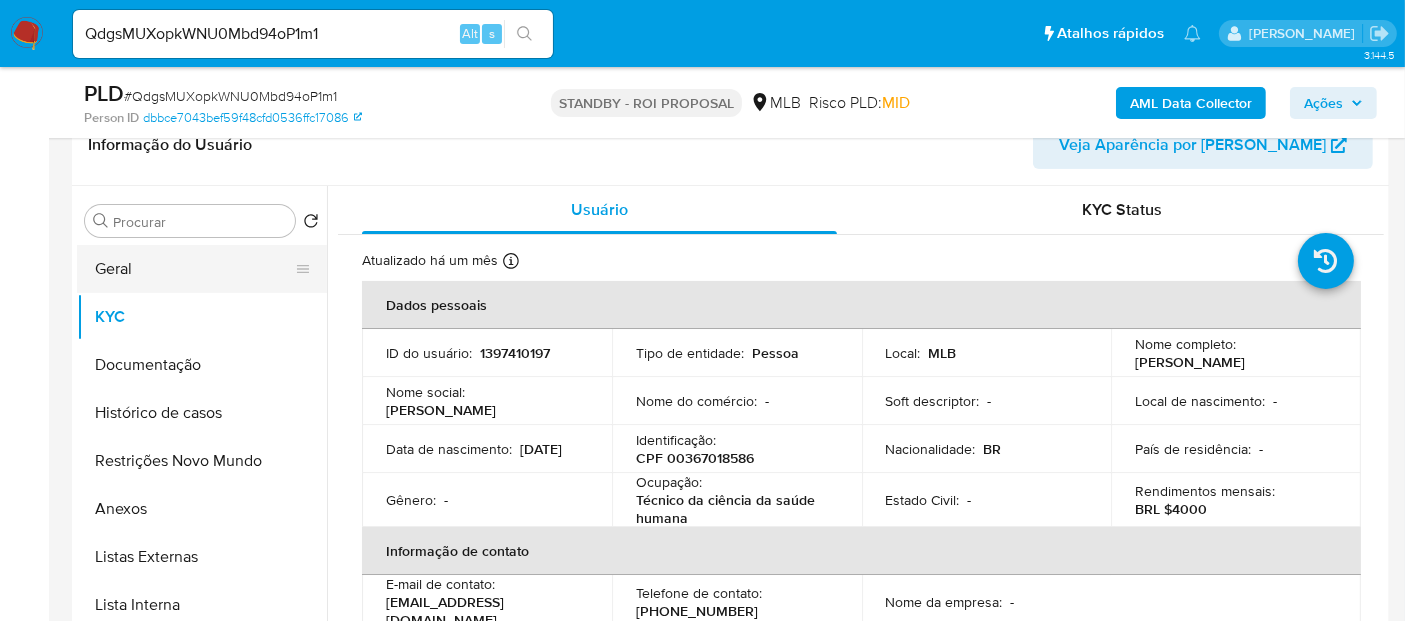 click on "Geral" at bounding box center (194, 269) 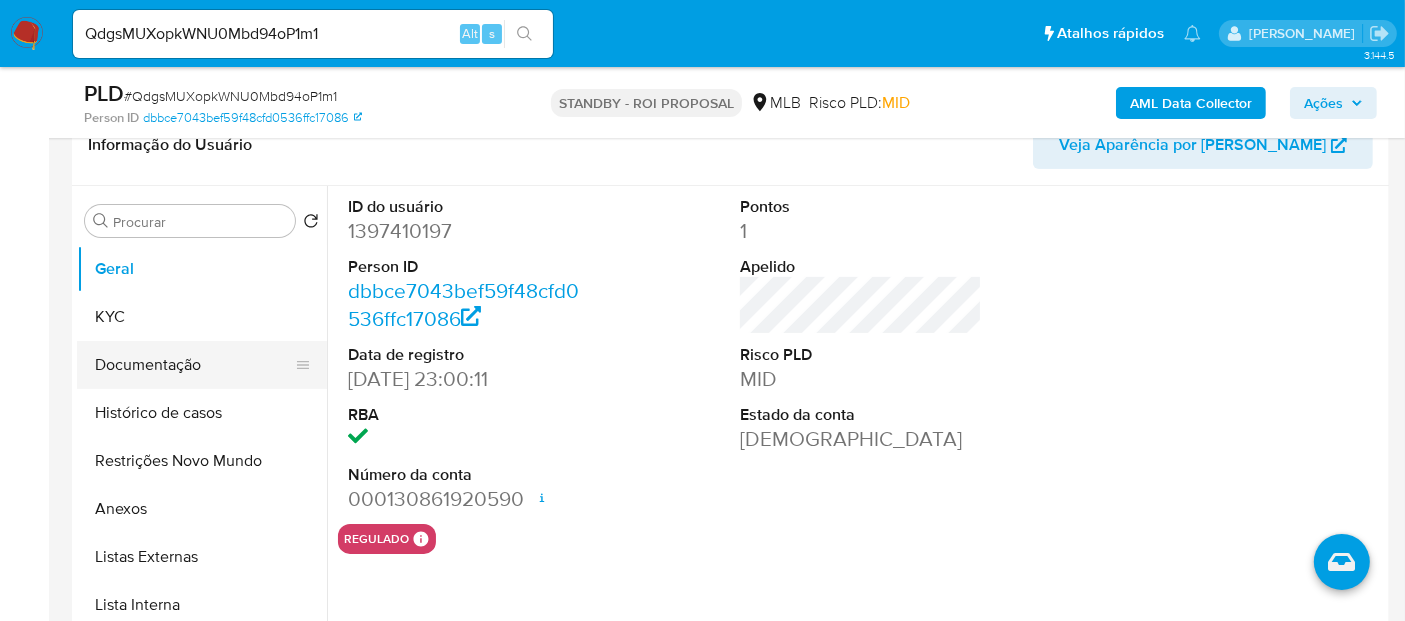 click on "Documentação" at bounding box center [194, 365] 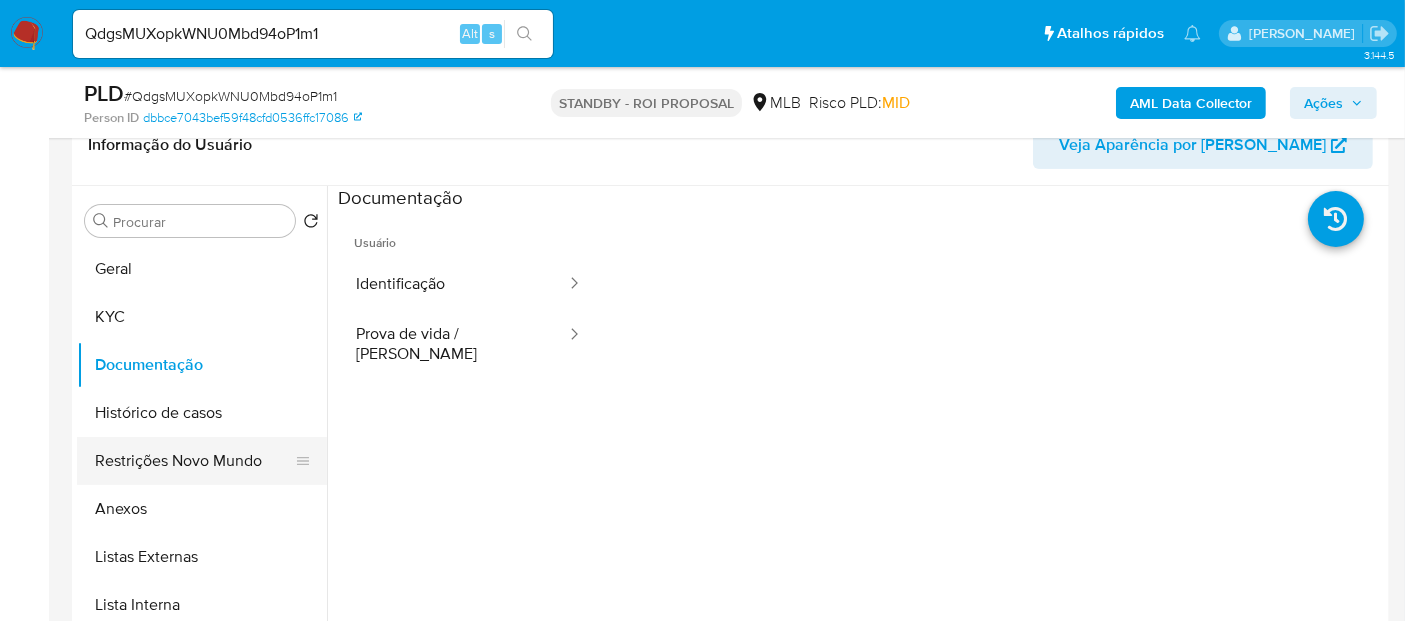 click on "Restrições Novo Mundo" at bounding box center (194, 461) 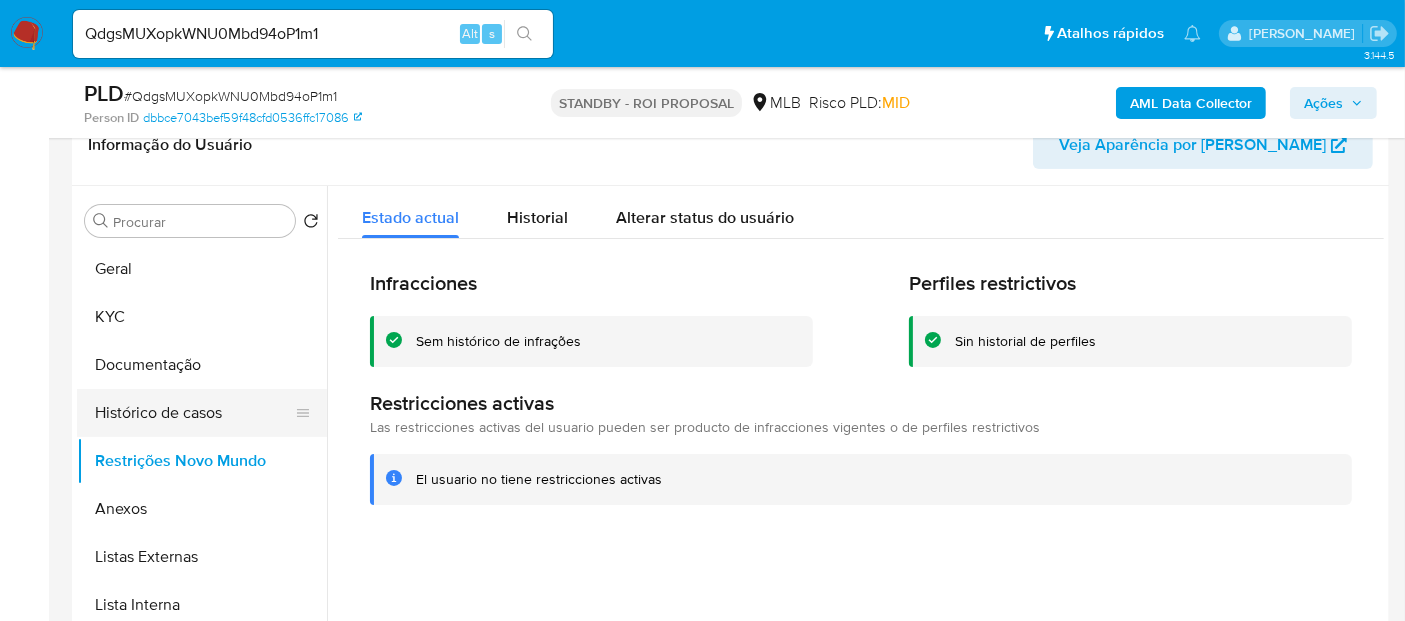 click on "Histórico de casos" at bounding box center (194, 413) 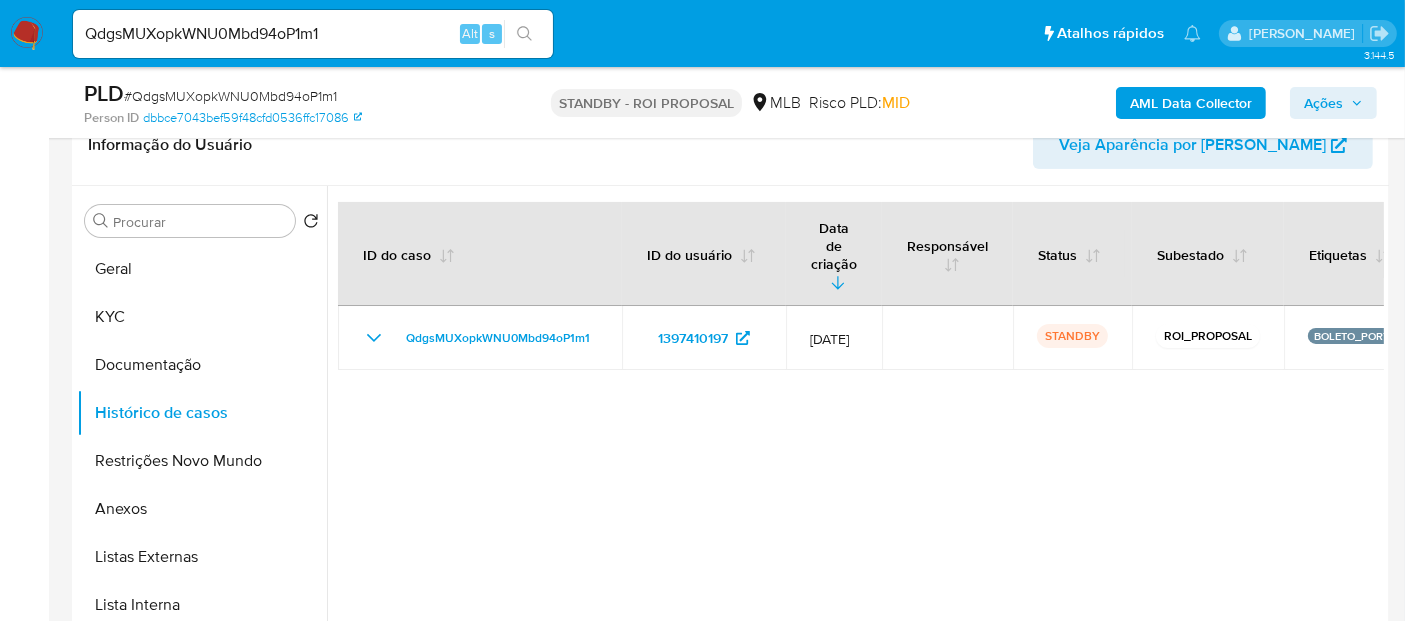 click at bounding box center (27, 34) 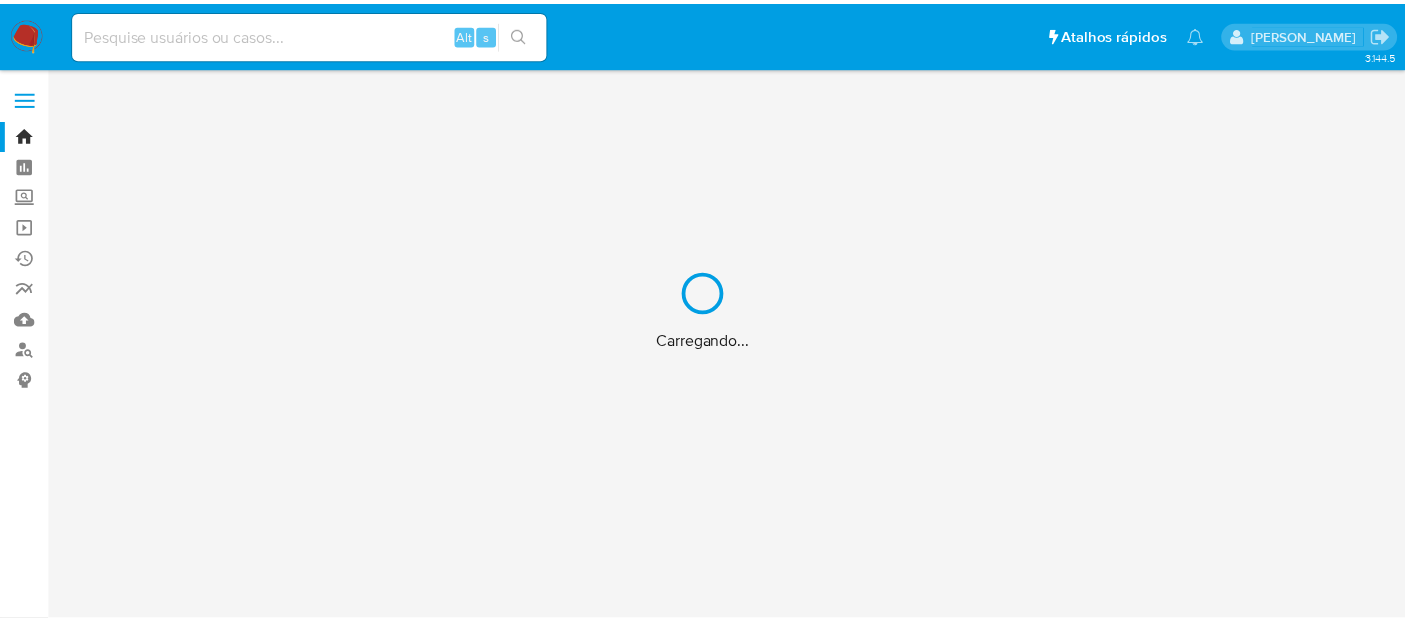 scroll, scrollTop: 0, scrollLeft: 0, axis: both 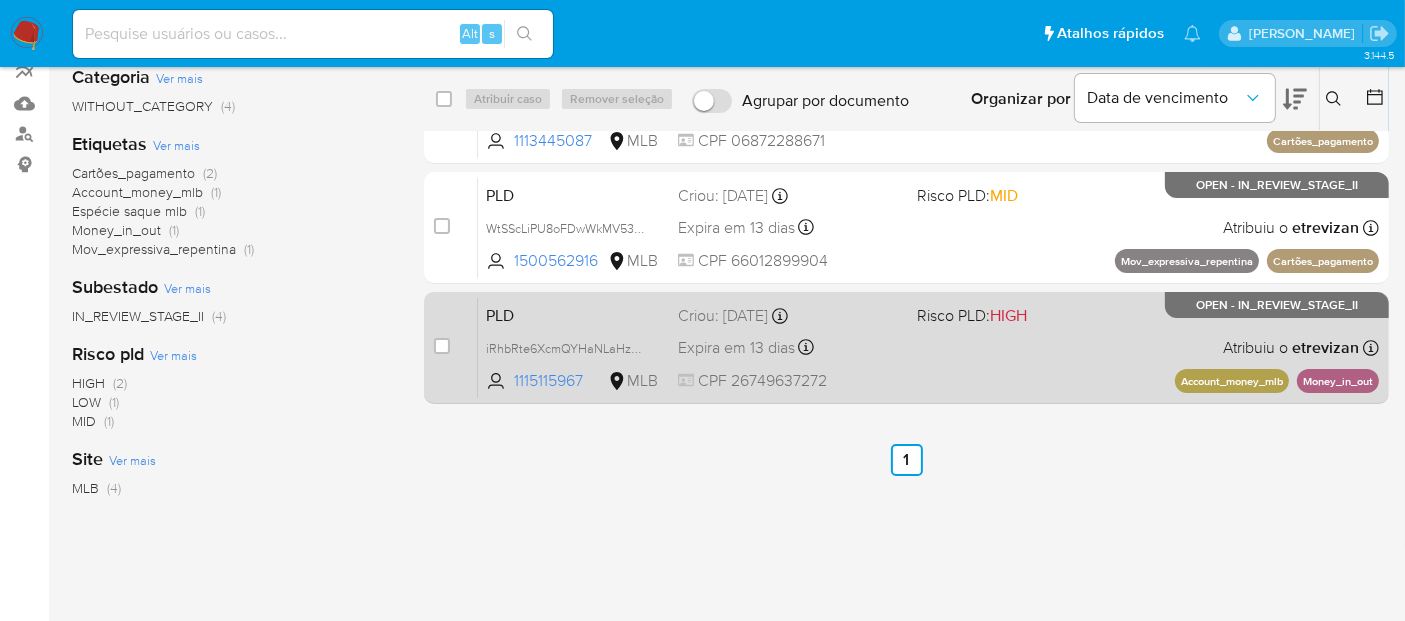 click on "PLD iRhbRte6XcmQYHaNLaHzSBFT 1115115967 MLB Risco PLD:  HIGH Criou: 12/06/2025   Criou: 12/06/2025 00:17:24 Expira em 13 dias   Expira em 27/07/2025 00:17:24 CPF   26749637272 Atribuiu o   etrevizan   Asignado el: 18/06/2025 14:27:29 Account_money_mlb Money_in_out OPEN - IN_REVIEW_STAGE_II" at bounding box center [928, 347] 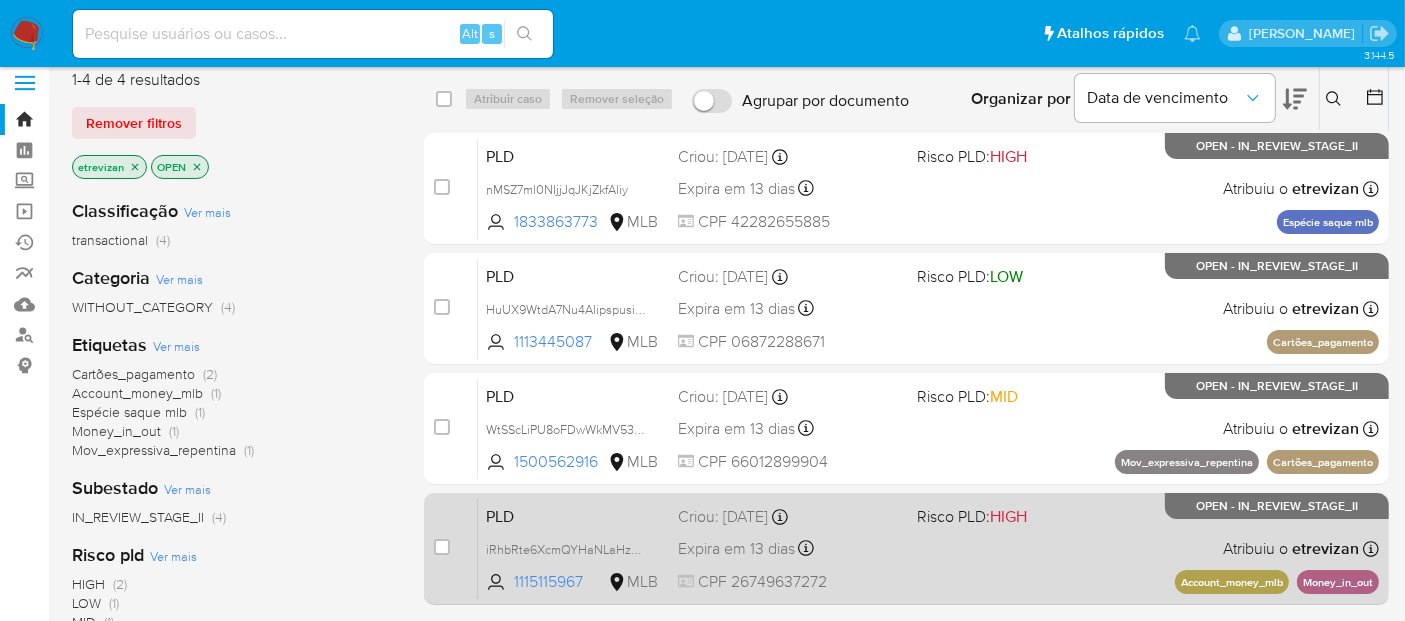 scroll, scrollTop: 0, scrollLeft: 0, axis: both 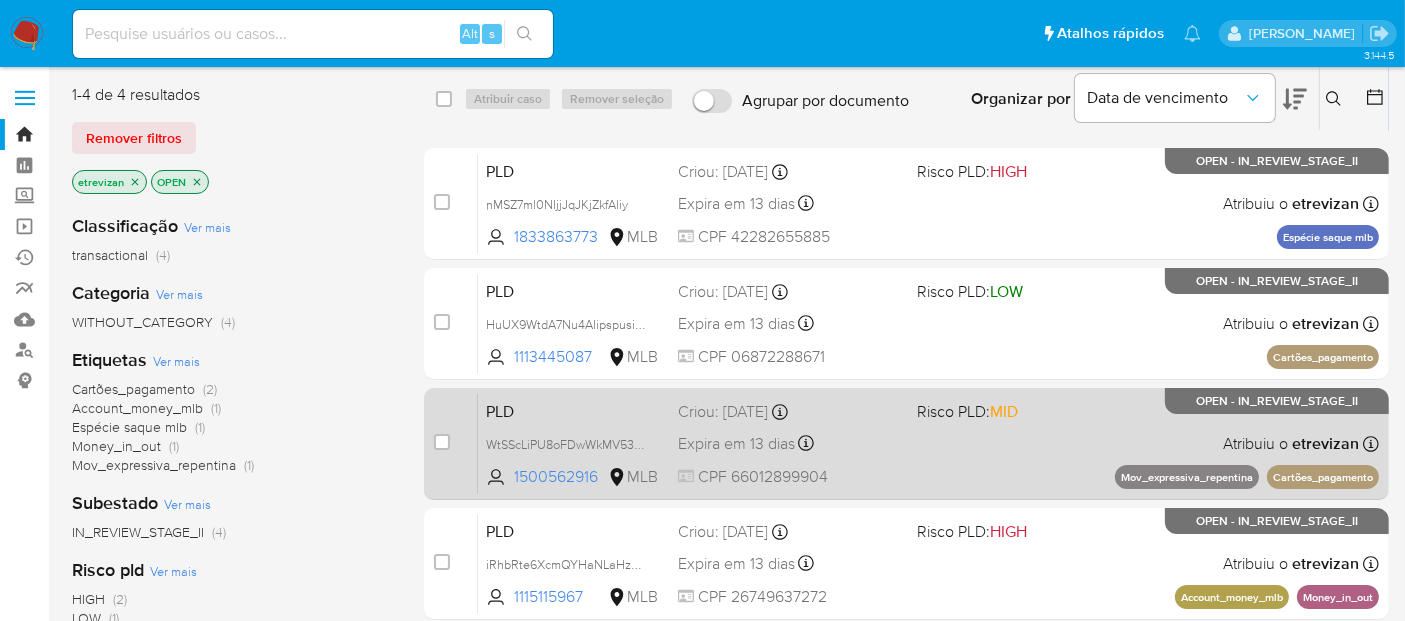 click on "PLD WtSScLiPU8oFDwWkMV53nGDR 1500562916 MLB Risco PLD:  MID Criou: 12/06/2025   Criou: 12/06/2025 00:24:04 Expira em 13 dias   Expira em 27/07/2025 00:24:05 CPF   66012899904 Atribuiu o   etrevizan   Asignado el: 18/06/2025 14:25:29 Mov_expressiva_repentina Cartões_pagamento OPEN - IN_REVIEW_STAGE_II" at bounding box center [928, 443] 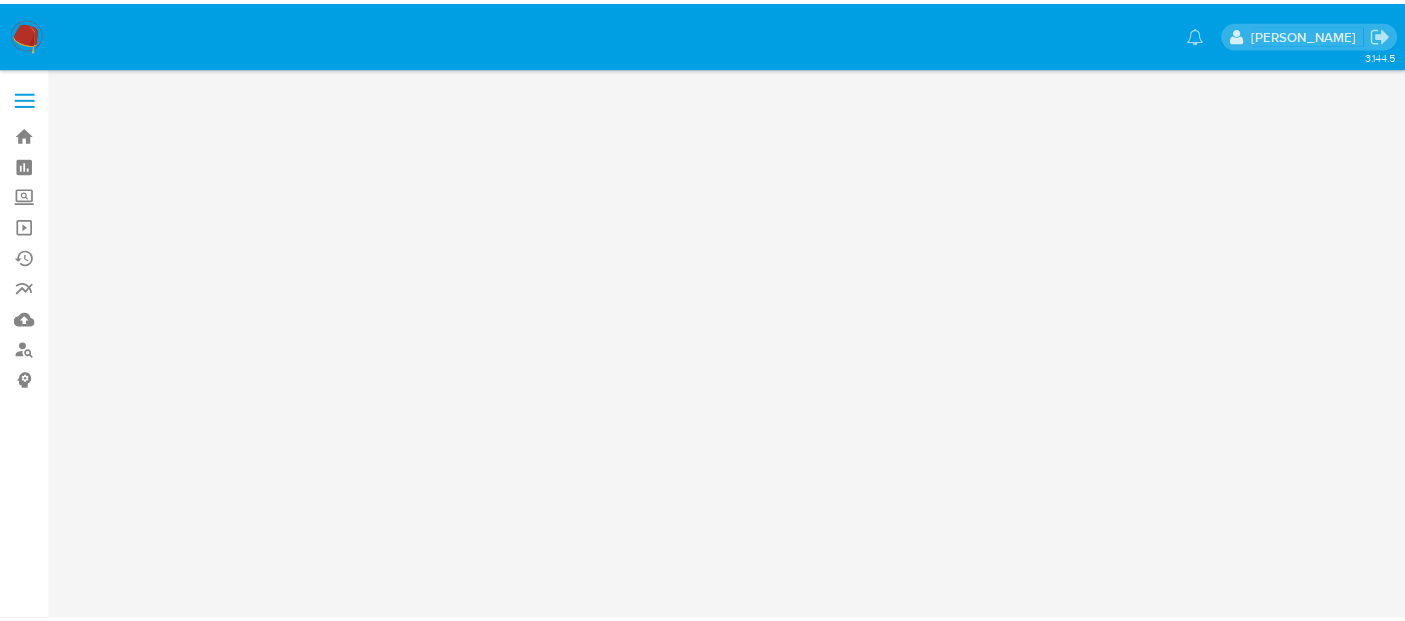 scroll, scrollTop: 0, scrollLeft: 0, axis: both 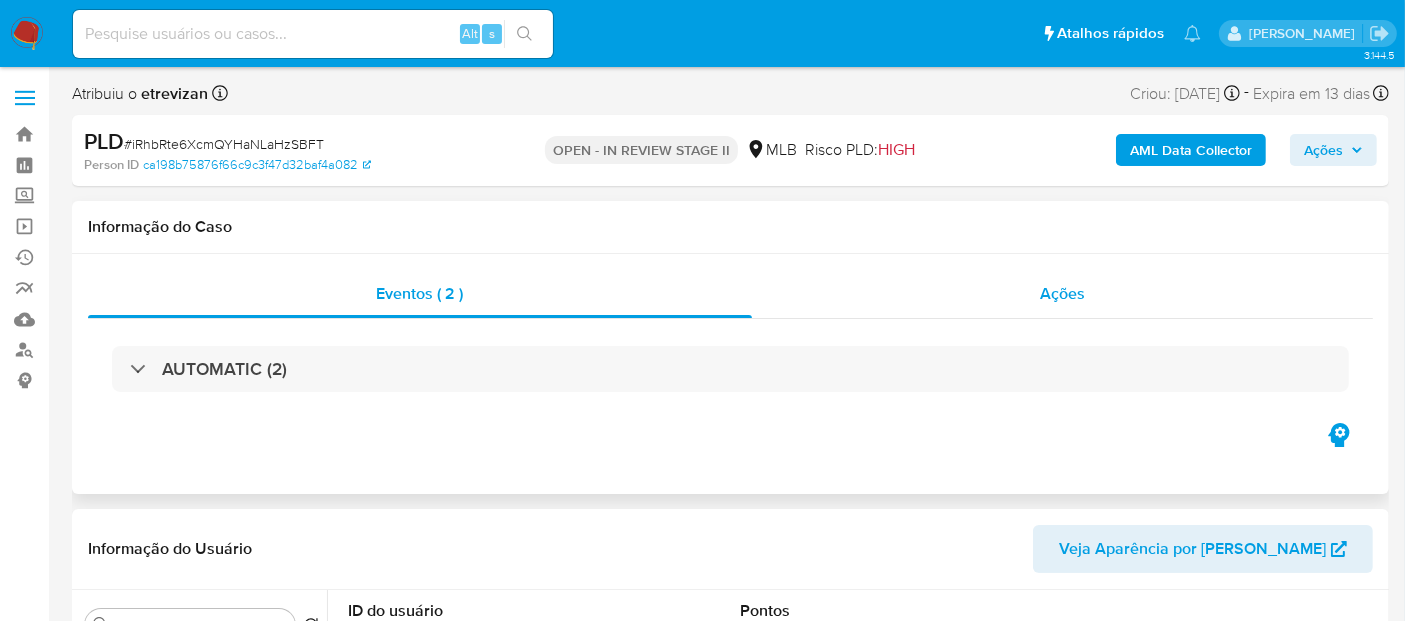 drag, startPoint x: 1069, startPoint y: 298, endPoint x: 1020, endPoint y: 293, distance: 49.25444 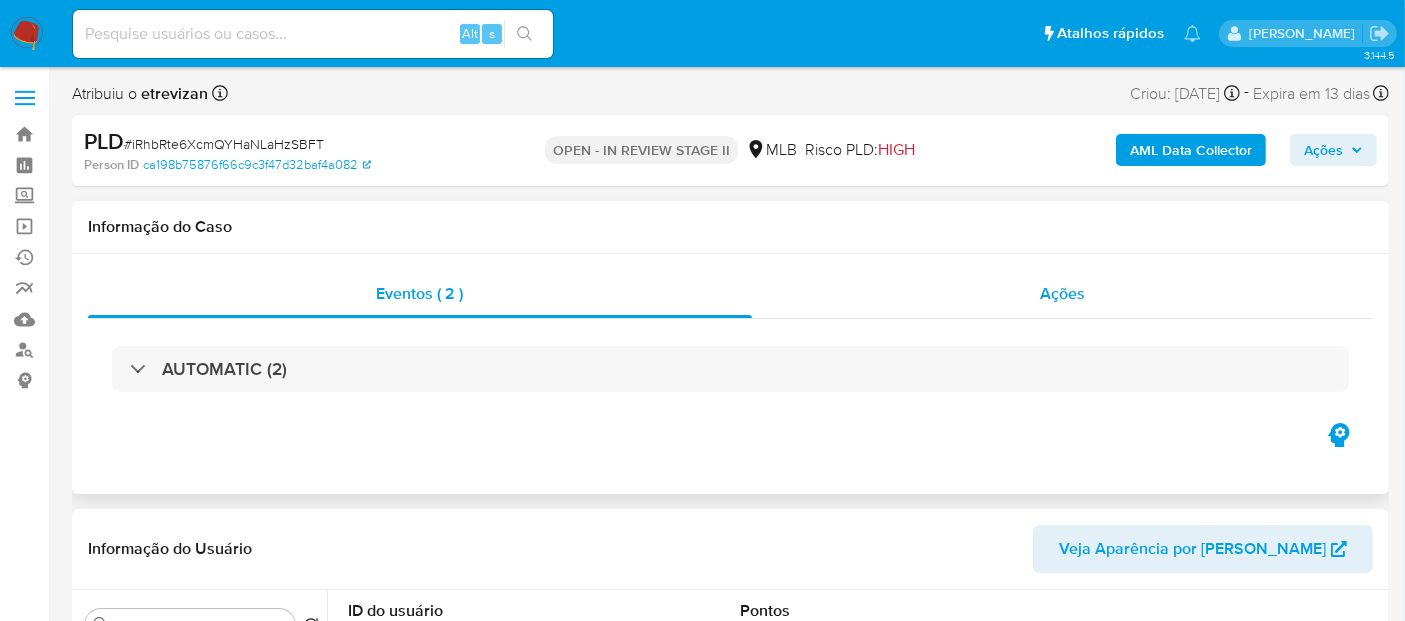 click on "Ações" at bounding box center [1062, 293] 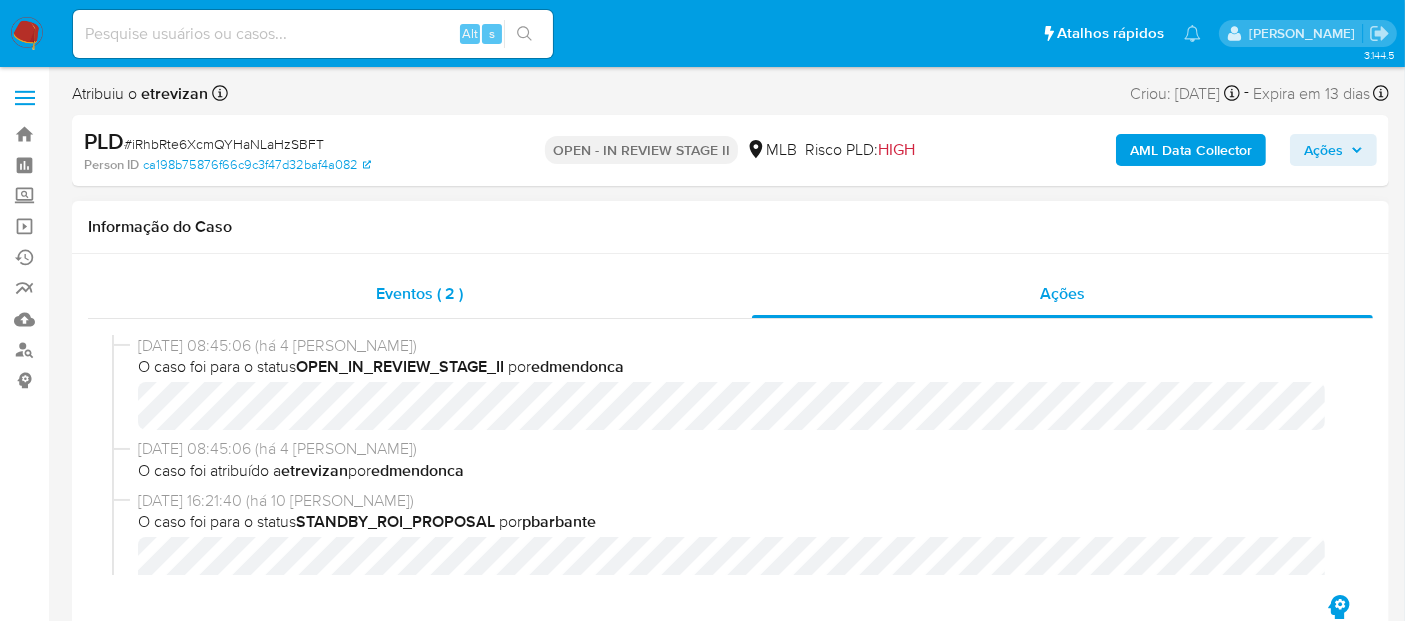 select on "10" 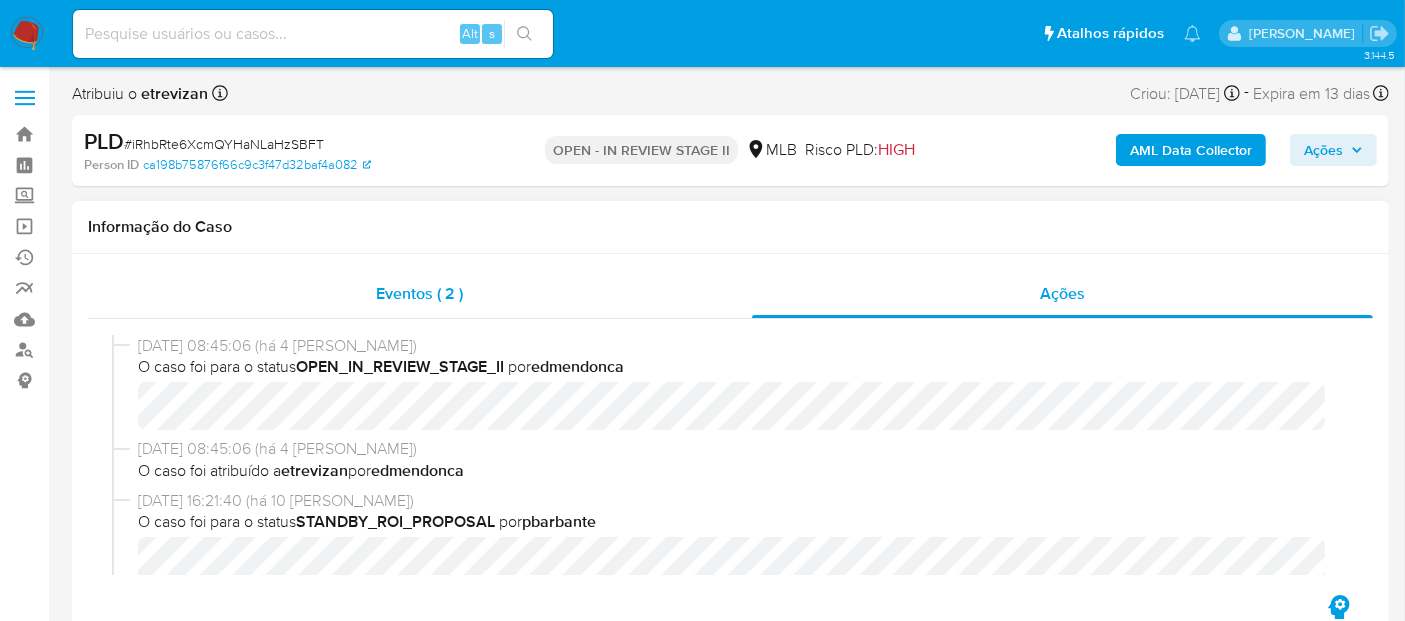 click on "Eventos ( 2 )" at bounding box center [419, 293] 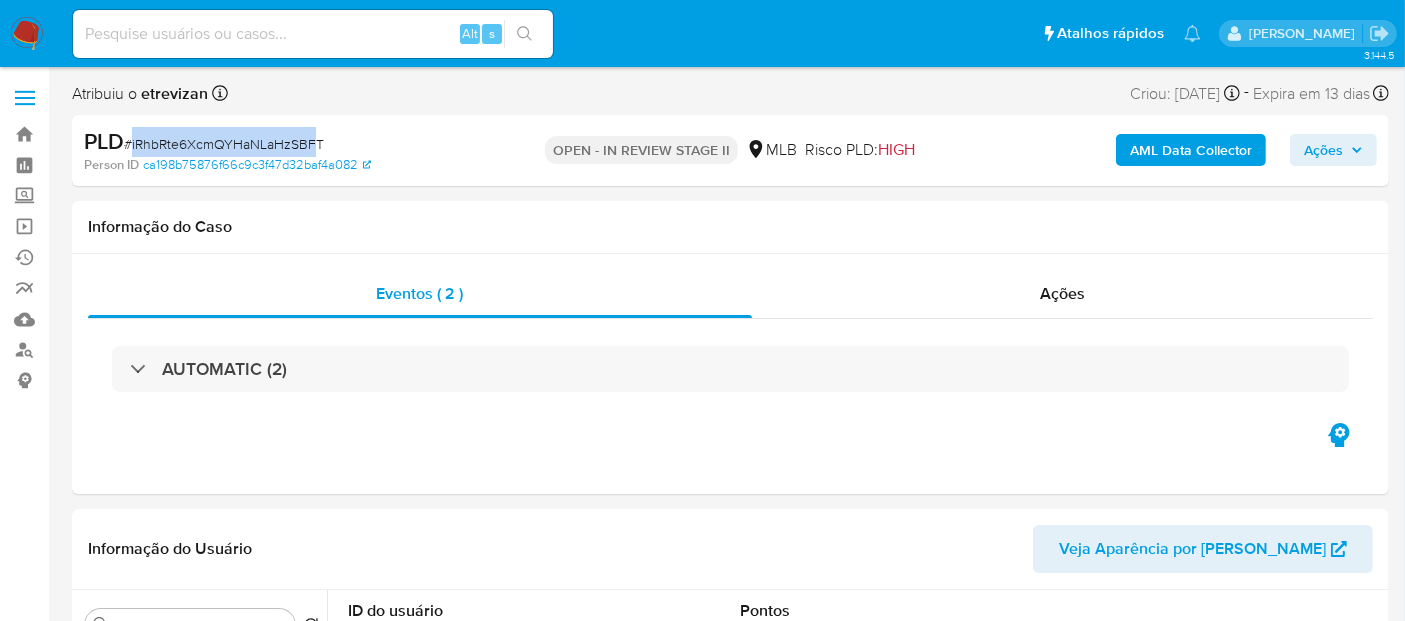 drag, startPoint x: 133, startPoint y: 144, endPoint x: 310, endPoint y: 146, distance: 177.01129 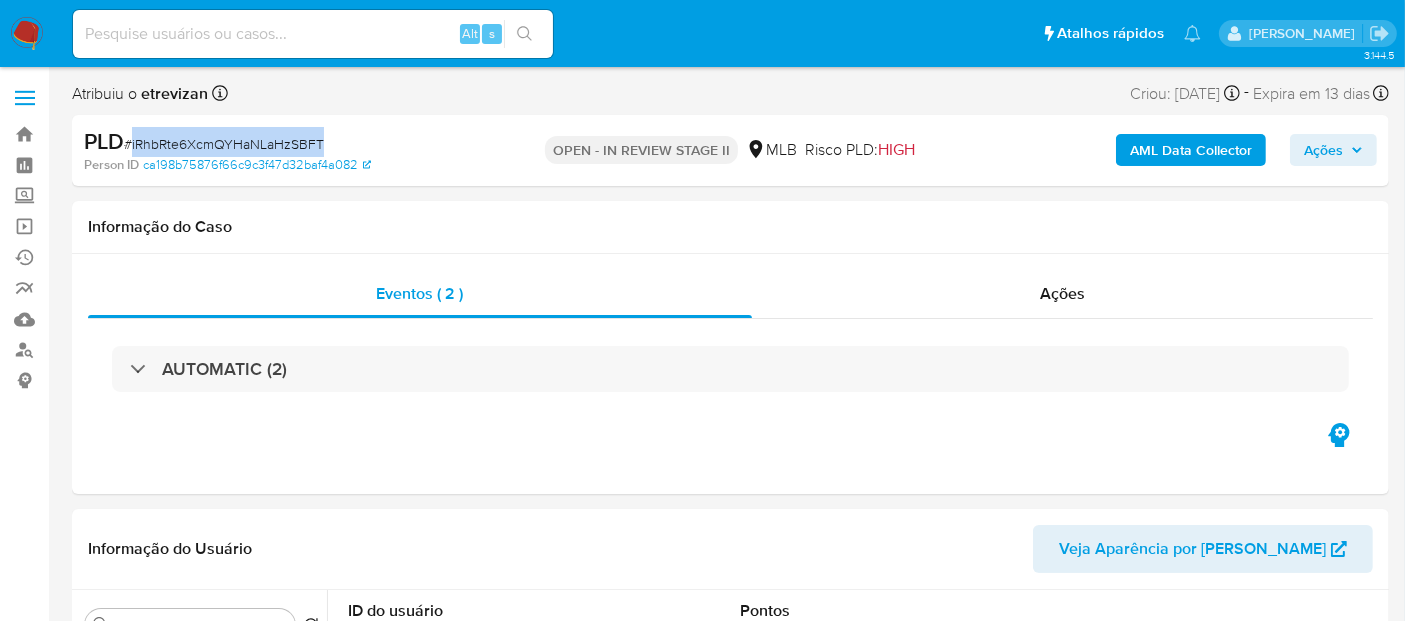 copy on "iRhbRte6XcmQYHaNLaHzSBFT" 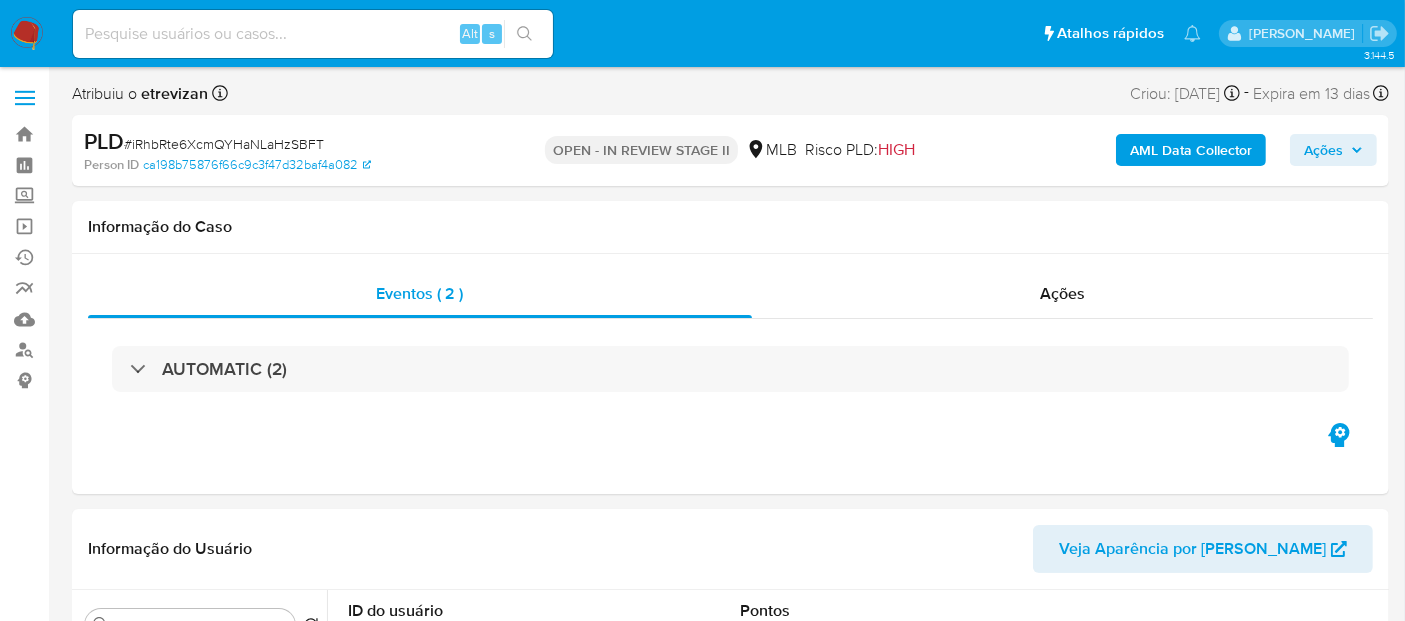 click at bounding box center [313, 34] 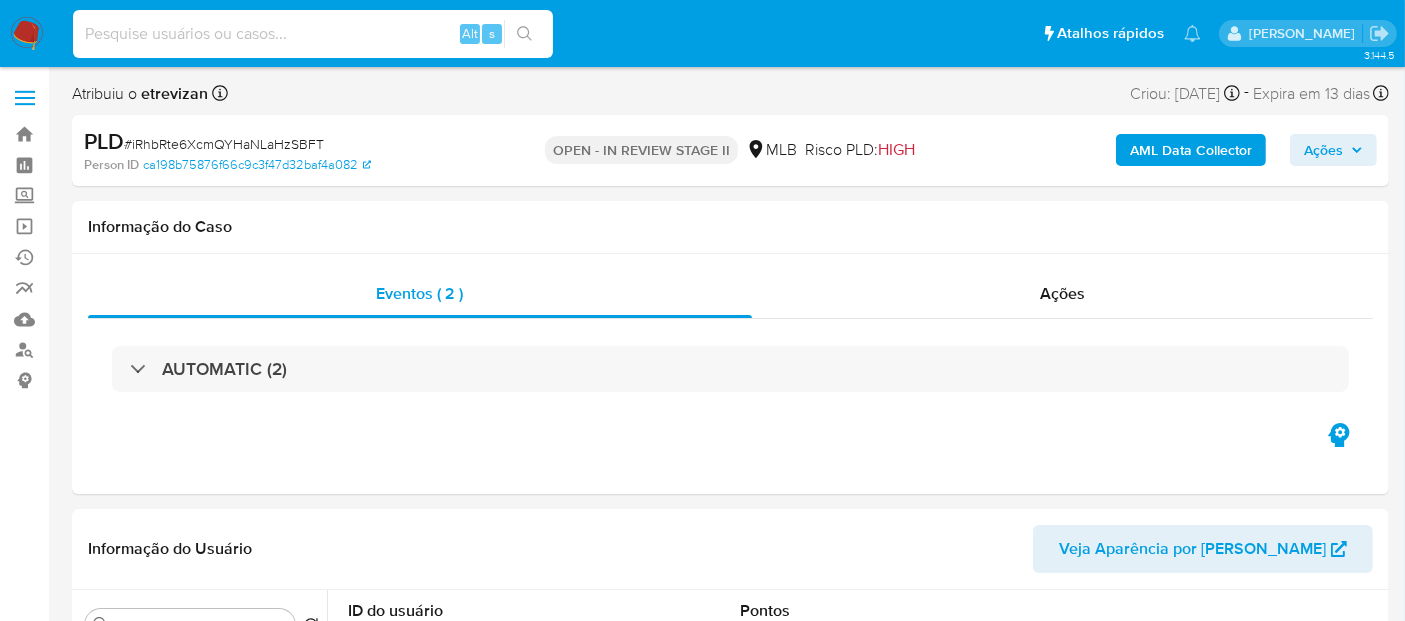 paste on "iRhbRte6XcmQYHaNLaHzSBFT" 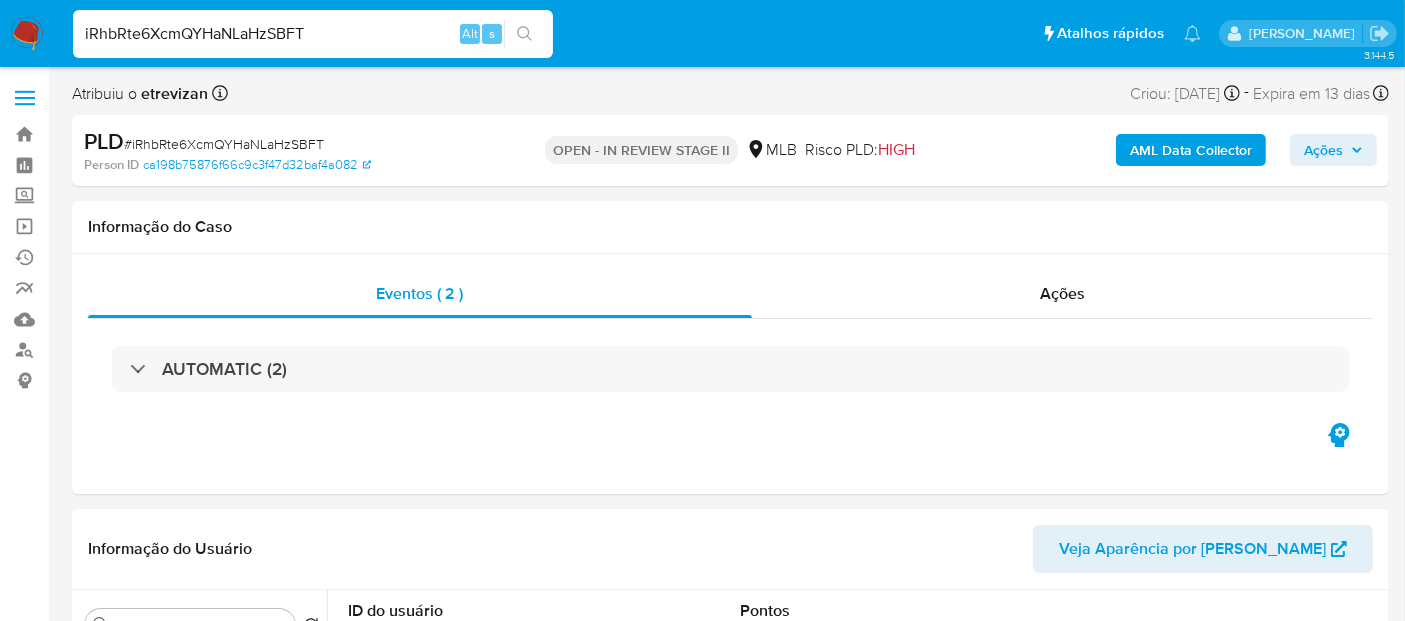 type on "iRhbRte6XcmQYHaNLaHzSBFT" 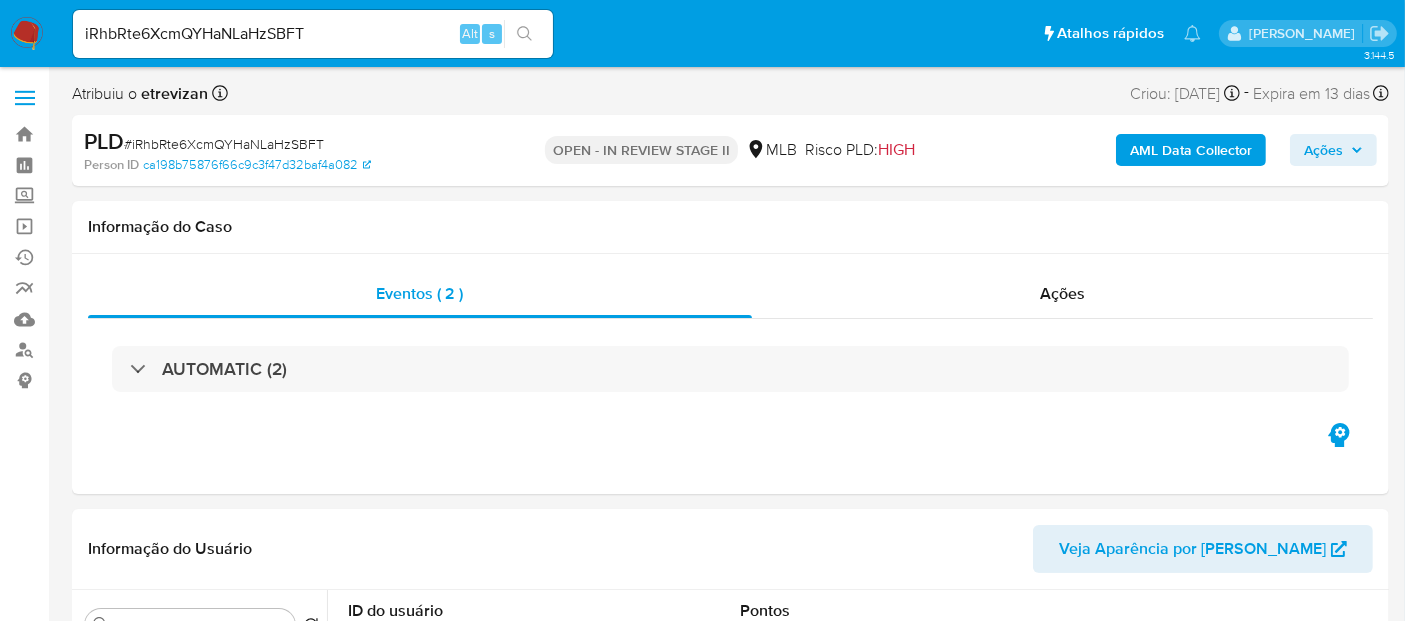click 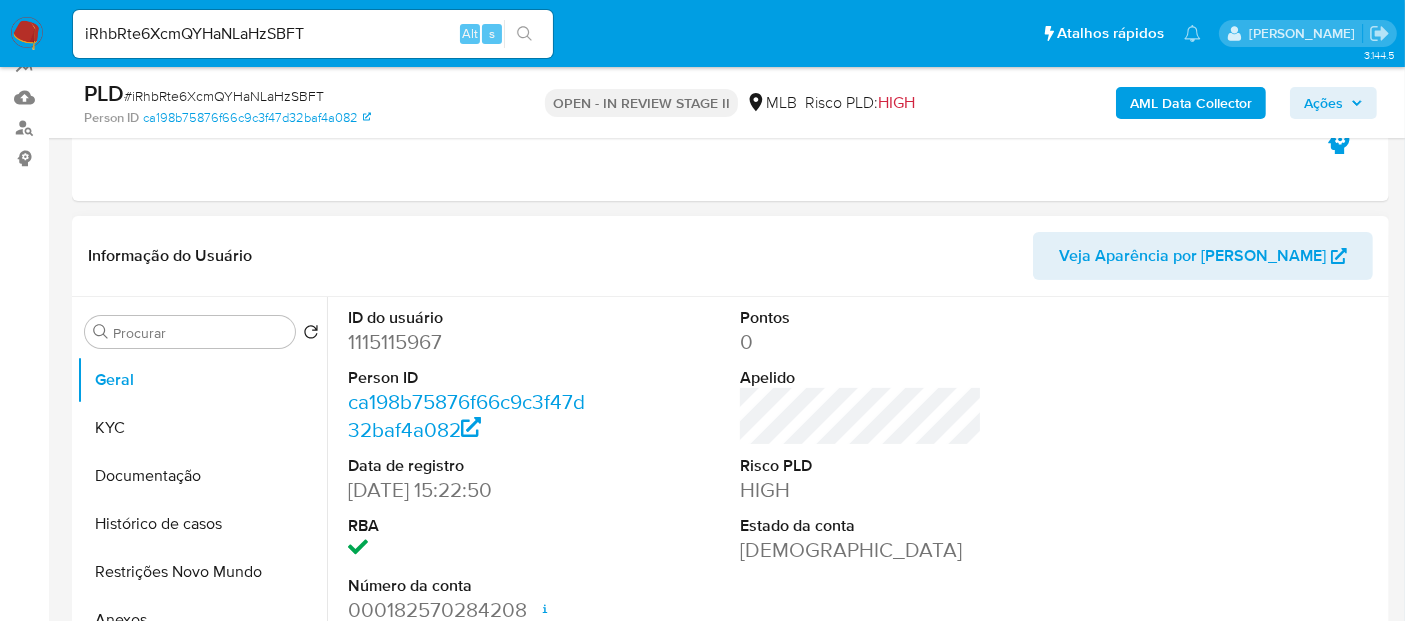 scroll, scrollTop: 333, scrollLeft: 0, axis: vertical 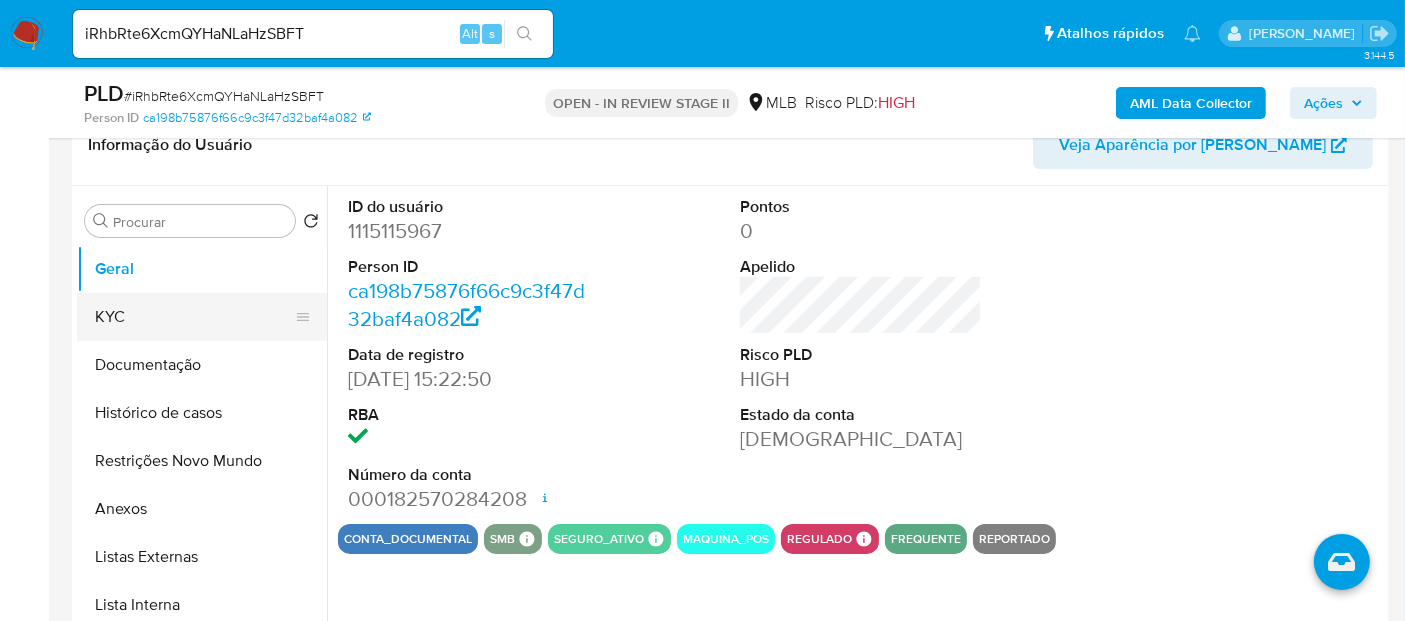 drag, startPoint x: 124, startPoint y: 308, endPoint x: 143, endPoint y: 304, distance: 19.416489 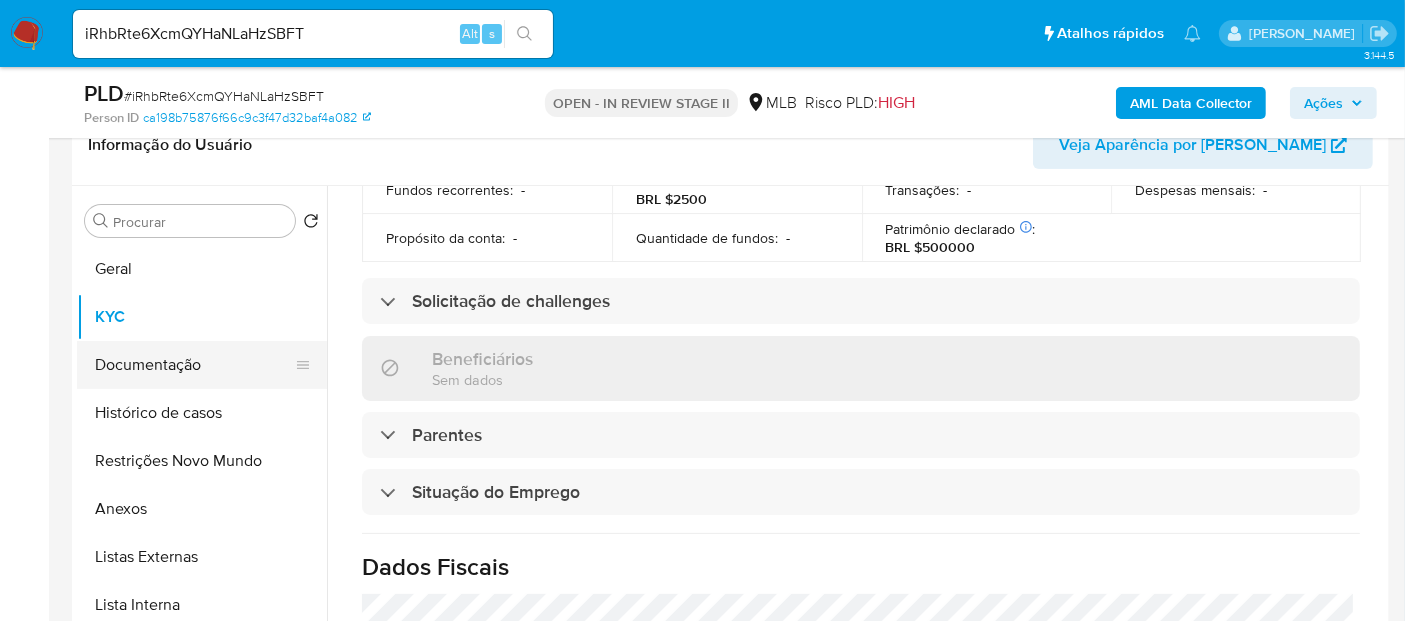 scroll, scrollTop: 444, scrollLeft: 0, axis: vertical 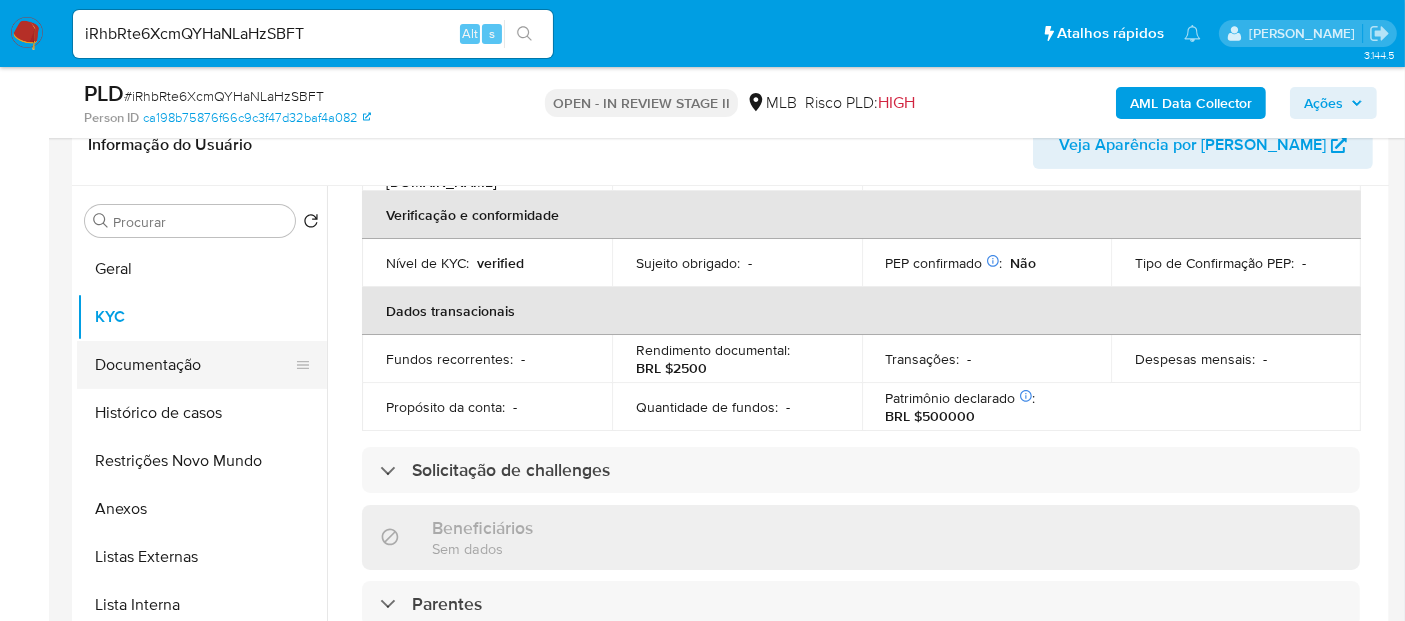 click on "Documentação" at bounding box center [194, 365] 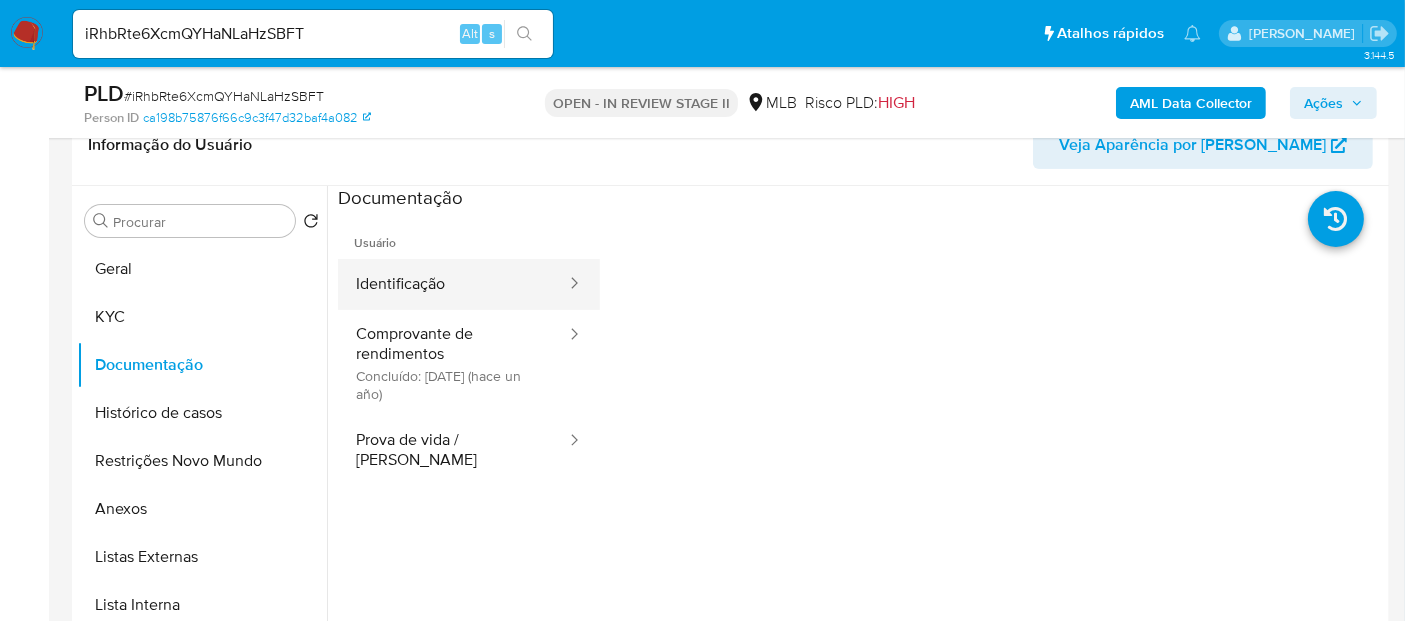 click on "Identificação" at bounding box center (453, 284) 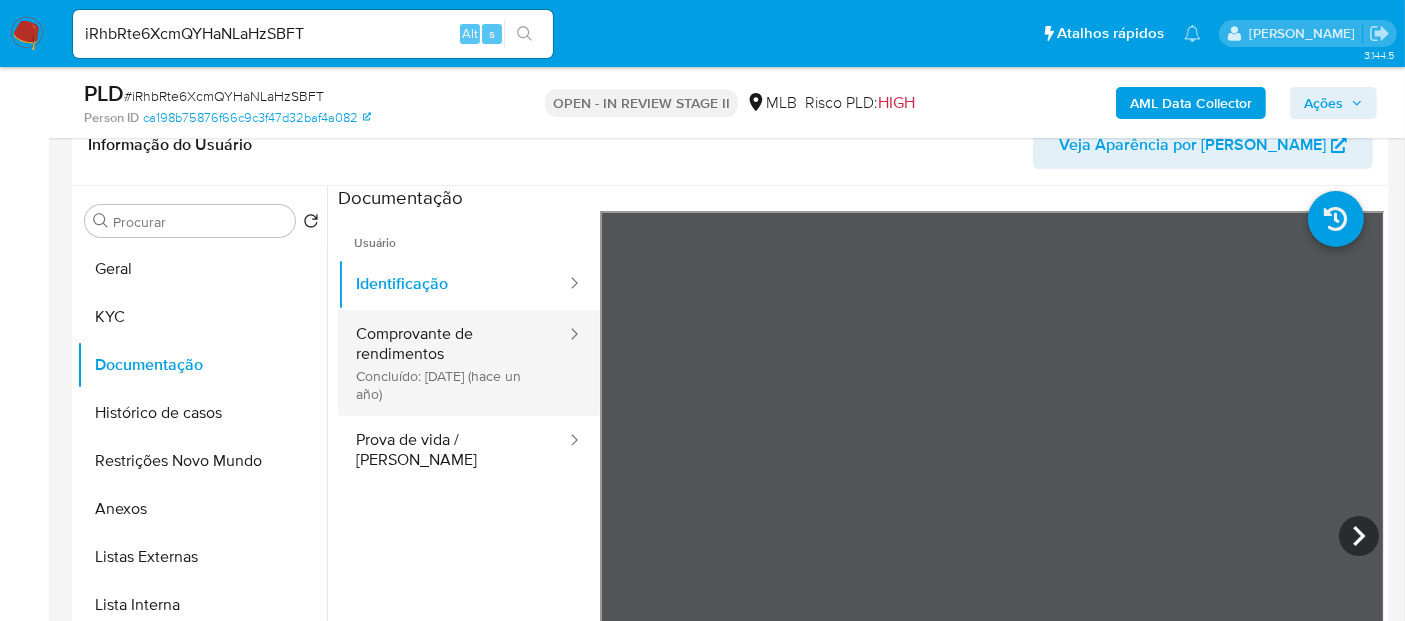 click on "Comprovante de rendimentos Concluído: 02/04/2024 (hace un año)" at bounding box center (453, 363) 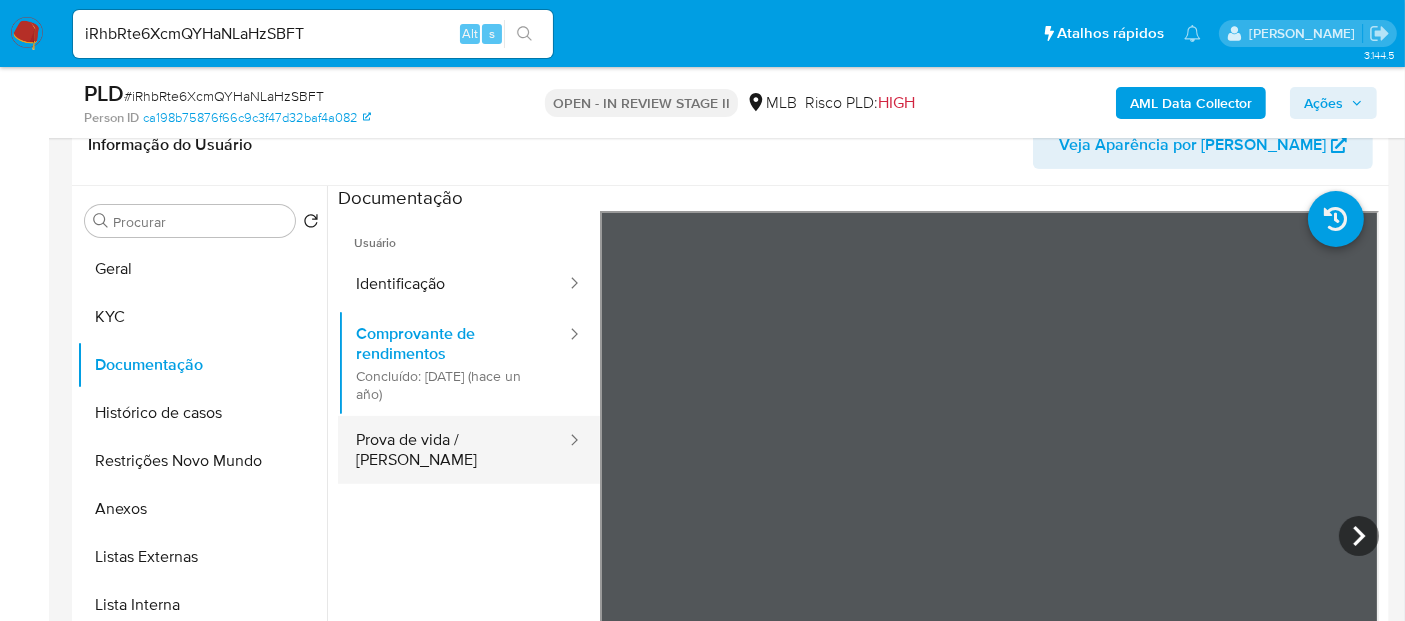 click on "Prova de vida / [PERSON_NAME]" at bounding box center (453, 450) 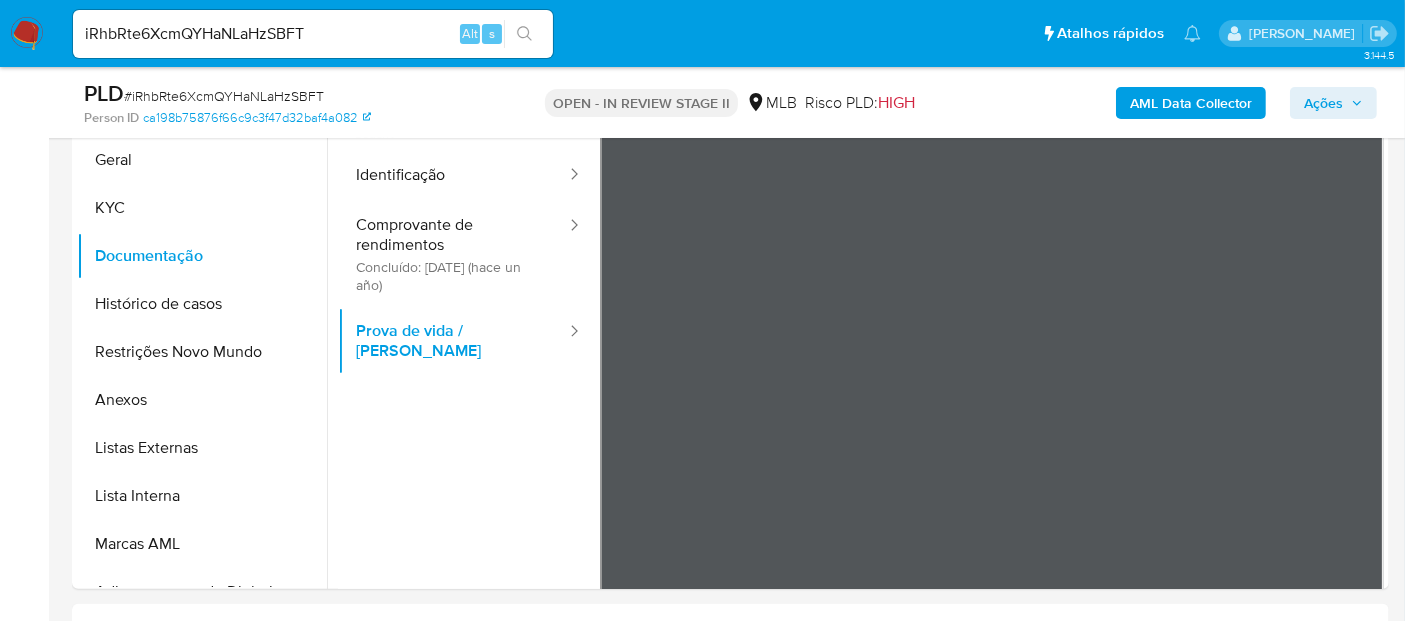 scroll, scrollTop: 421, scrollLeft: 0, axis: vertical 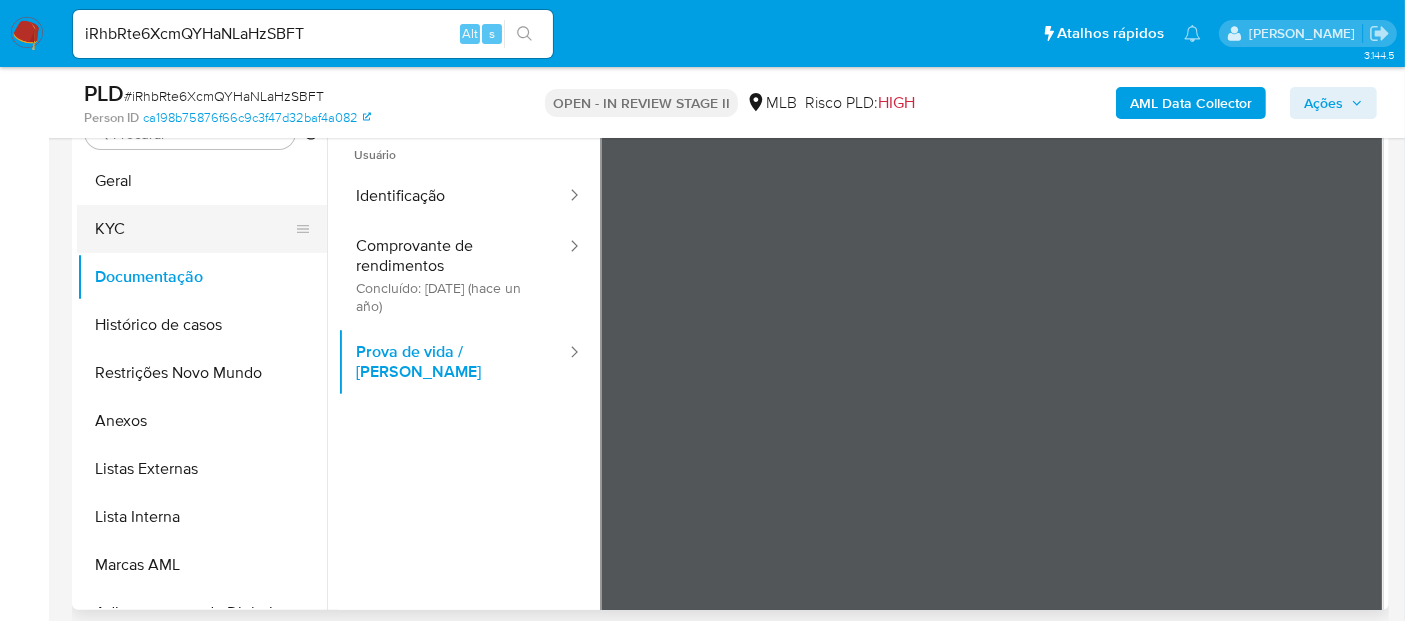drag, startPoint x: 141, startPoint y: 180, endPoint x: 309, endPoint y: 224, distance: 173.66635 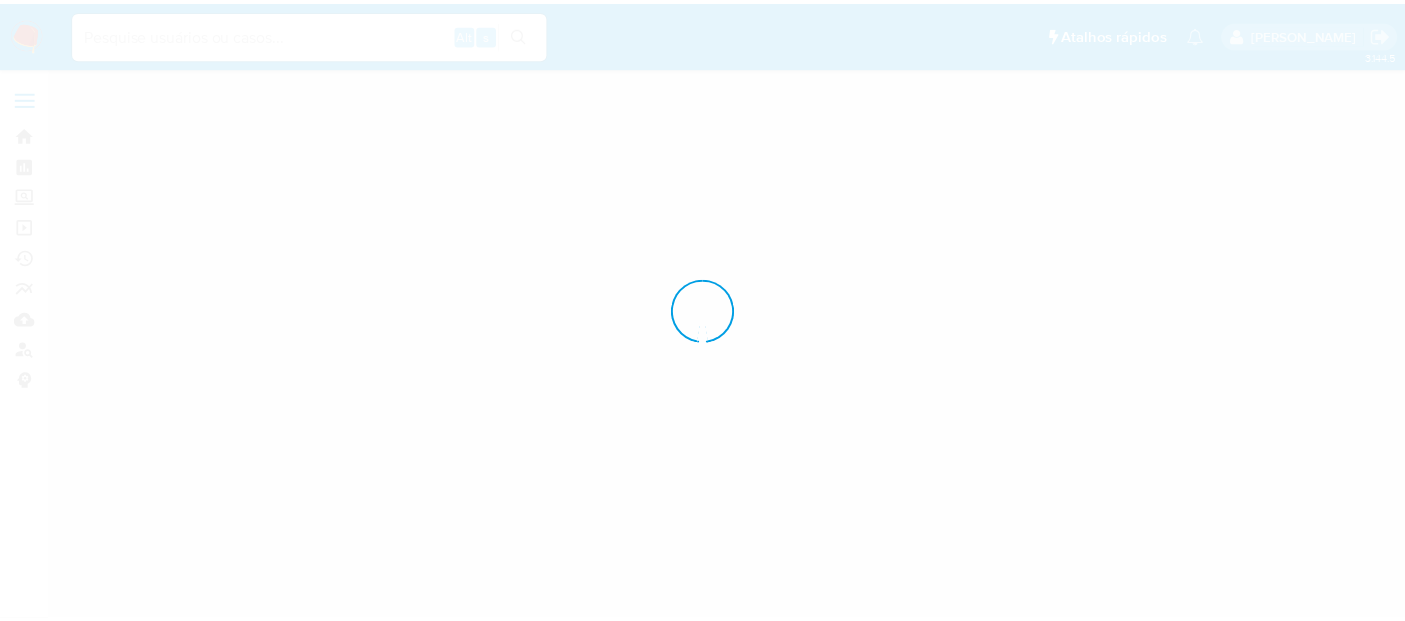 scroll, scrollTop: 0, scrollLeft: 0, axis: both 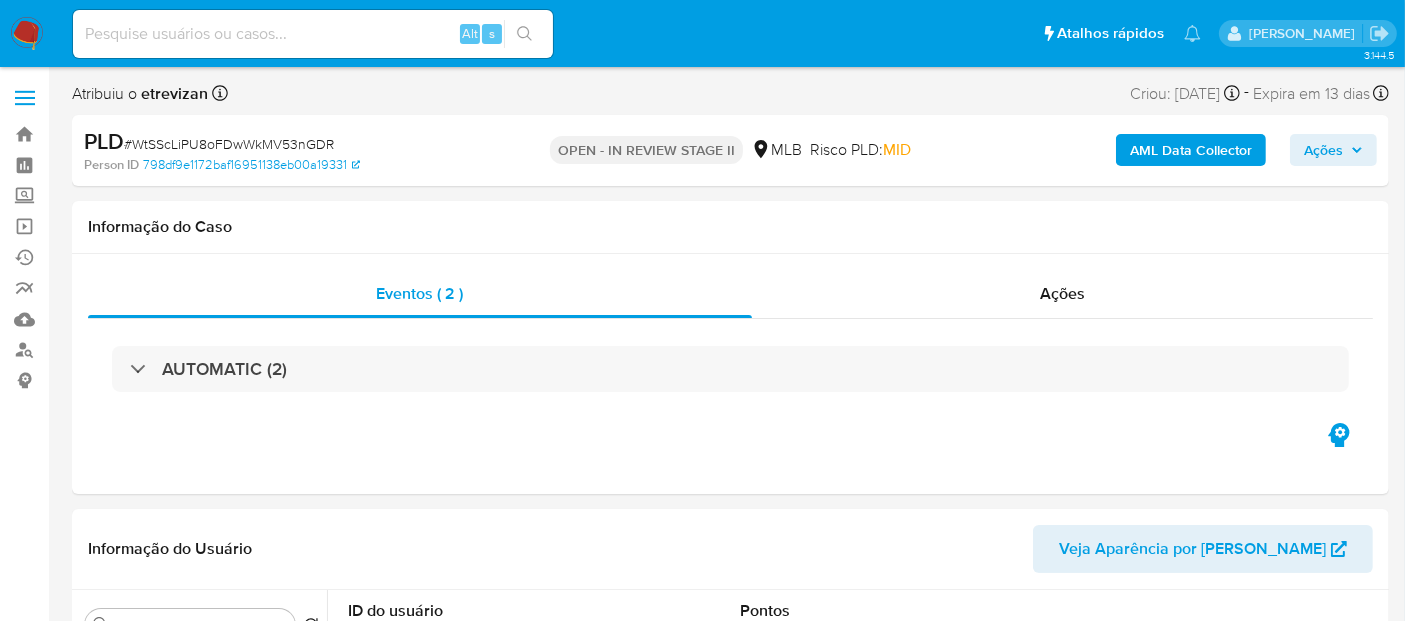 select on "10" 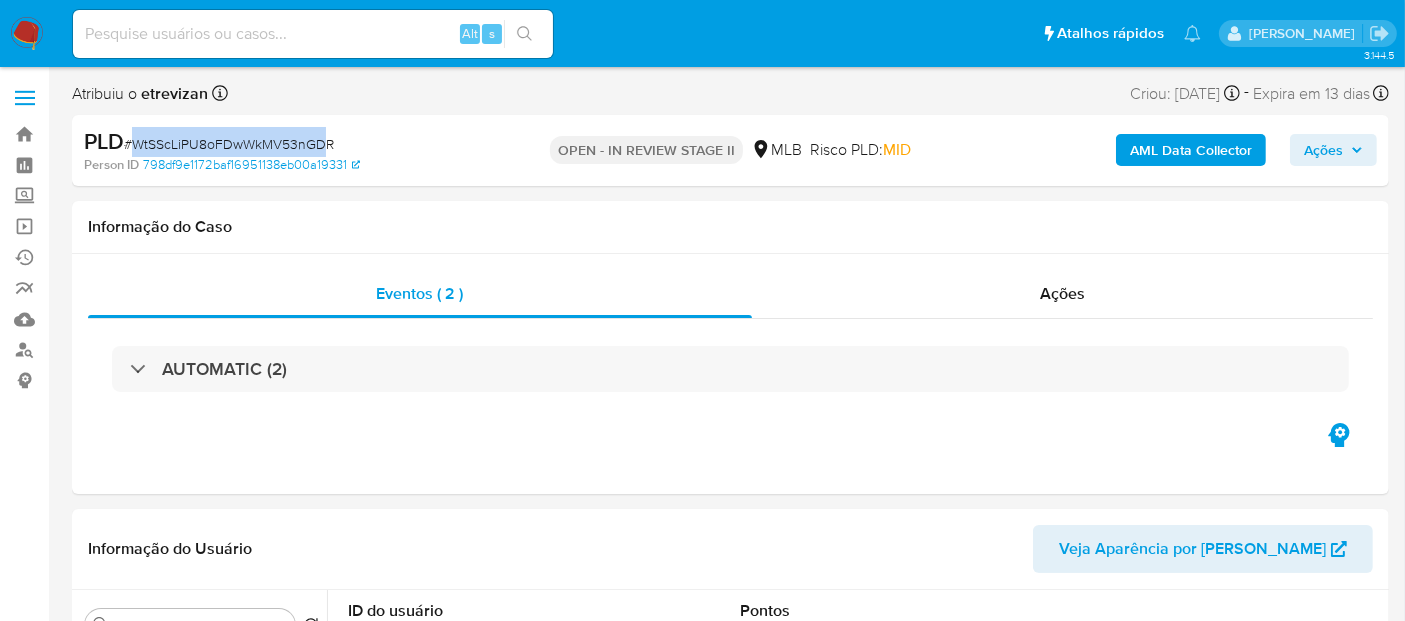 drag, startPoint x: 134, startPoint y: 144, endPoint x: 322, endPoint y: 141, distance: 188.02394 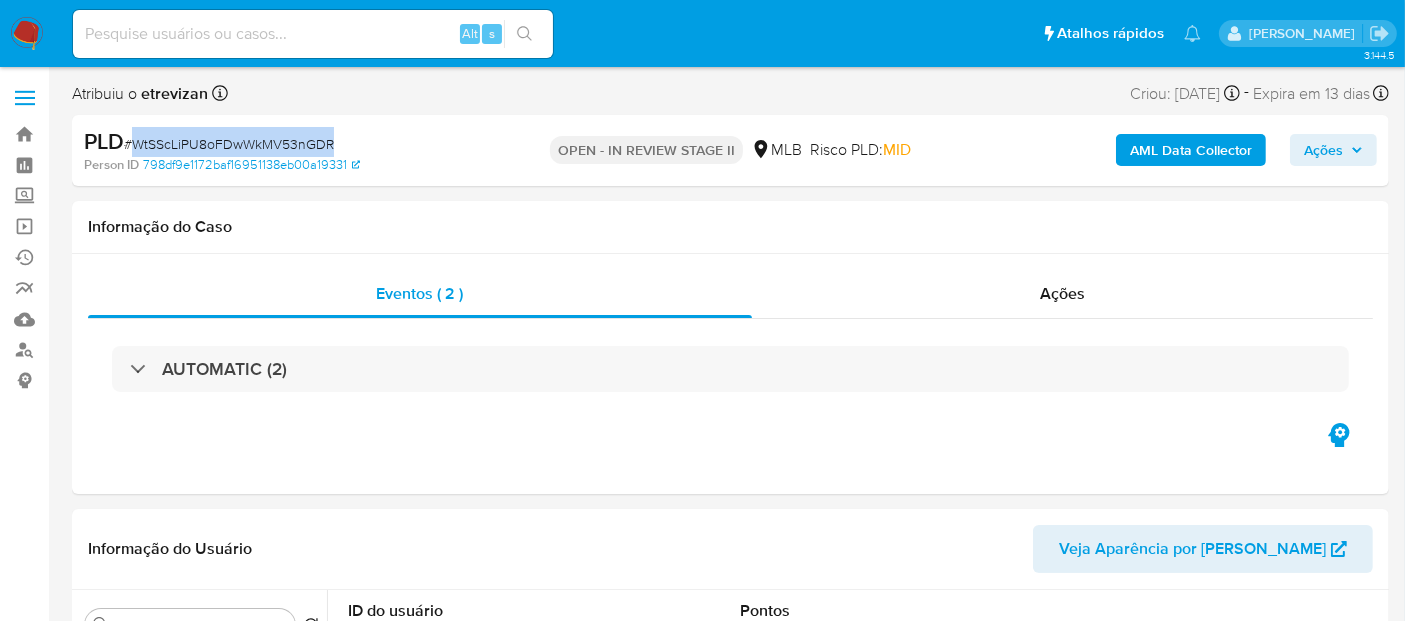 copy on "WtSScLiPU8oFDwWkMV53nGDR" 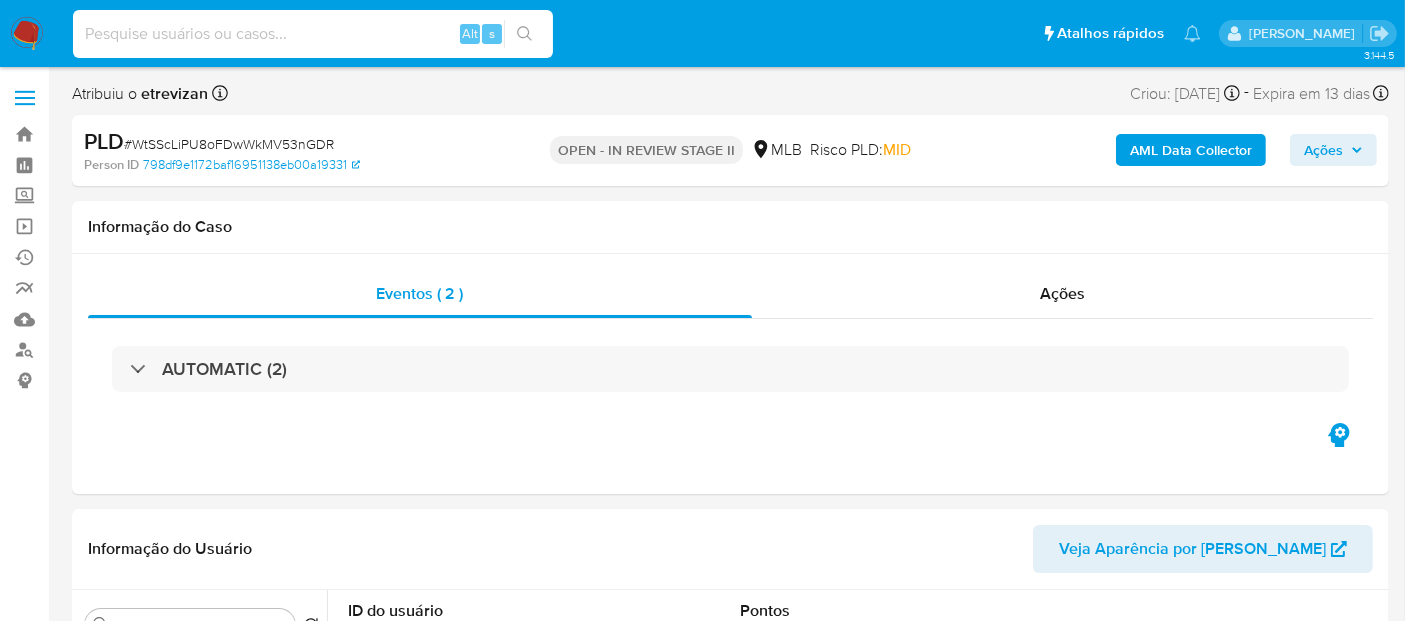 click at bounding box center [313, 34] 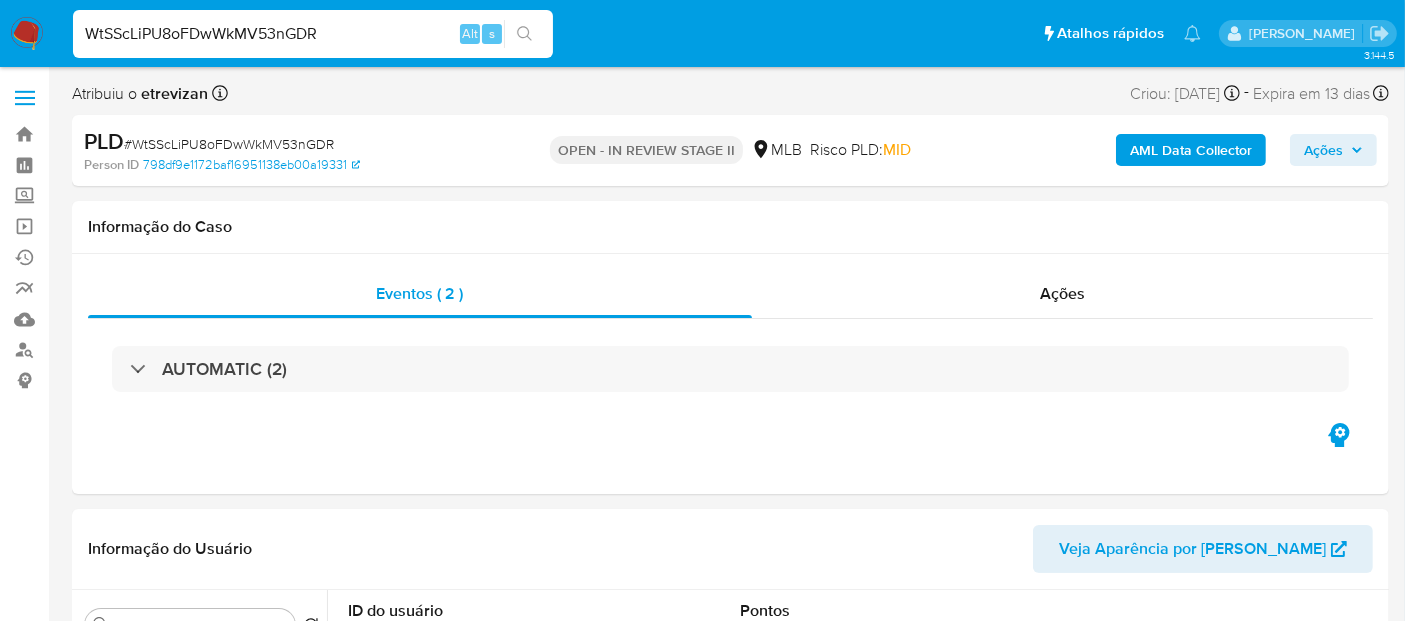 click at bounding box center (524, 34) 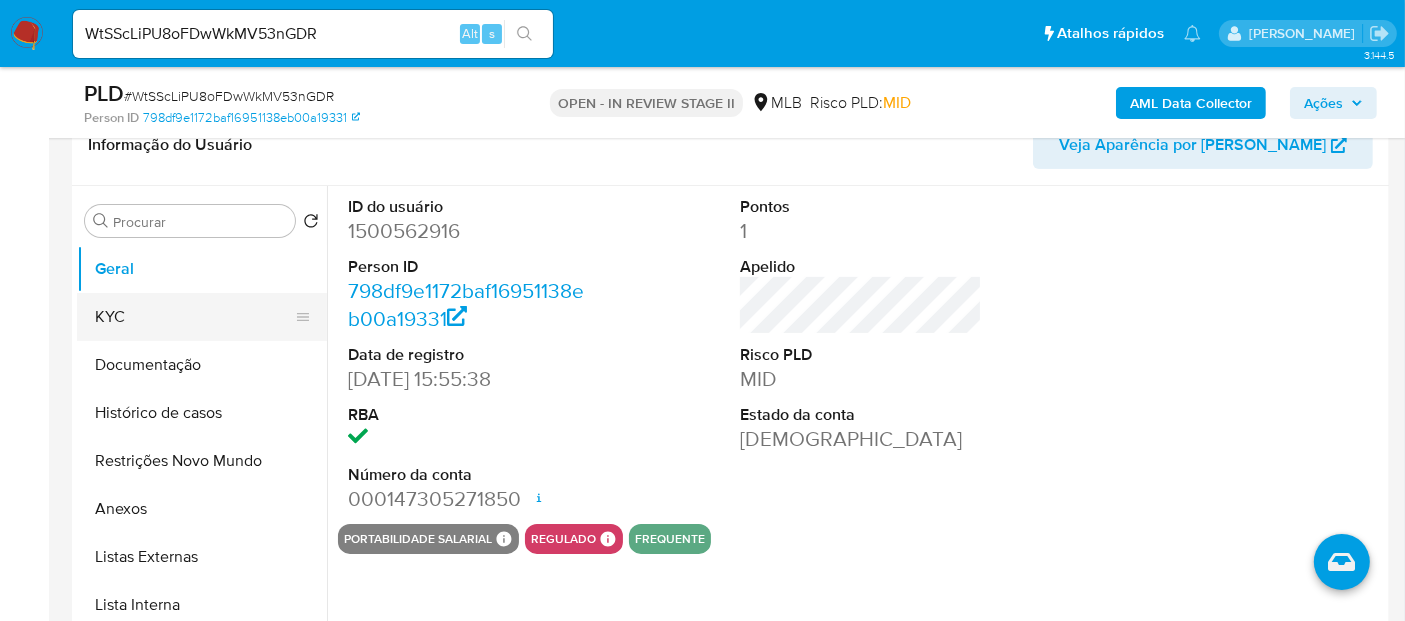 click on "KYC" at bounding box center [194, 317] 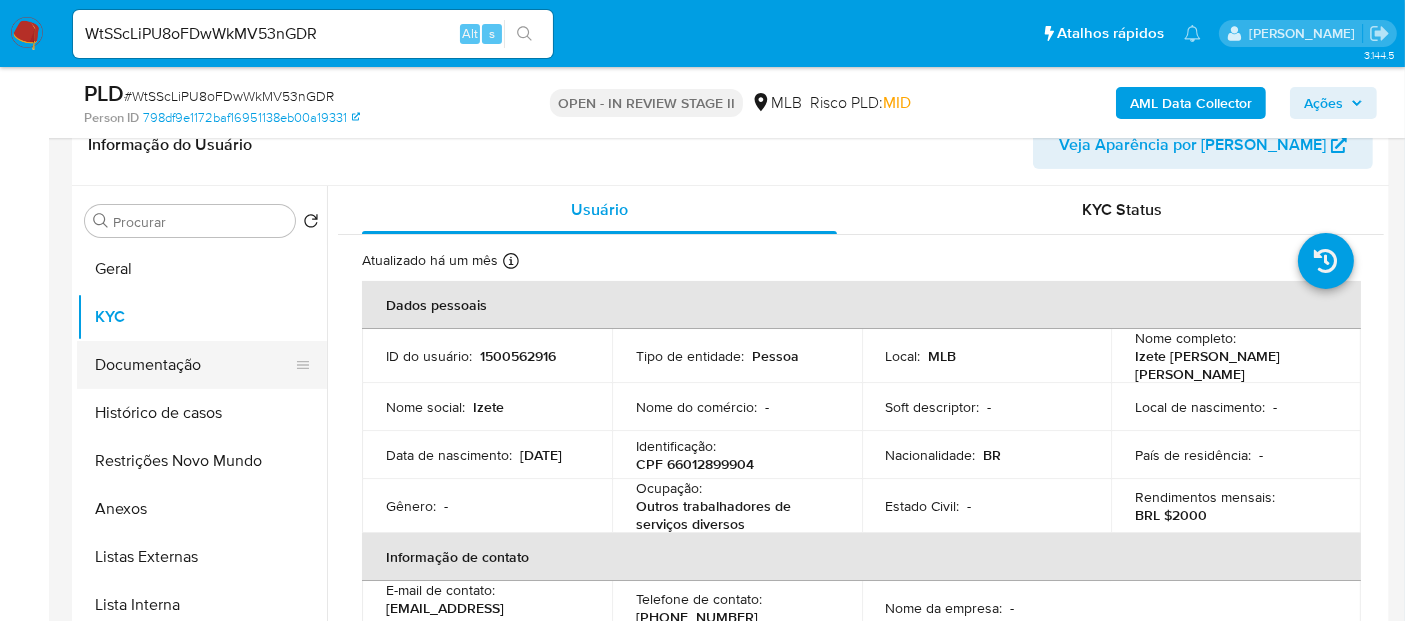 drag, startPoint x: 163, startPoint y: 369, endPoint x: 200, endPoint y: 368, distance: 37.01351 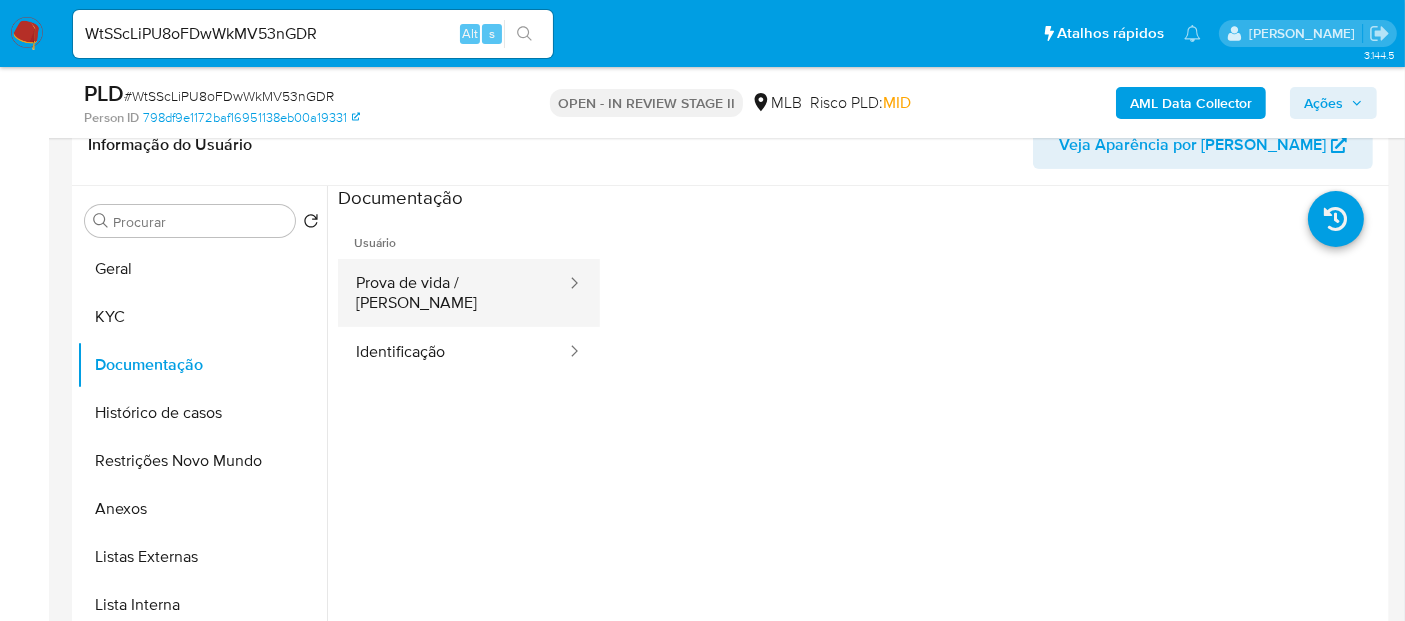 click on "Prova de vida / [PERSON_NAME]" at bounding box center (453, 293) 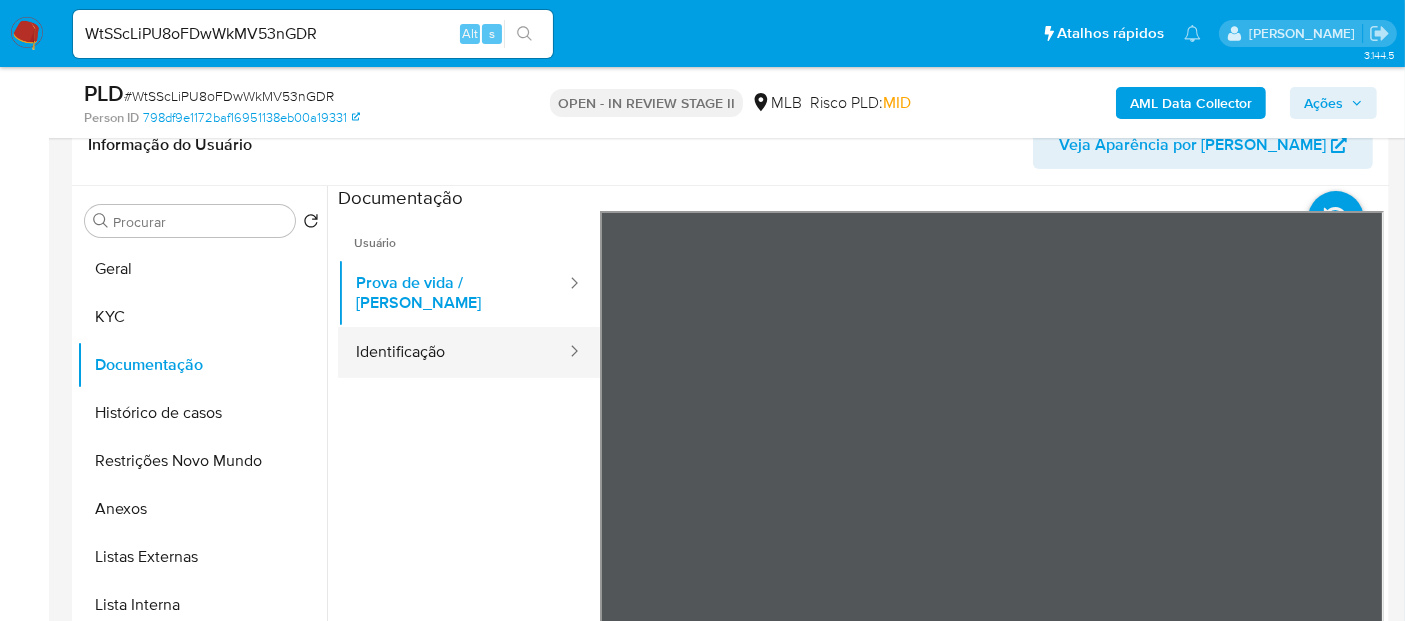 click on "Identificação" at bounding box center (453, 352) 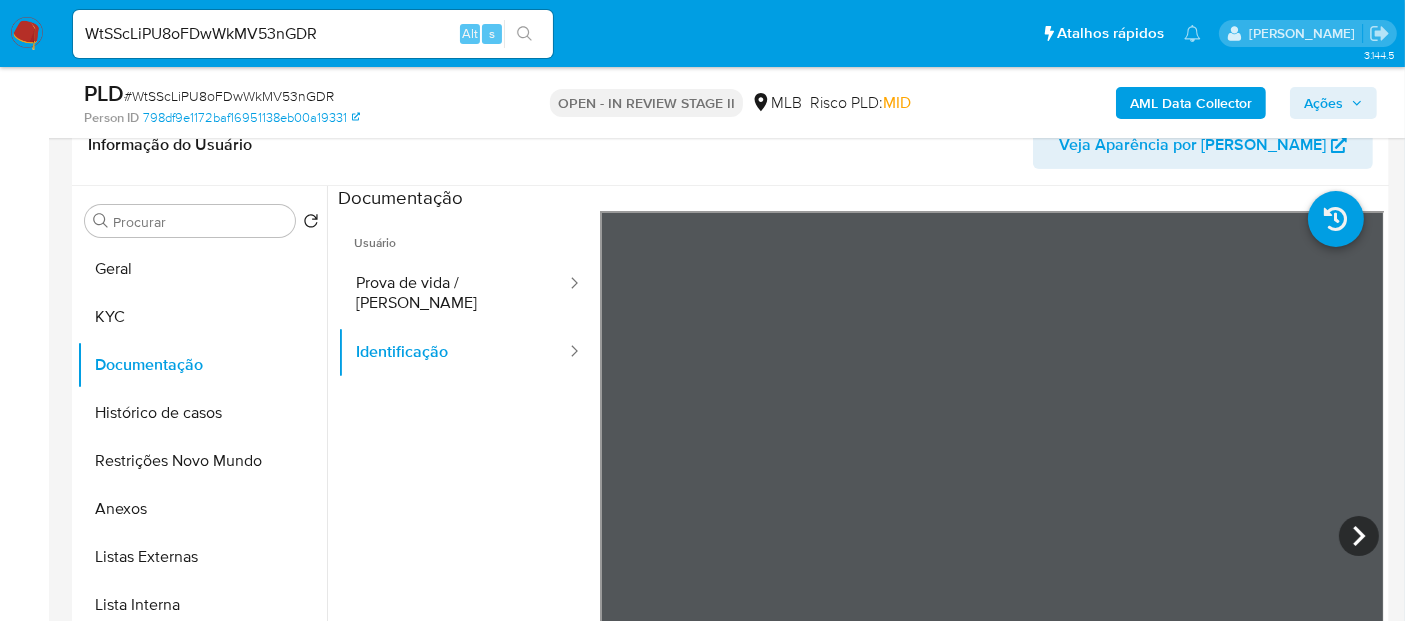 drag, startPoint x: 160, startPoint y: 415, endPoint x: 568, endPoint y: 418, distance: 408.01102 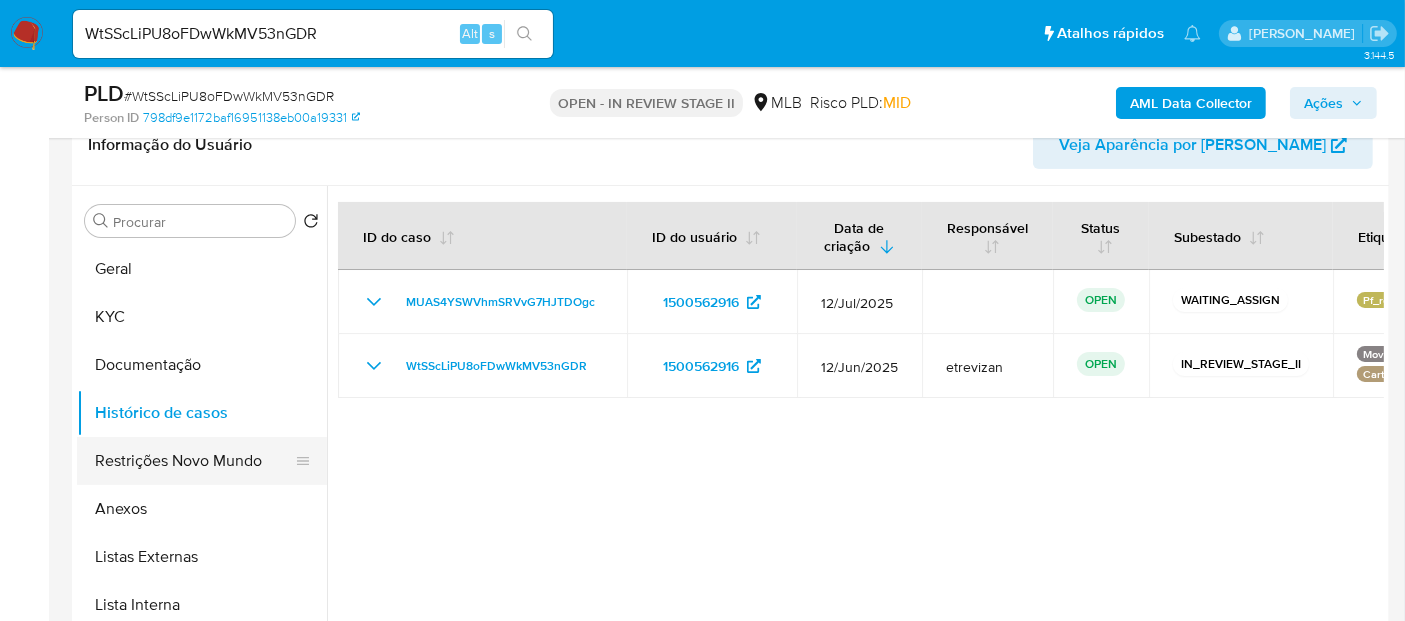 click on "Restrições Novo Mundo" at bounding box center (194, 461) 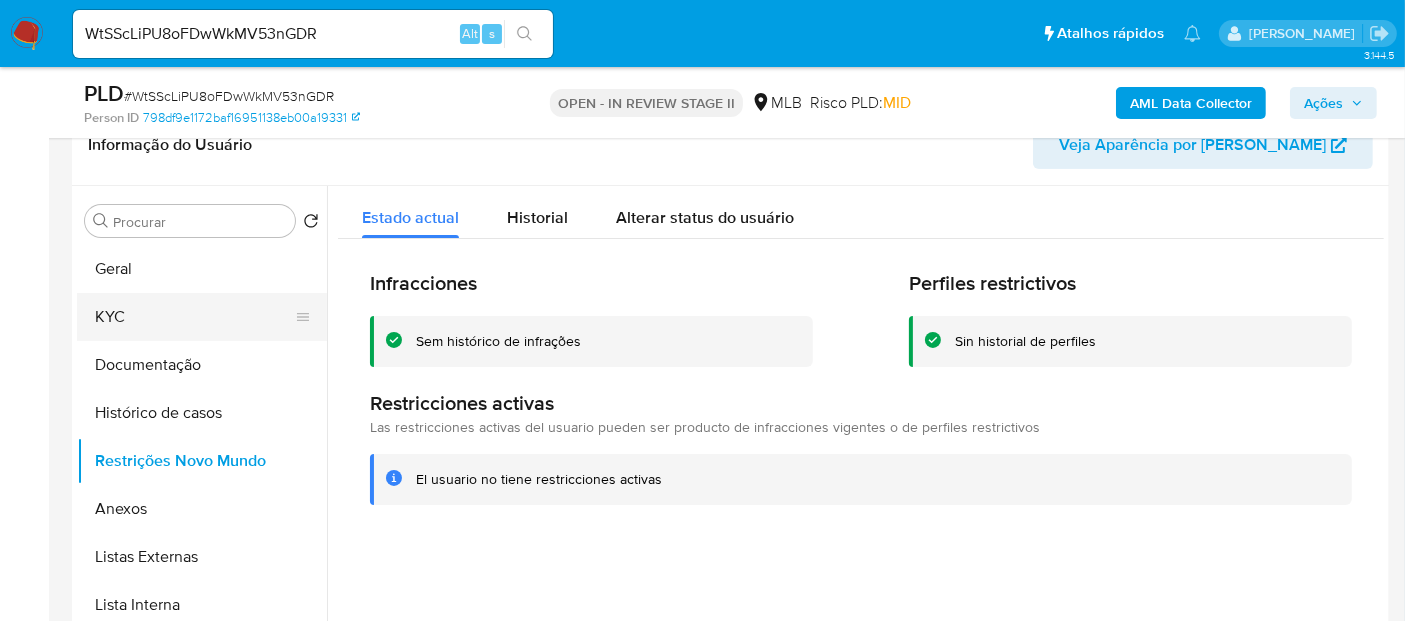 drag, startPoint x: 151, startPoint y: 308, endPoint x: 208, endPoint y: 310, distance: 57.035076 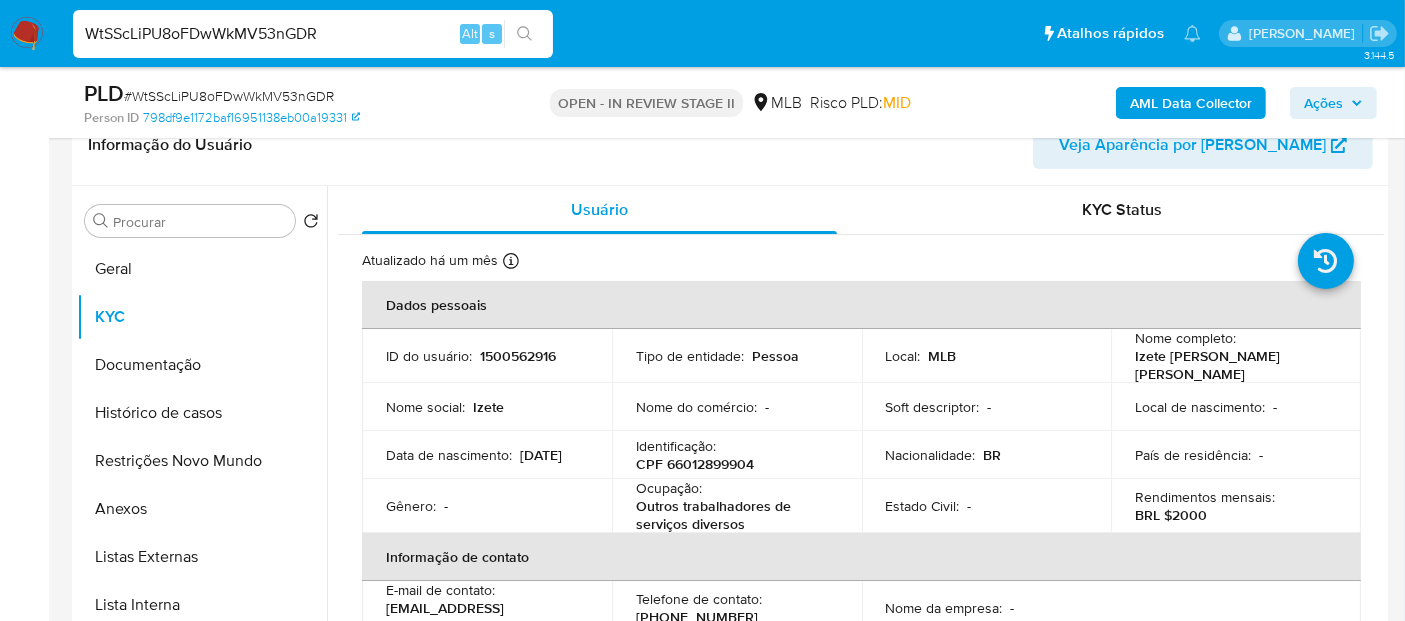 drag, startPoint x: 345, startPoint y: 38, endPoint x: 0, endPoint y: 18, distance: 345.57922 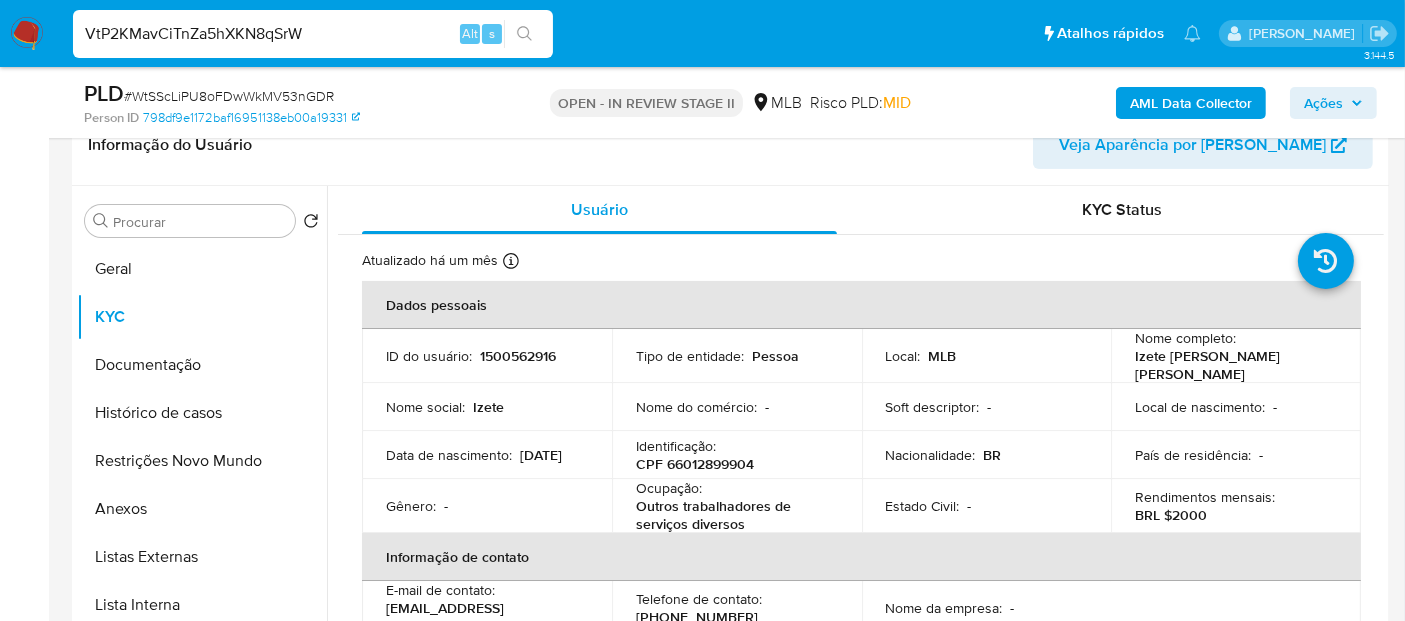 type on "VtP2KMavCiTnZa5hXKN8qSrW" 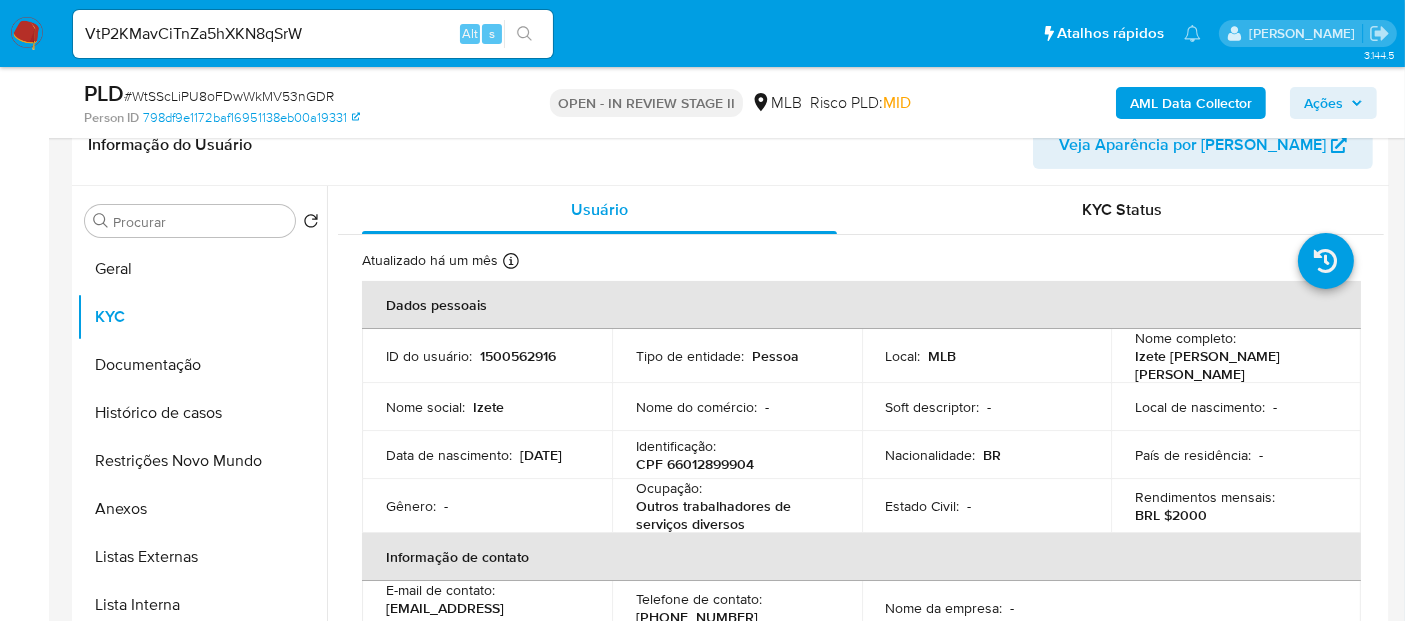 click at bounding box center (524, 34) 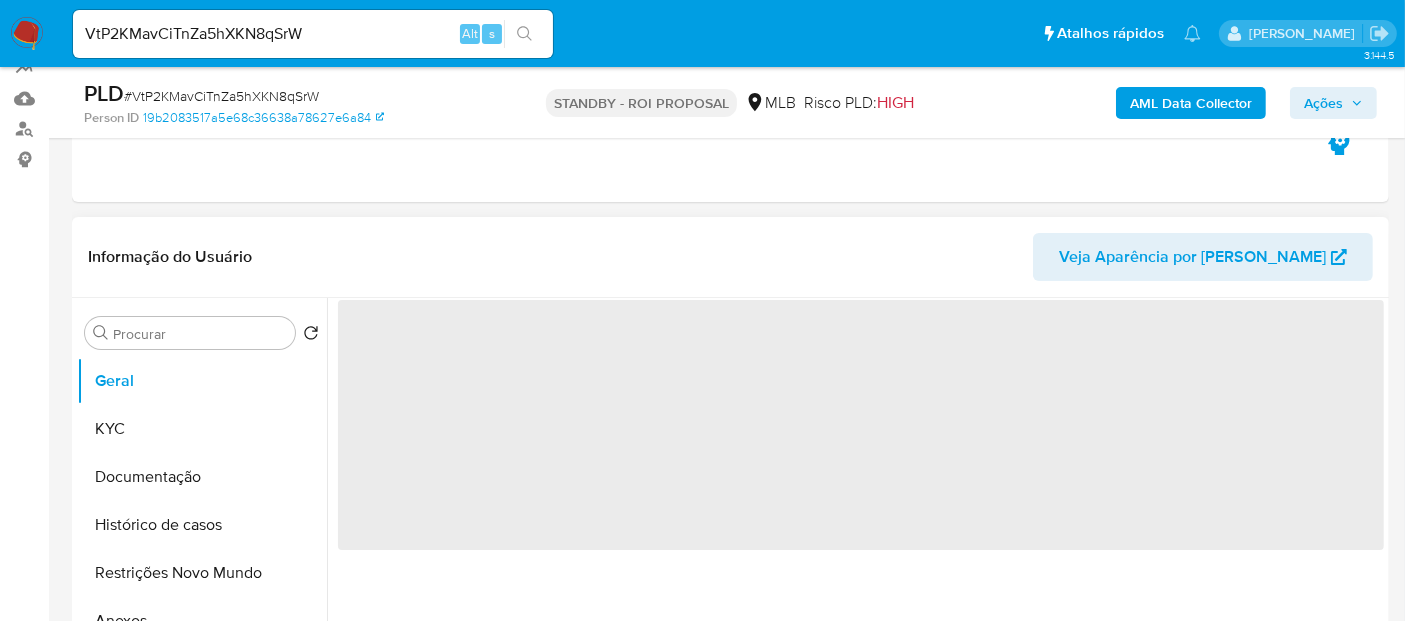 scroll, scrollTop: 222, scrollLeft: 0, axis: vertical 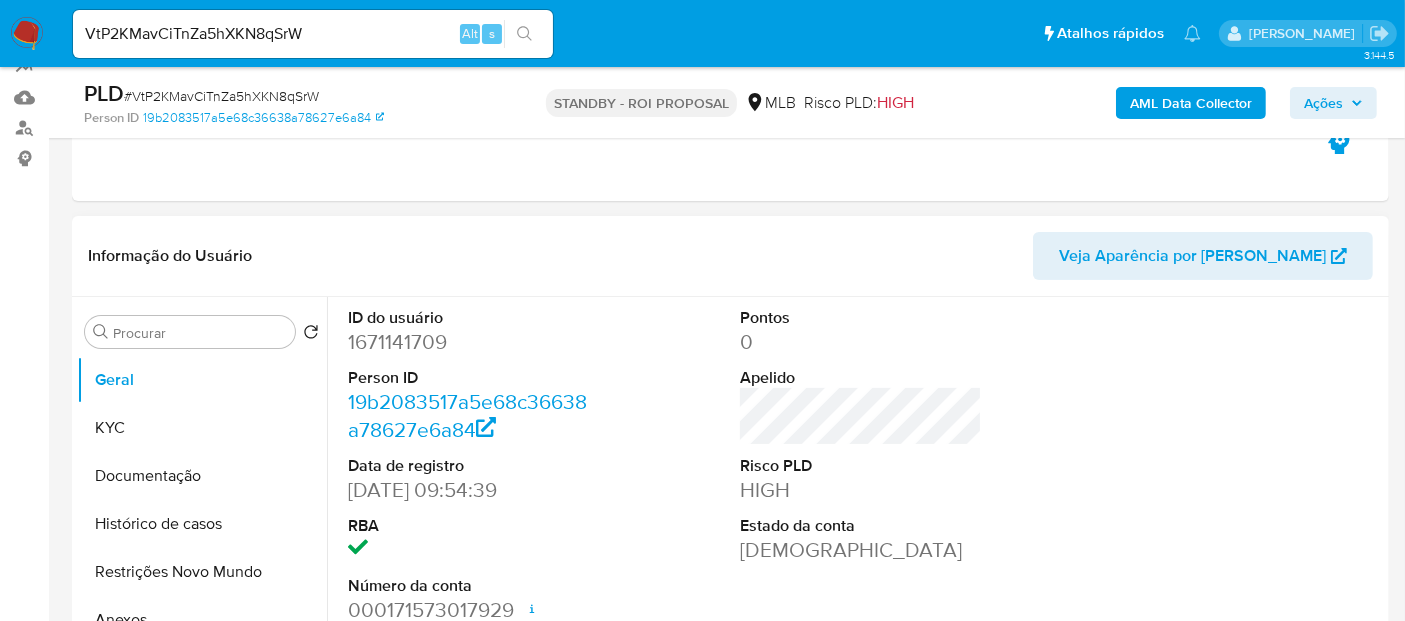 select on "10" 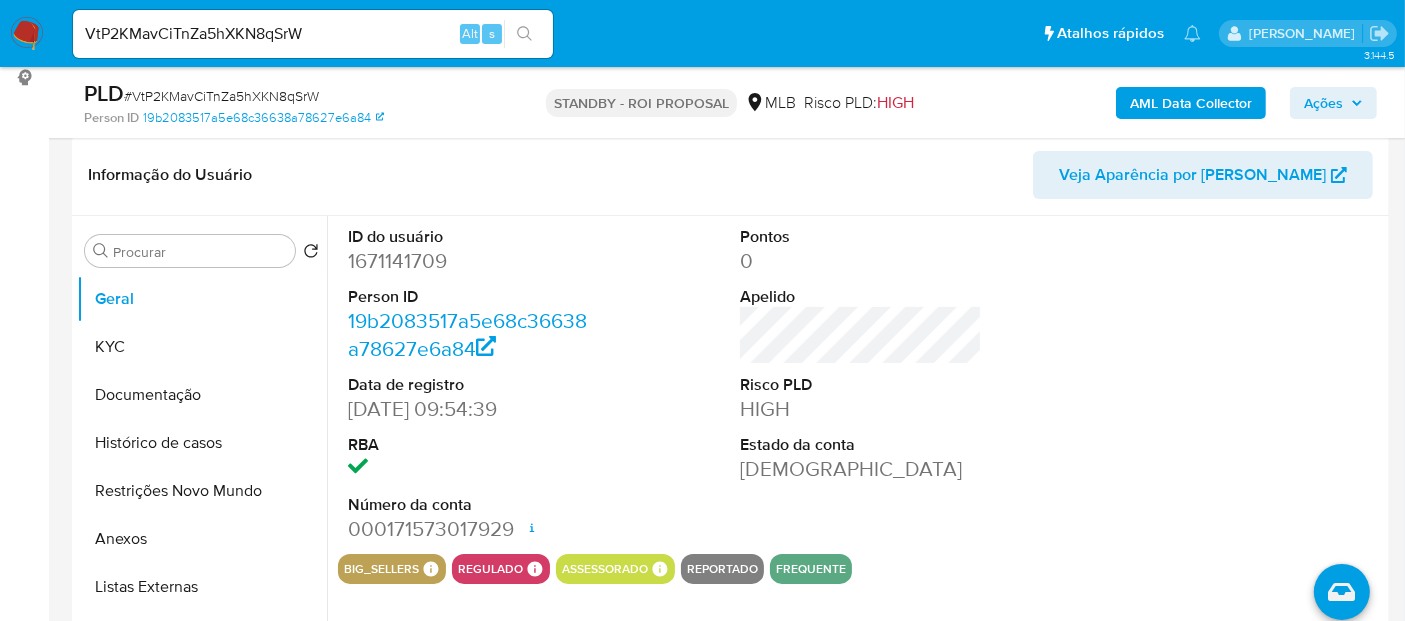 scroll, scrollTop: 333, scrollLeft: 0, axis: vertical 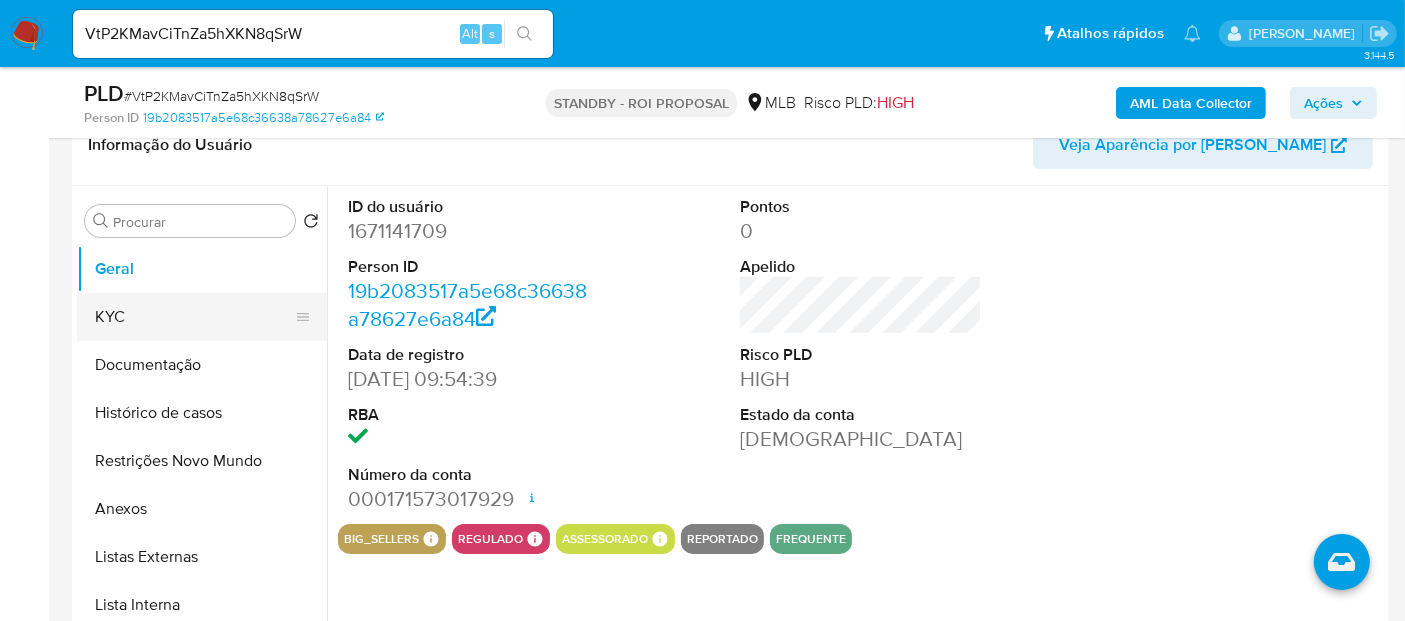 click on "KYC" at bounding box center [194, 317] 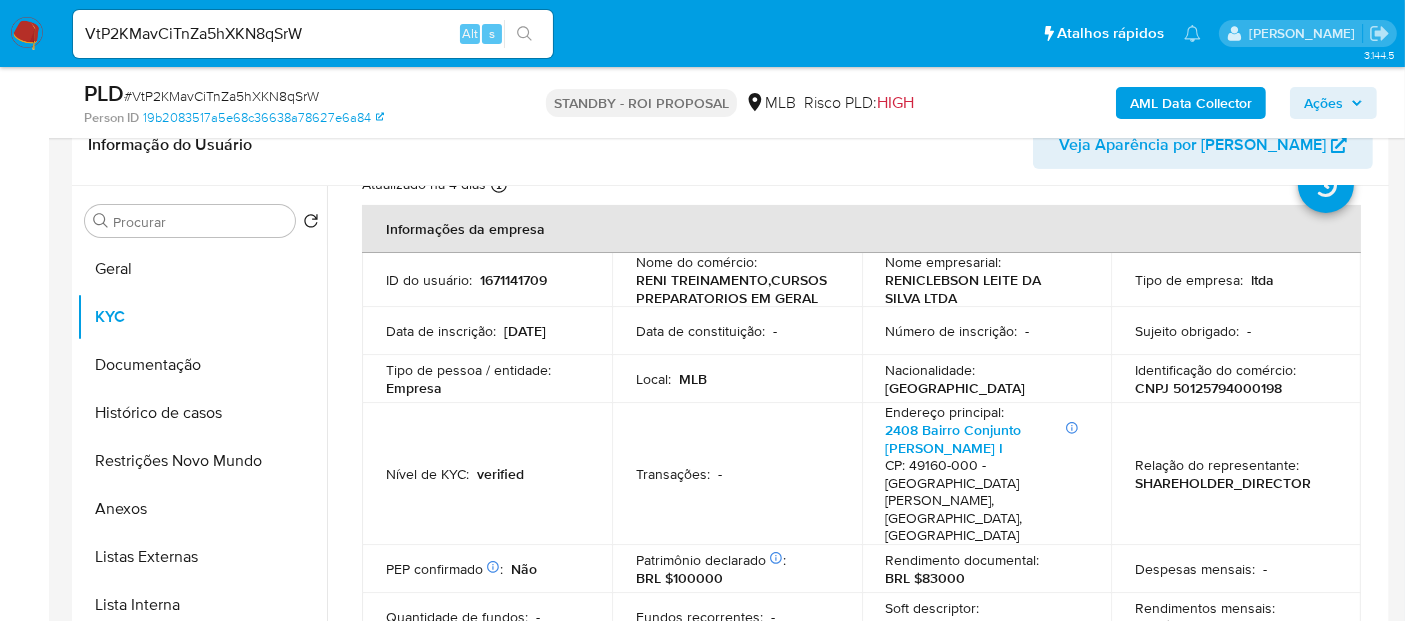 scroll, scrollTop: 111, scrollLeft: 0, axis: vertical 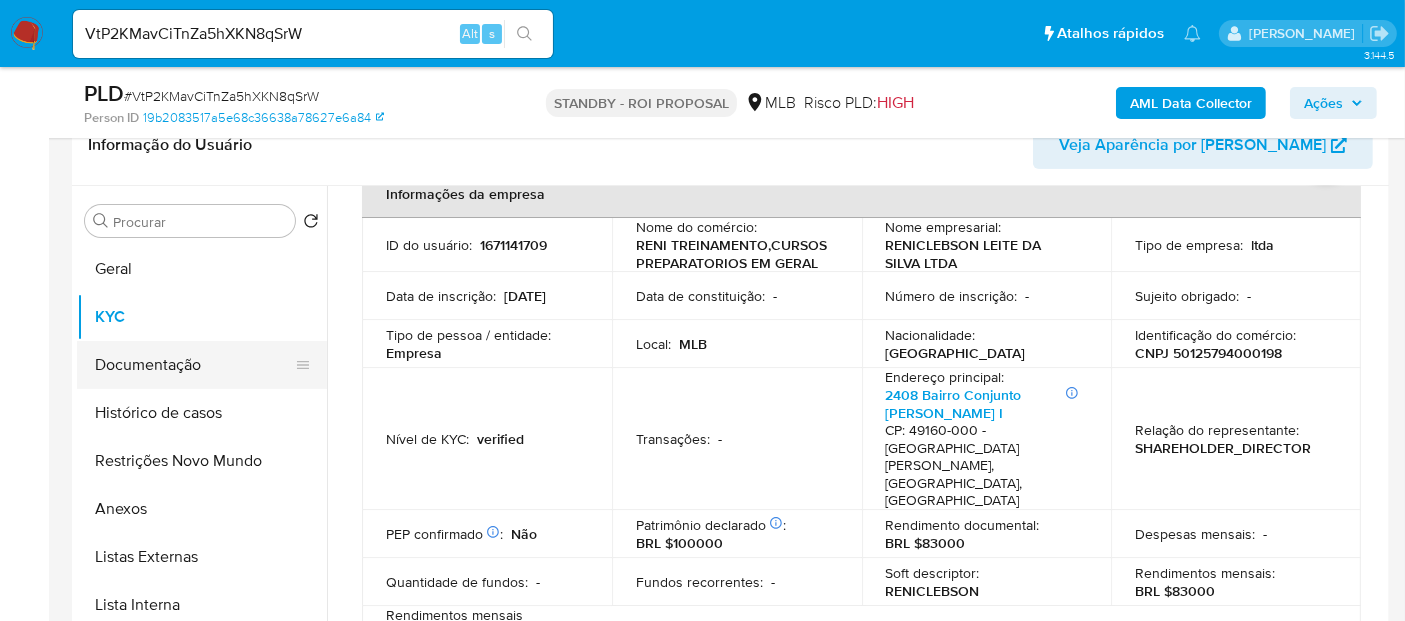 click on "Documentação" at bounding box center [194, 365] 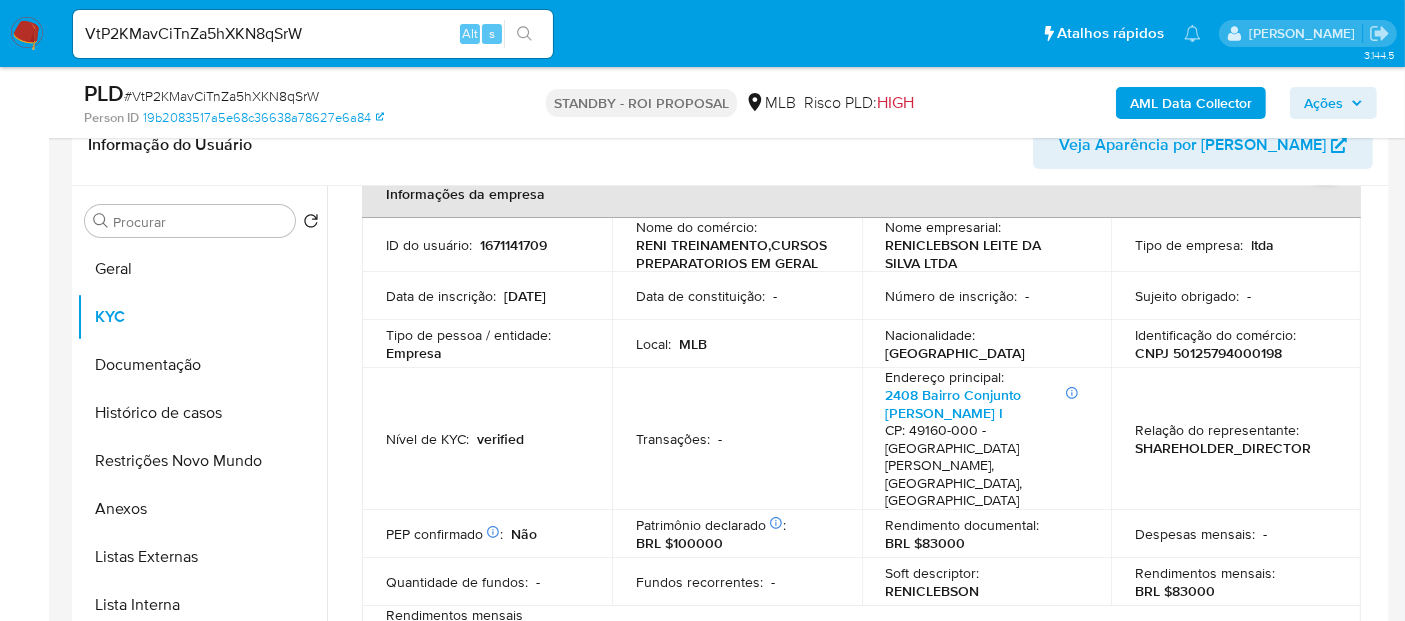 scroll, scrollTop: 0, scrollLeft: 0, axis: both 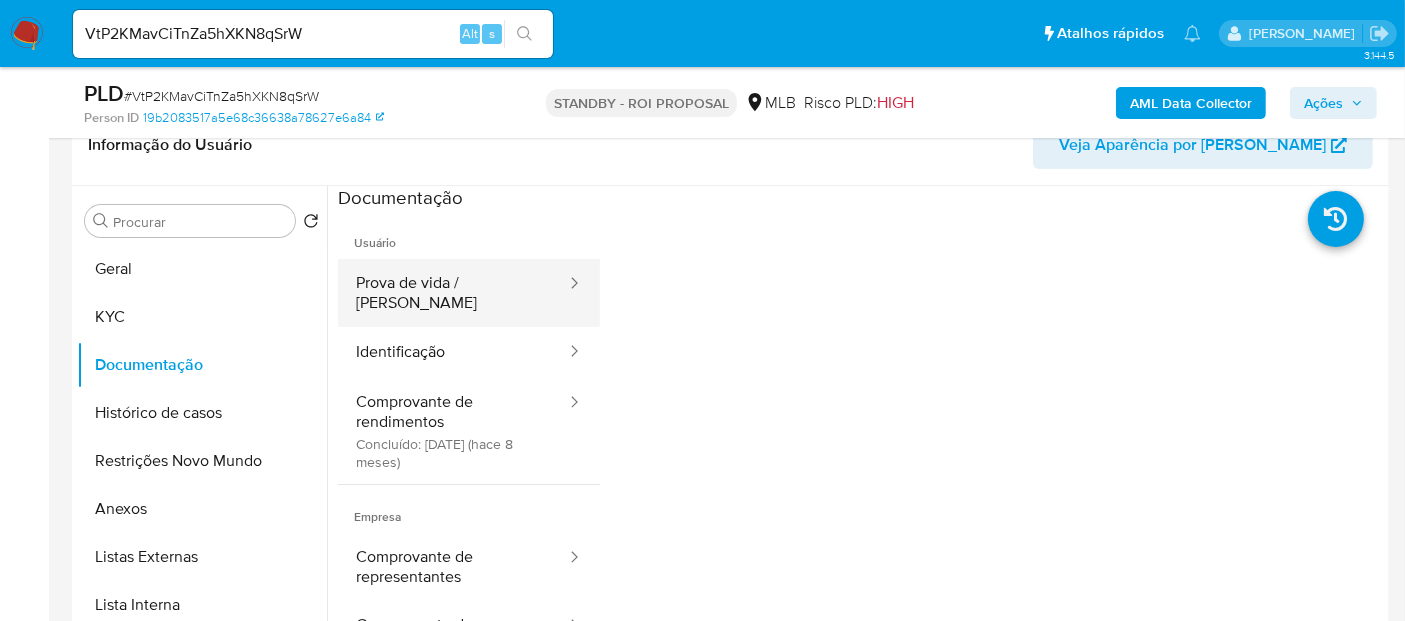 click on "Prova de vida / Selfie" at bounding box center [453, 293] 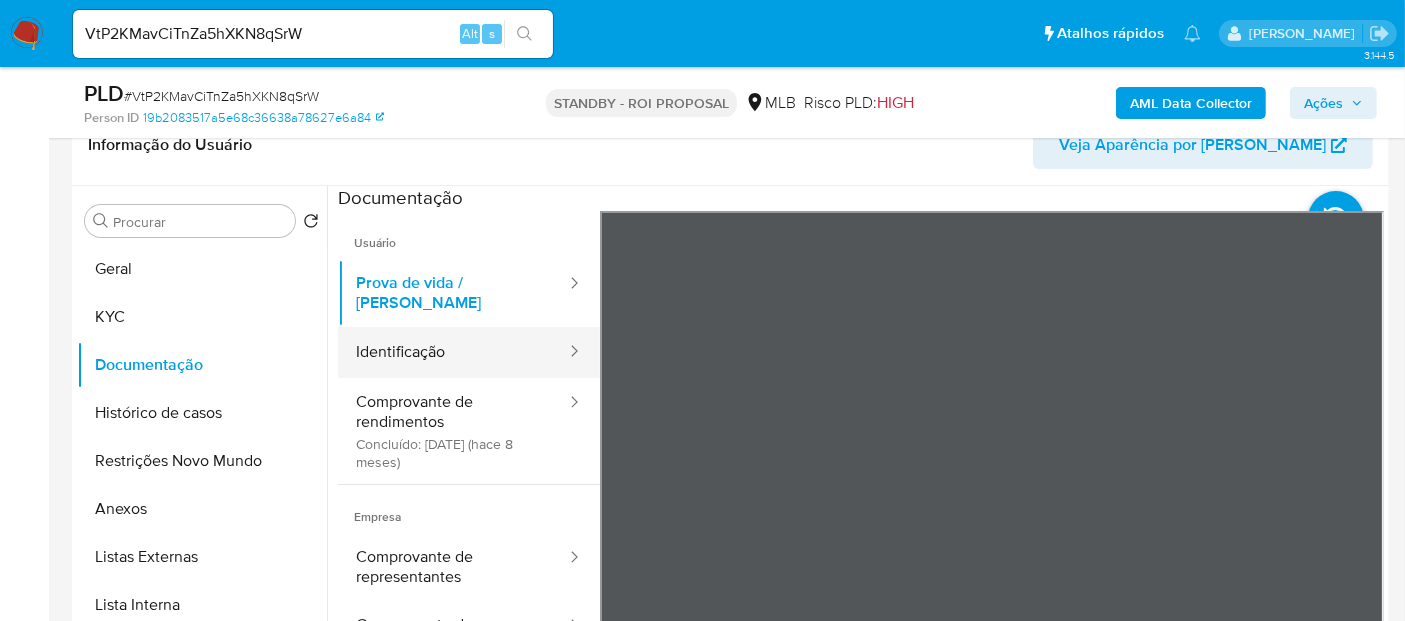 click on "Identificação" at bounding box center (453, 352) 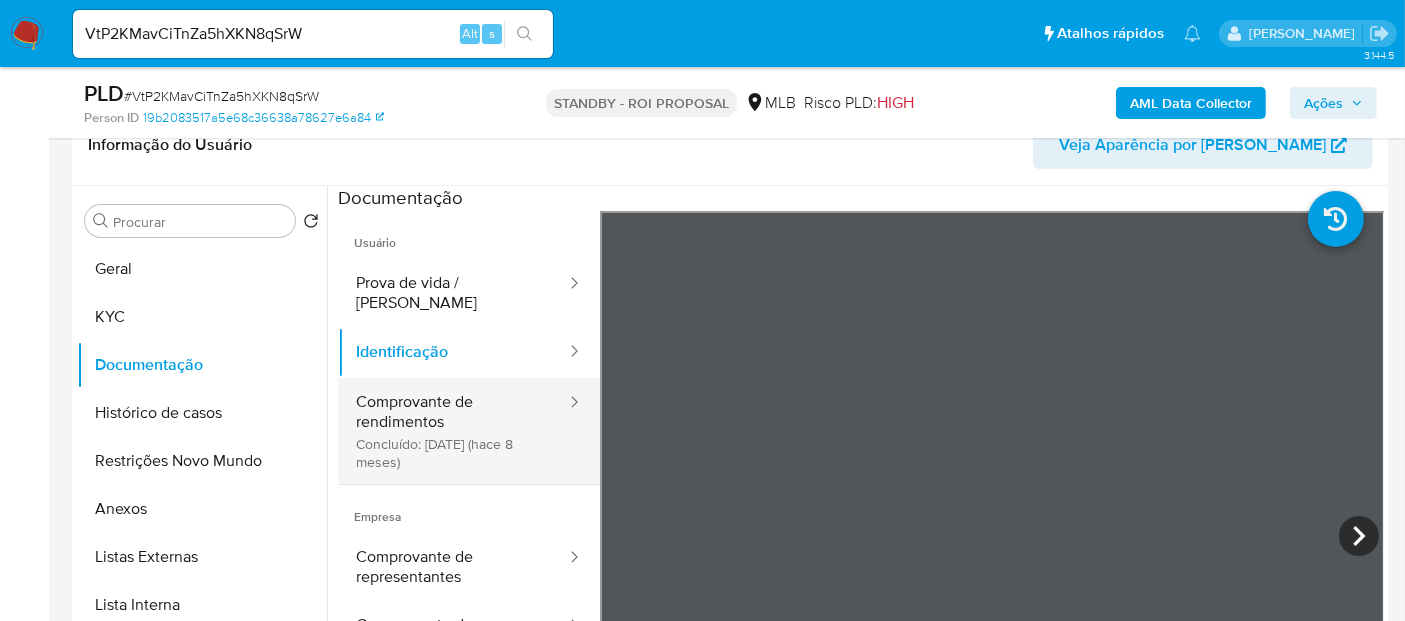 click on "Comprovante de rendimentos Concluído: 11/11/2024 (hace 8 meses)" at bounding box center [453, 431] 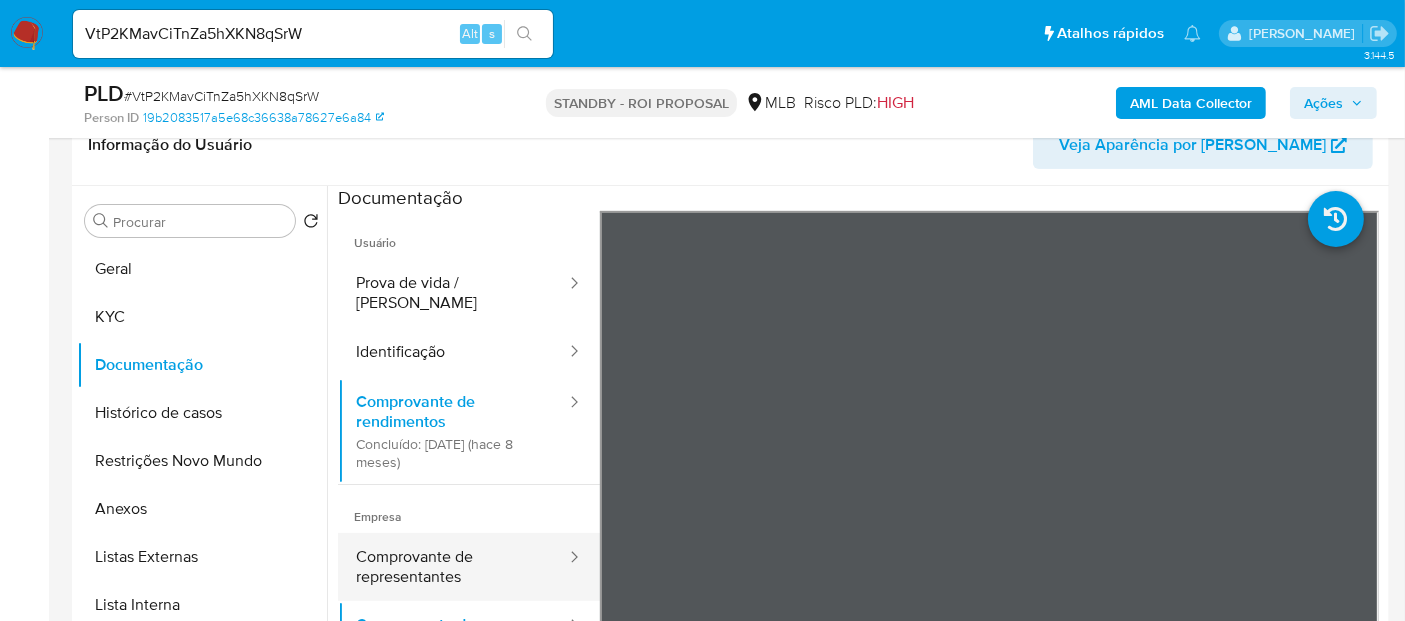 click on "Comprovante de representantes" at bounding box center [453, 567] 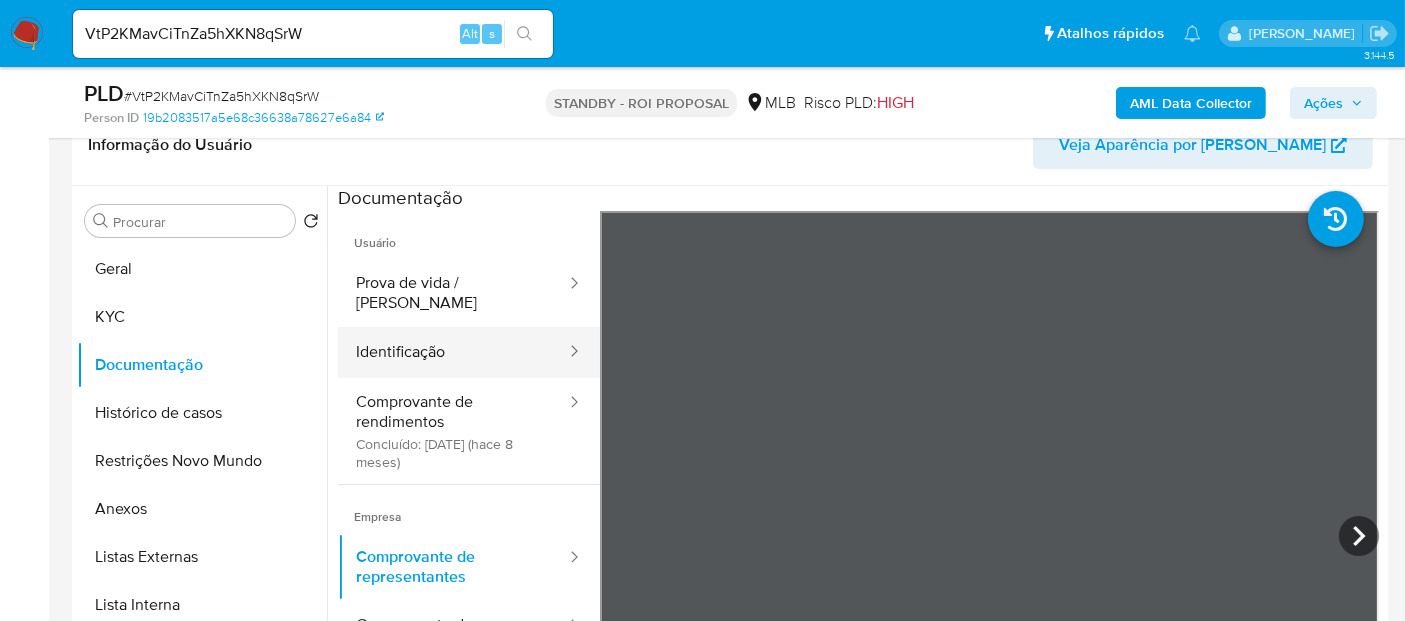 drag, startPoint x: 426, startPoint y: 335, endPoint x: 445, endPoint y: 335, distance: 19 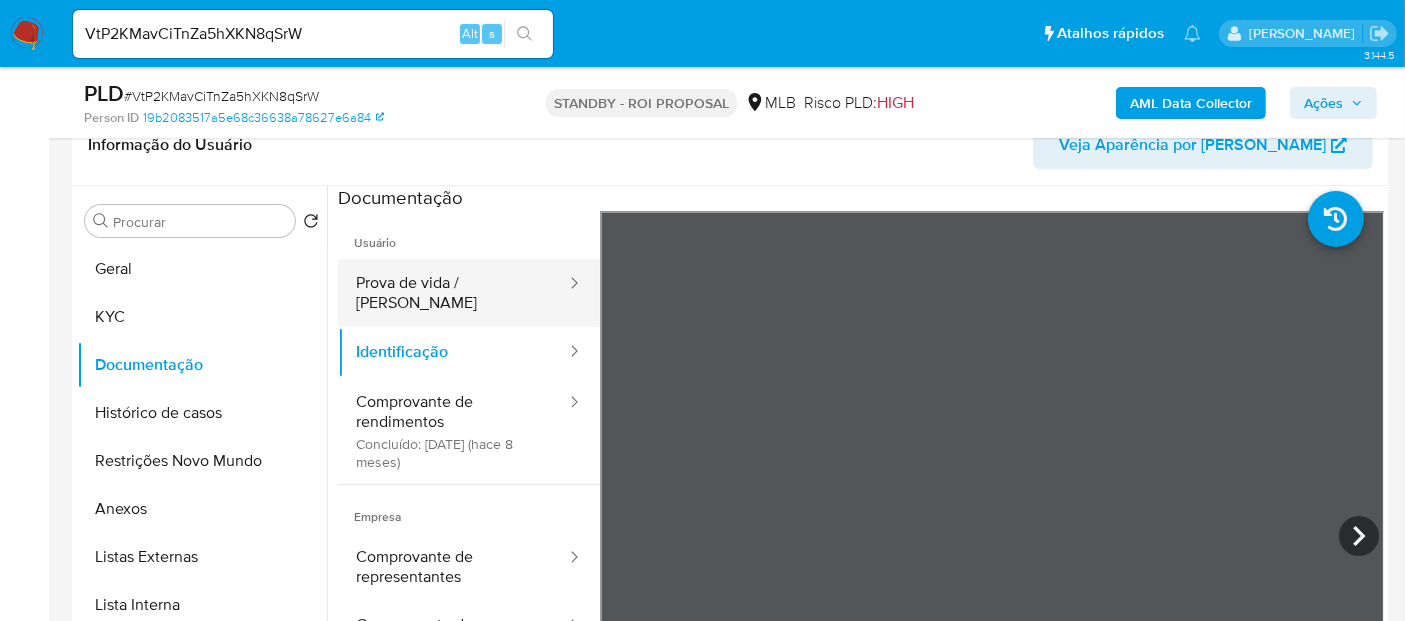 drag, startPoint x: 442, startPoint y: 278, endPoint x: 577, endPoint y: 284, distance: 135.13327 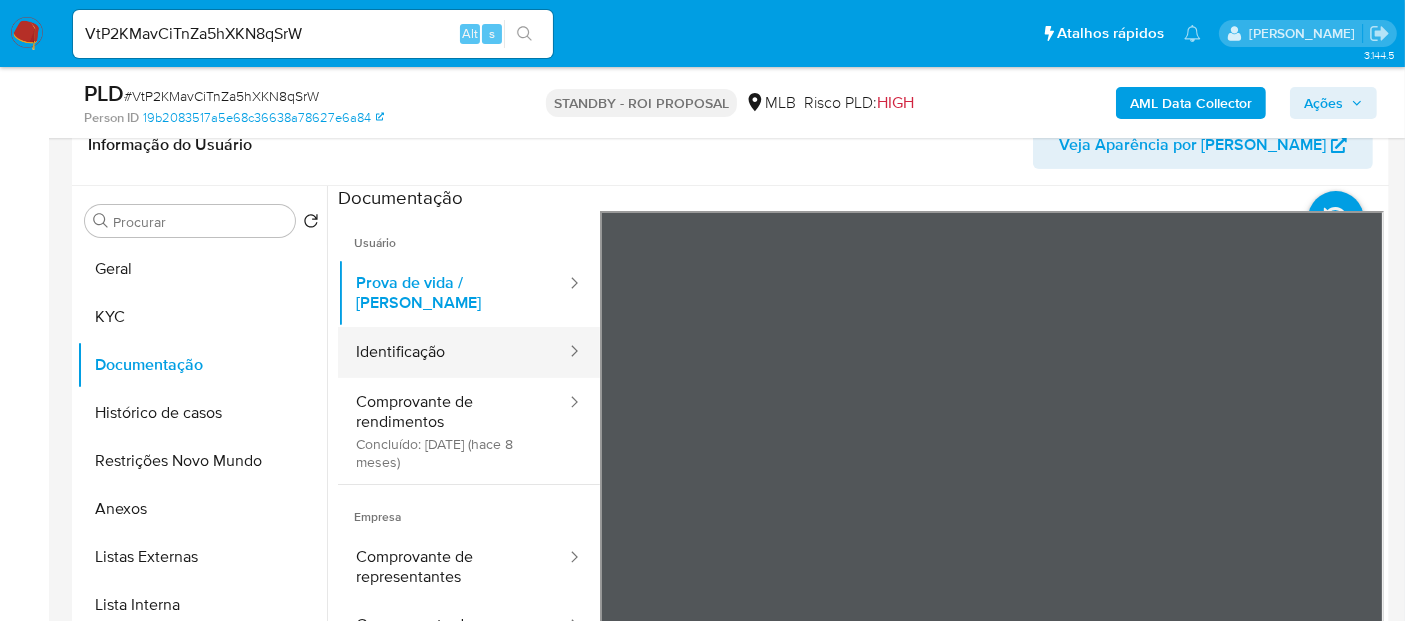 click on "Identificação" at bounding box center (453, 352) 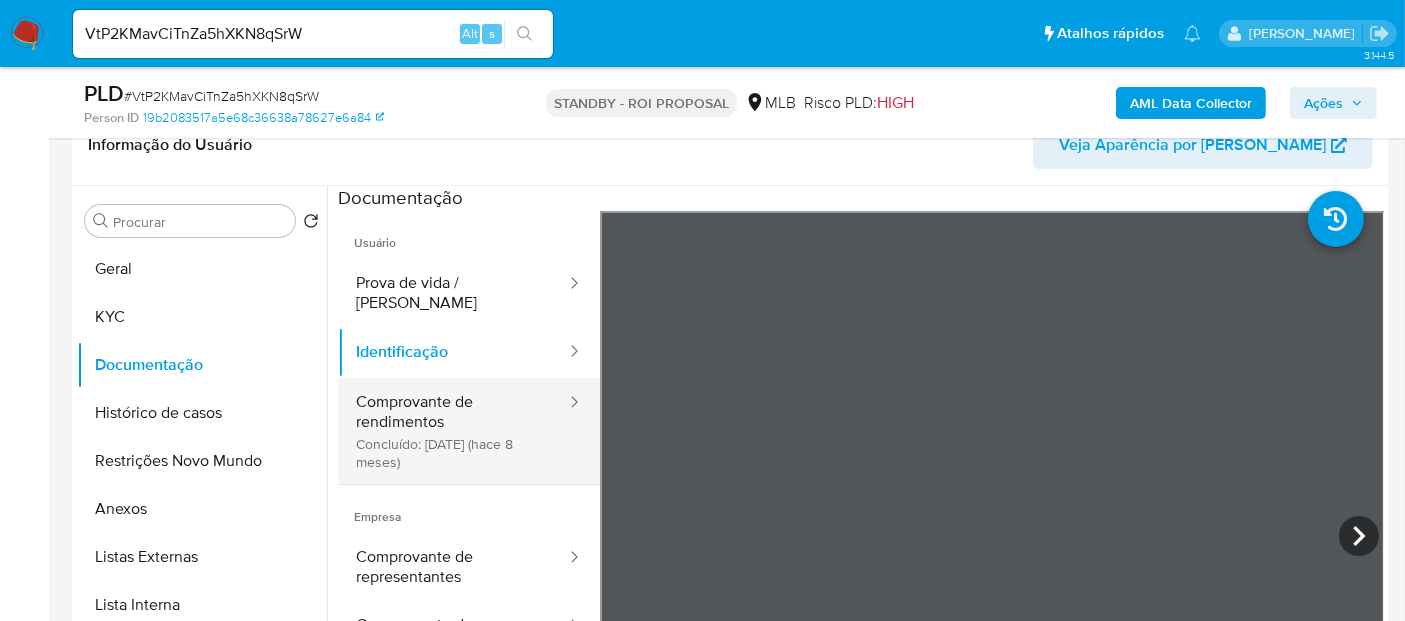 click on "Comprovante de rendimentos Concluído: 11/11/2024 (hace 8 meses)" at bounding box center [453, 431] 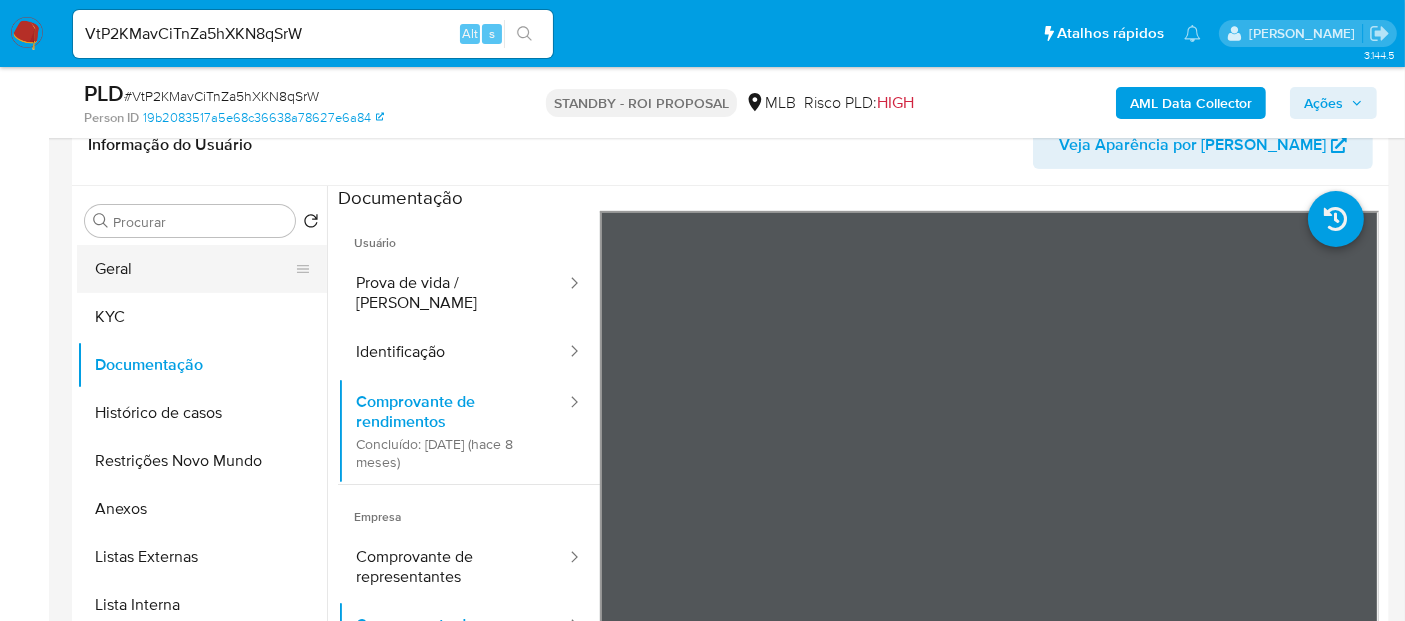 click on "Geral" at bounding box center [194, 269] 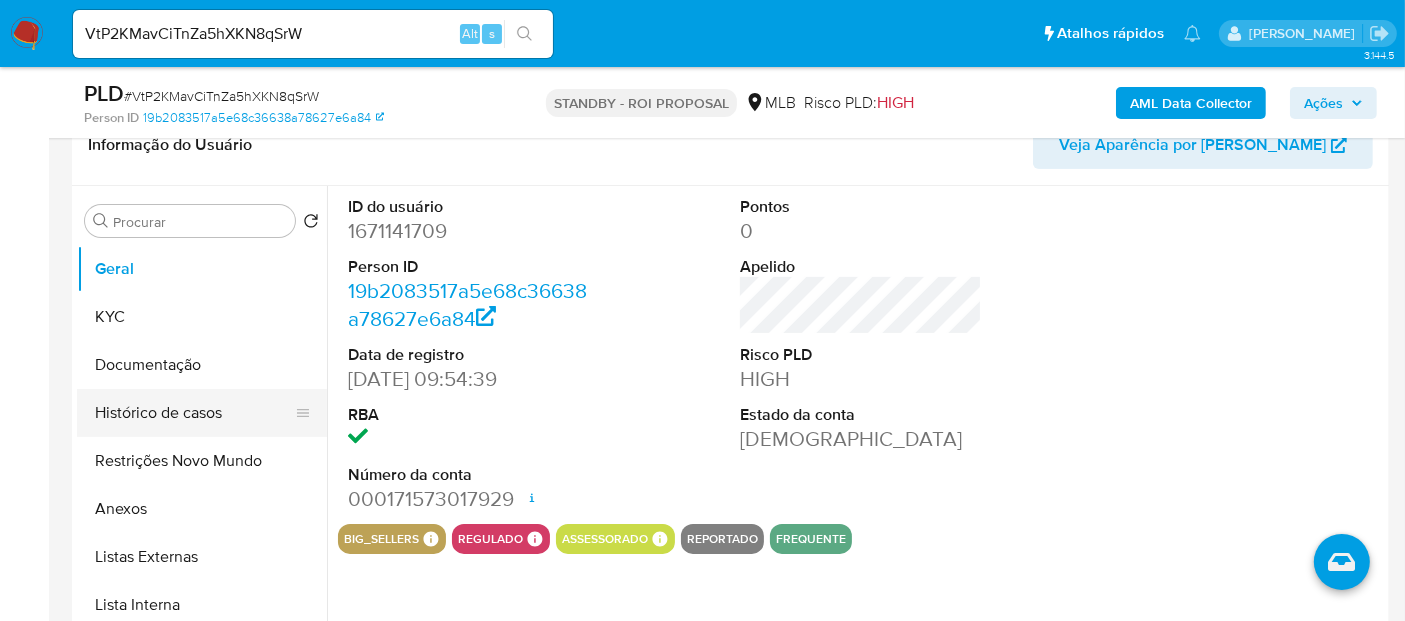 click on "Histórico de casos" at bounding box center (194, 413) 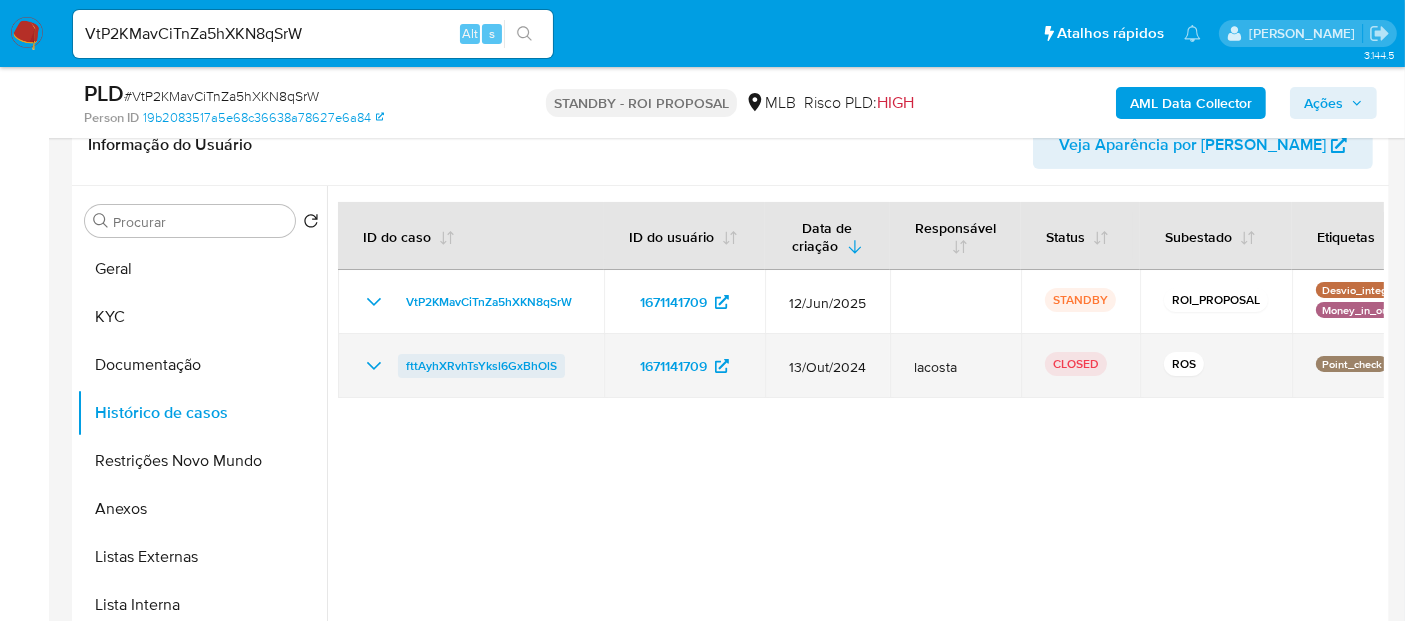 click on "fttAyhXRvhTsYksl6GxBhOlS" at bounding box center [481, 366] 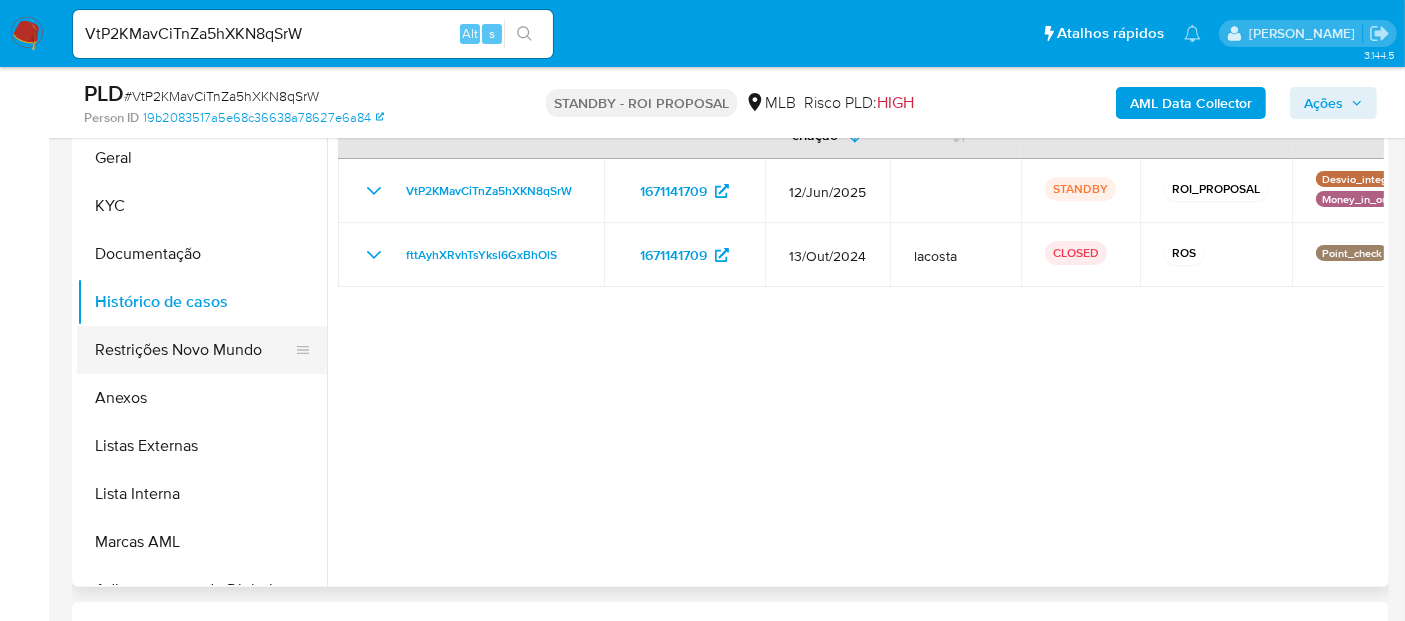 scroll, scrollTop: 222, scrollLeft: 0, axis: vertical 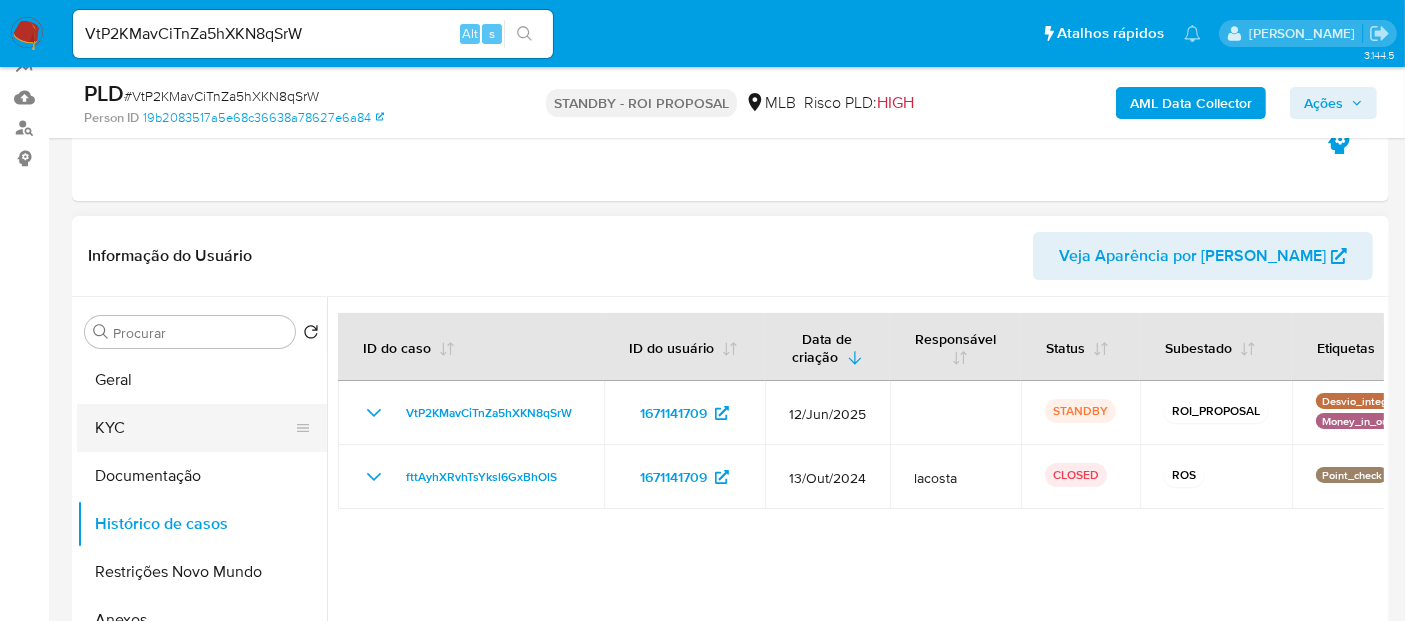 drag, startPoint x: 120, startPoint y: 425, endPoint x: 137, endPoint y: 428, distance: 17.262676 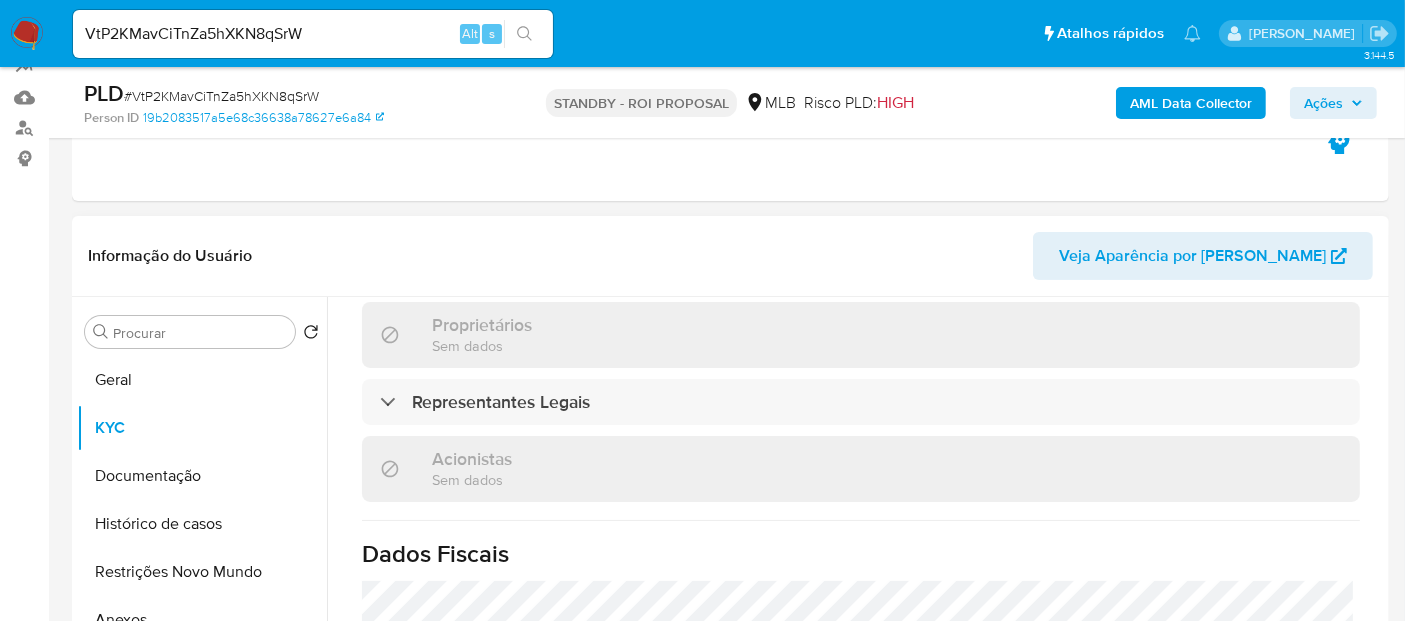 scroll, scrollTop: 1249, scrollLeft: 0, axis: vertical 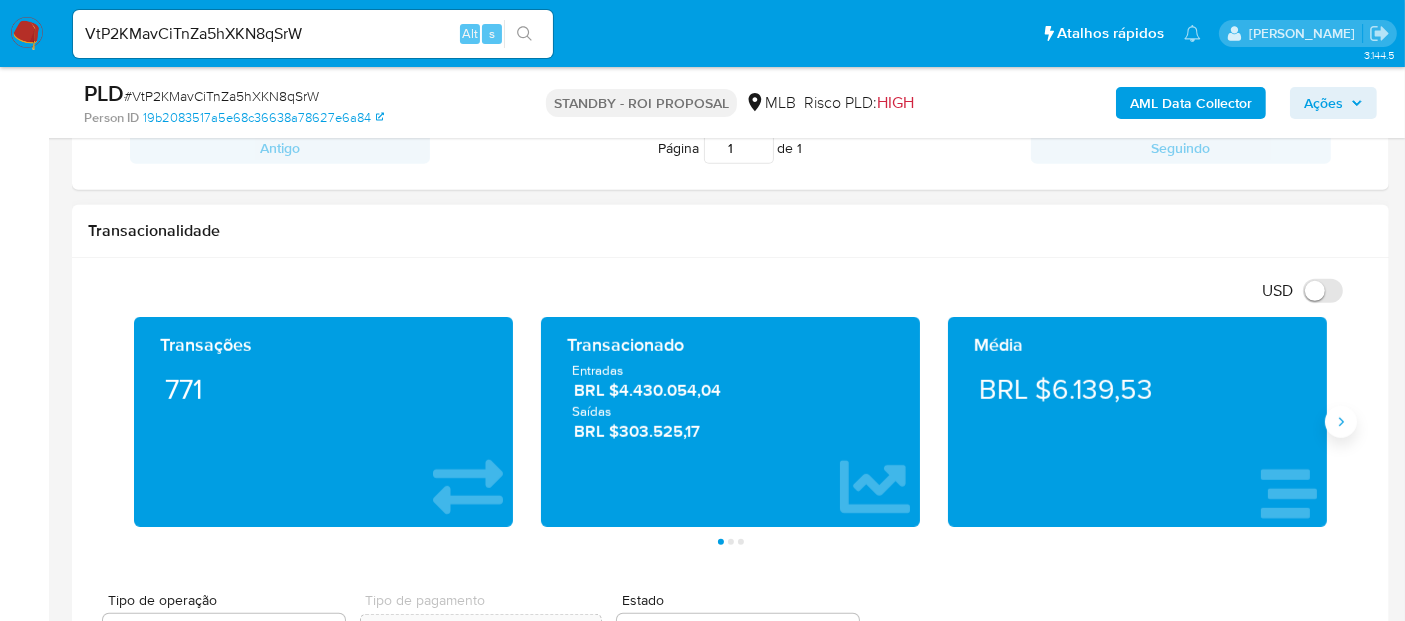 click 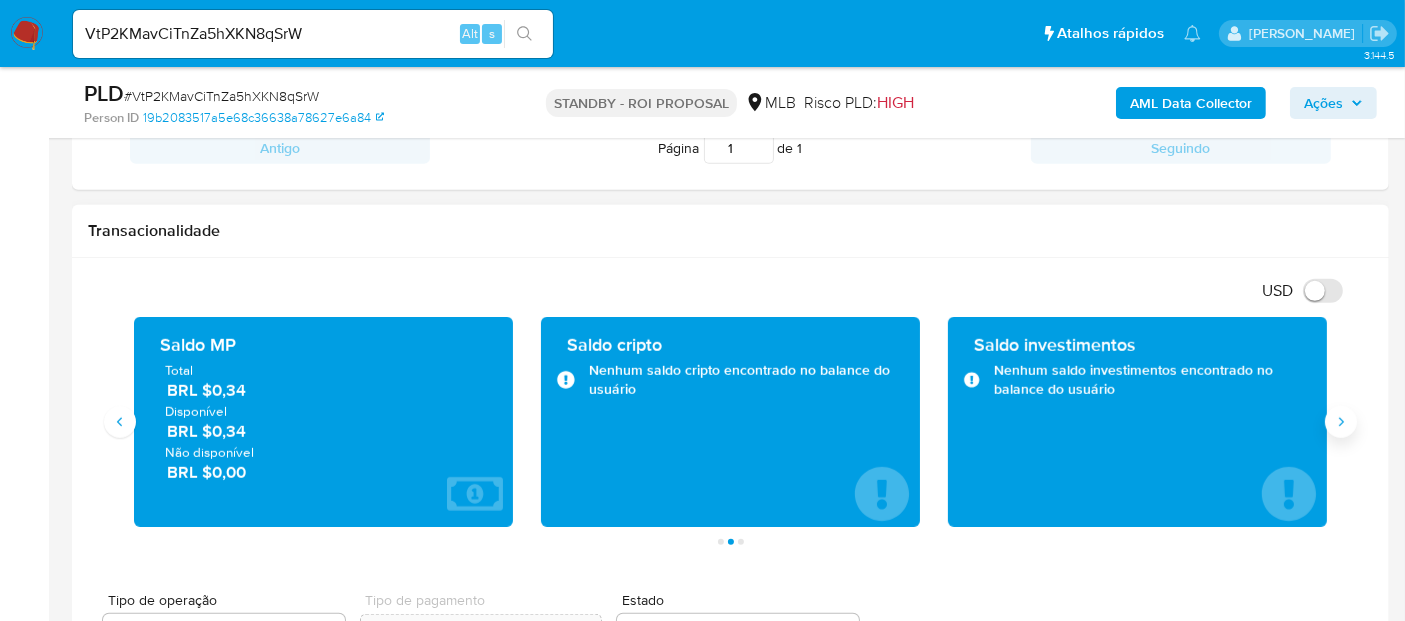 click 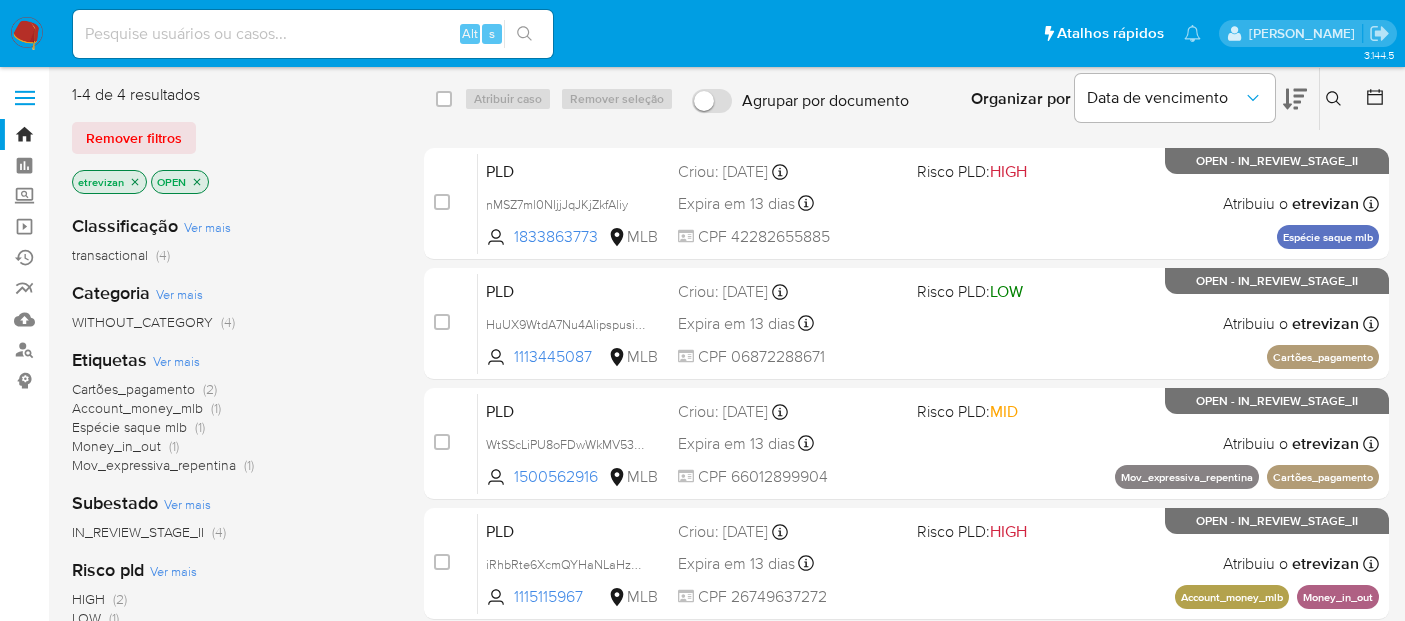 scroll, scrollTop: 0, scrollLeft: 0, axis: both 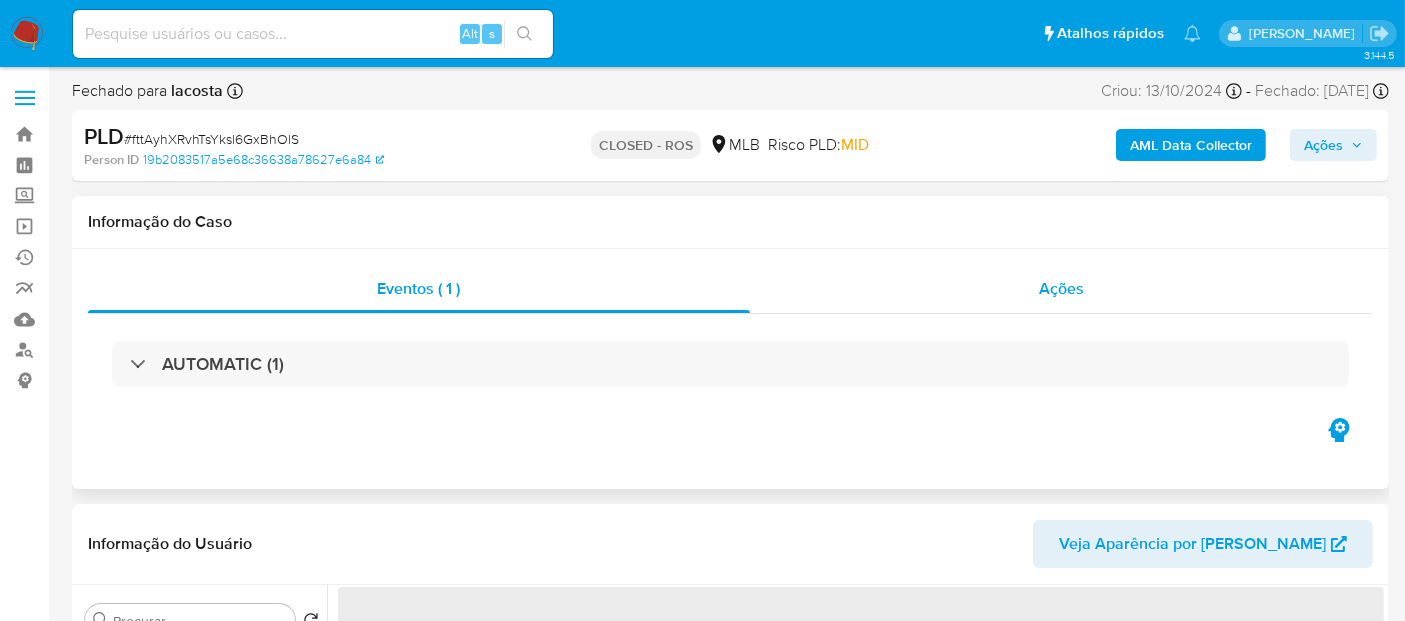 drag, startPoint x: 1077, startPoint y: 300, endPoint x: 948, endPoint y: 296, distance: 129.062 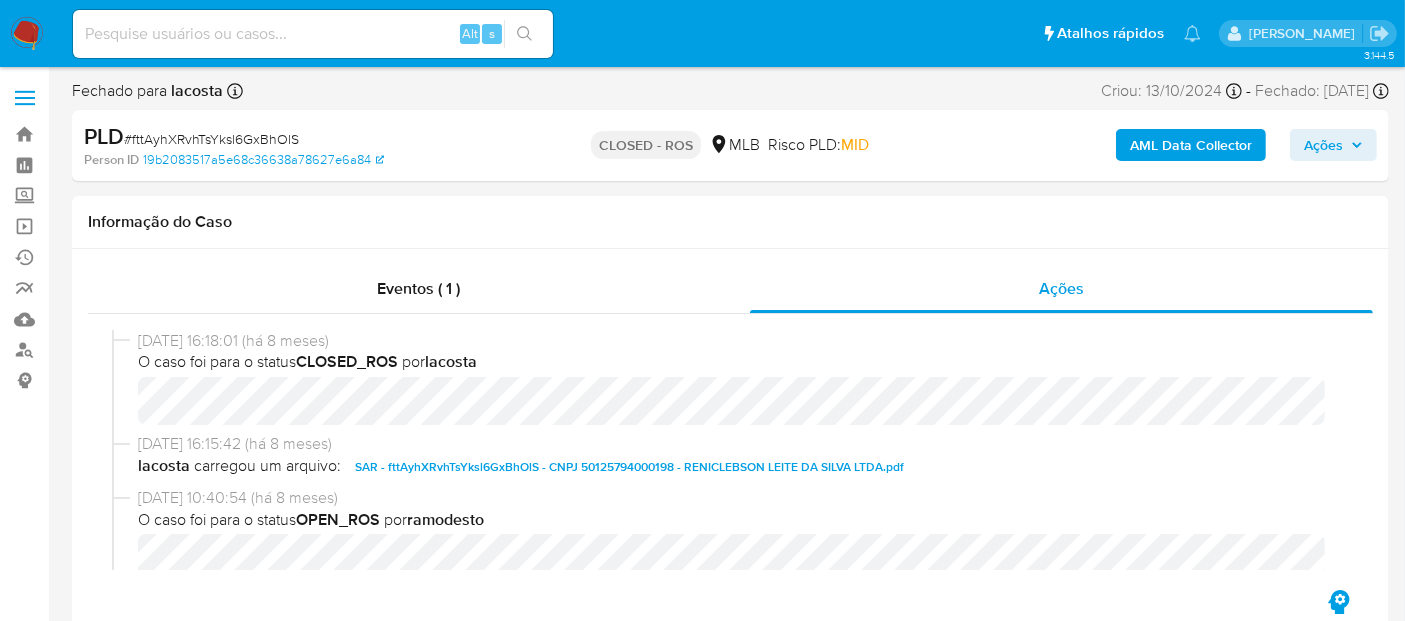 select on "10" 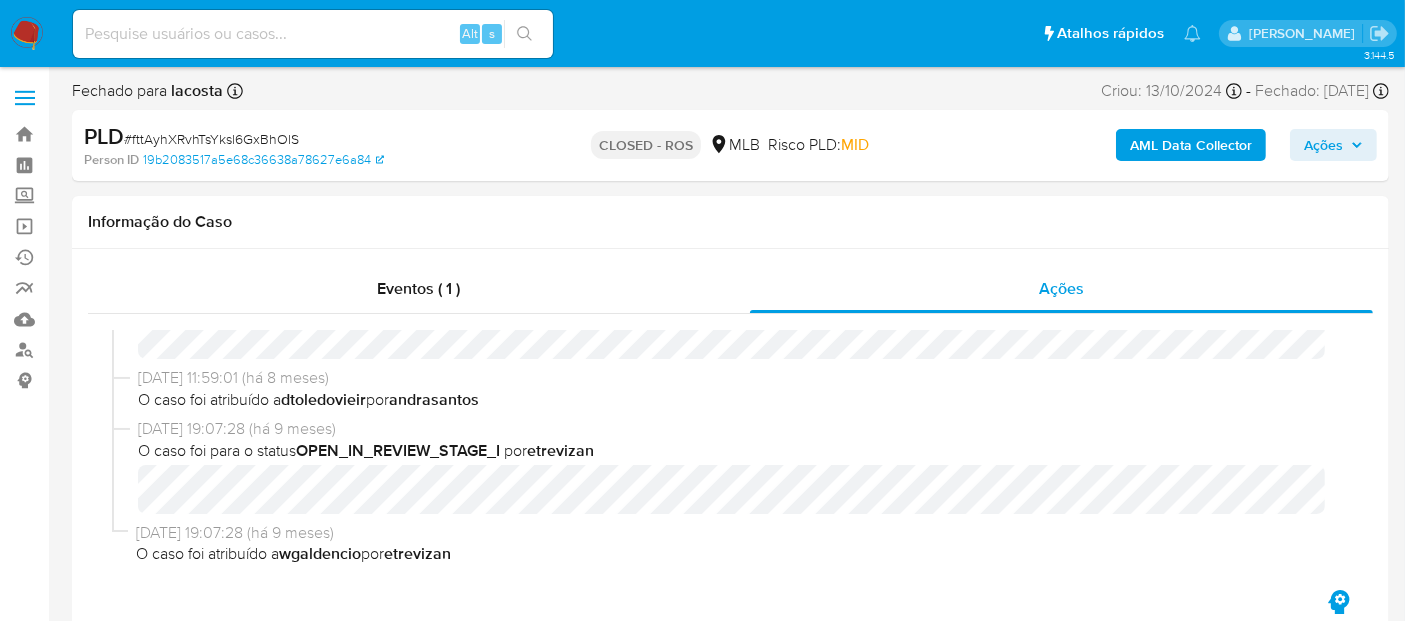 scroll, scrollTop: 1567, scrollLeft: 0, axis: vertical 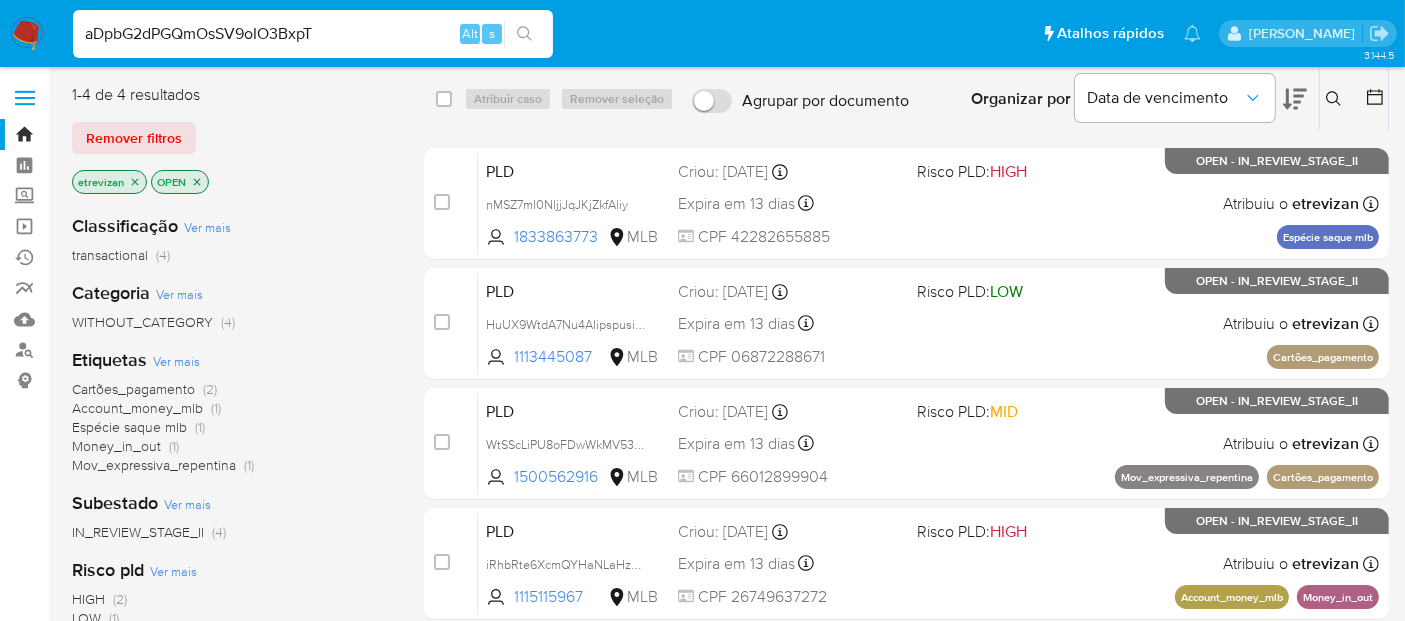 type on "aDpbG2dPGQmOsSV9oIO3BxpT" 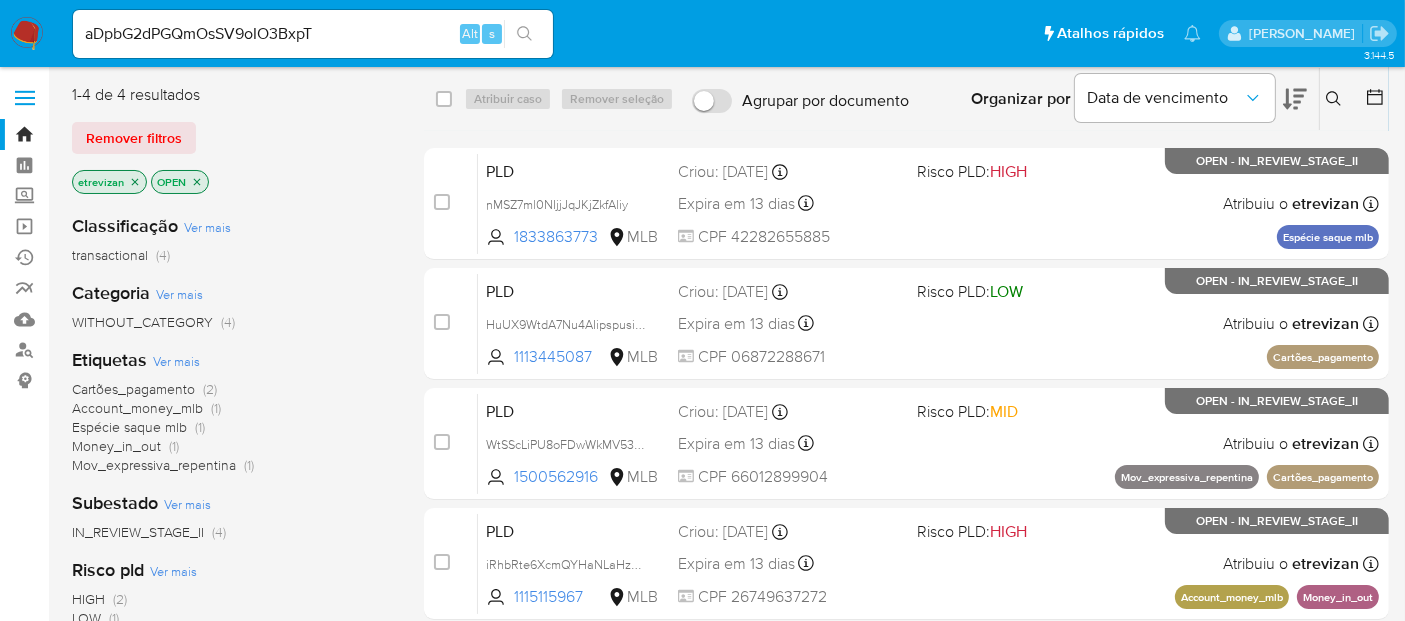 click 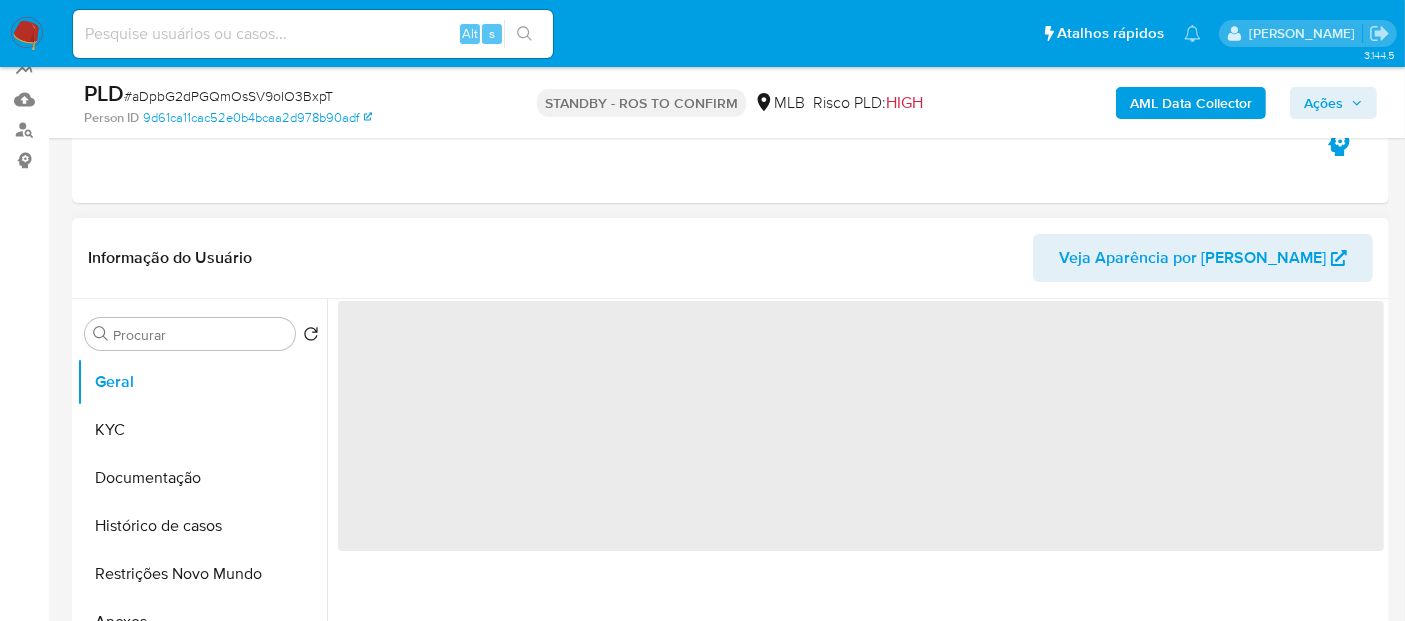scroll, scrollTop: 222, scrollLeft: 0, axis: vertical 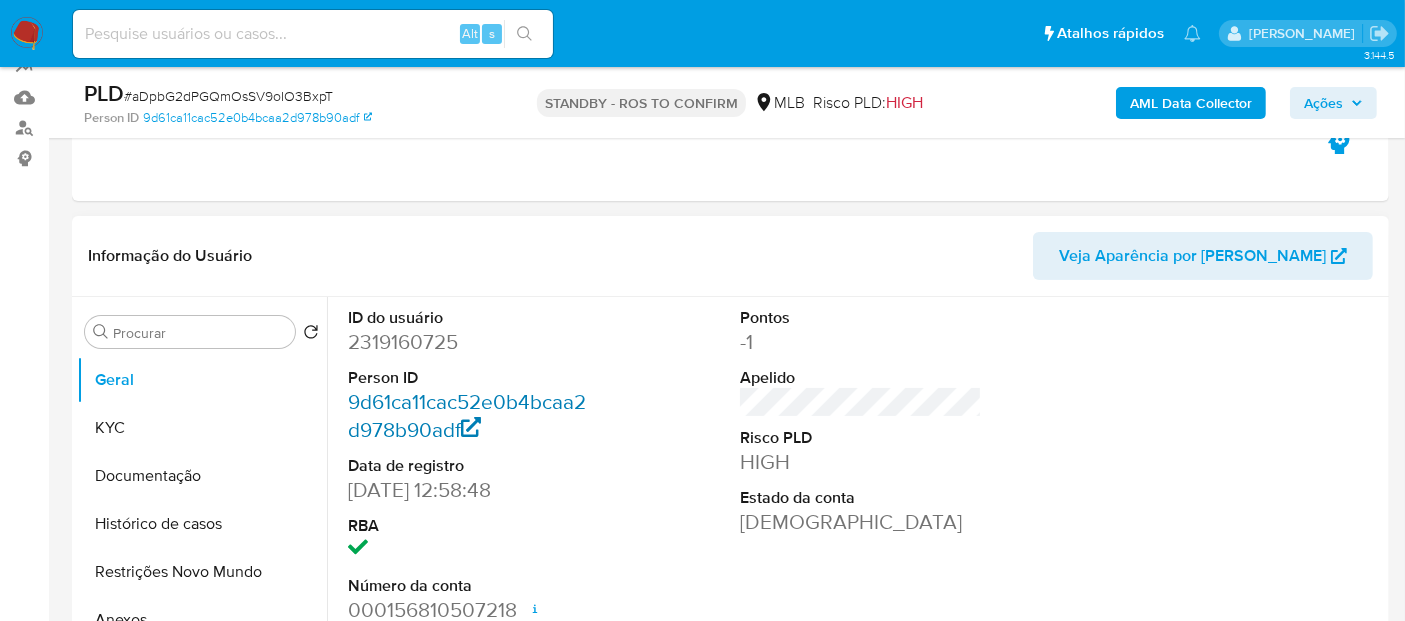 select on "10" 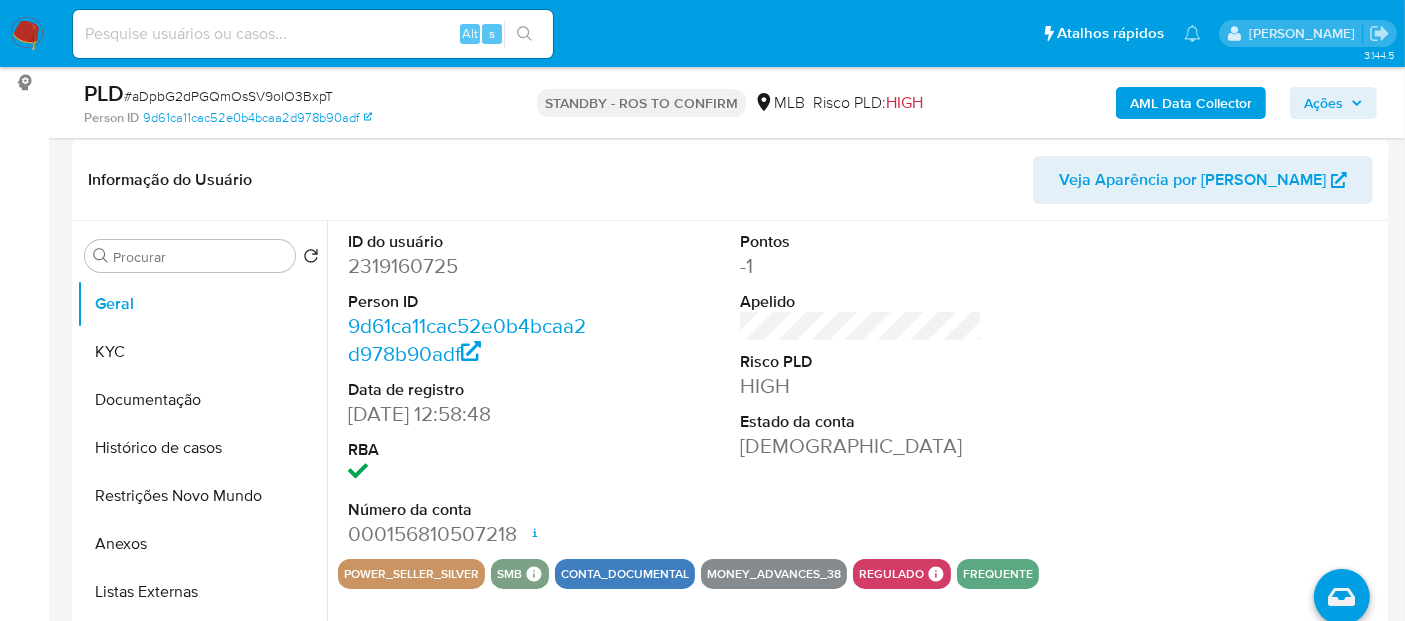 scroll, scrollTop: 333, scrollLeft: 0, axis: vertical 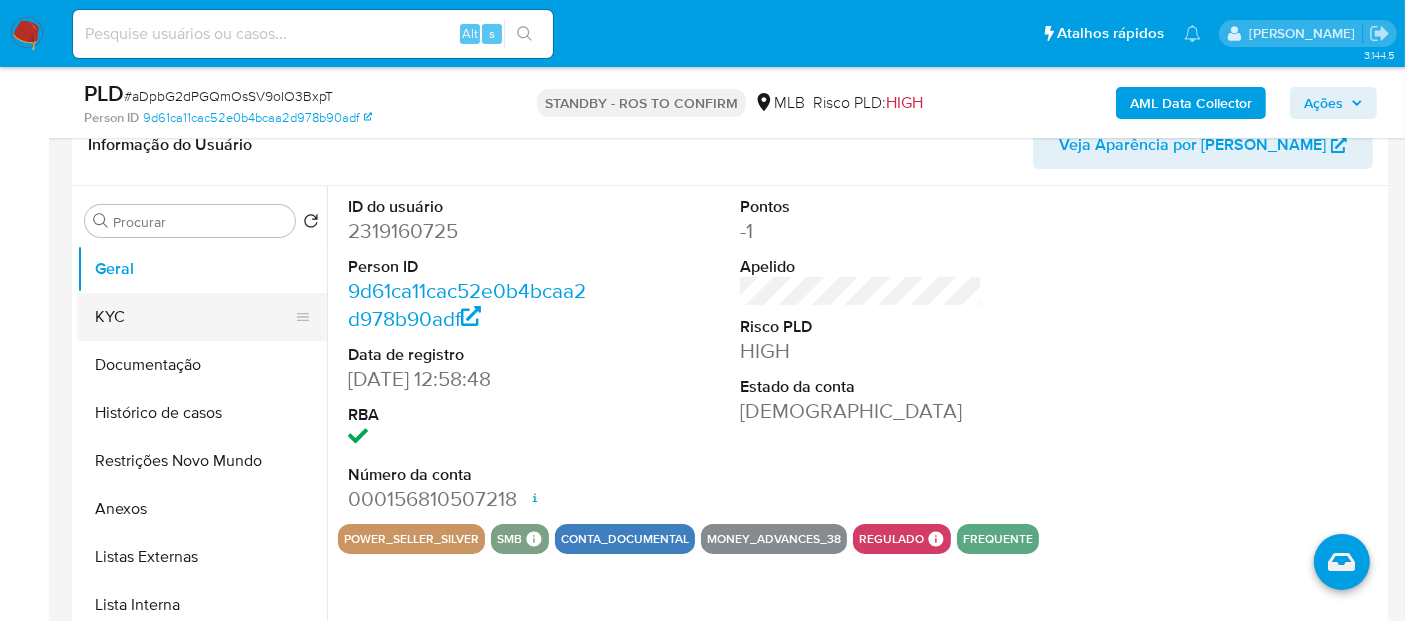 drag, startPoint x: 122, startPoint y: 318, endPoint x: 260, endPoint y: 319, distance: 138.00362 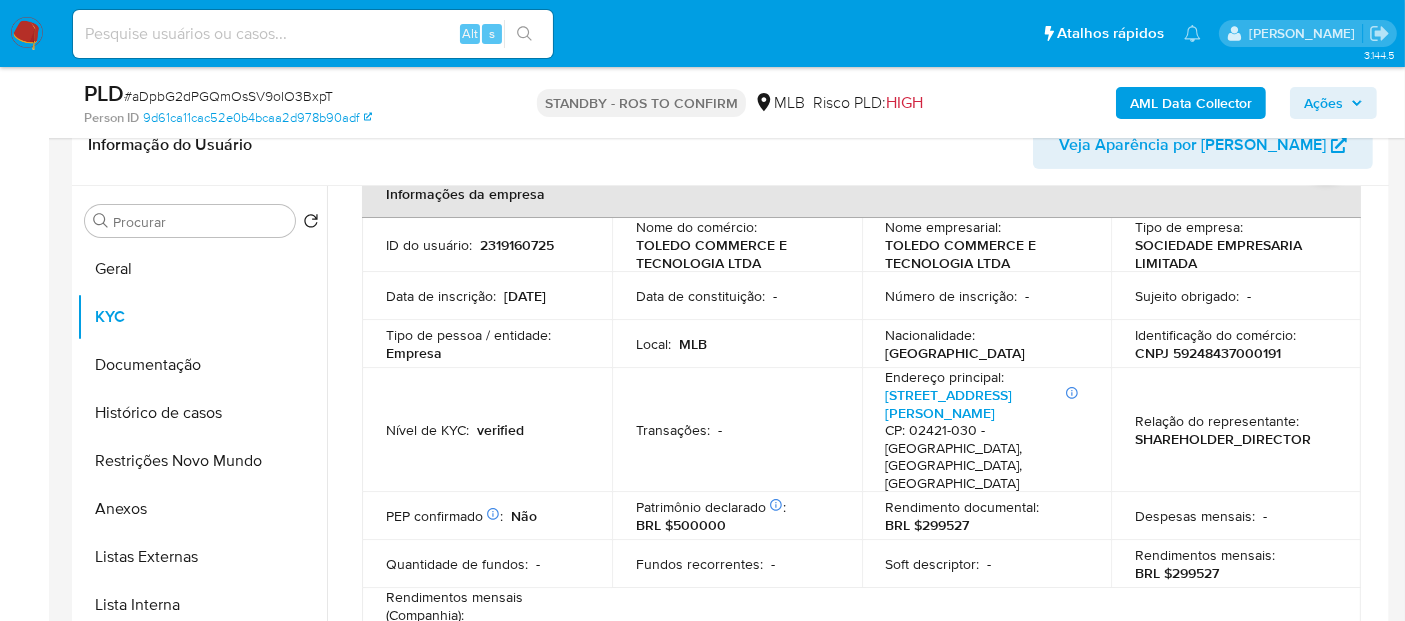scroll, scrollTop: 222, scrollLeft: 0, axis: vertical 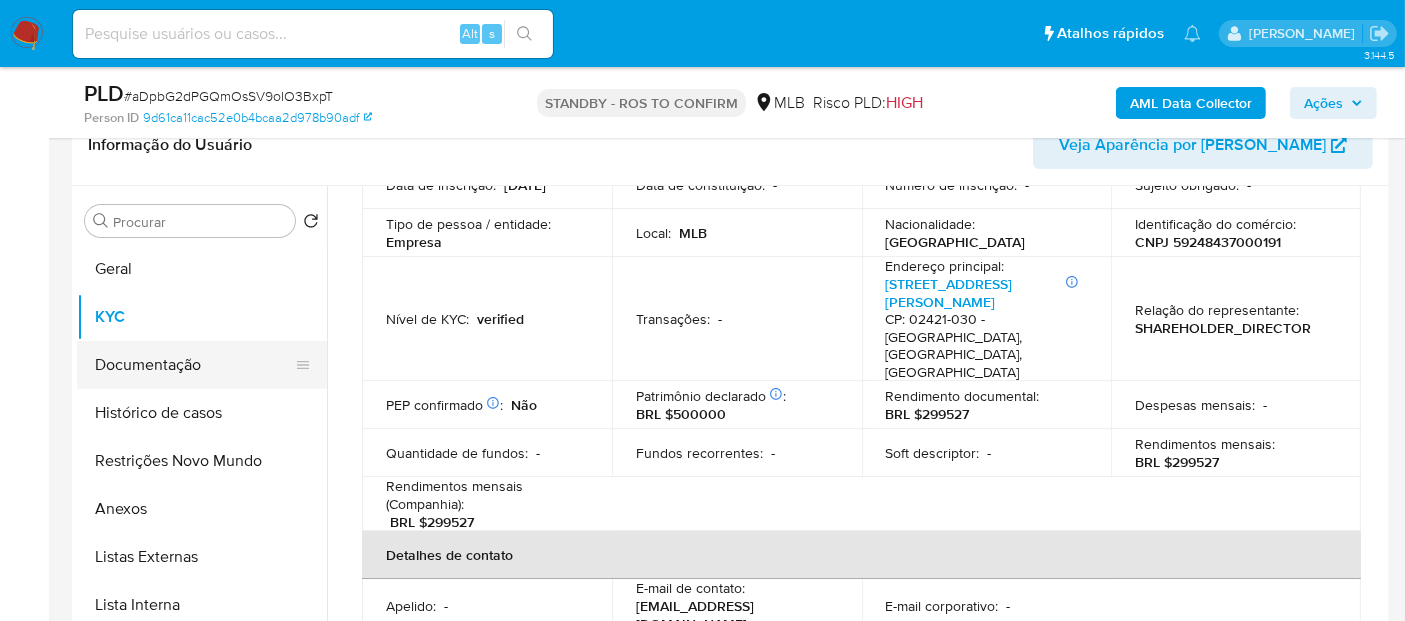 drag, startPoint x: 160, startPoint y: 352, endPoint x: 205, endPoint y: 354, distance: 45.044422 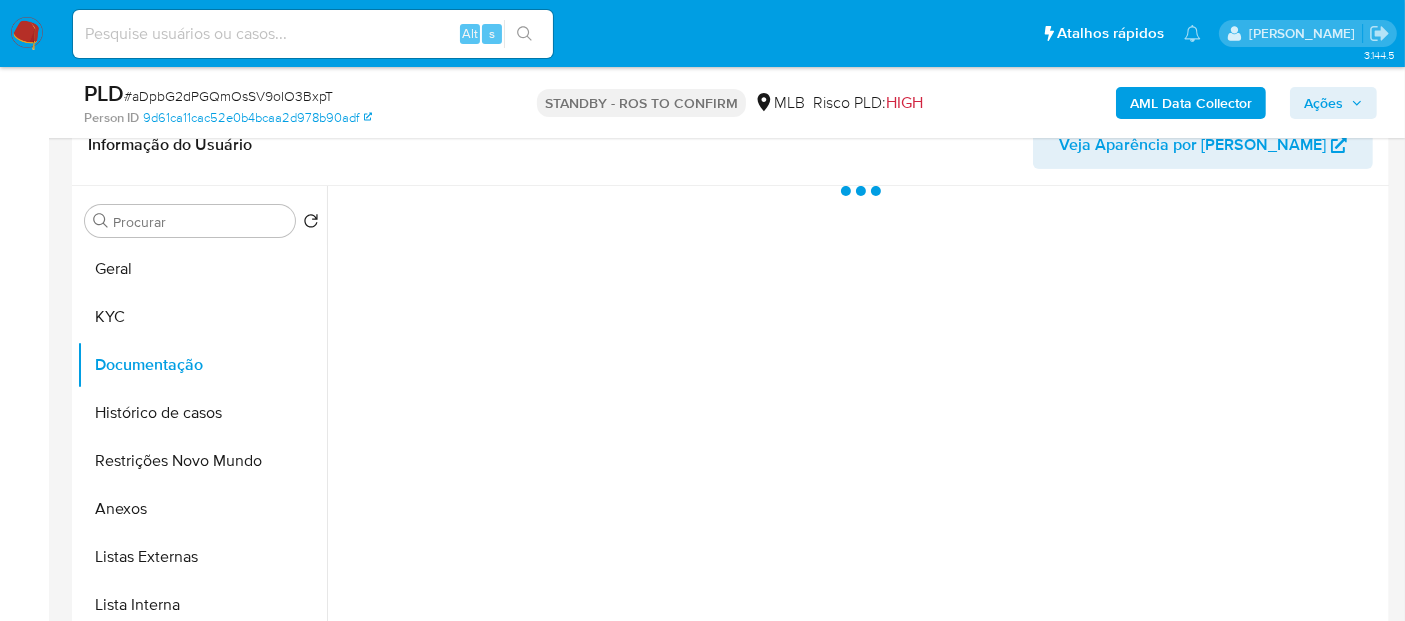 scroll, scrollTop: 0, scrollLeft: 0, axis: both 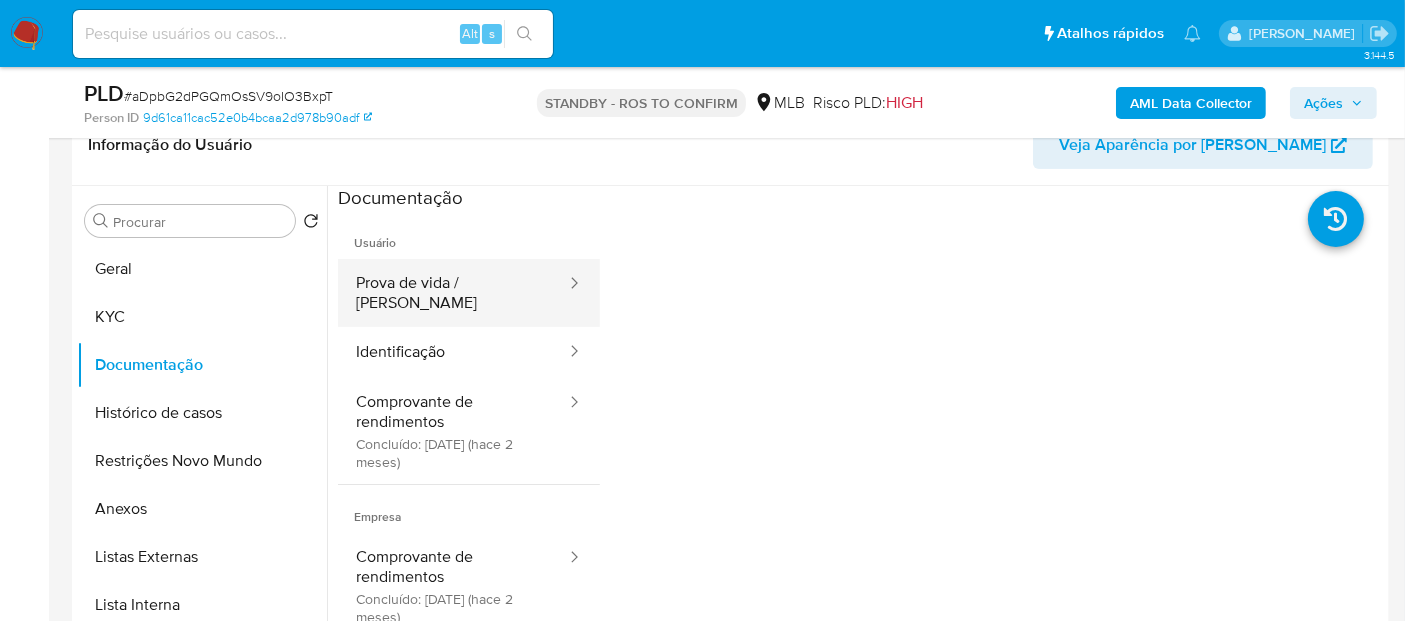 click on "Prova de vida / [PERSON_NAME]" at bounding box center (453, 293) 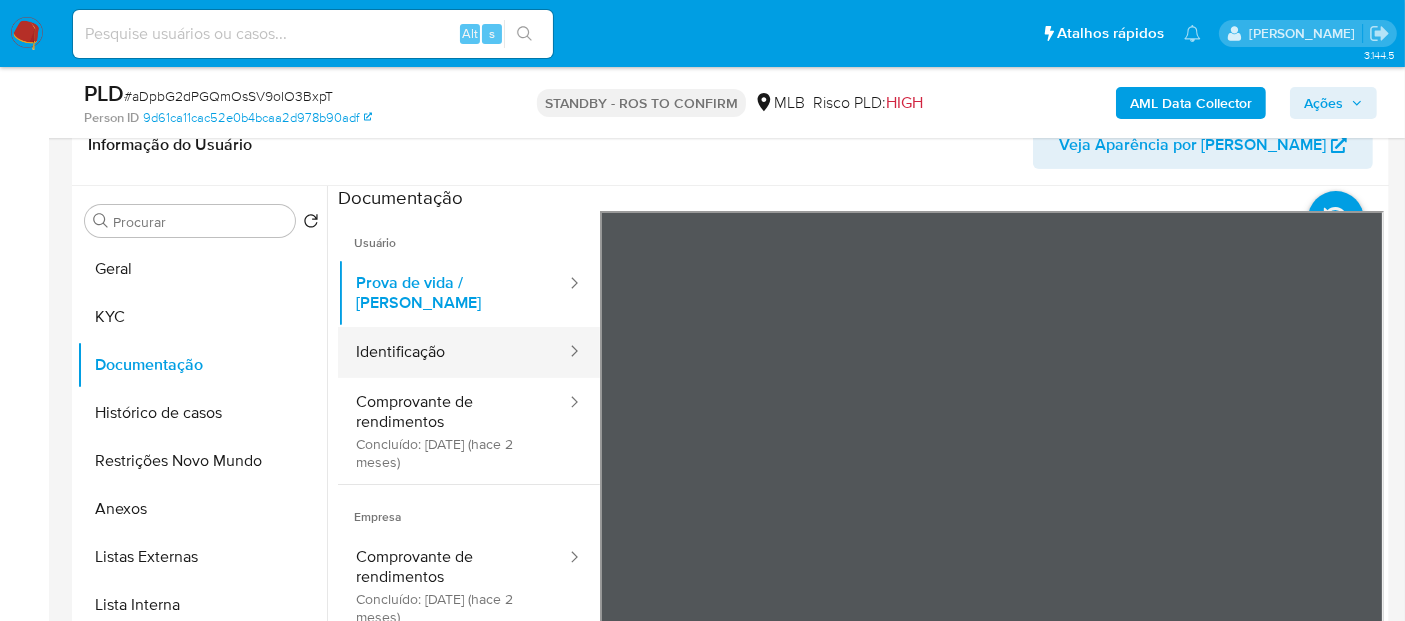 click on "Identificação" at bounding box center (453, 352) 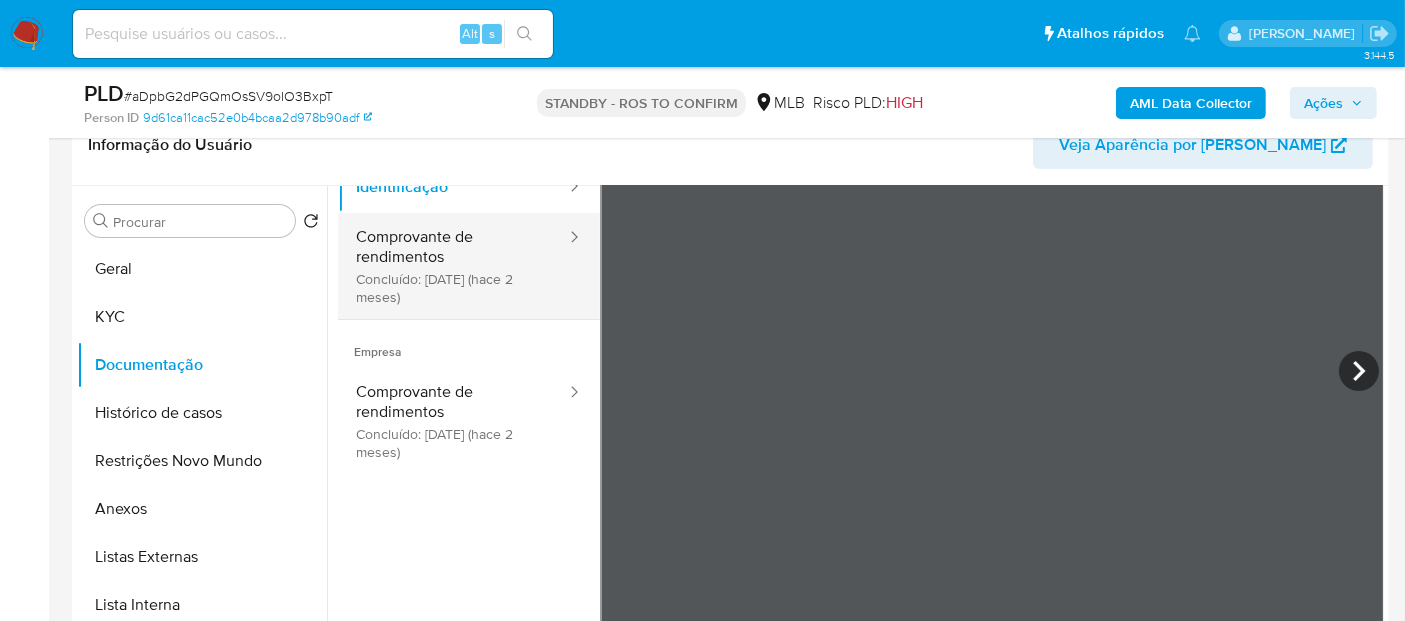 scroll, scrollTop: 168, scrollLeft: 0, axis: vertical 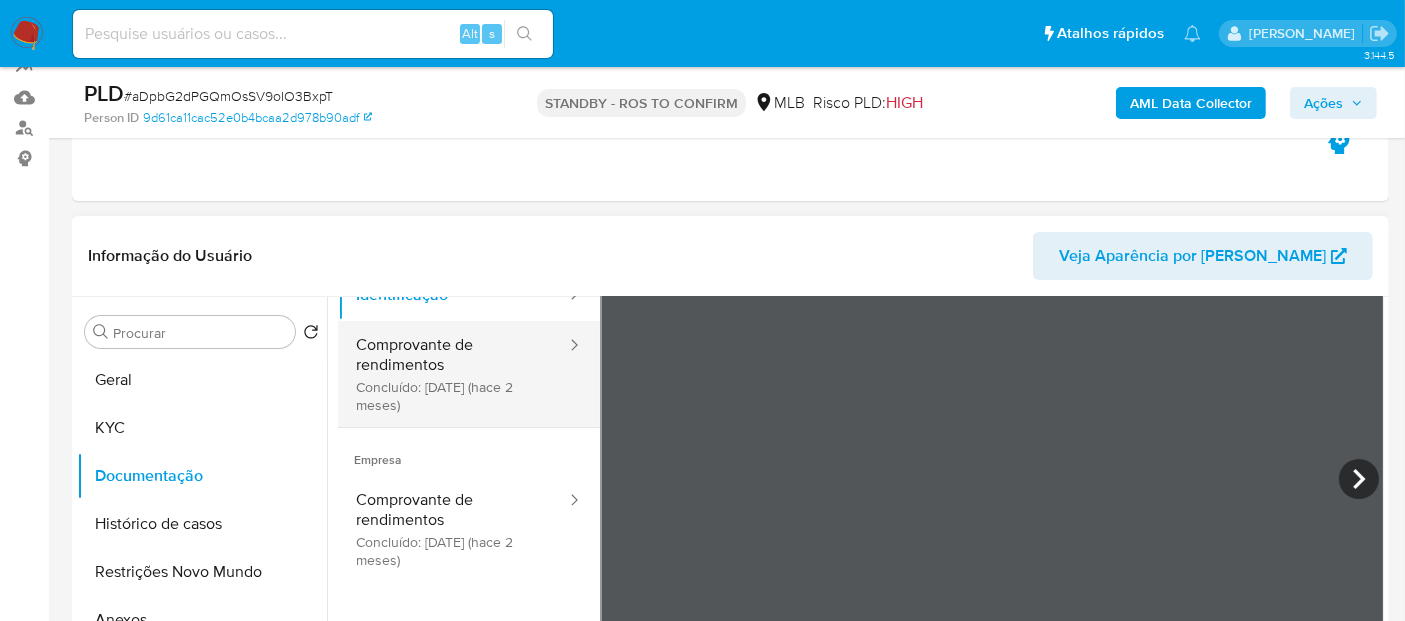 click on "Comprovante de rendimentos Concluído: [DATE] (hace 2 meses)" at bounding box center (453, 374) 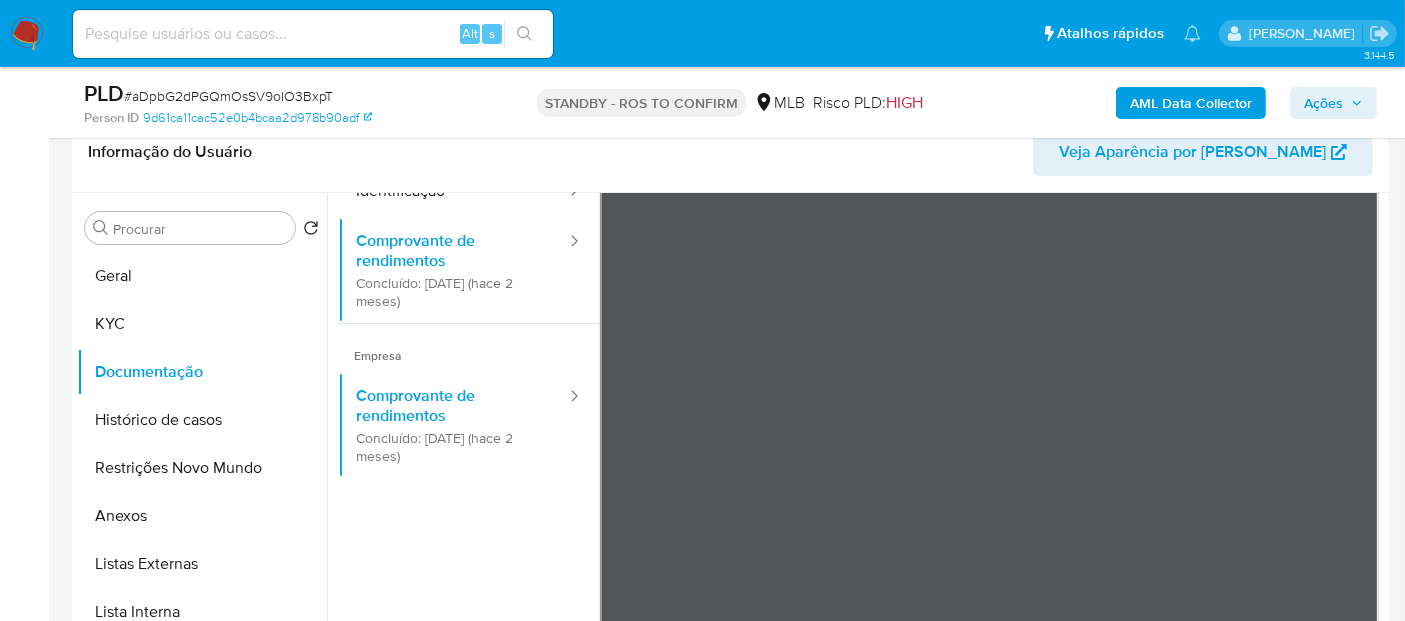 scroll, scrollTop: 331, scrollLeft: 0, axis: vertical 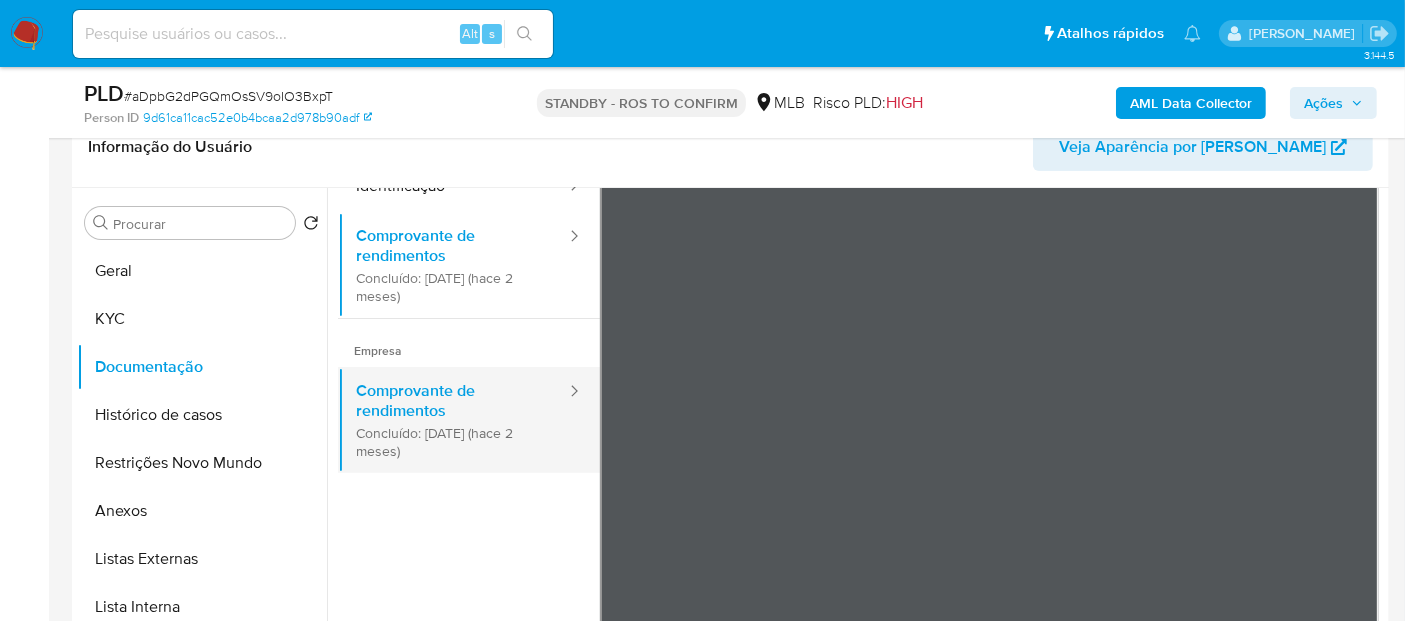 click on "Comprovante de rendimentos Concluído: 08/05/2025 (hace 2 meses)" at bounding box center [453, 420] 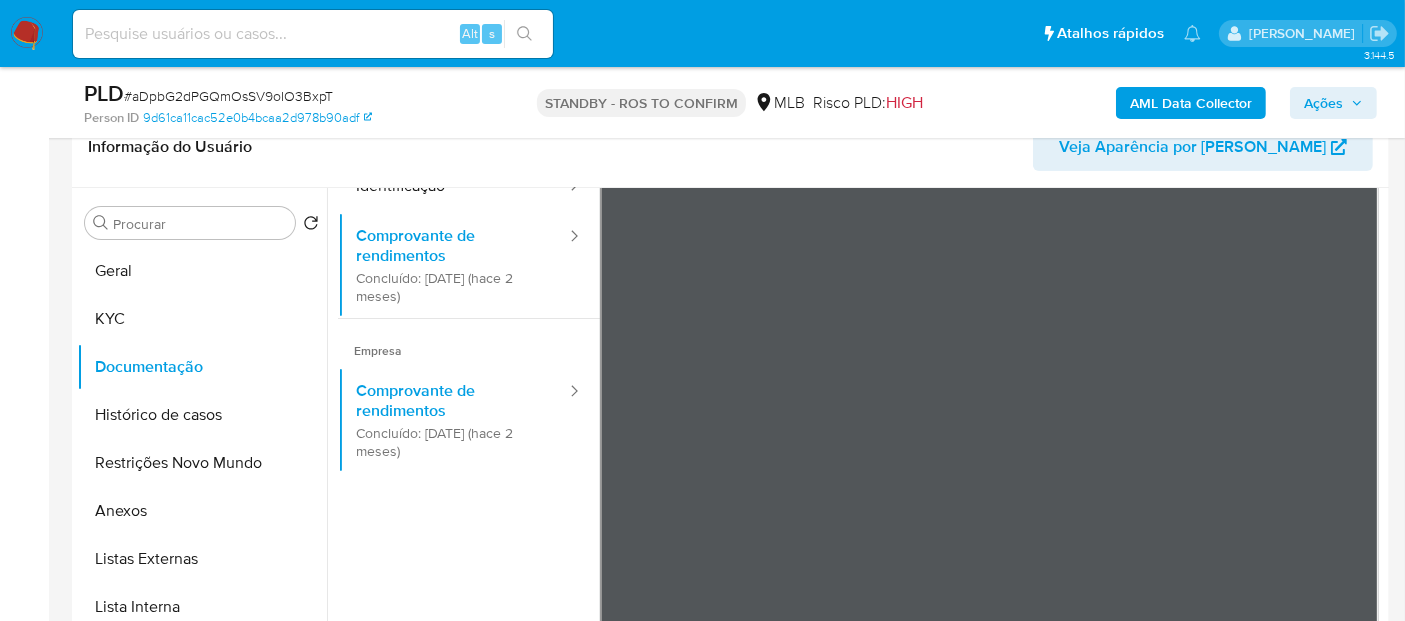 scroll, scrollTop: 174, scrollLeft: 0, axis: vertical 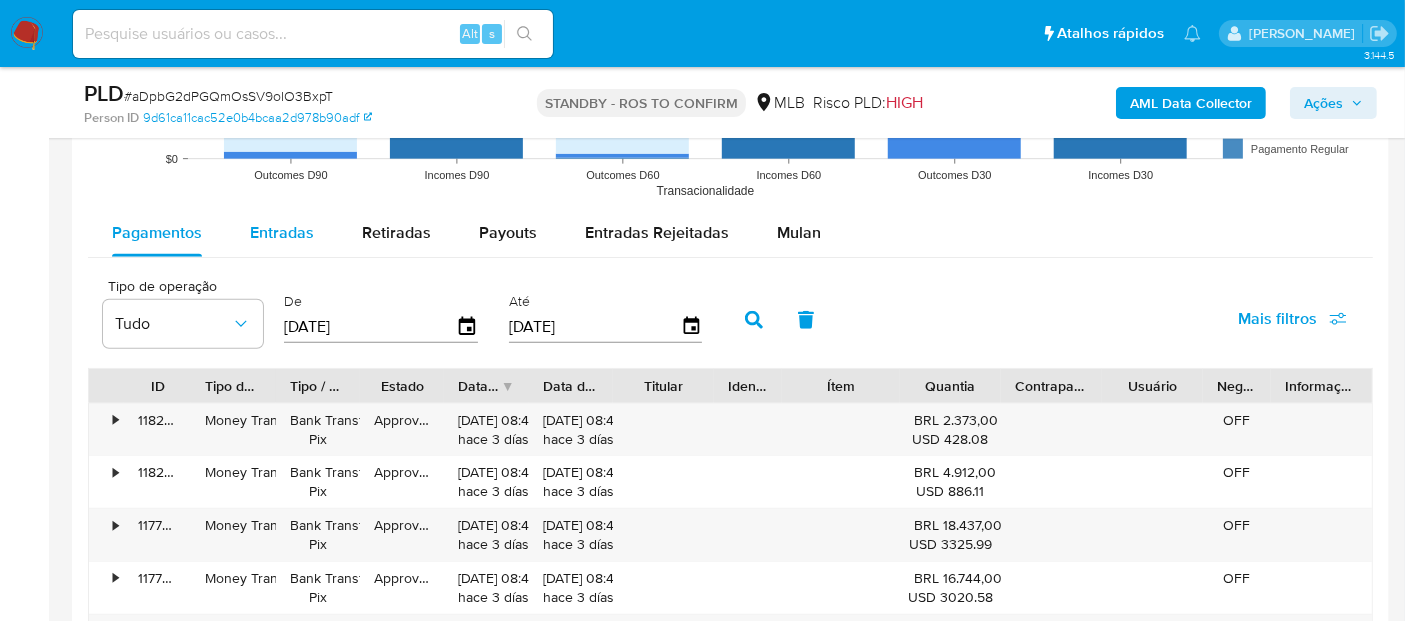 click on "Entradas" at bounding box center (282, 232) 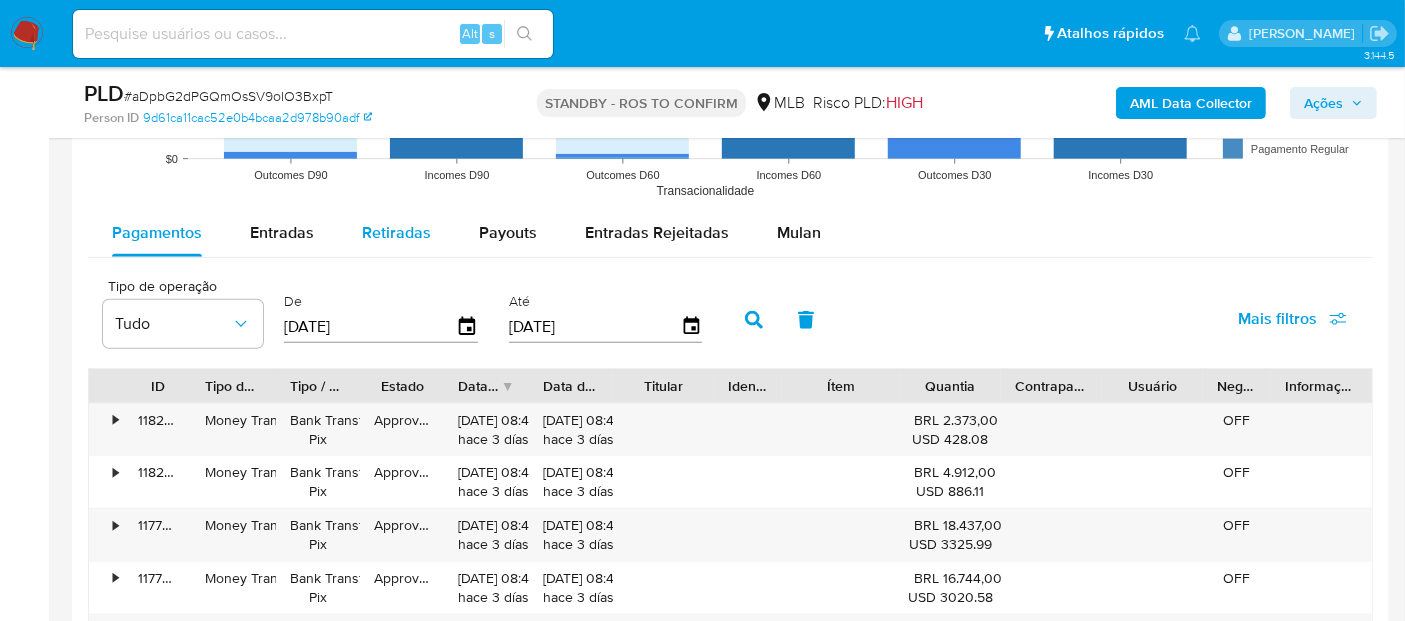 select on "10" 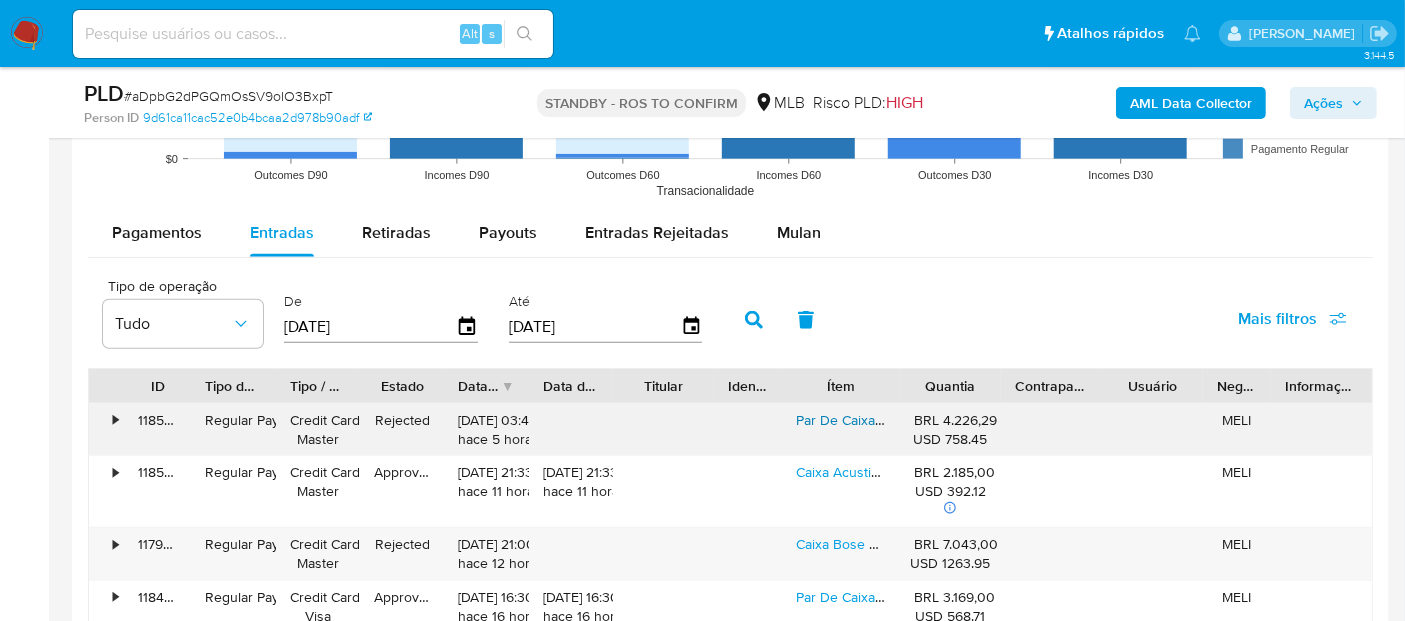 click on "Par De Caixa Bookshelf Klipsch Rp-600m Serie 2 Cor Preto" at bounding box center [979, 420] 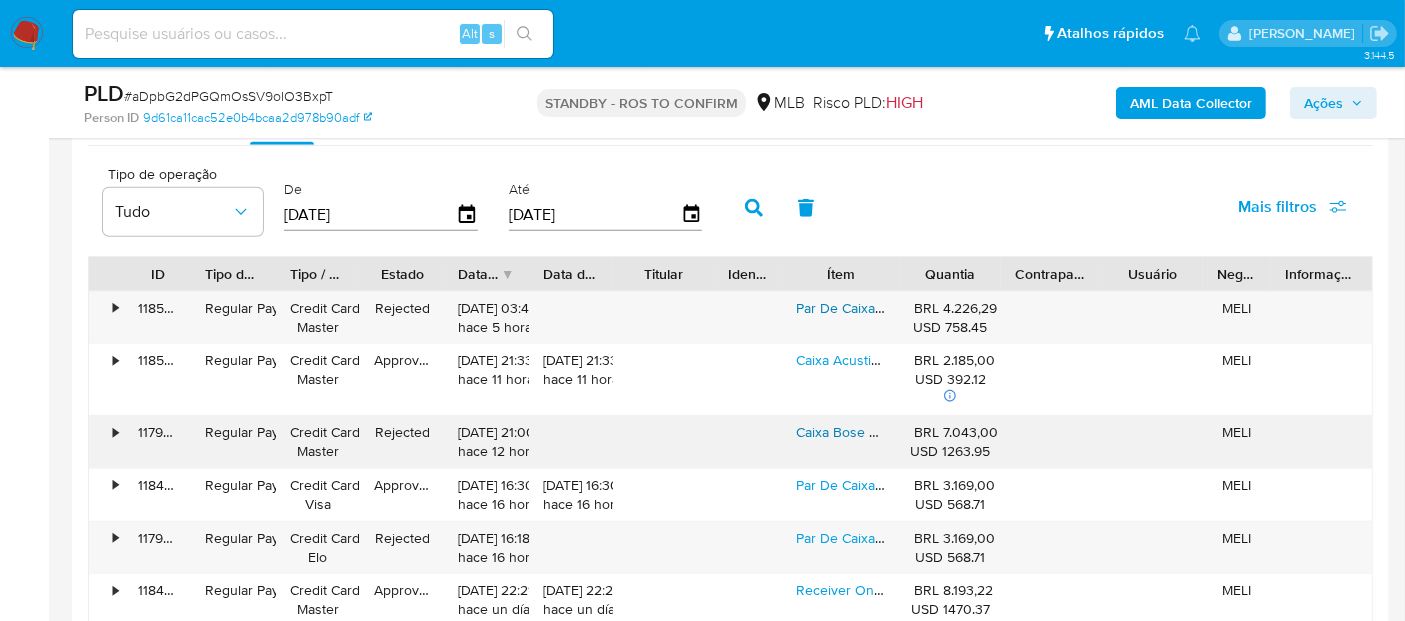 click on "Caixa Bose S1 Pro Plus Ativa Bivolt Bateria Bt Cor Preto" at bounding box center [966, 432] 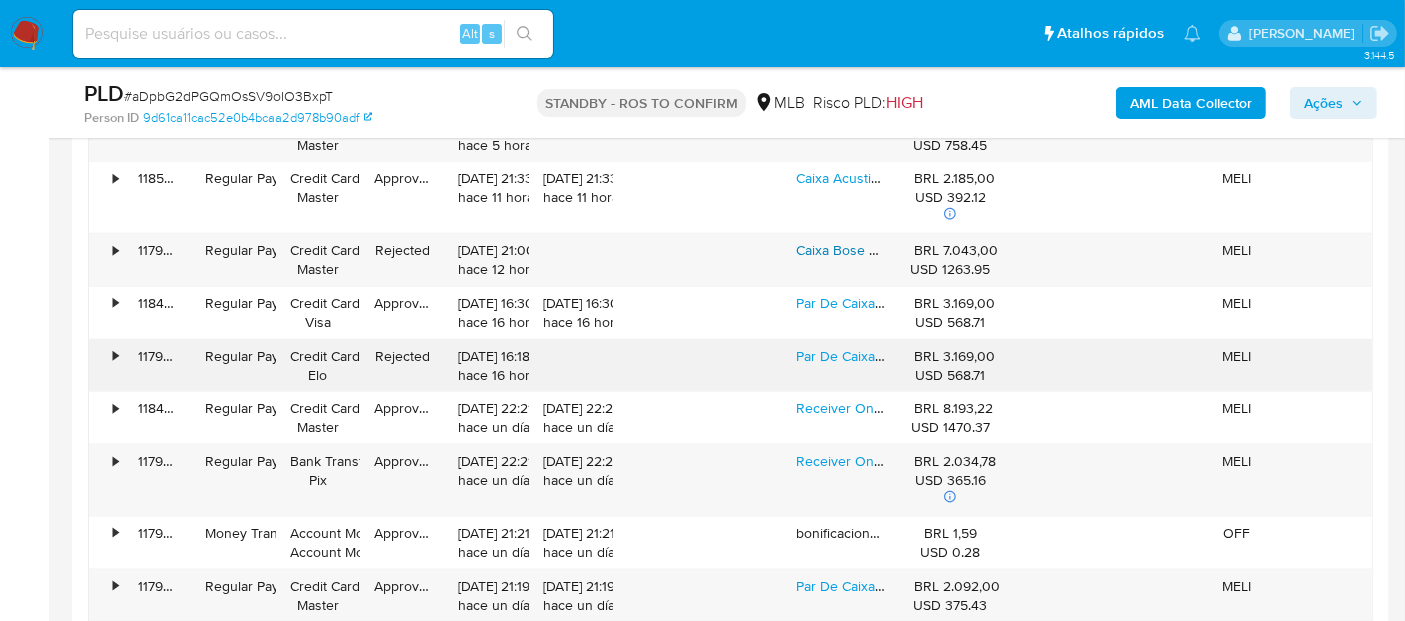 scroll, scrollTop: 2442, scrollLeft: 0, axis: vertical 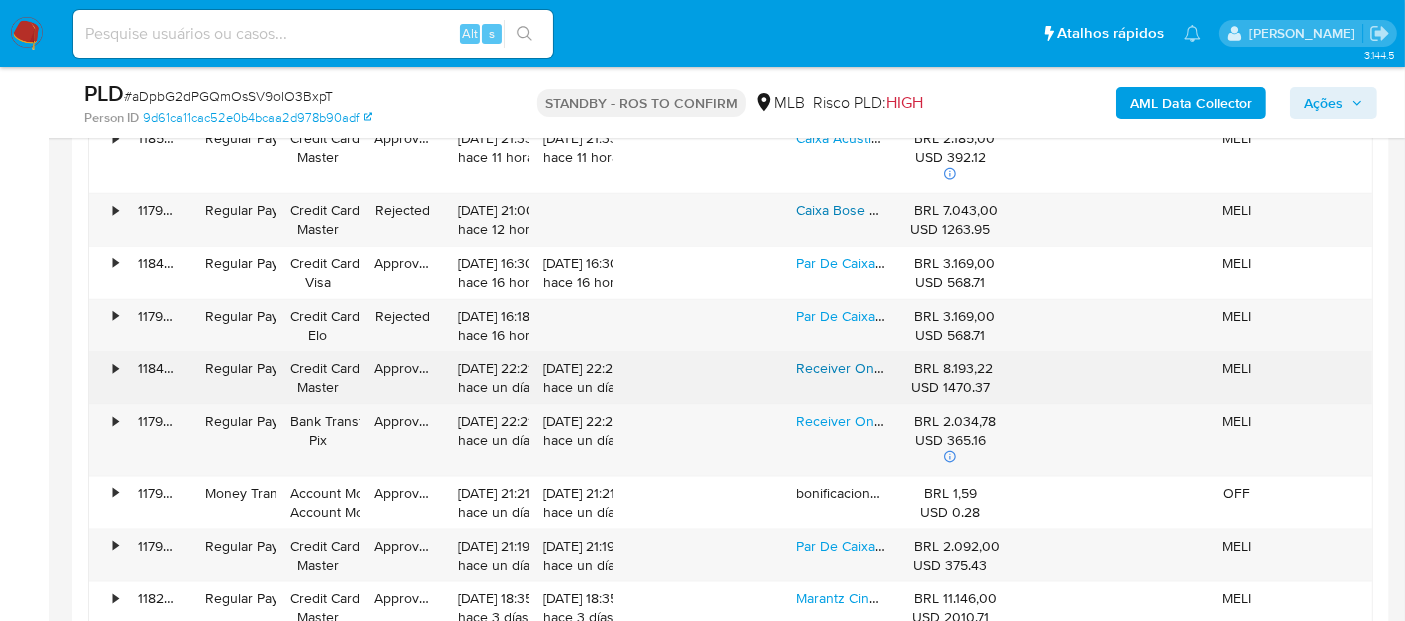 click on "Receiver Onkyo Tx-rz50 9.2 Canais 3 Zonas 8k Thx Certificado" at bounding box center [990, 368] 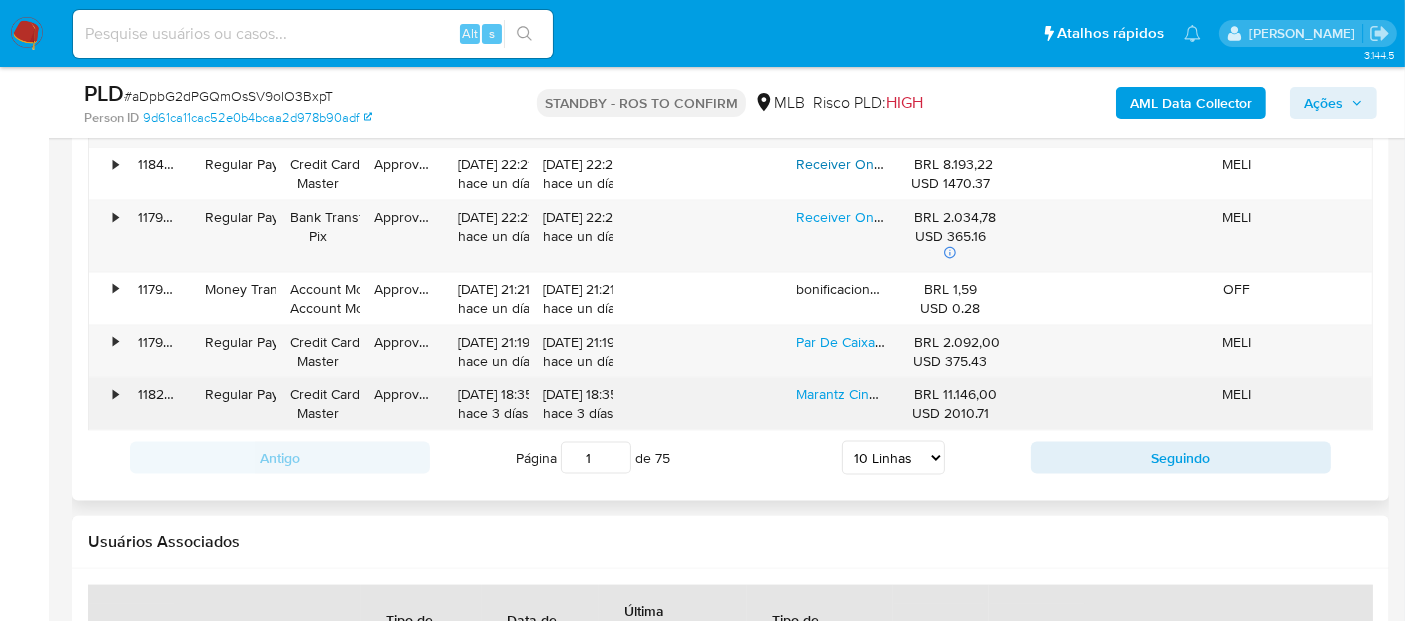 scroll, scrollTop: 2664, scrollLeft: 0, axis: vertical 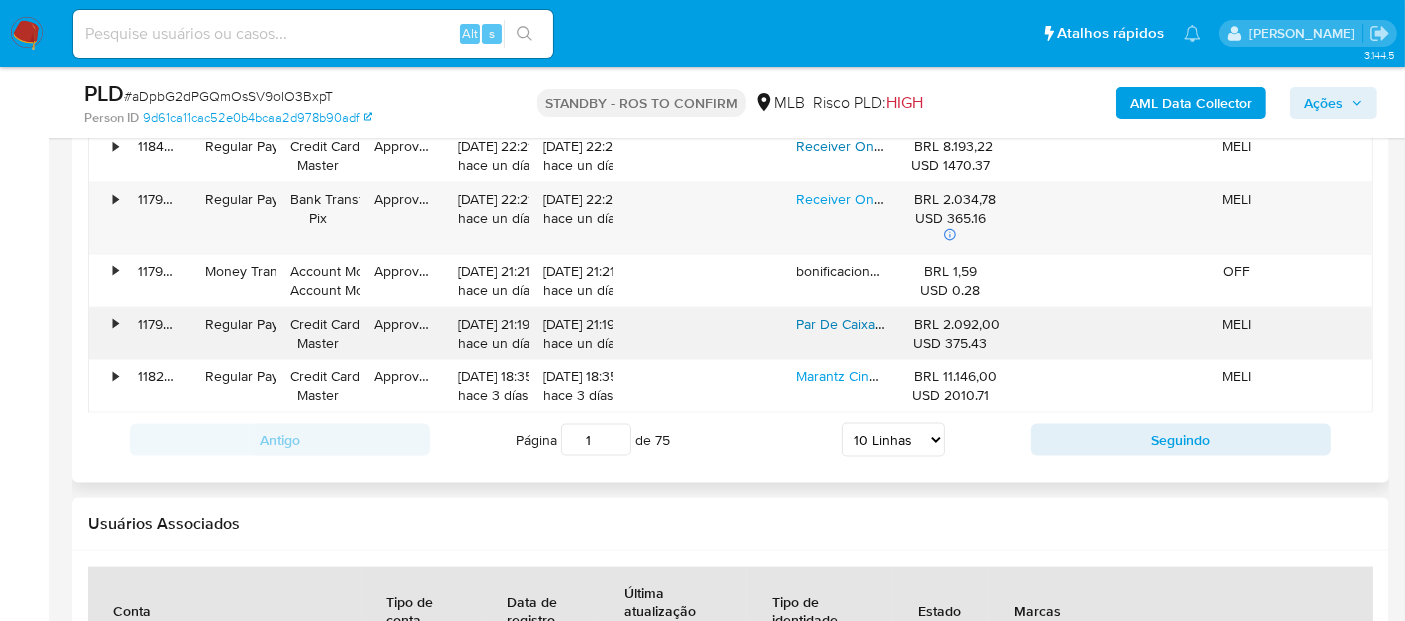 click on "Par De Caixa Acústica Bookshelf Klipsch R-51m" at bounding box center (941, 324) 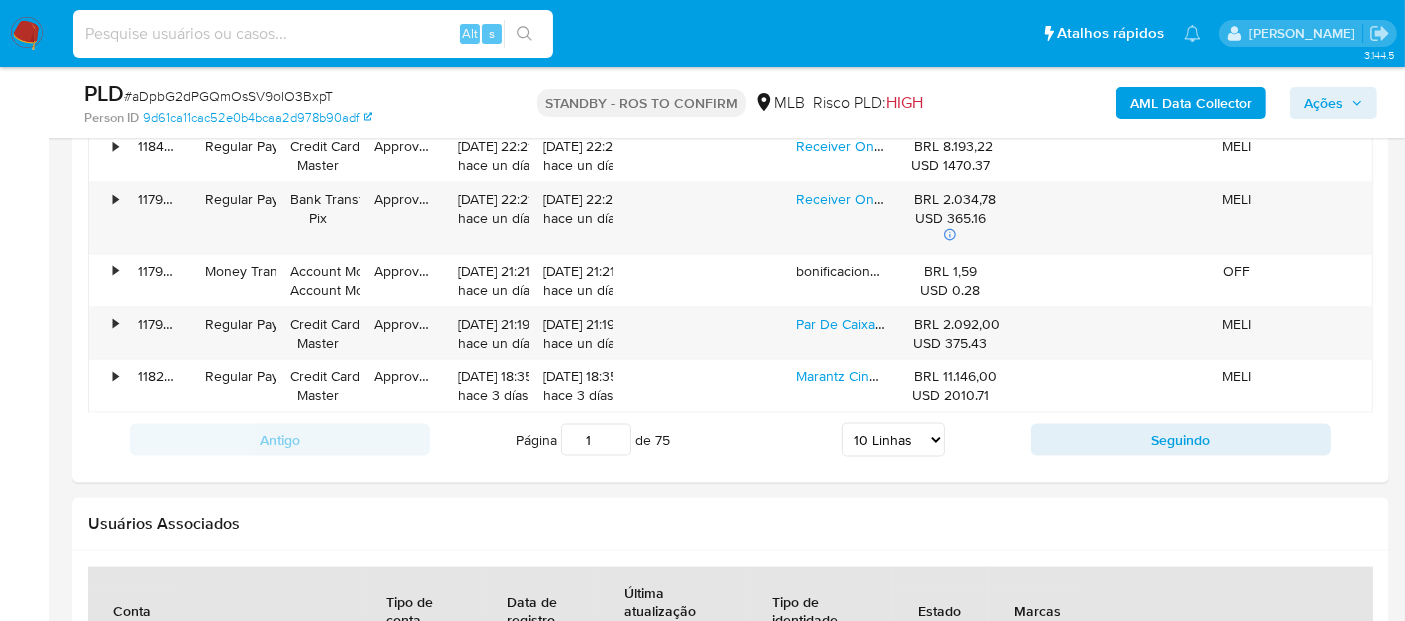 click at bounding box center [313, 34] 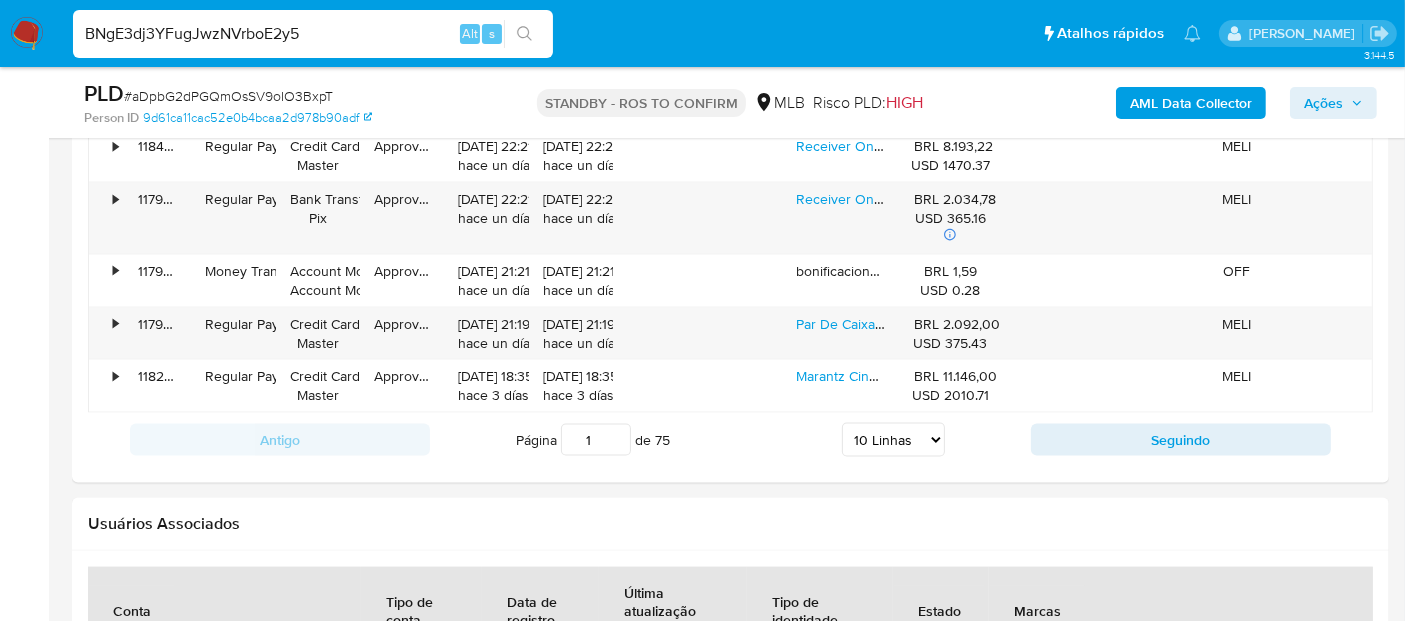 type on "BNgE3dj3YFugJwzNVrboE2y5" 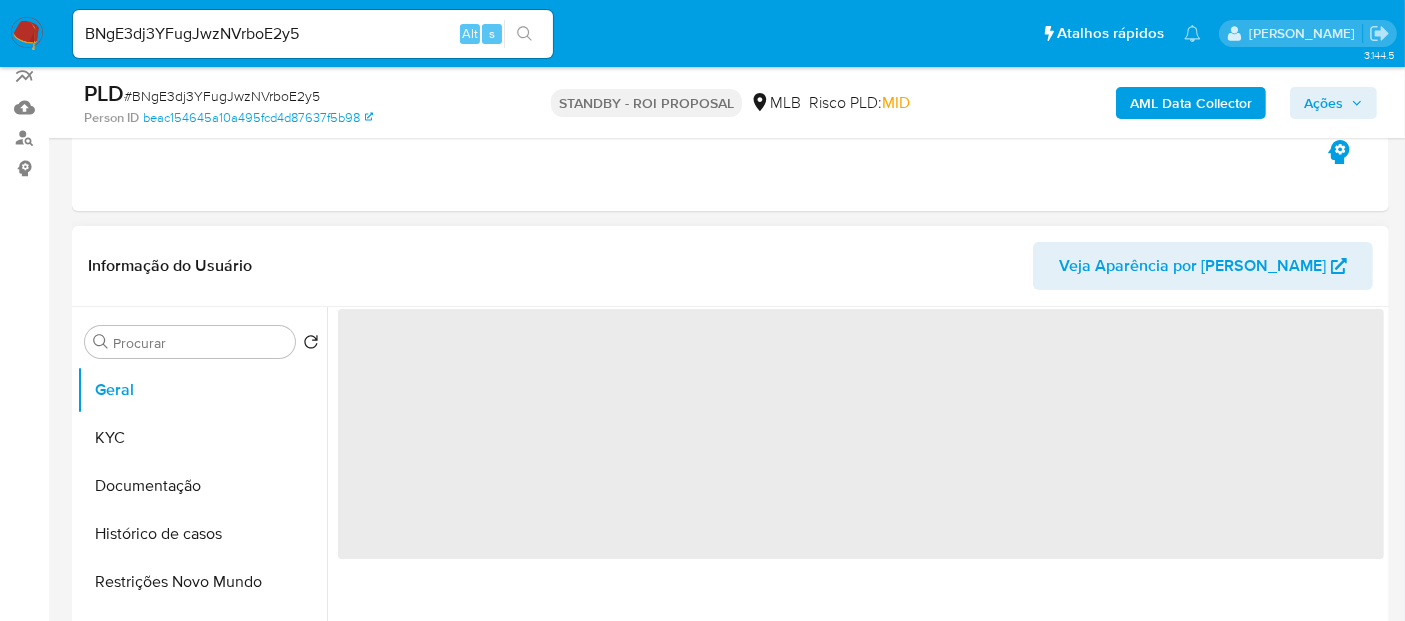 scroll, scrollTop: 222, scrollLeft: 0, axis: vertical 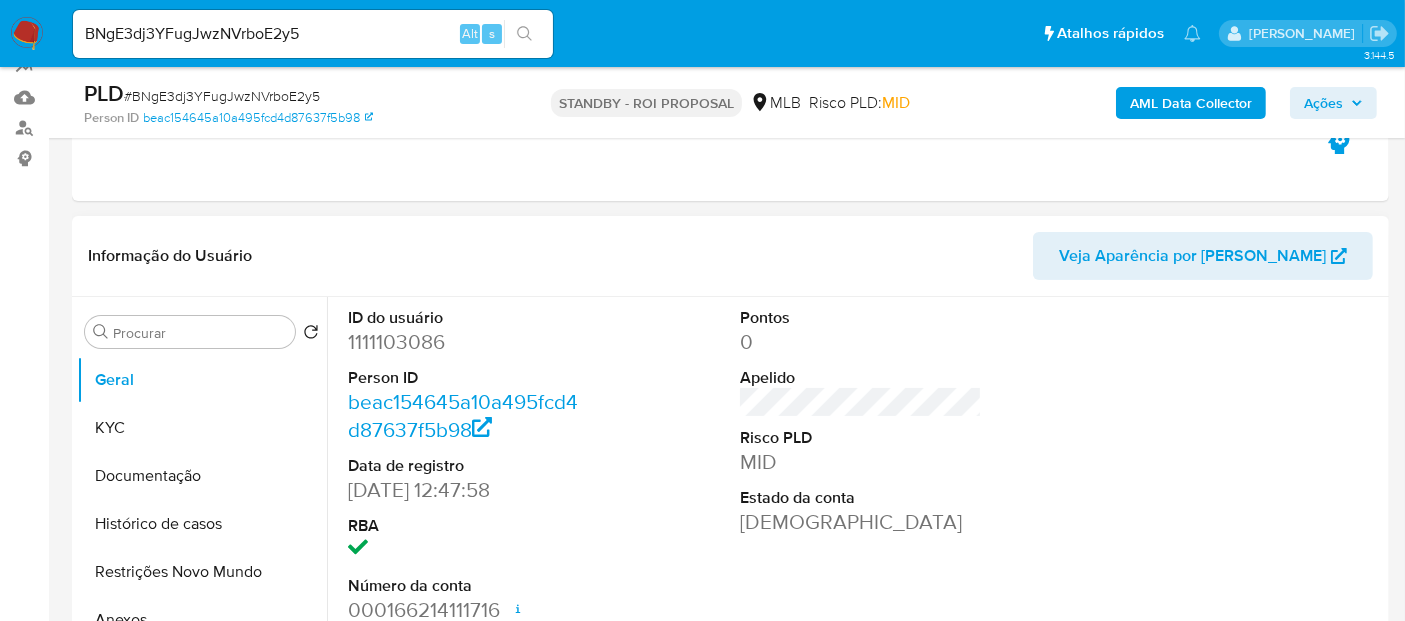 select on "10" 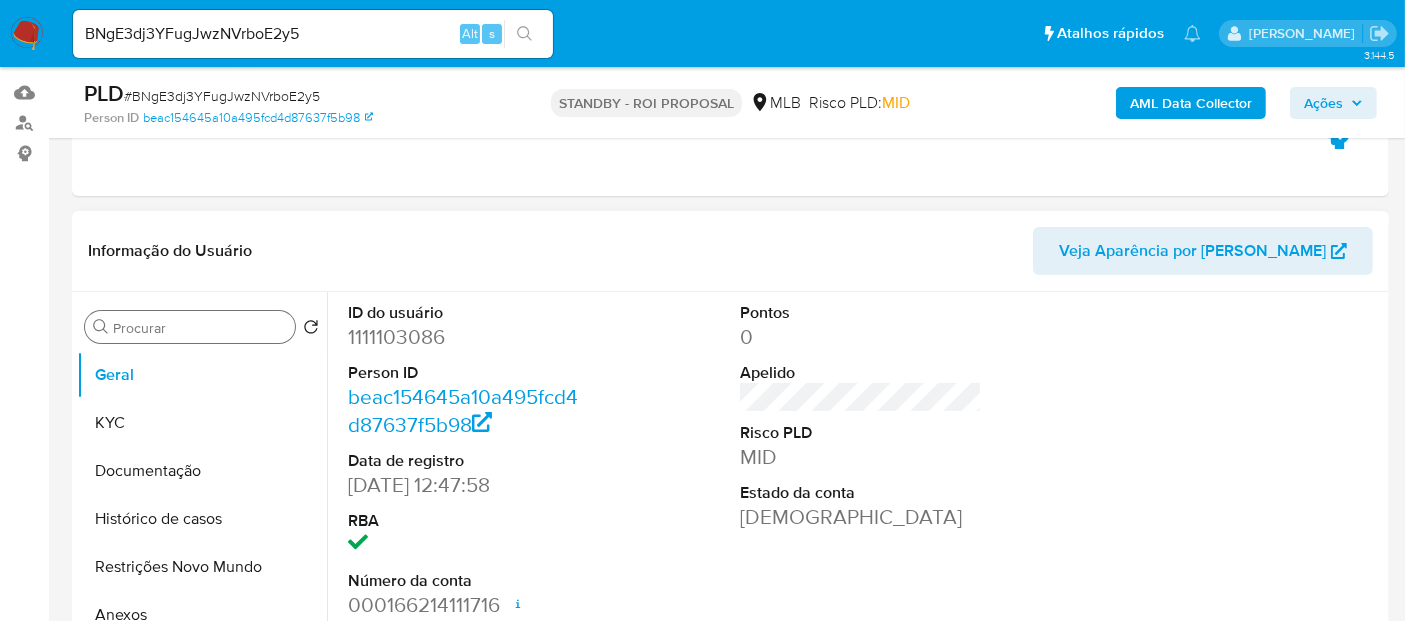 scroll, scrollTop: 222, scrollLeft: 0, axis: vertical 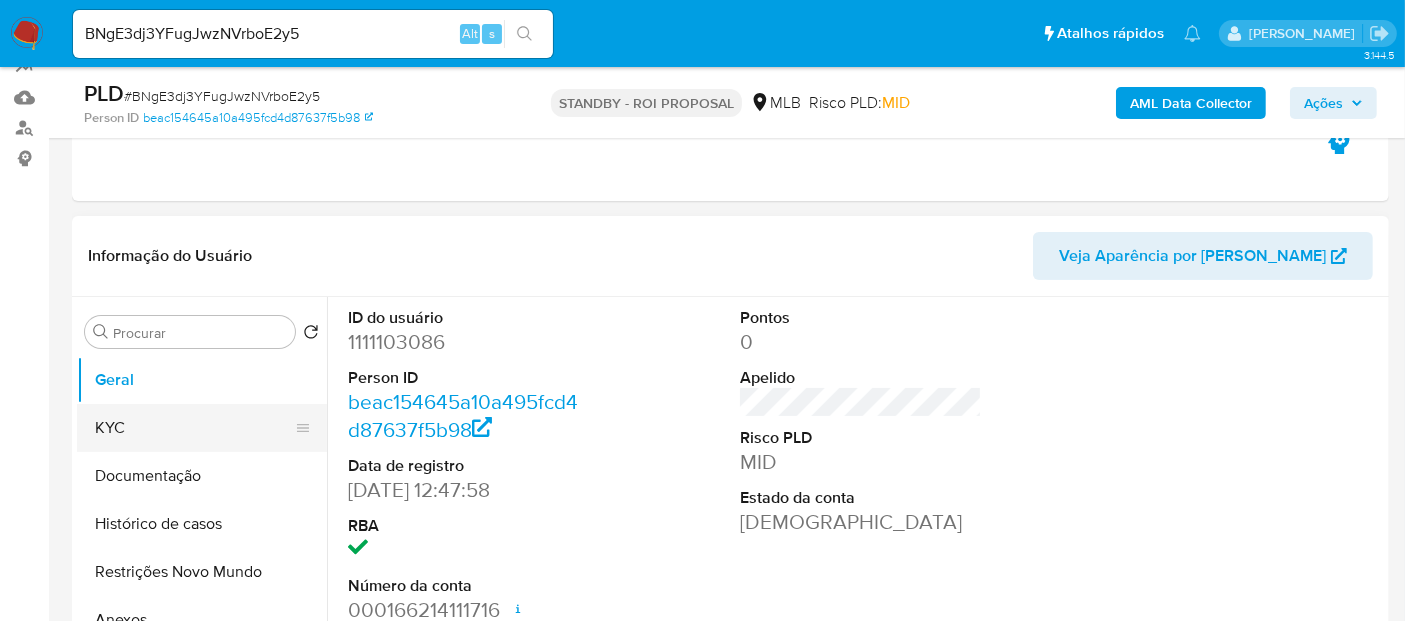 drag, startPoint x: 129, startPoint y: 430, endPoint x: 218, endPoint y: 418, distance: 89.80534 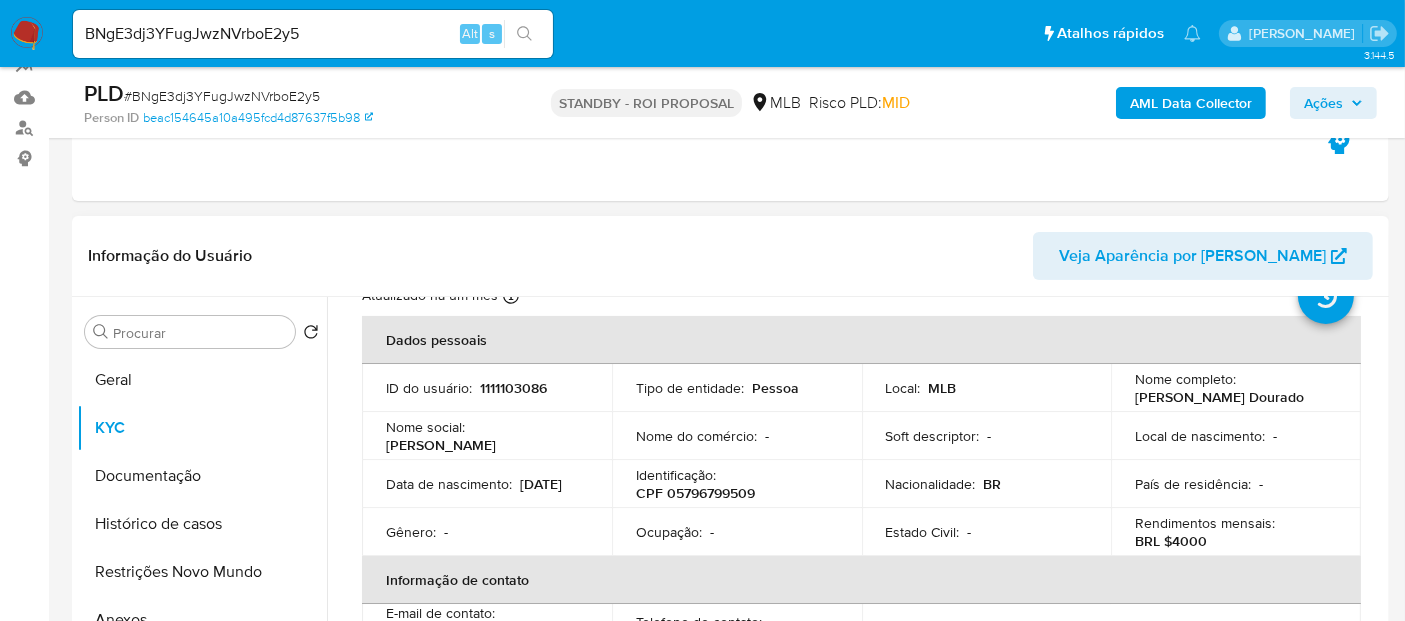 scroll, scrollTop: 111, scrollLeft: 0, axis: vertical 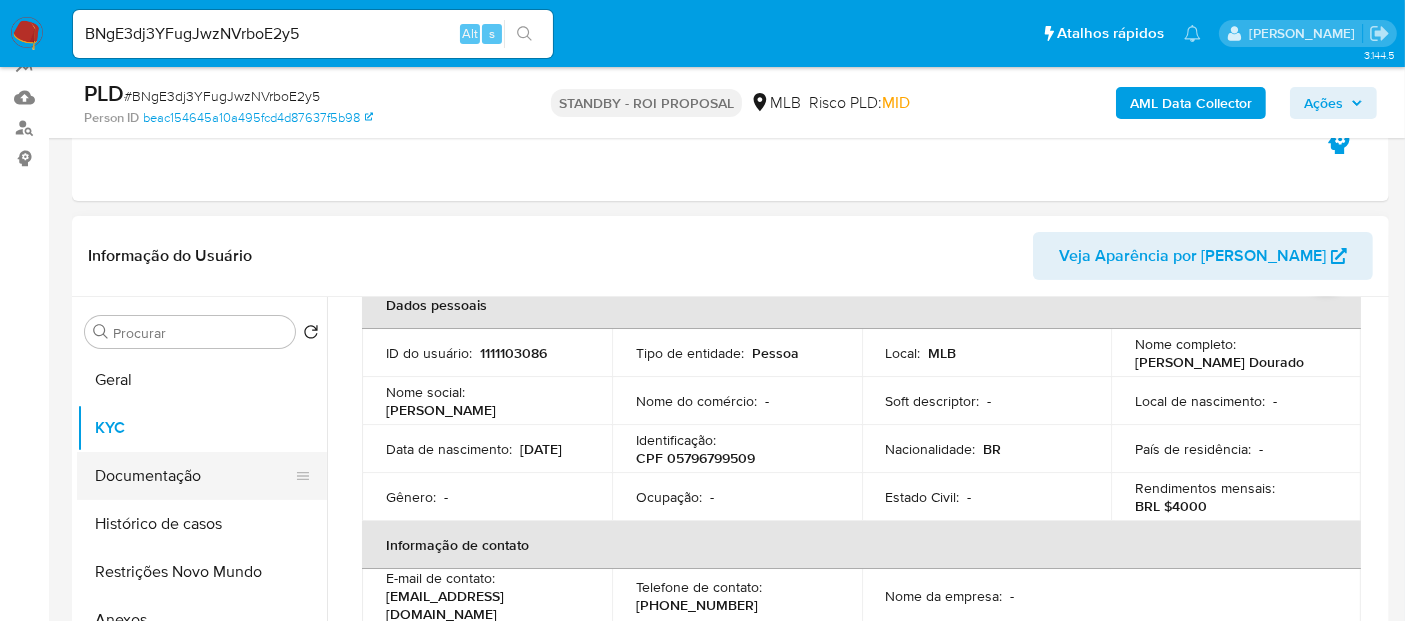 drag, startPoint x: 163, startPoint y: 488, endPoint x: 219, endPoint y: 484, distance: 56.142673 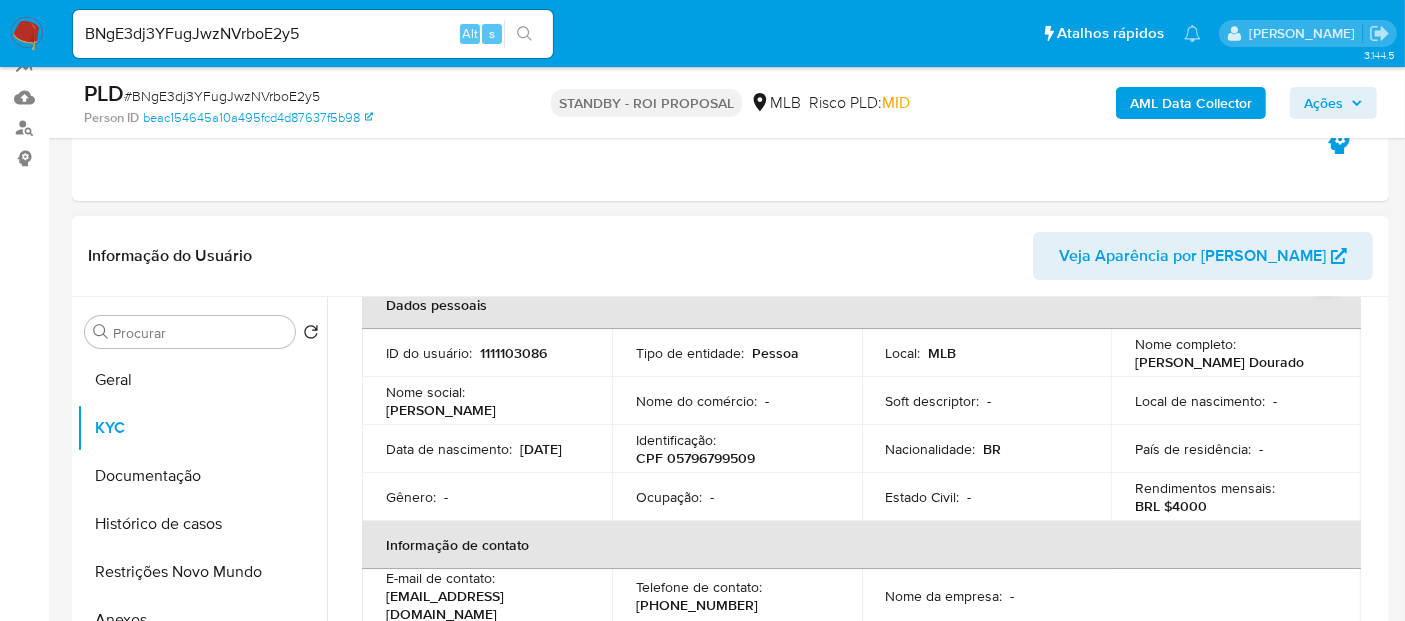 scroll, scrollTop: 0, scrollLeft: 0, axis: both 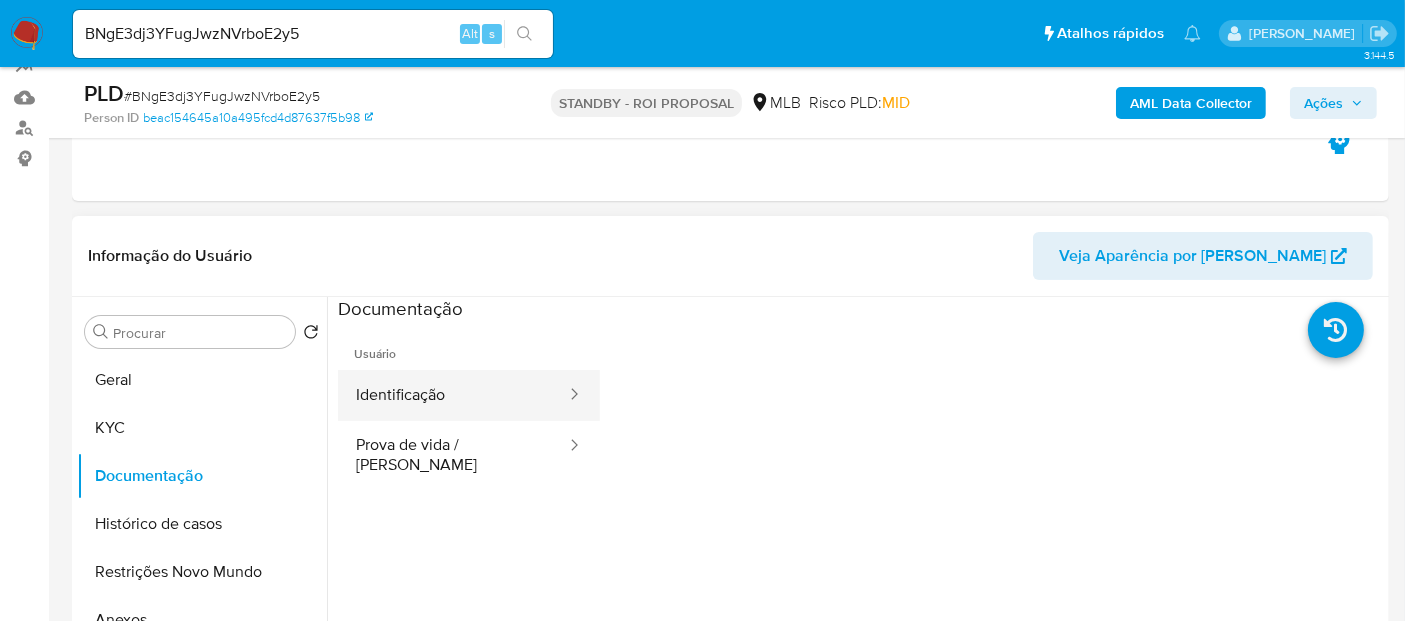 drag, startPoint x: 428, startPoint y: 393, endPoint x: 481, endPoint y: 392, distance: 53.009434 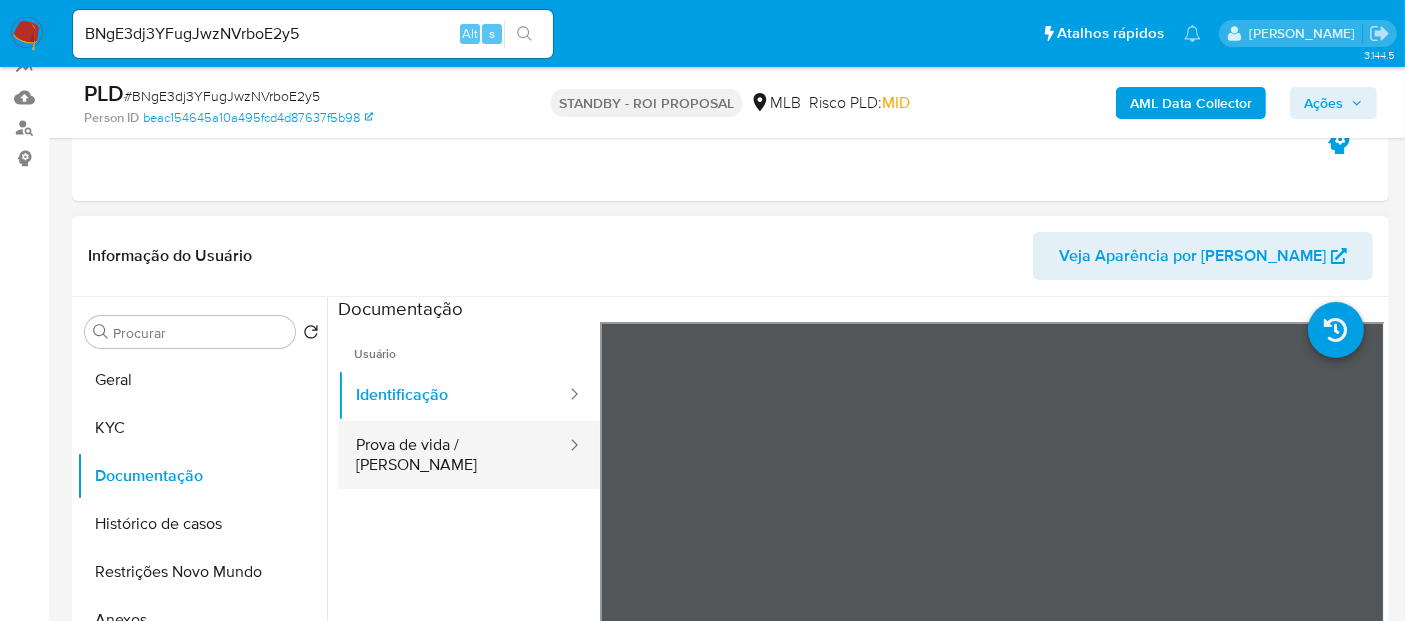 click on "Prova de vida / Selfie" at bounding box center (453, 455) 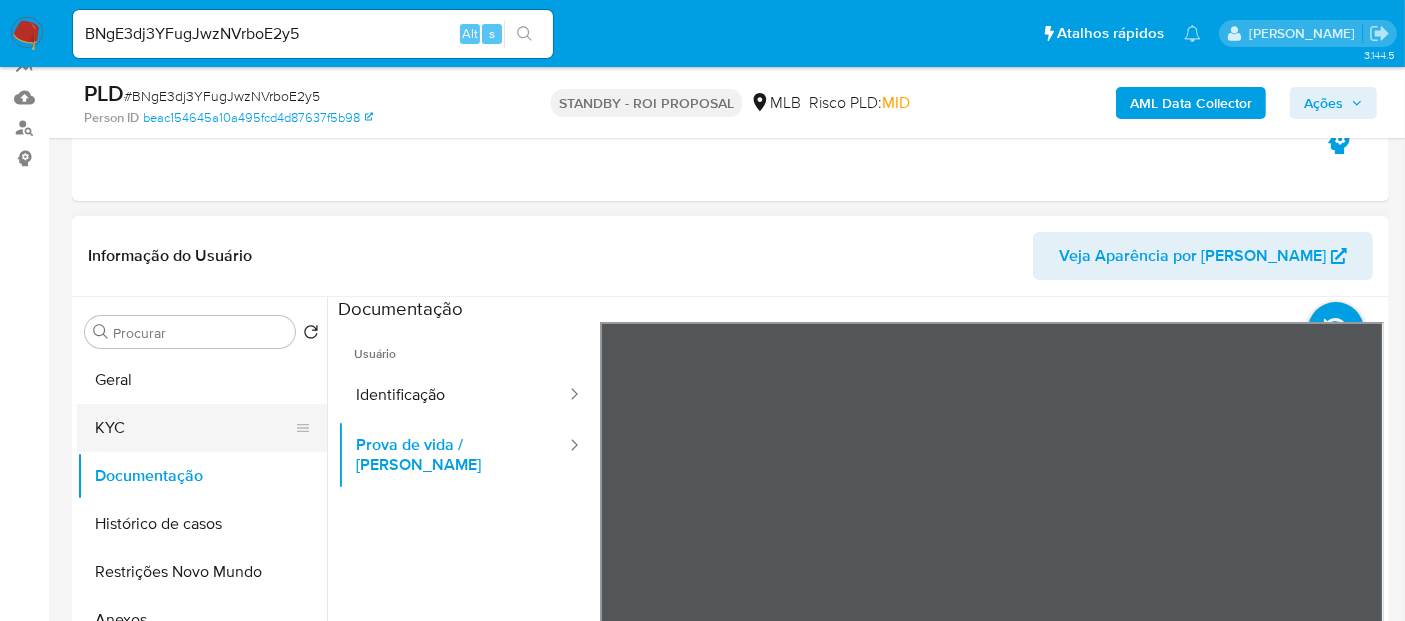 drag, startPoint x: 116, startPoint y: 430, endPoint x: 127, endPoint y: 430, distance: 11 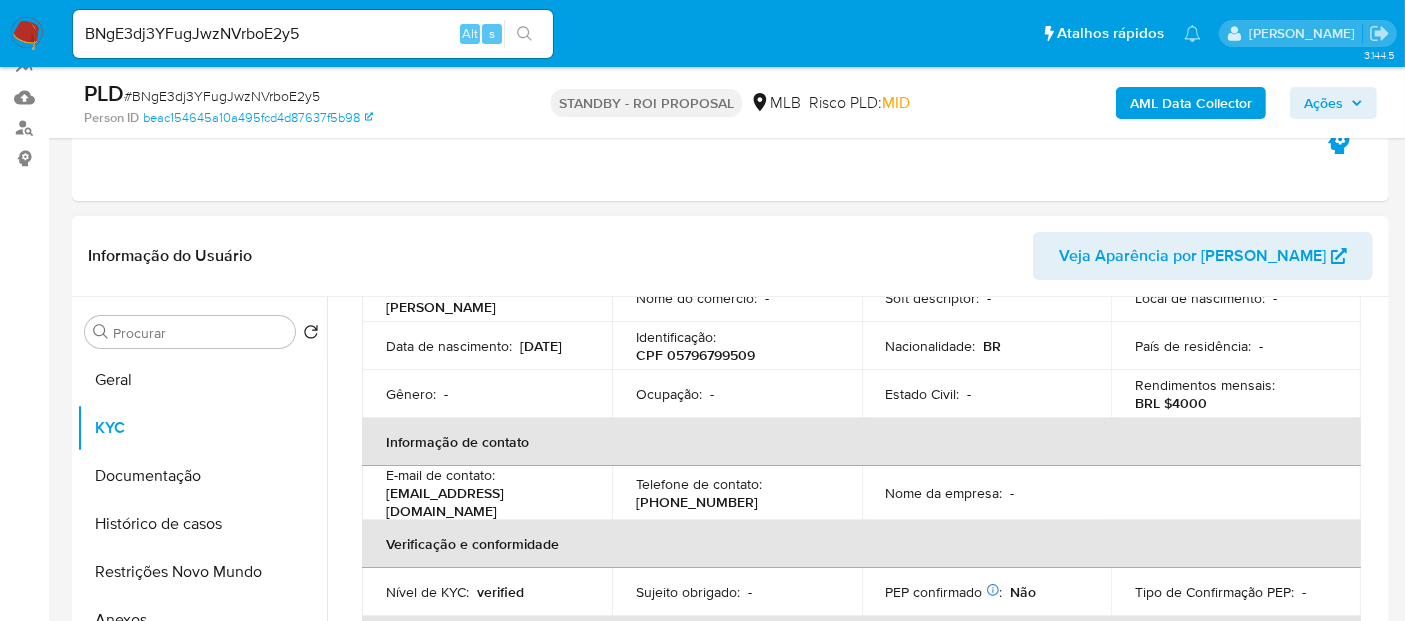 scroll, scrollTop: 222, scrollLeft: 0, axis: vertical 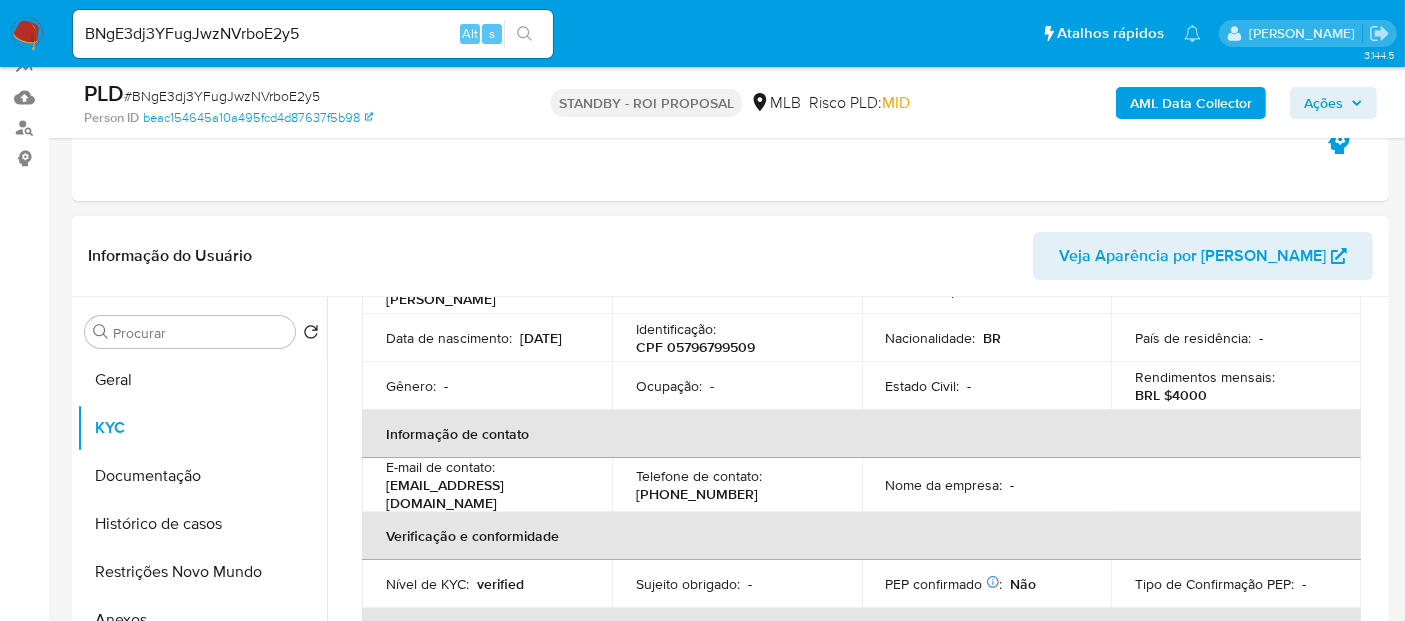 drag, startPoint x: 140, startPoint y: 478, endPoint x: 327, endPoint y: 459, distance: 187.96277 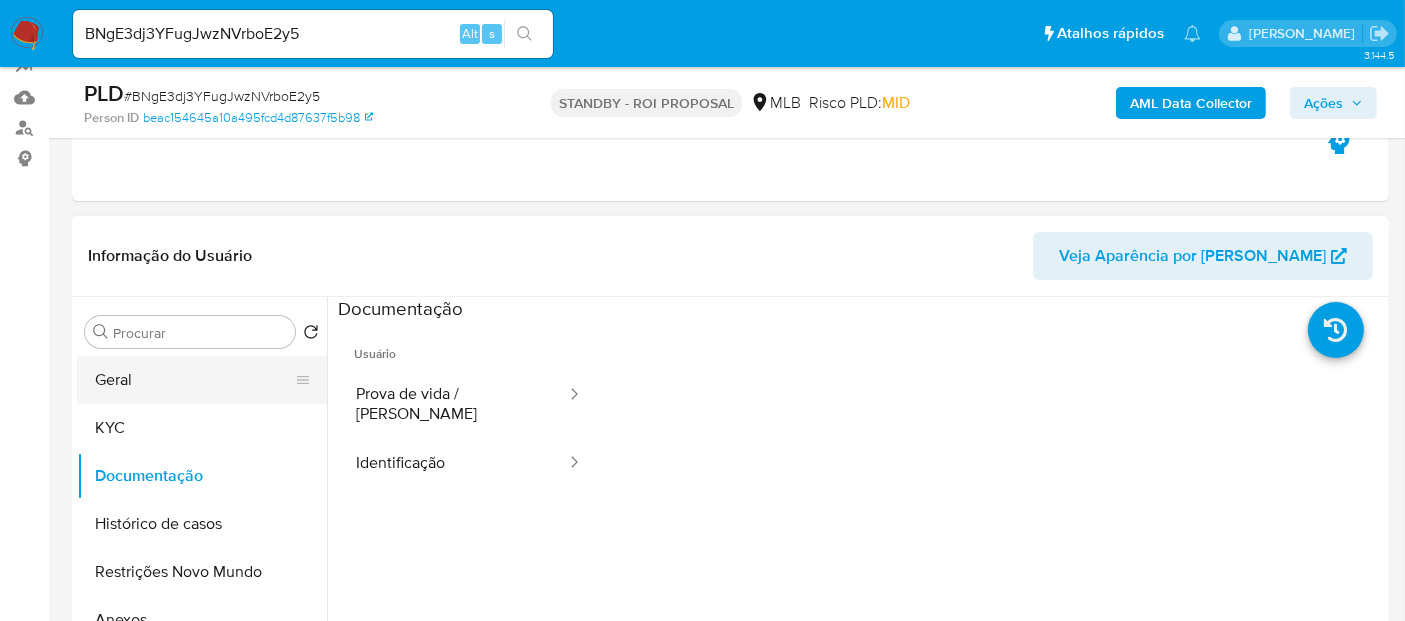 click on "Geral" at bounding box center (194, 380) 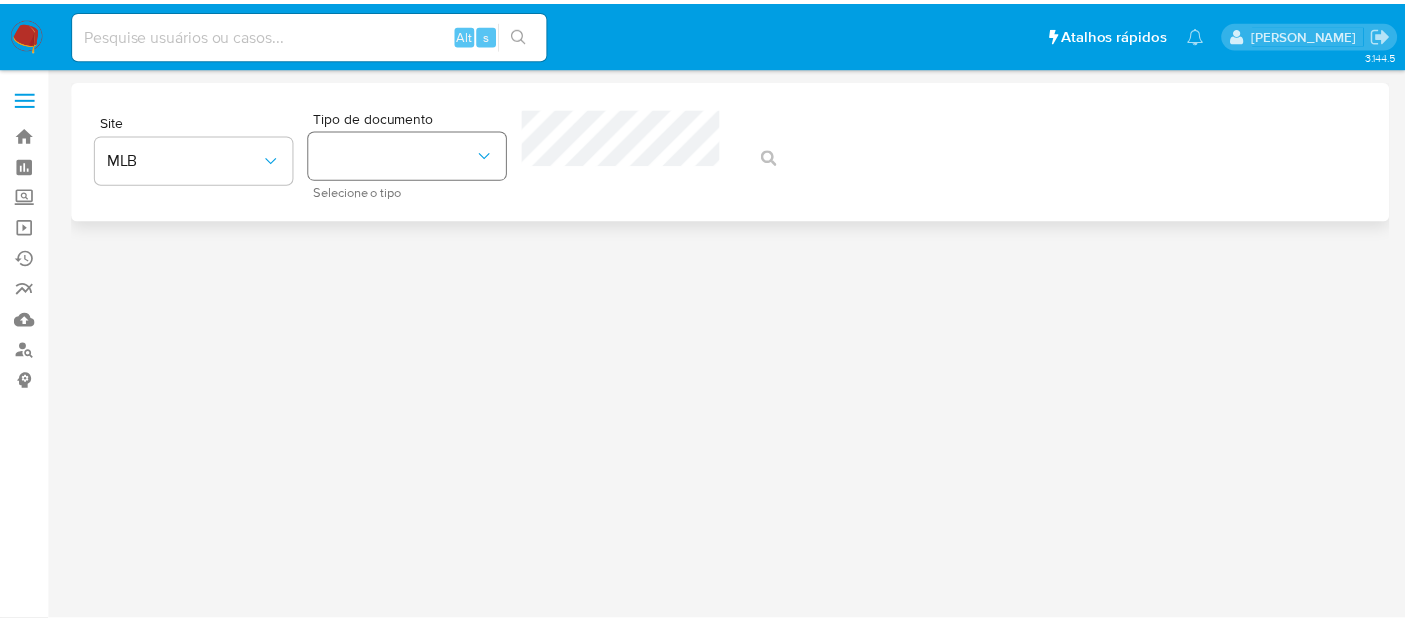scroll, scrollTop: 0, scrollLeft: 0, axis: both 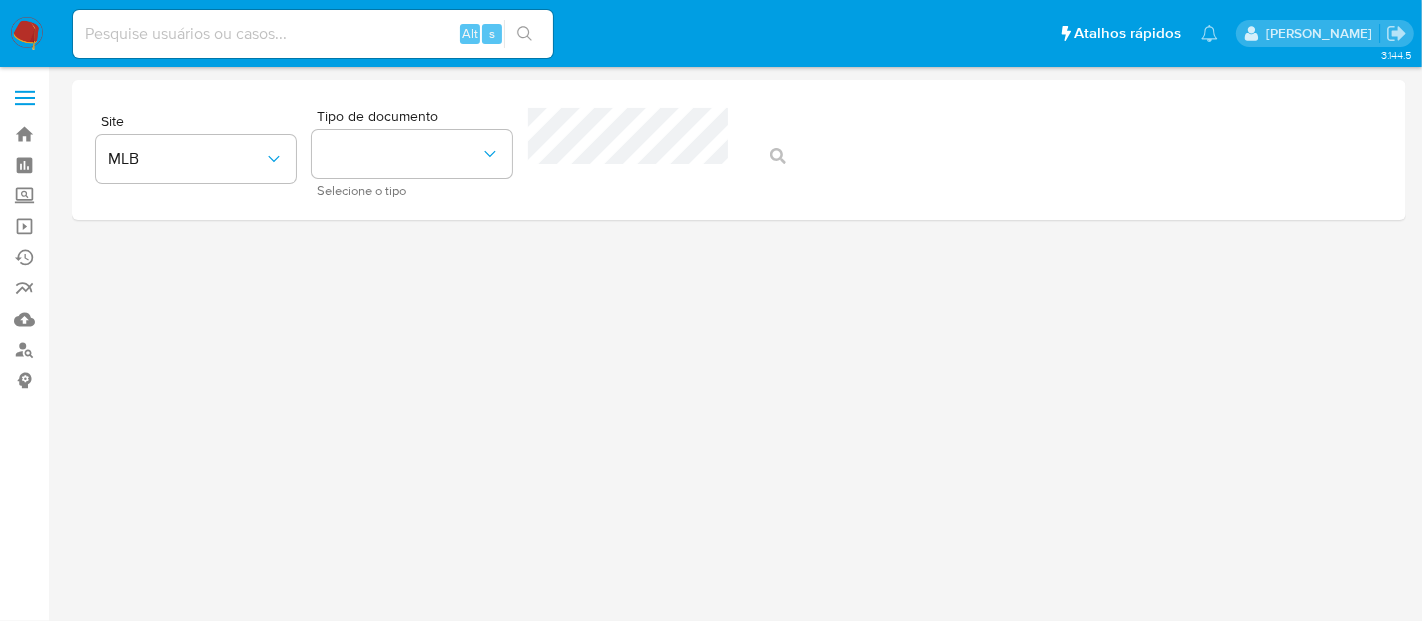 click at bounding box center [313, 34] 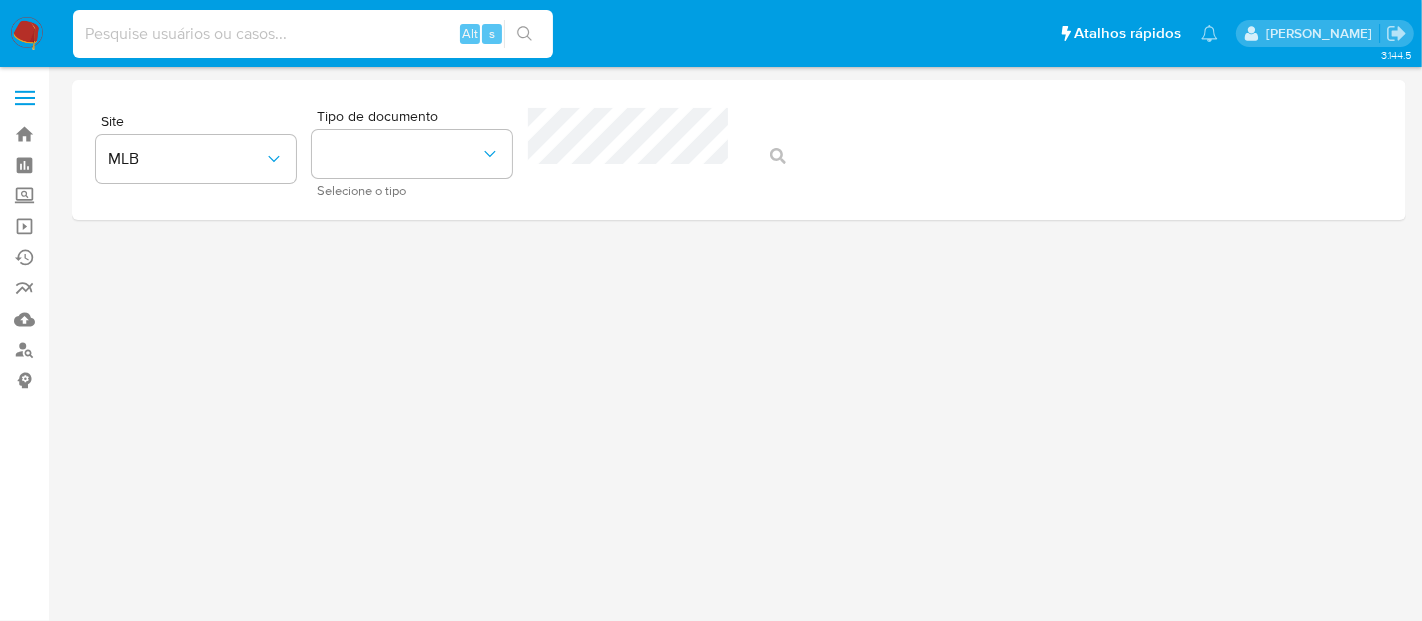 paste on "1671141709" 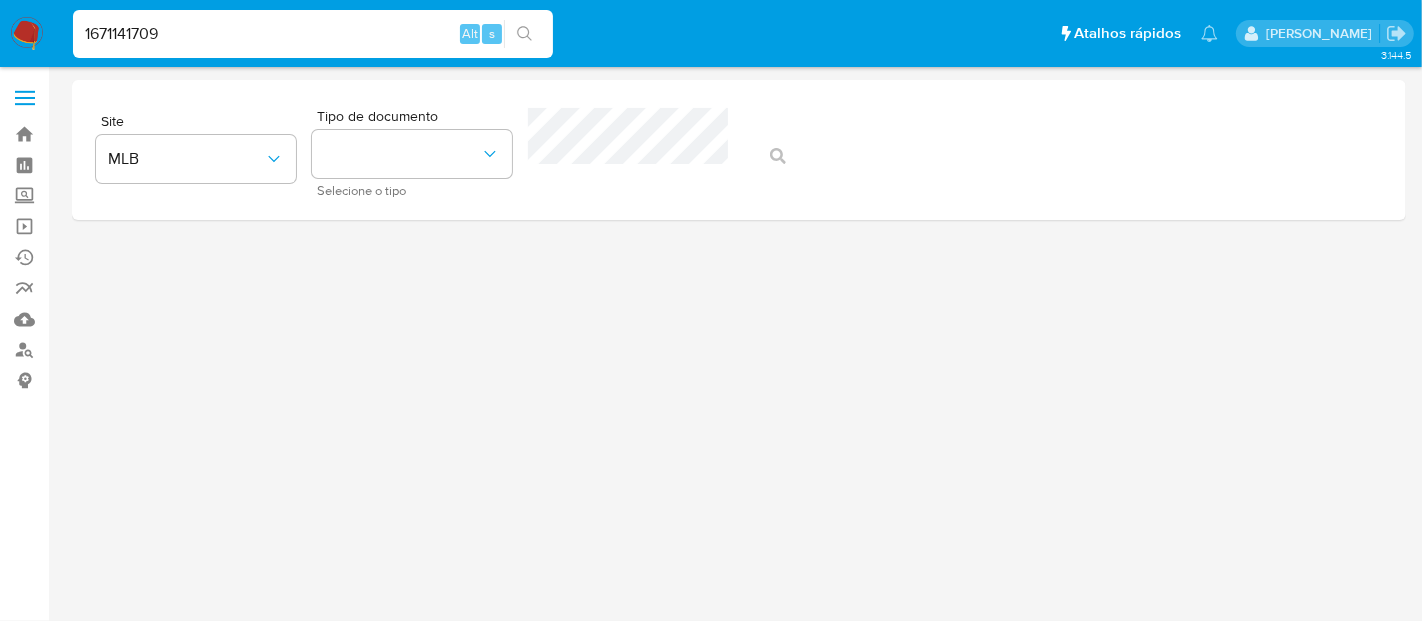 type on "1671141709" 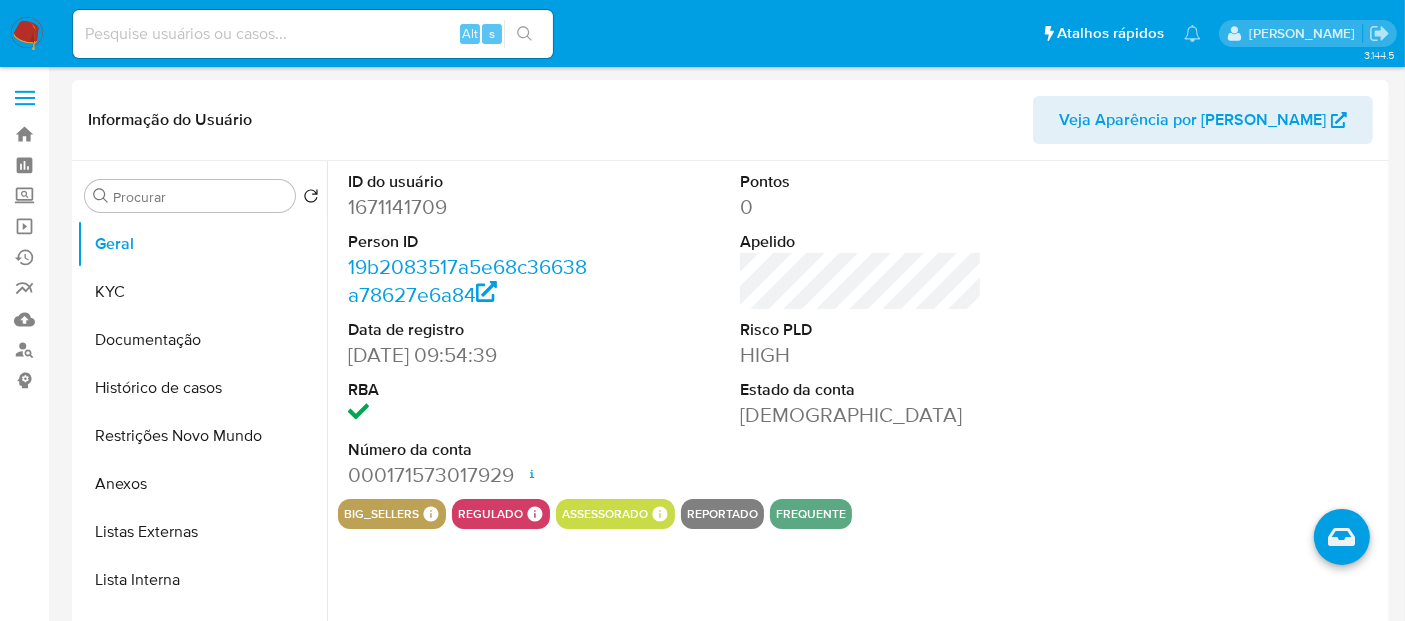 select on "10" 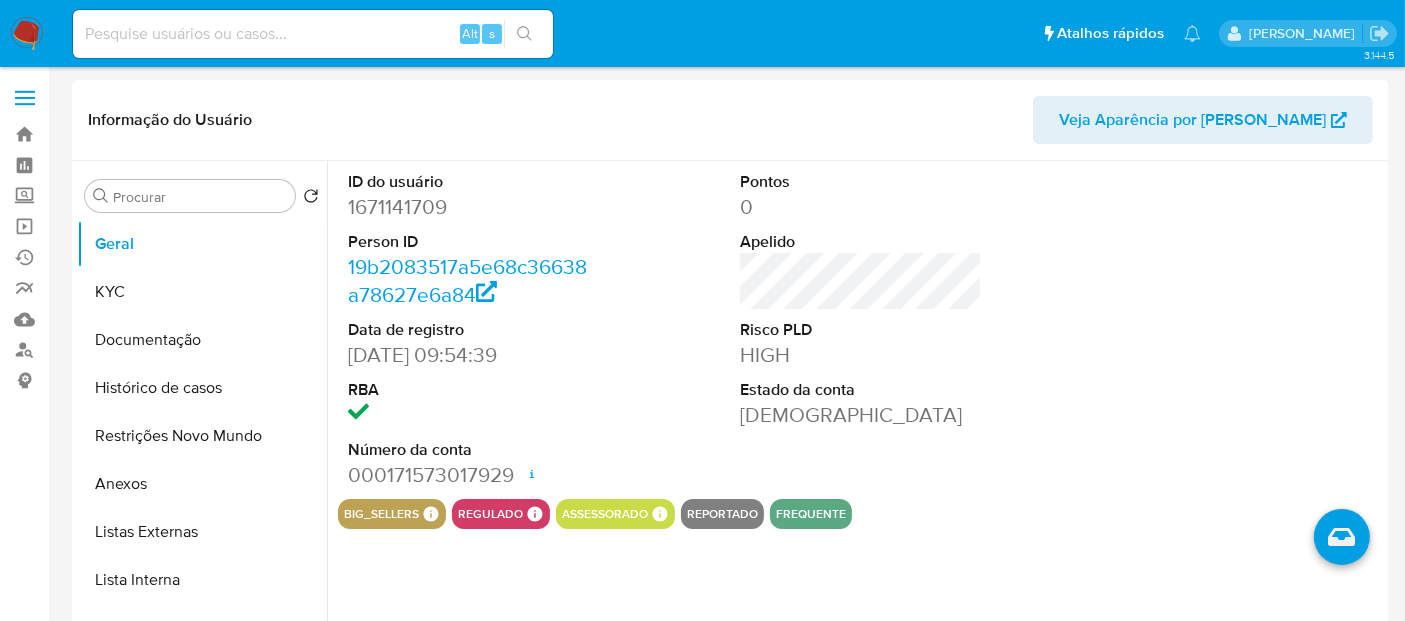 click at bounding box center [313, 34] 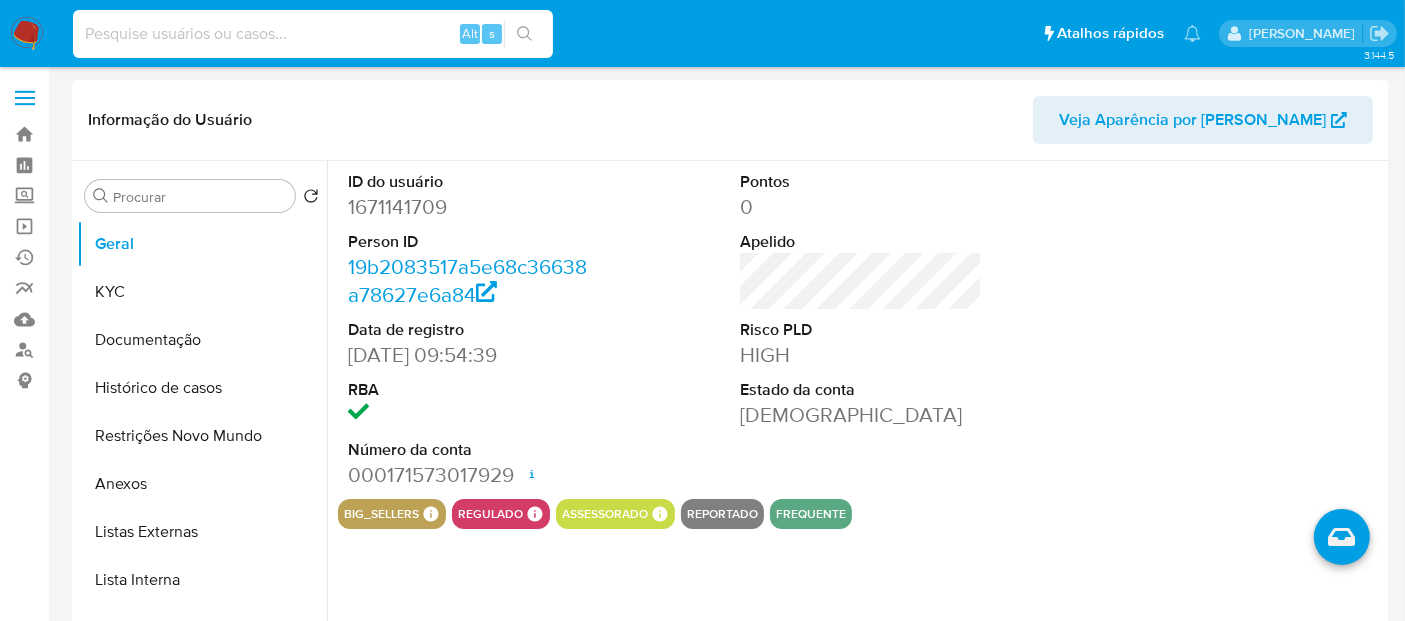 paste on "33363041000100" 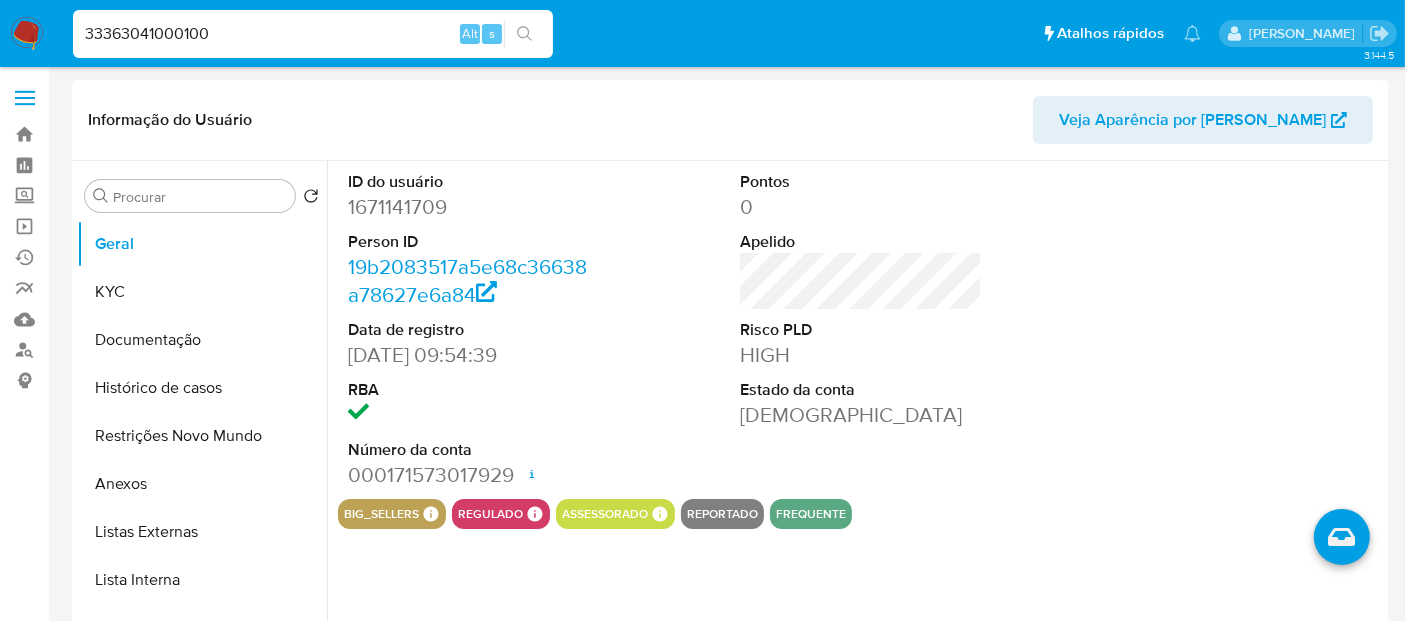 type on "33363041000100" 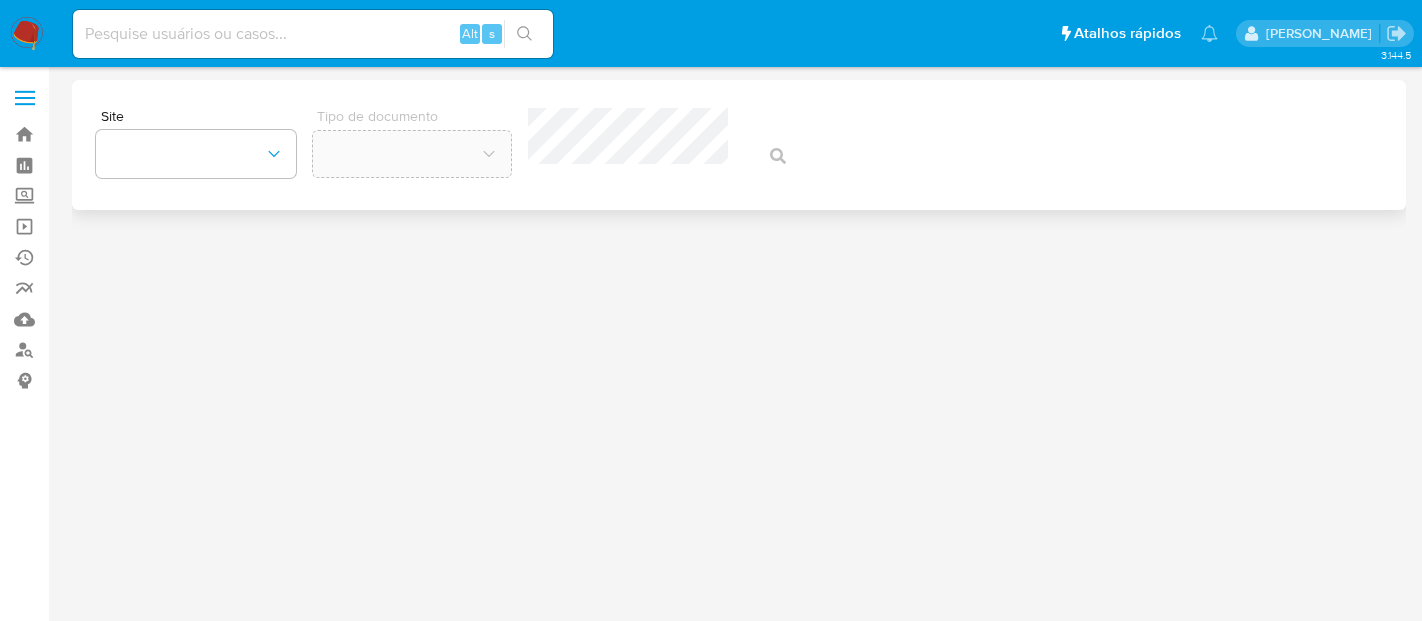 scroll, scrollTop: 0, scrollLeft: 0, axis: both 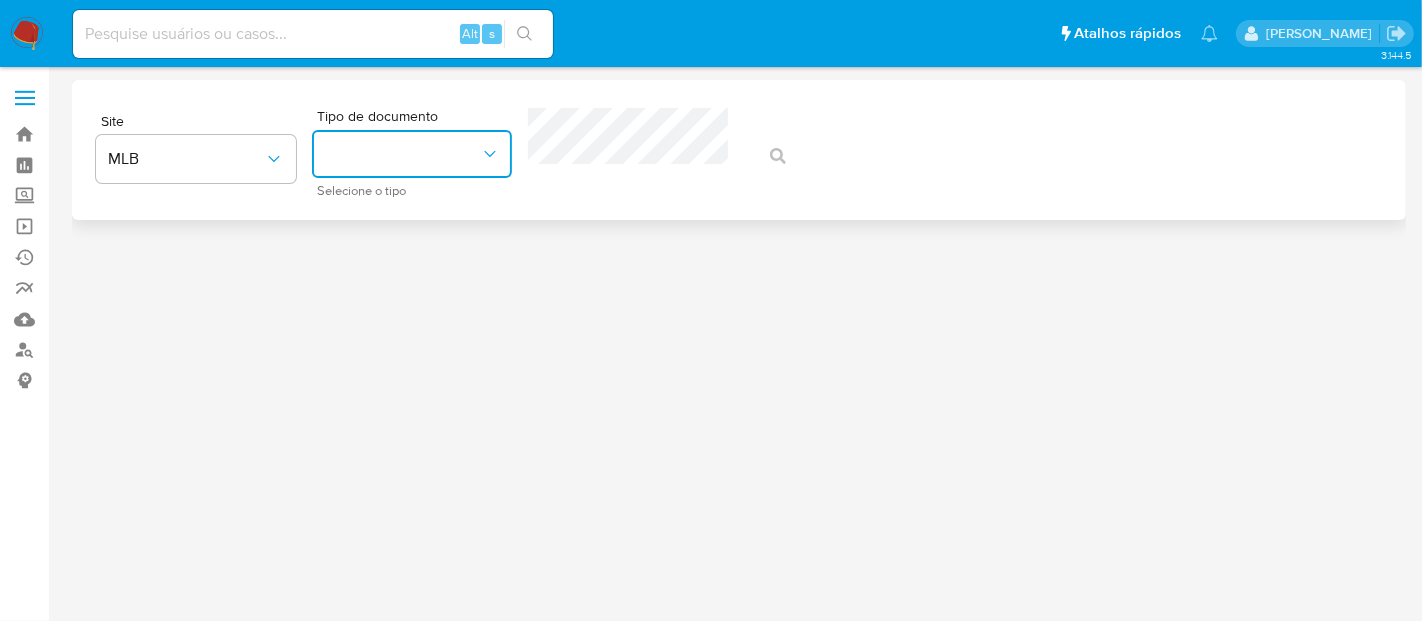 click 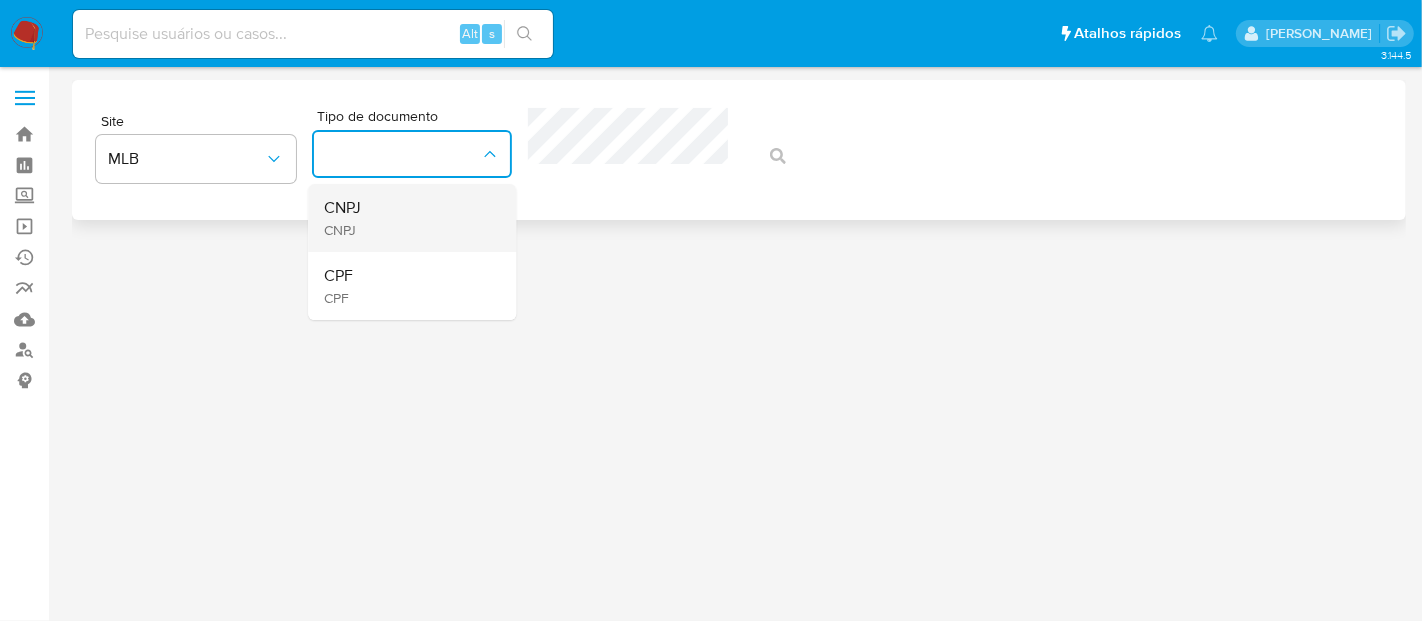 click on "CNPJ CNPJ" at bounding box center [406, 218] 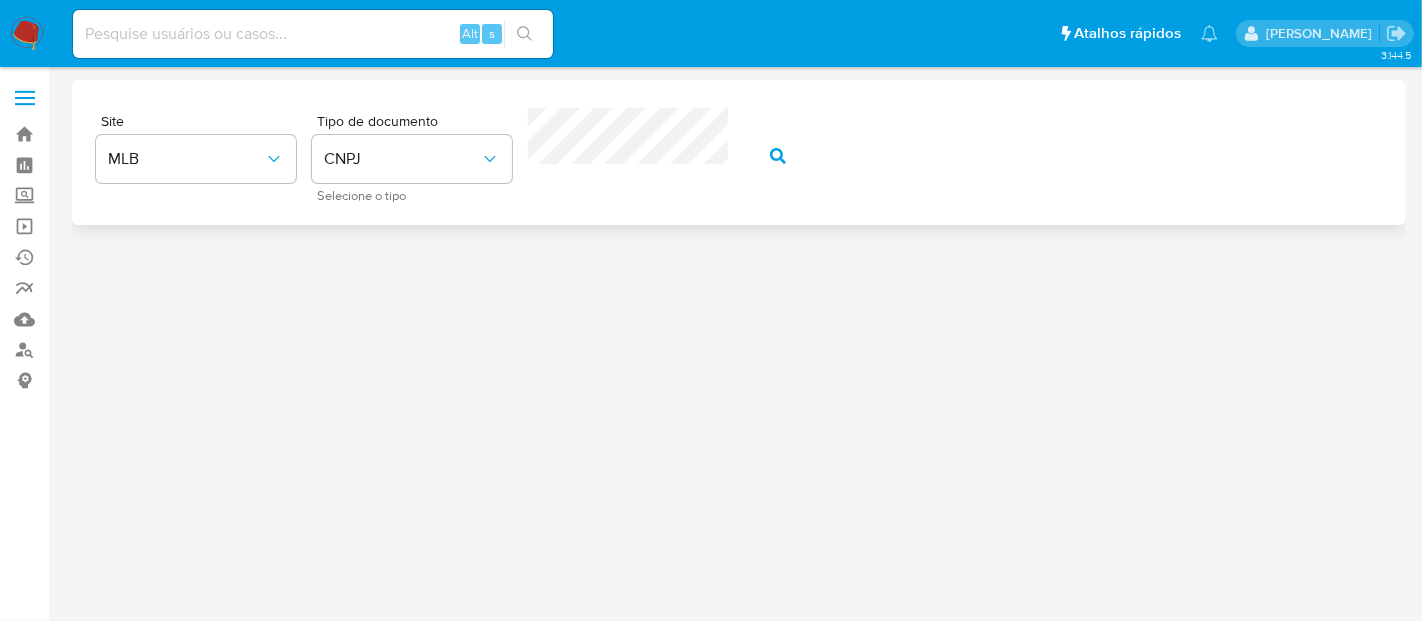 click 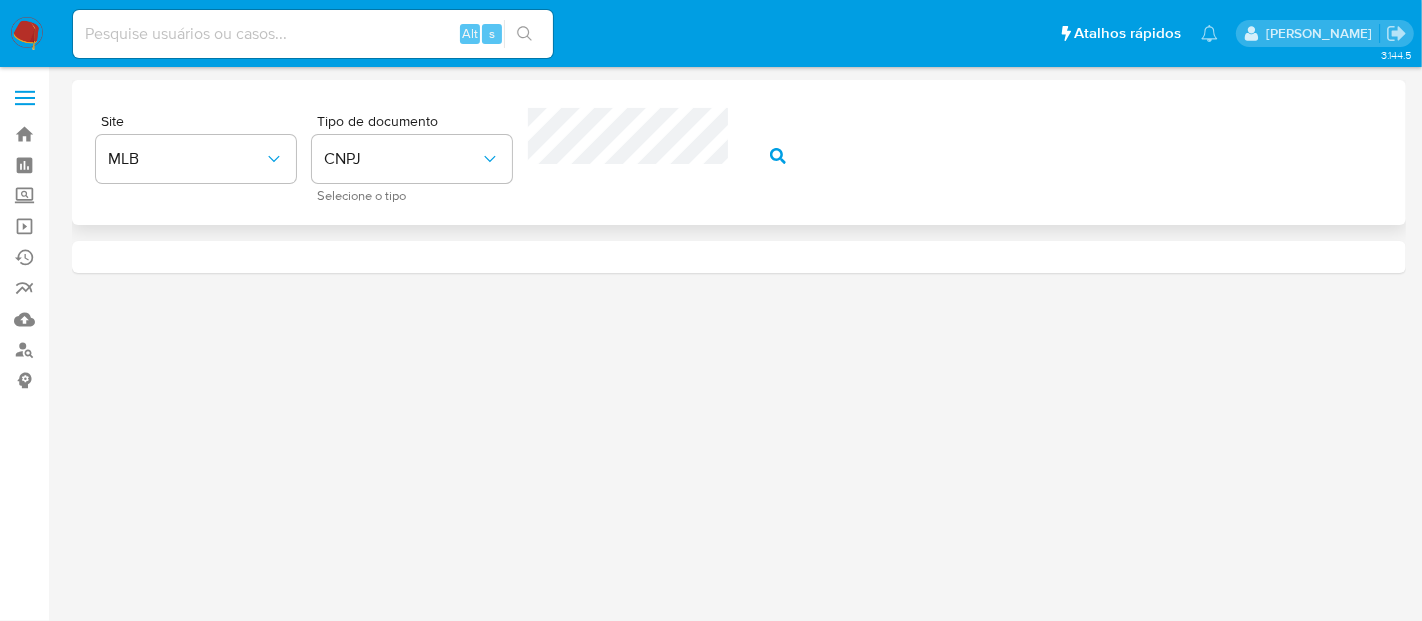 click 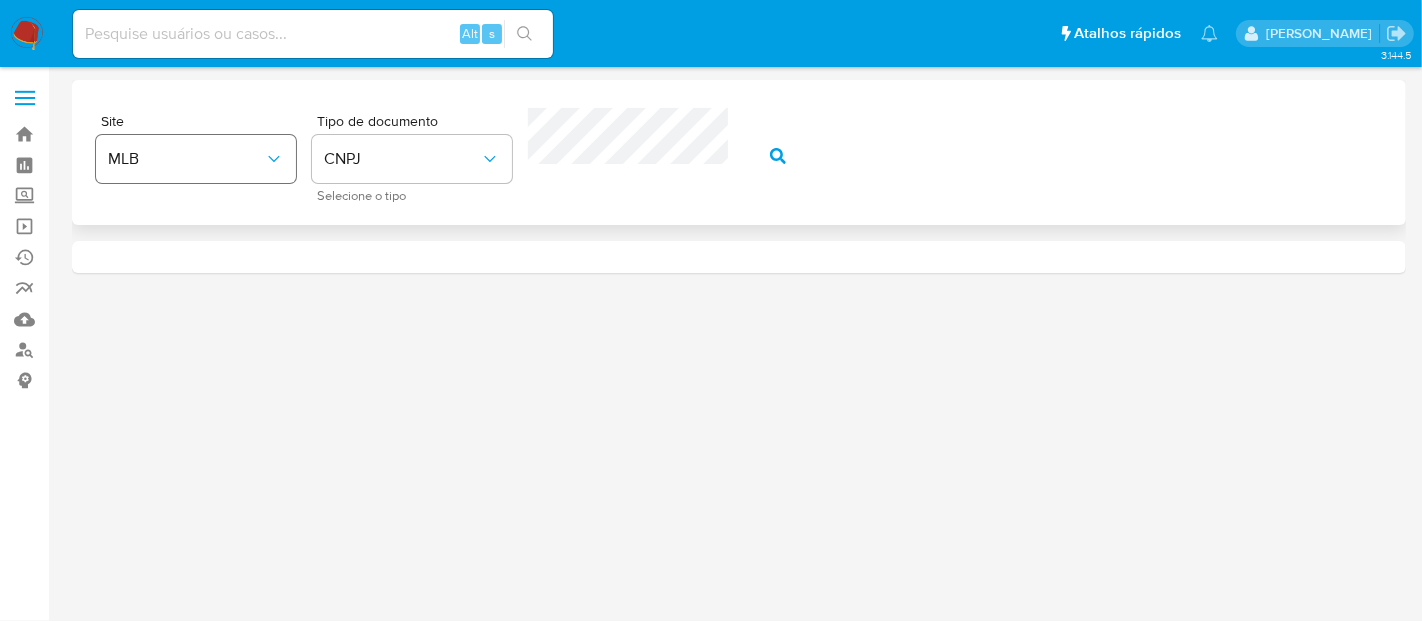 click on "Site MLB Tipo de documento CNPJ Selecione o tipo" at bounding box center [739, 152] 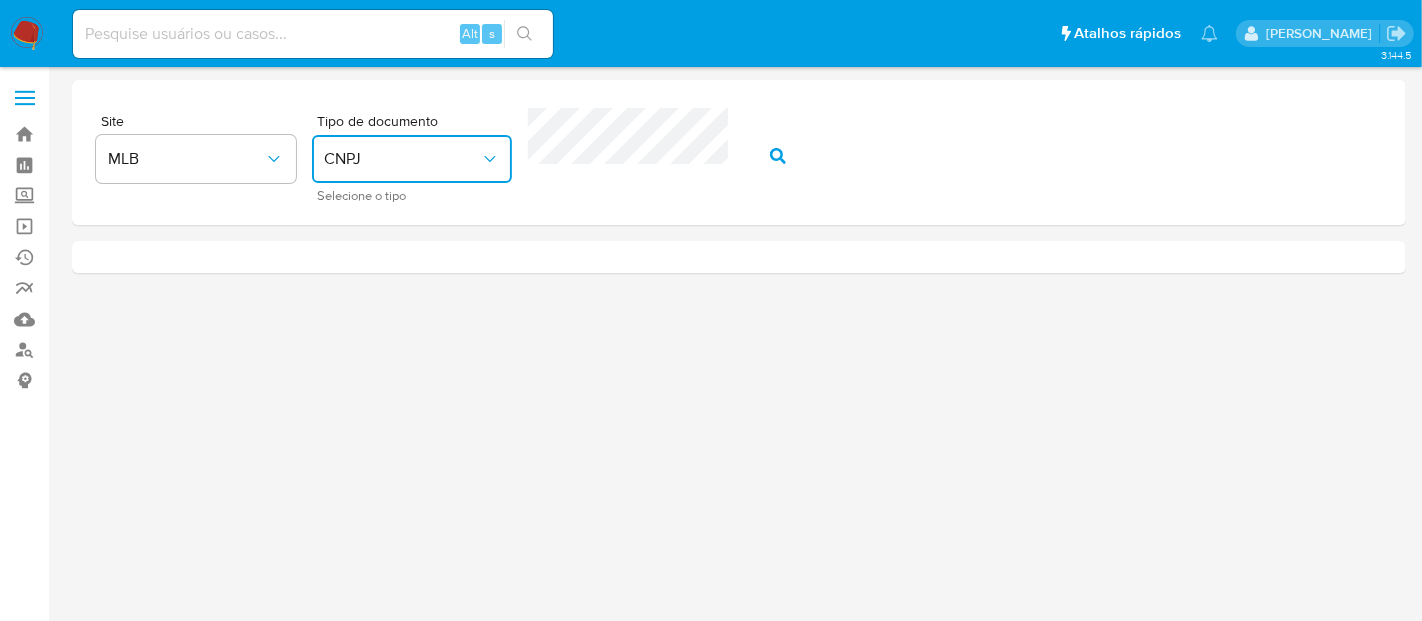 click 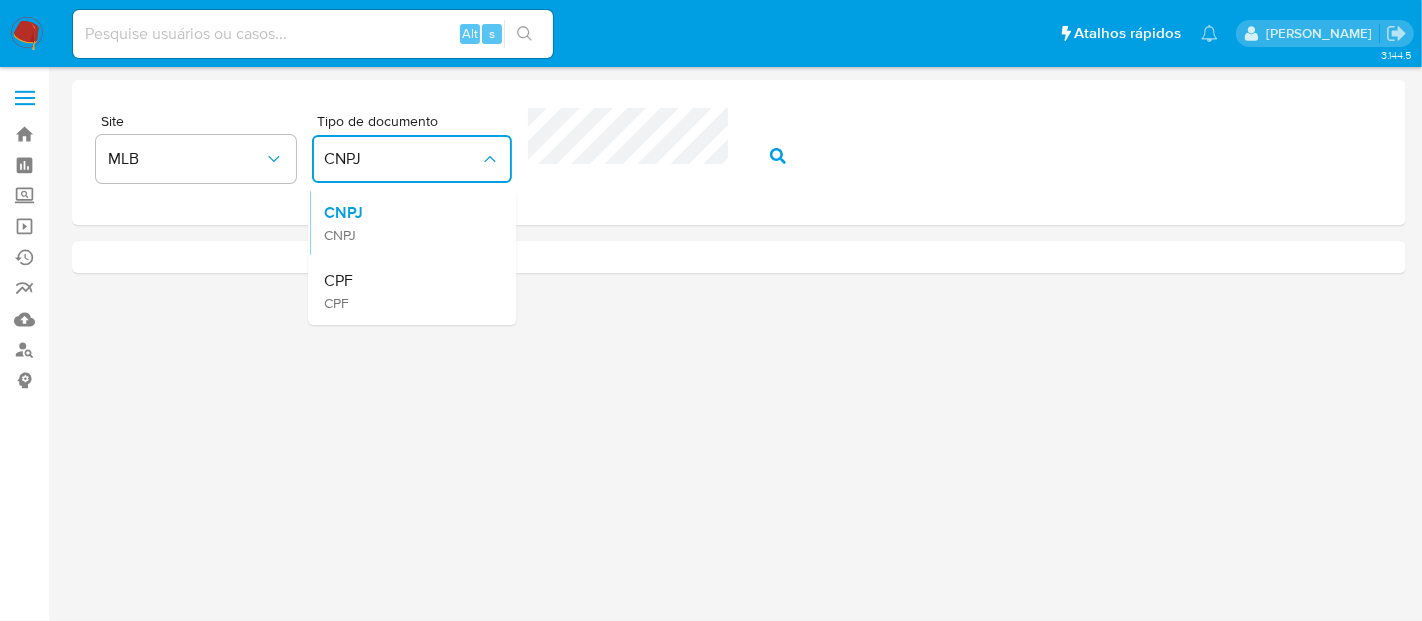 drag, startPoint x: 374, startPoint y: 274, endPoint x: 472, endPoint y: 241, distance: 103.40696 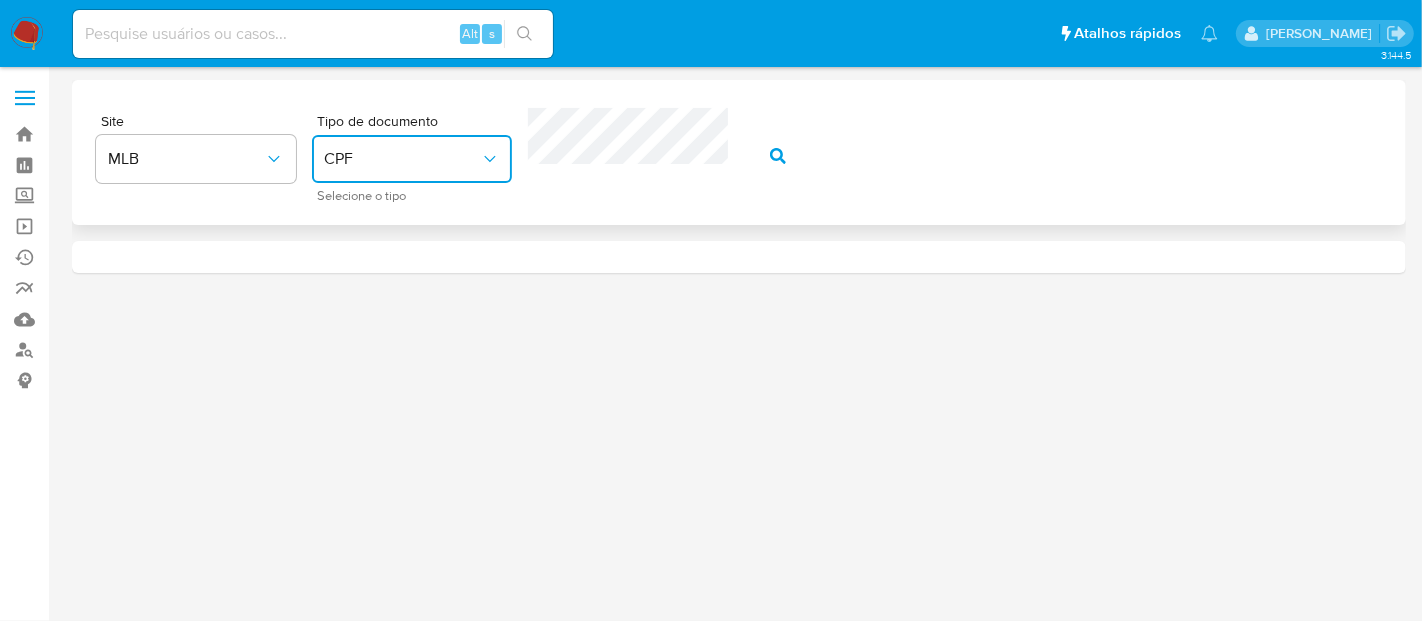 drag, startPoint x: 489, startPoint y: 144, endPoint x: 474, endPoint y: 170, distance: 30.016663 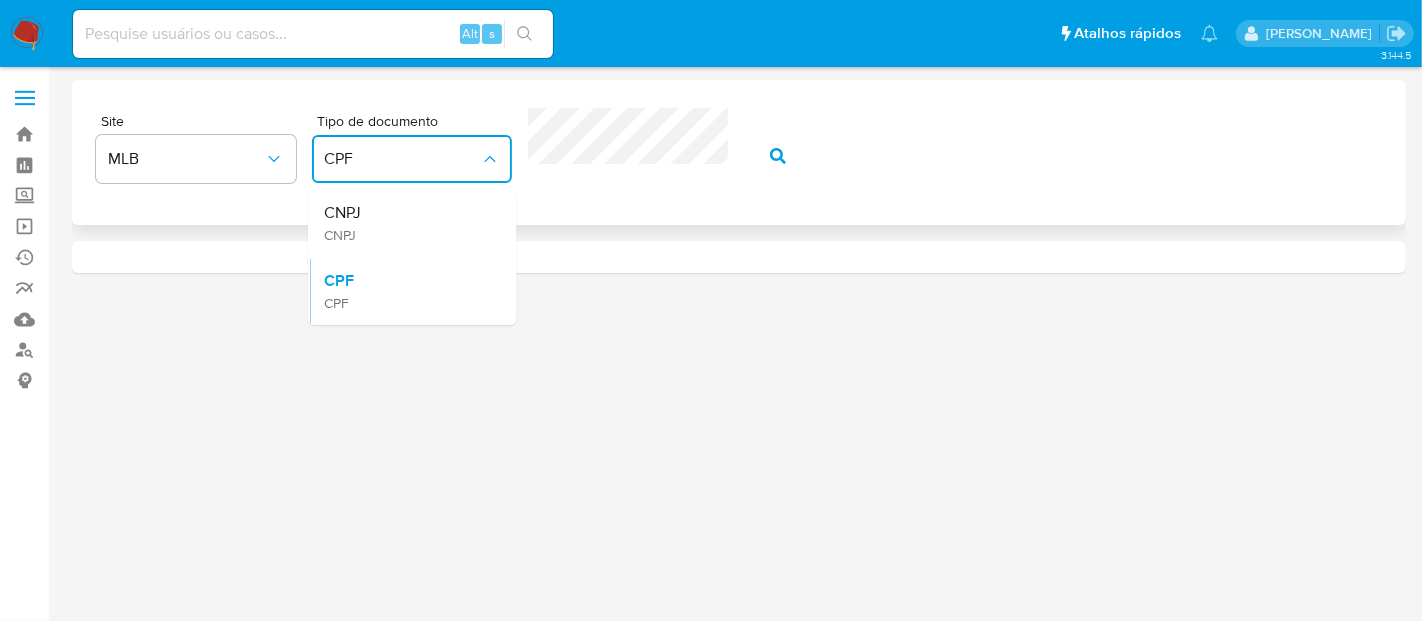 drag, startPoint x: 374, startPoint y: 209, endPoint x: 451, endPoint y: 202, distance: 77.31753 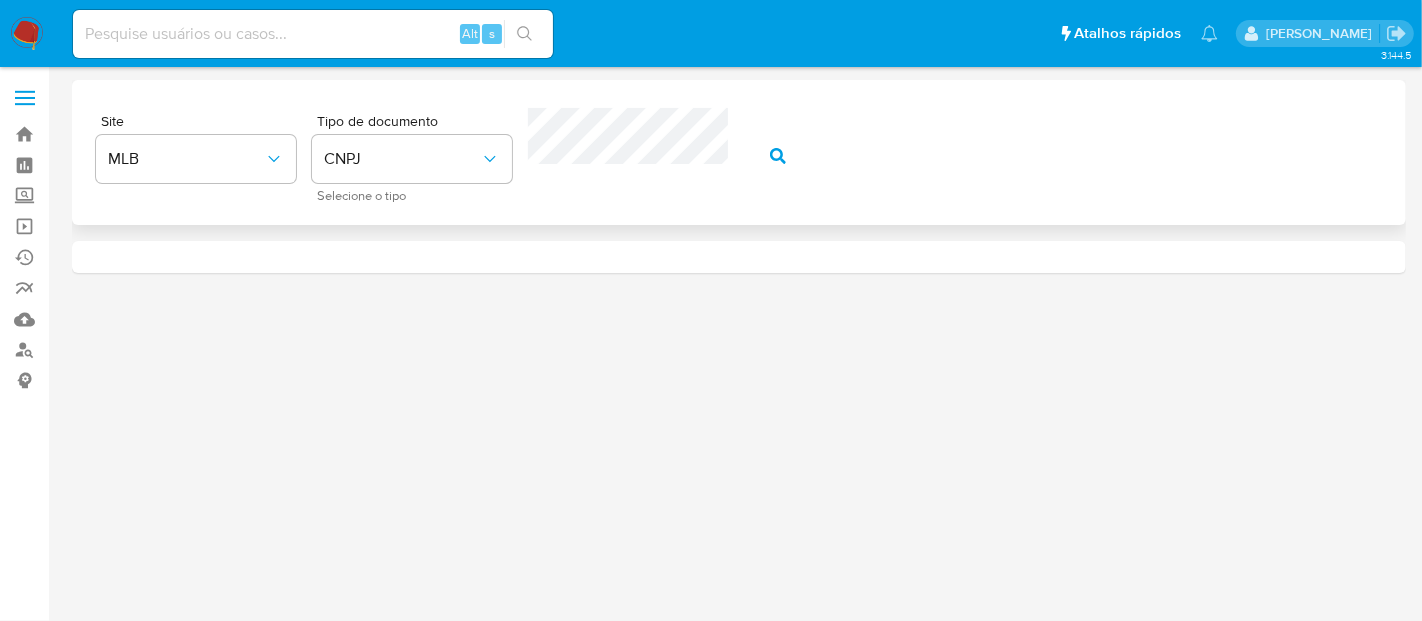 click 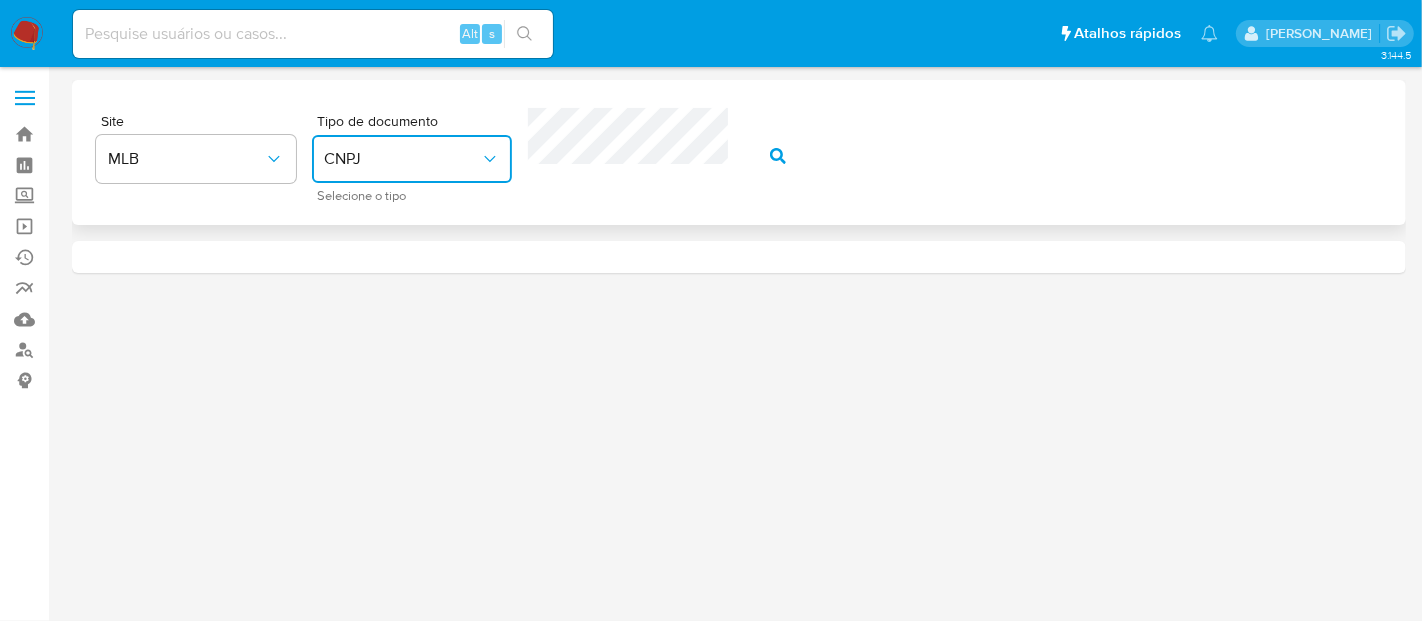 click 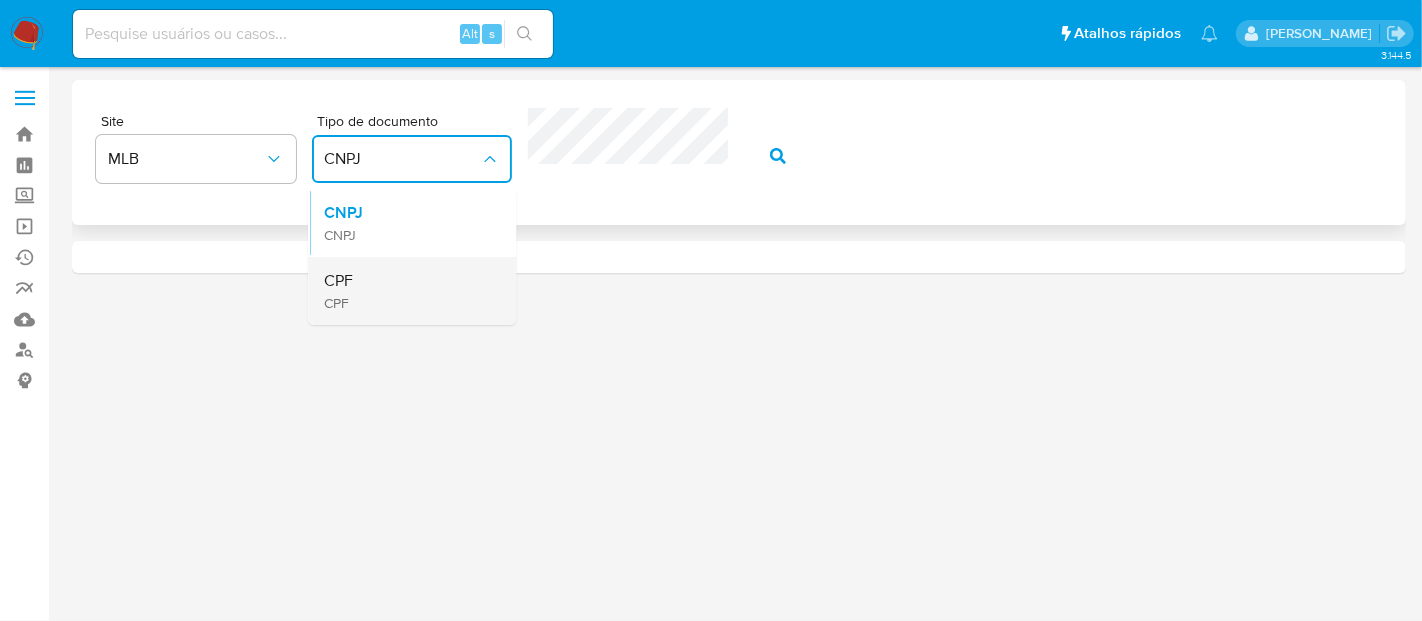 click on "CPF CPF" at bounding box center (406, 291) 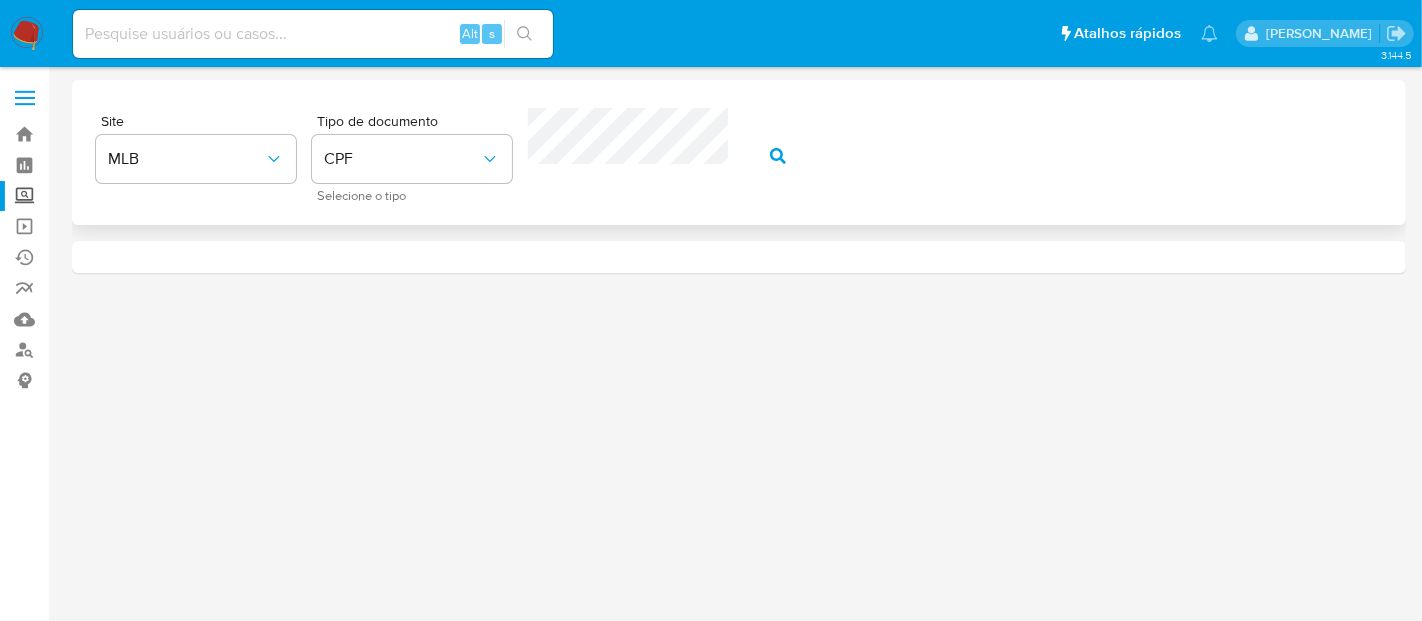 click on "Bandeja Painel Screening Pesquisa em Listas Watchlist Ferramentas Operações em massa Ejecuções automáticas relatórios Mulan Localizador de pessoas Consolidado 3.144.5 Site MLB Tipo de documento CPF Selecione o tipo" at bounding box center (711, 310) 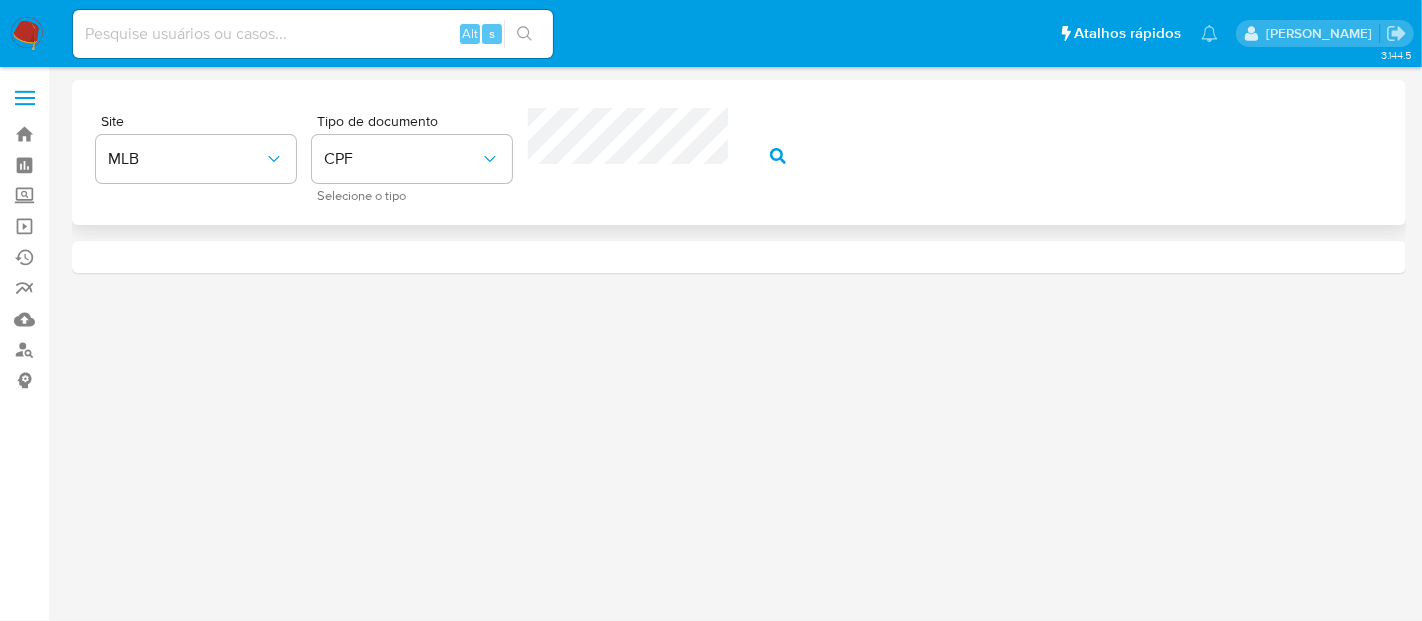 click 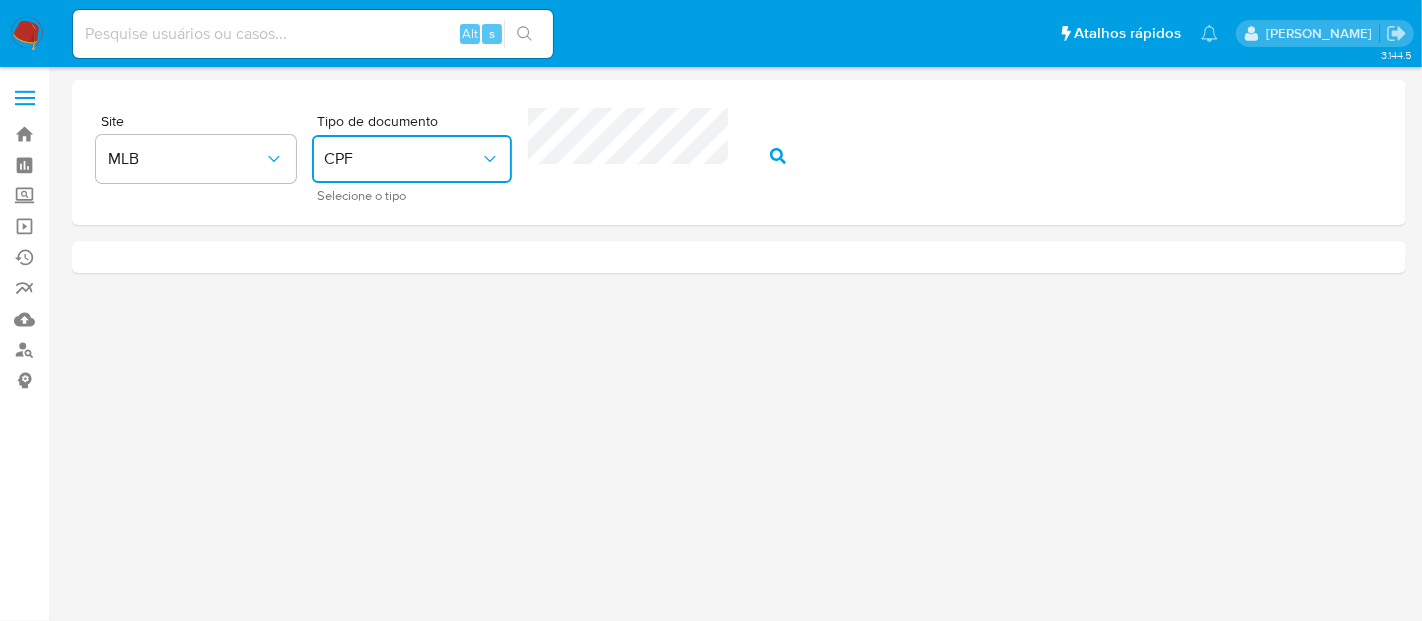click 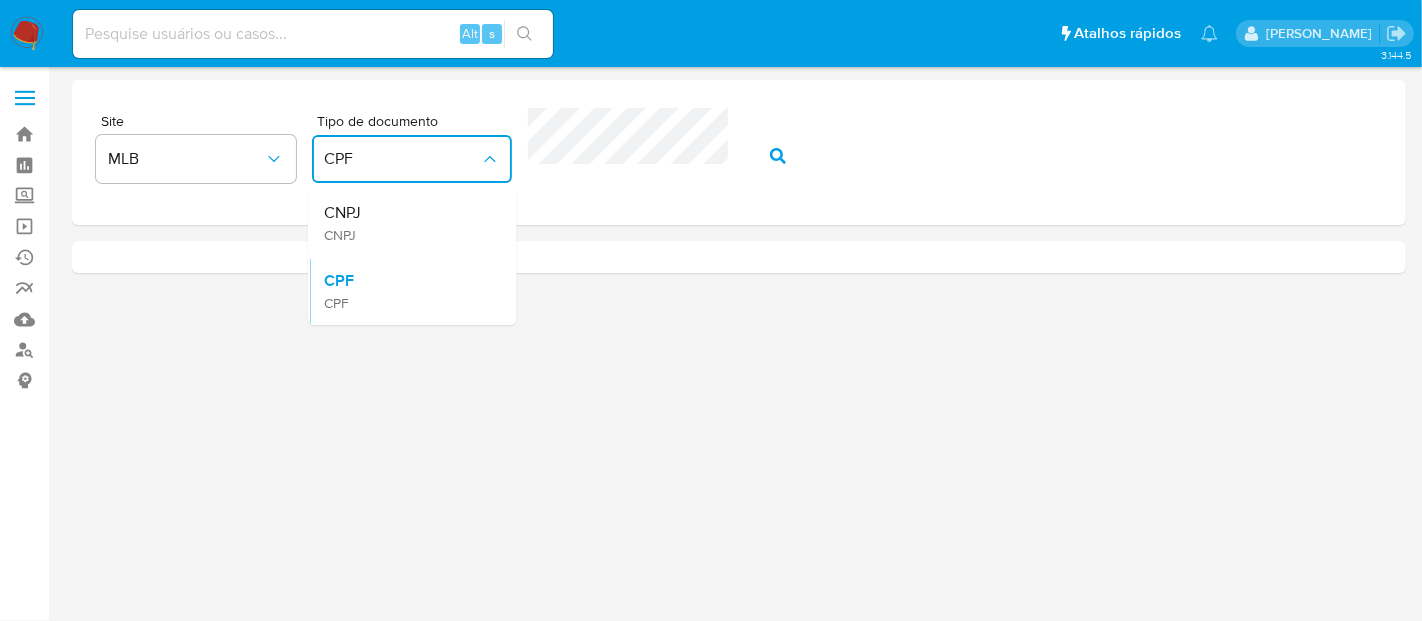 drag, startPoint x: 370, startPoint y: 206, endPoint x: 522, endPoint y: 180, distance: 154.20766 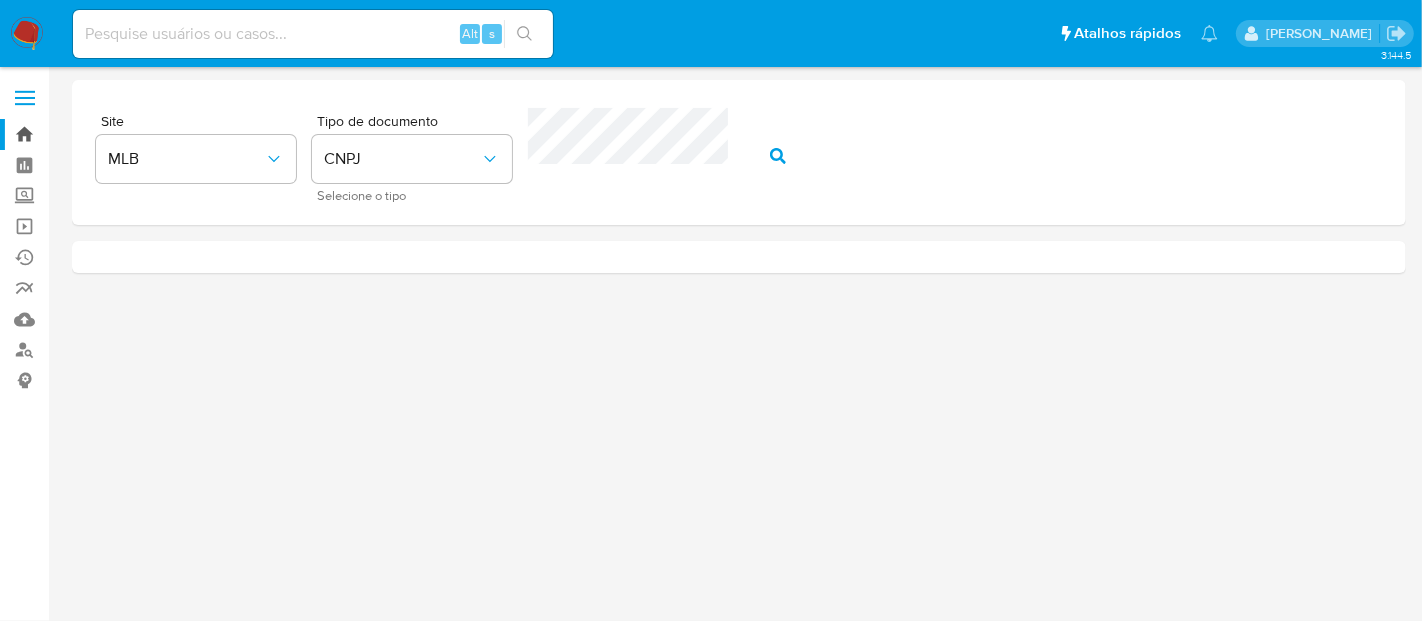 click on "Bandeja Painel Screening Pesquisa em Listas Watchlist Ferramentas Operações em massa Ejecuções automáticas relatórios Mulan Localizador de pessoas Consolidado 3.144.5 Site MLB Tipo de documento CNPJ Selecione o tipo" at bounding box center [711, 310] 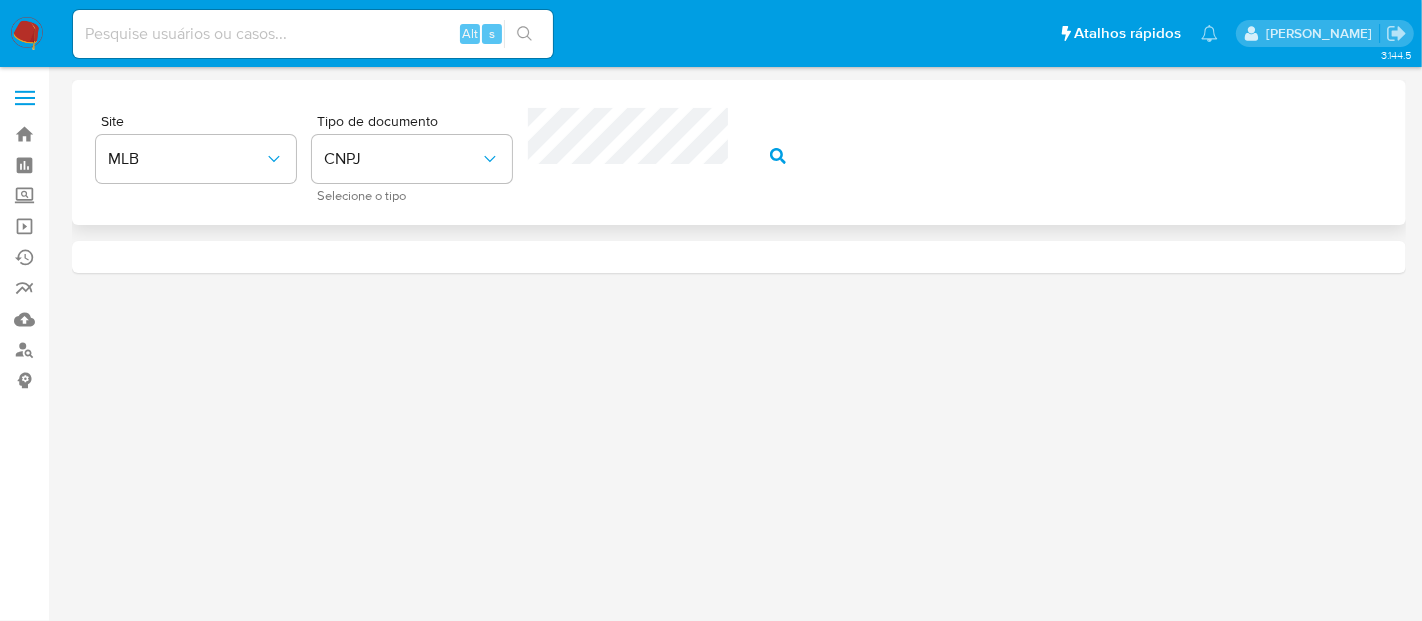 click 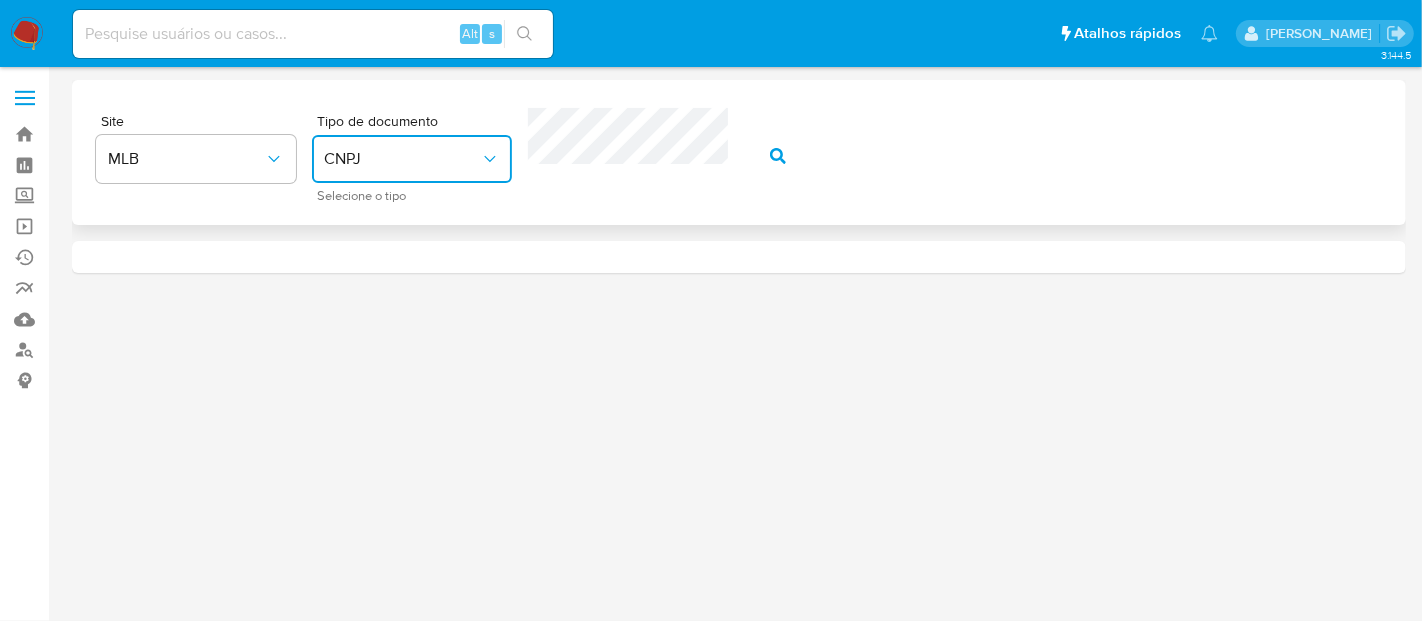 click 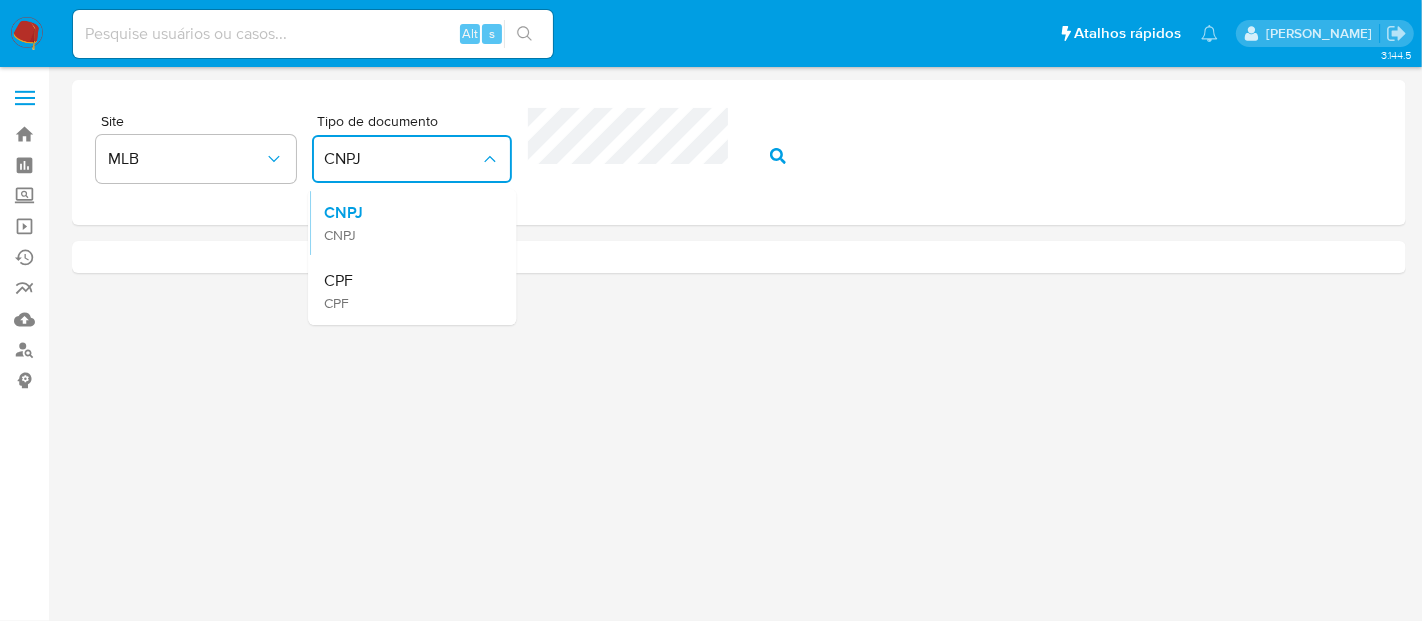 drag, startPoint x: 357, startPoint y: 278, endPoint x: 440, endPoint y: 257, distance: 85.61542 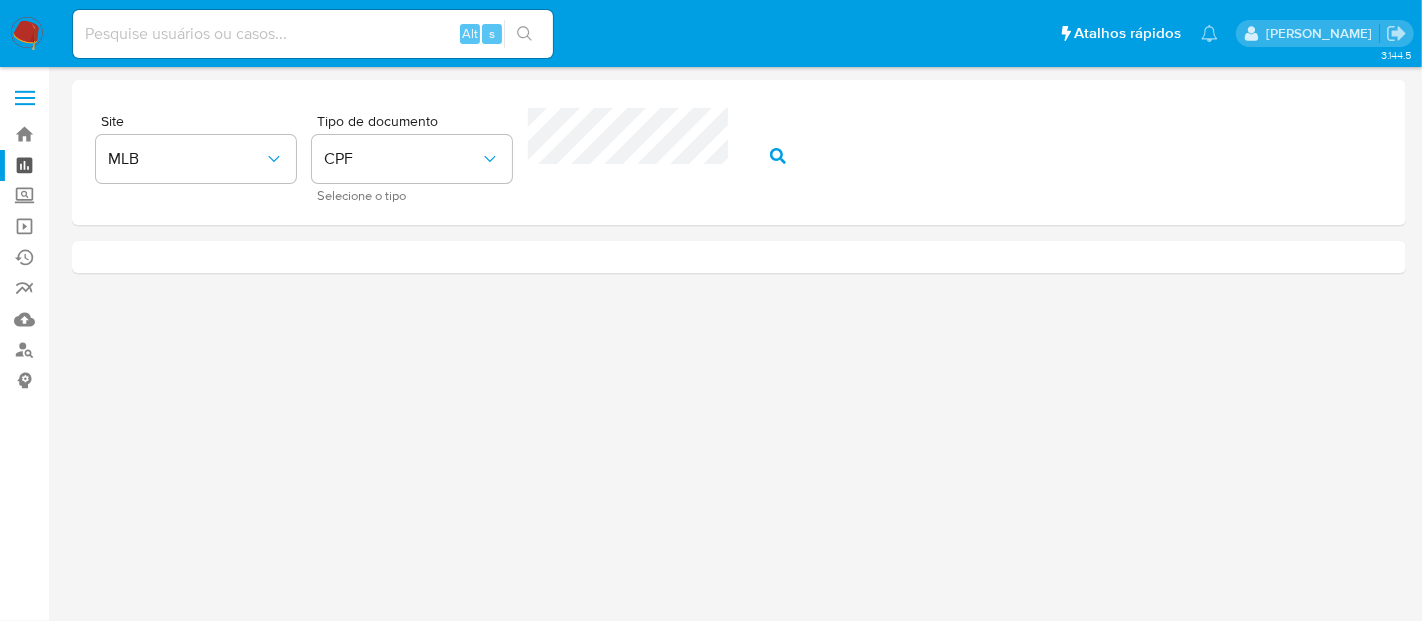 click on "Bandeja Painel Screening Pesquisa em Listas Watchlist Ferramentas Operações em massa Ejecuções automáticas relatórios Mulan Localizador de pessoas Consolidado 3.144.5 Site MLB Tipo de documento CPF Selecione o tipo" at bounding box center [711, 310] 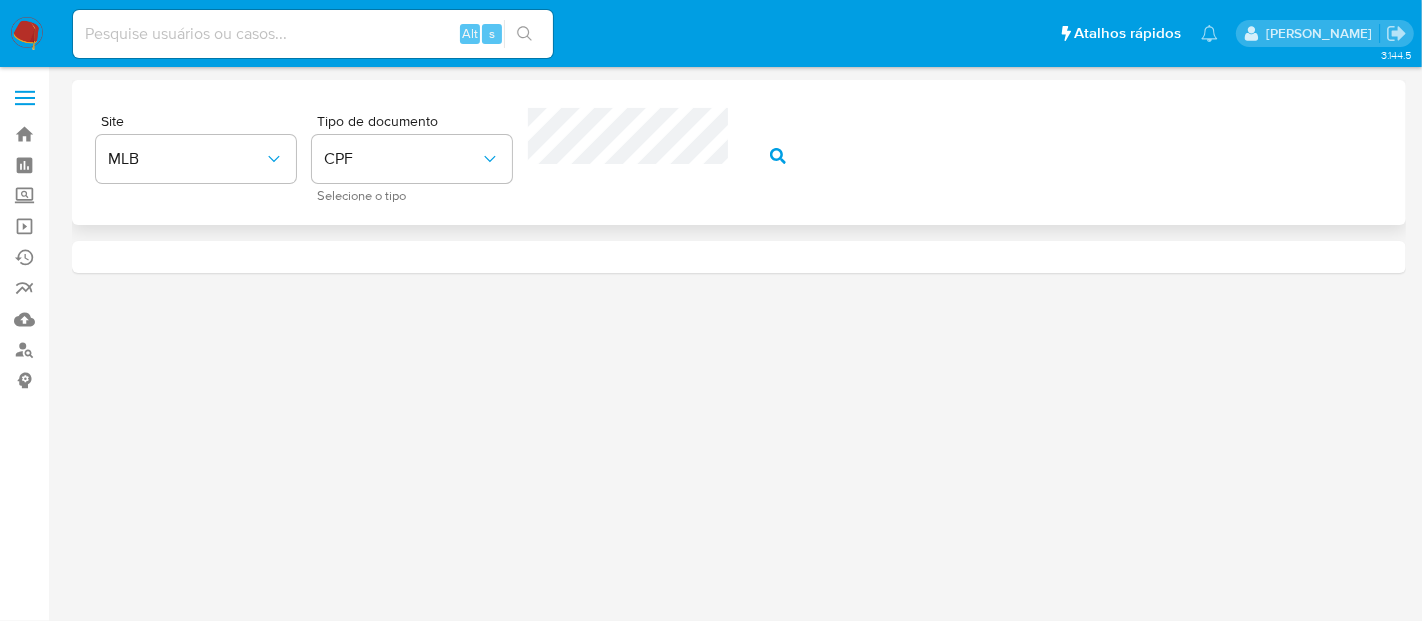 click 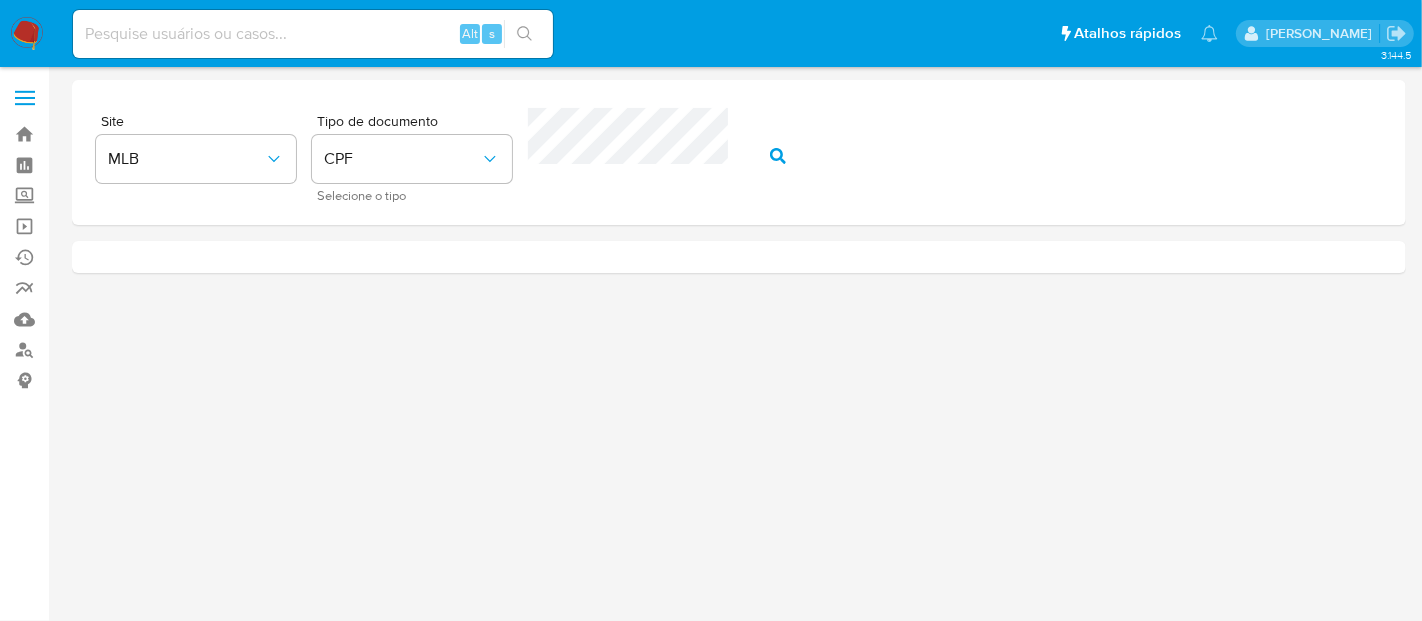 click at bounding box center (27, 34) 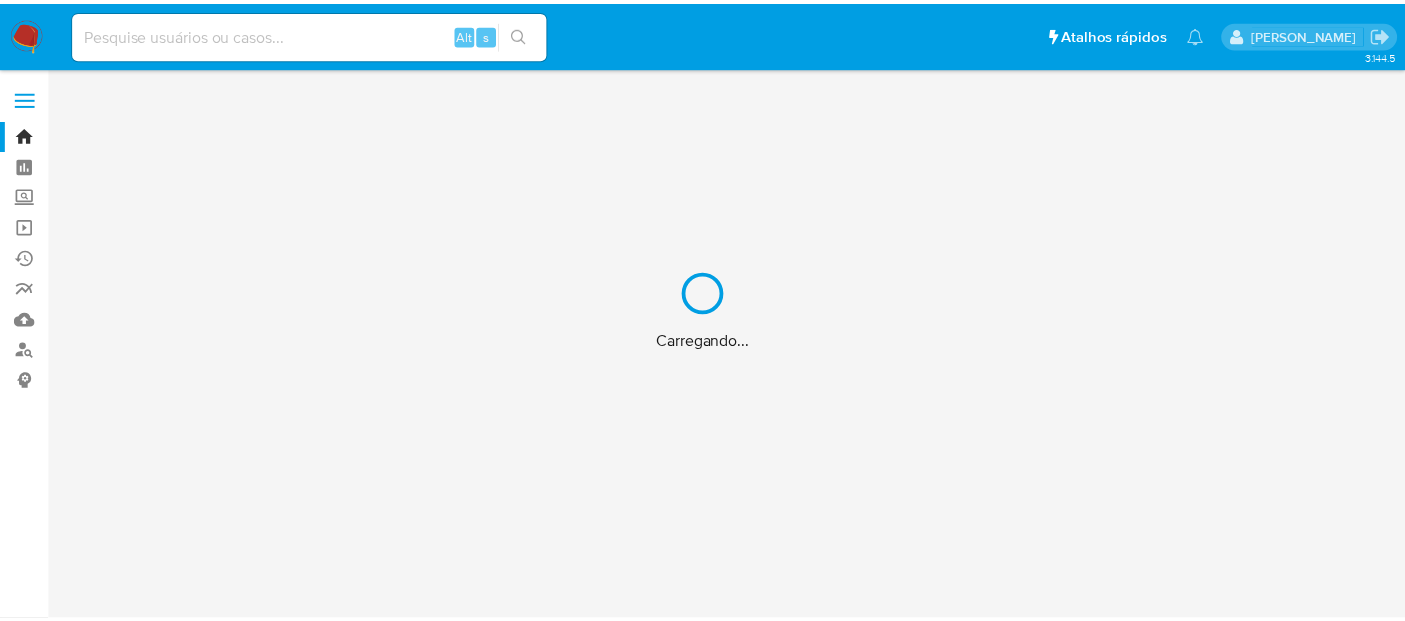 scroll, scrollTop: 0, scrollLeft: 0, axis: both 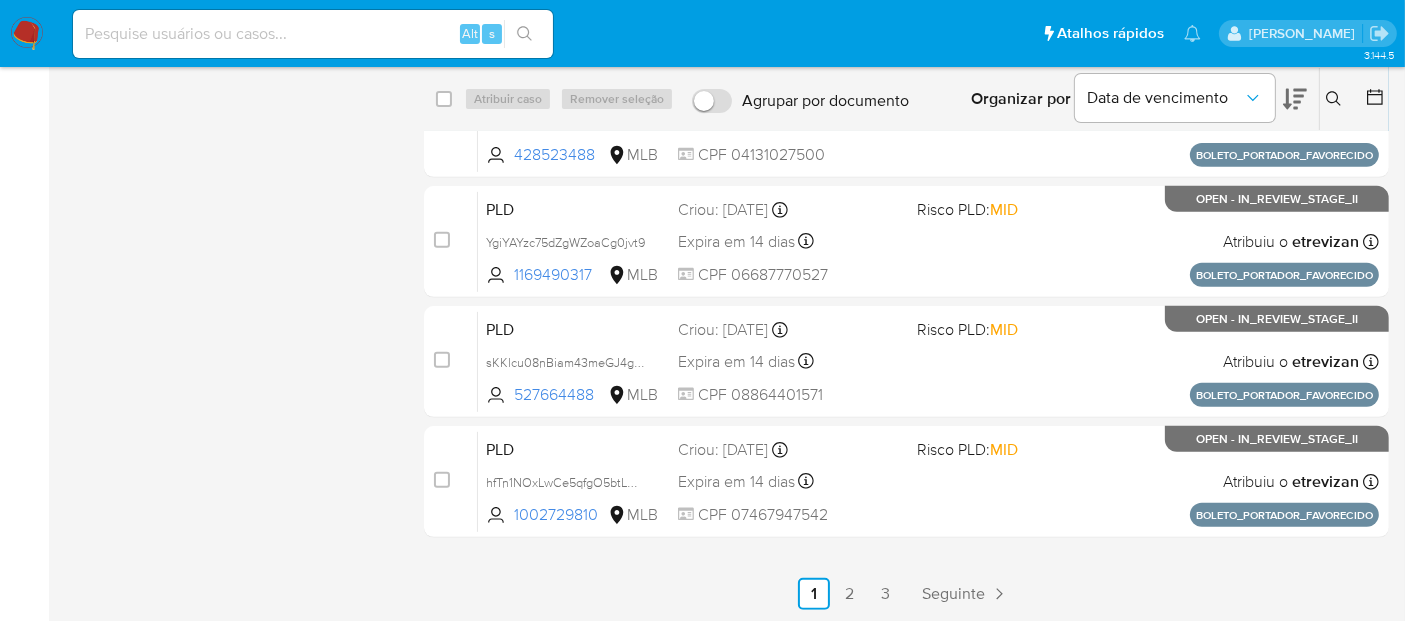 click on "Seguinte" at bounding box center (953, 594) 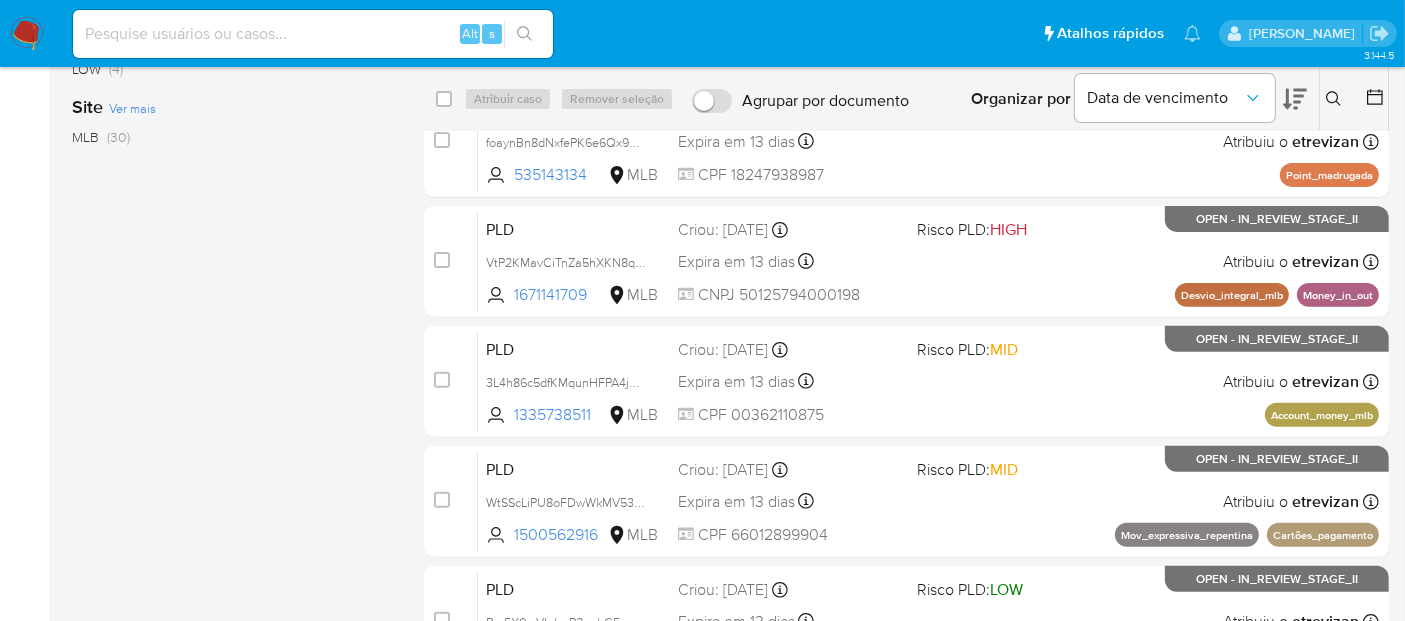 scroll, scrollTop: 802, scrollLeft: 0, axis: vertical 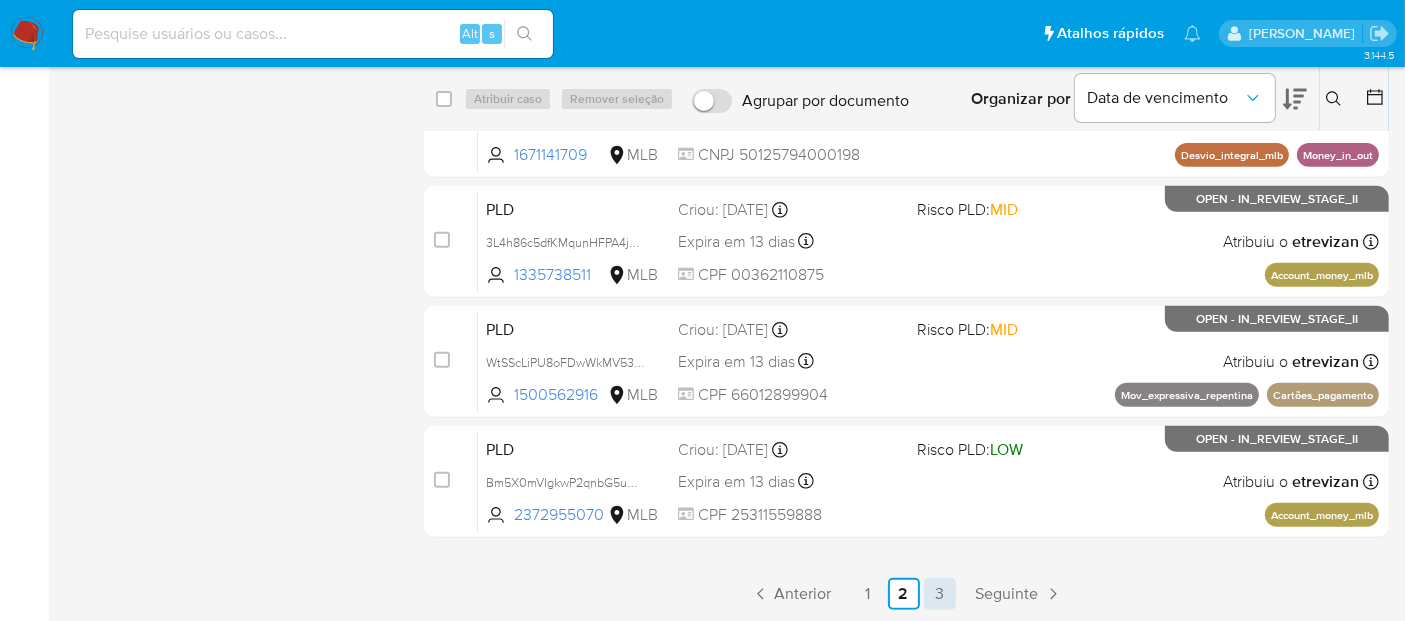 click on "3" at bounding box center [940, 594] 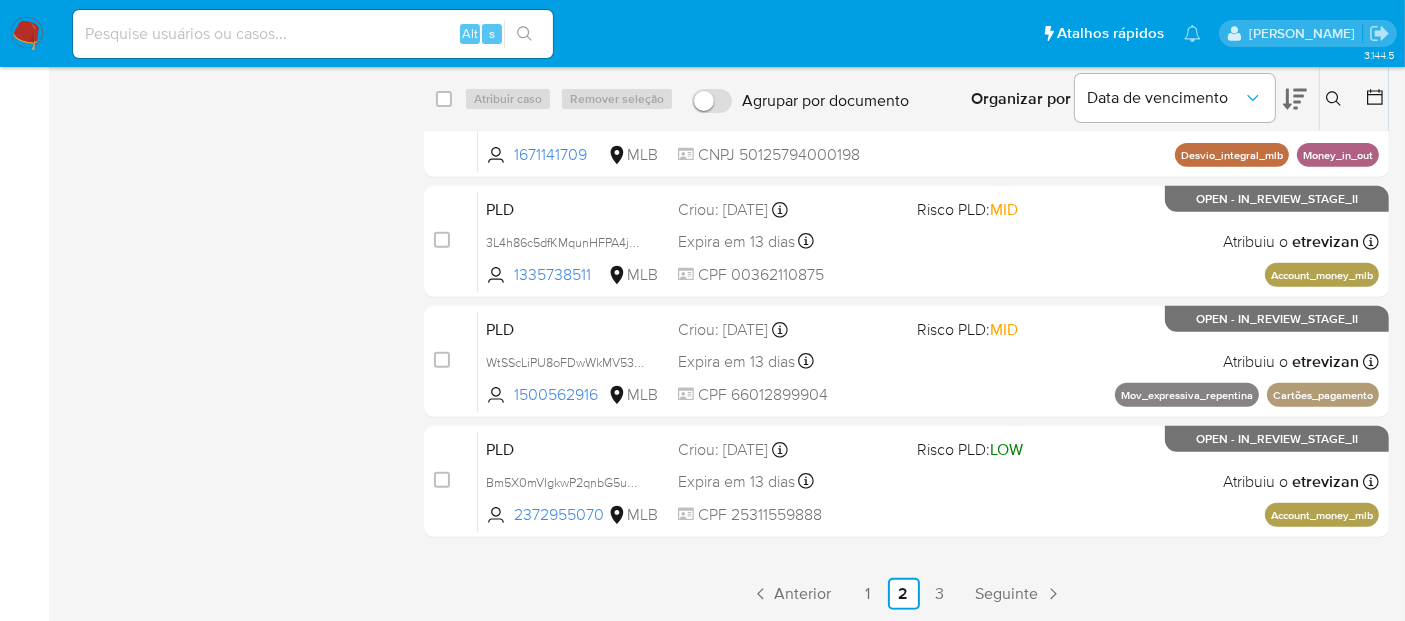 scroll, scrollTop: 0, scrollLeft: 0, axis: both 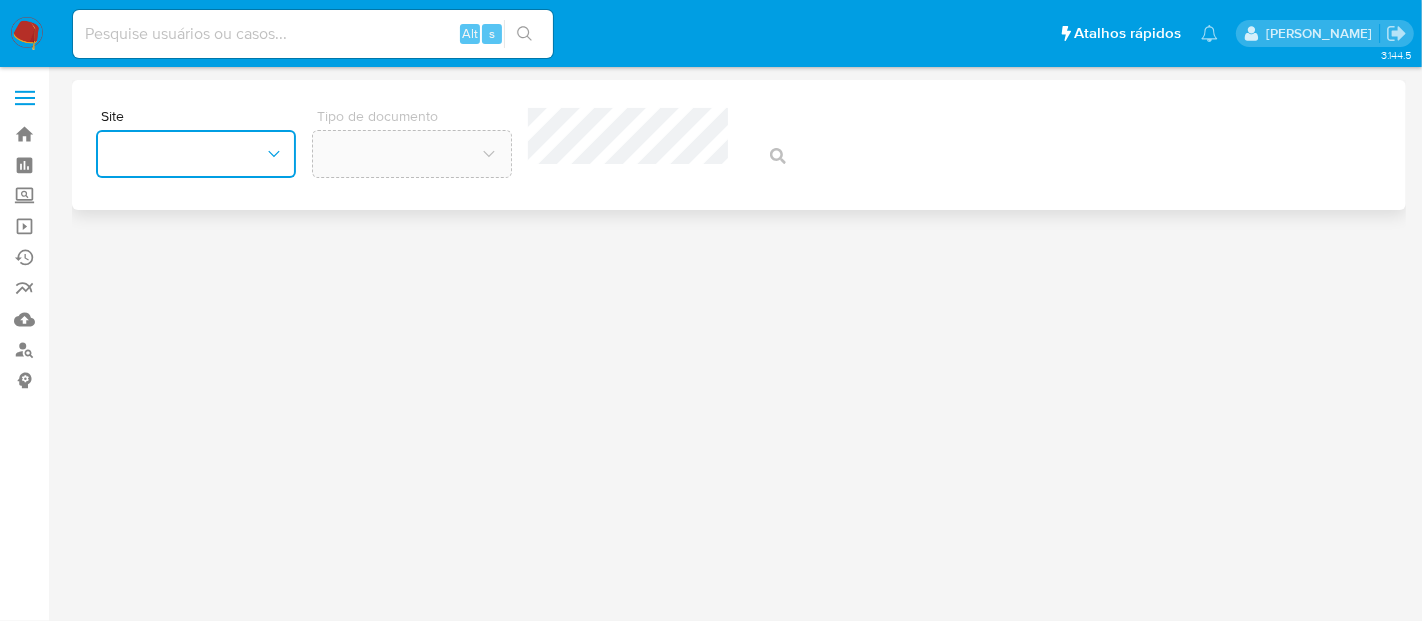click 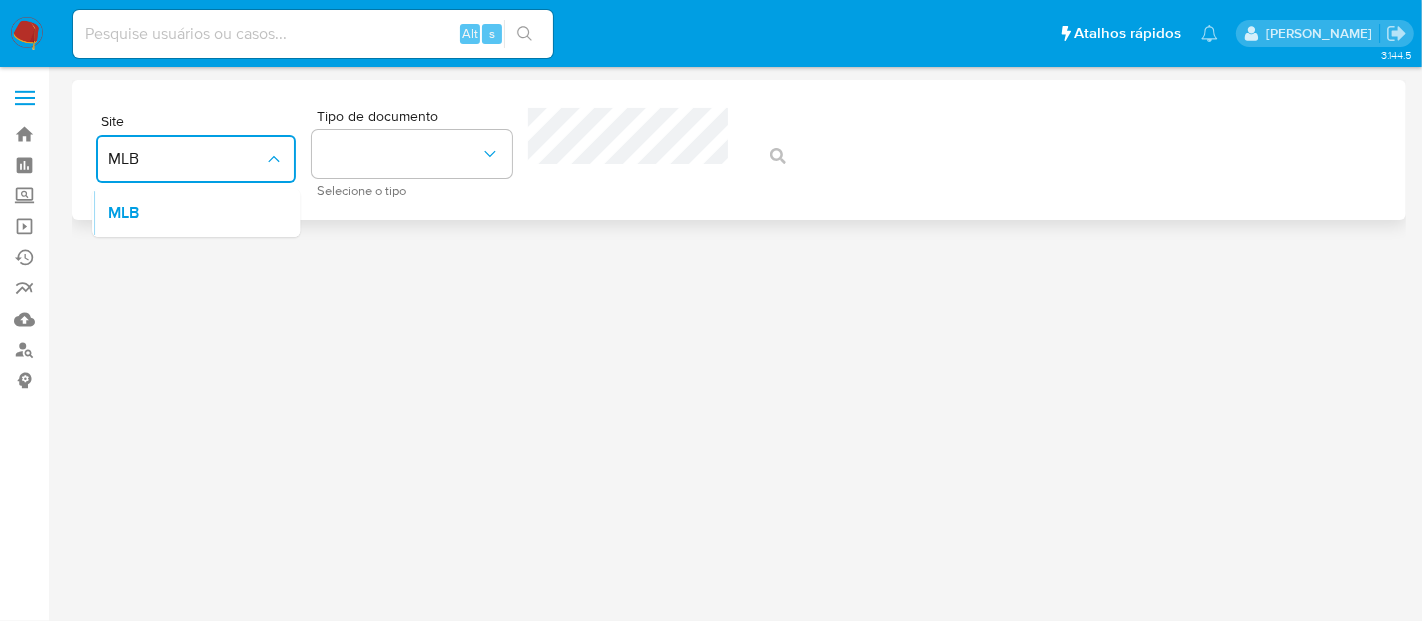 click on "MLB" at bounding box center (190, 213) 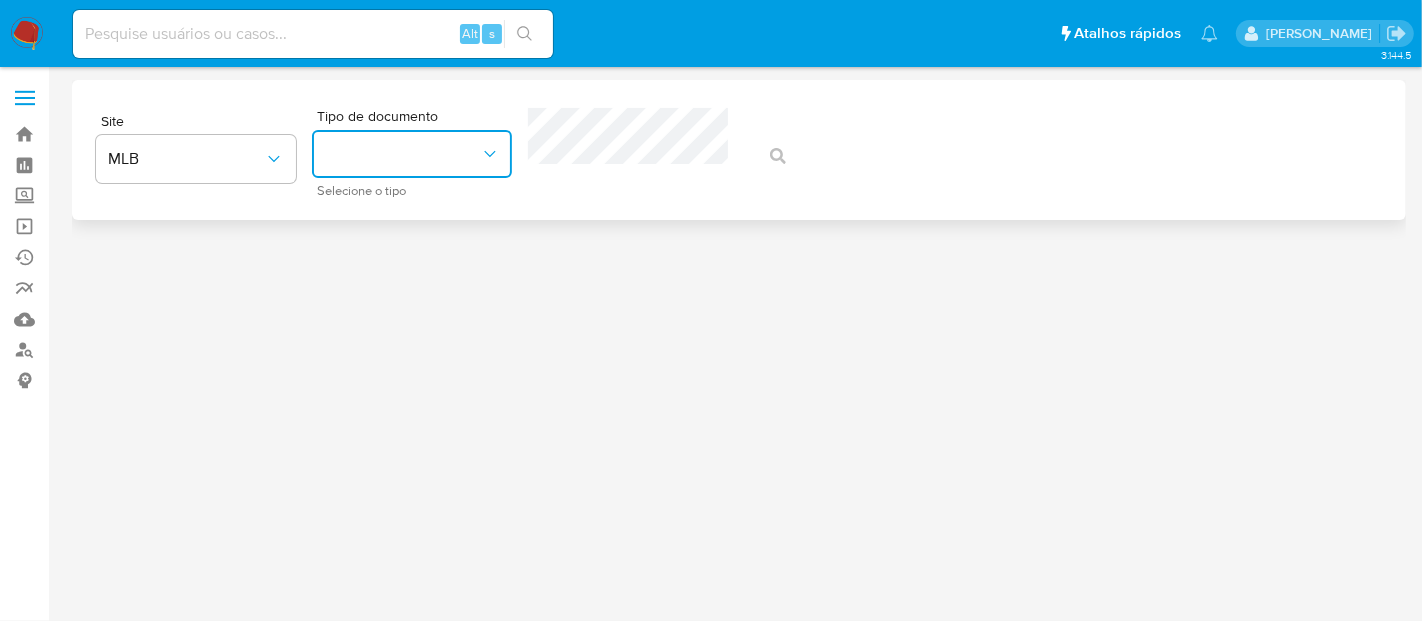 click 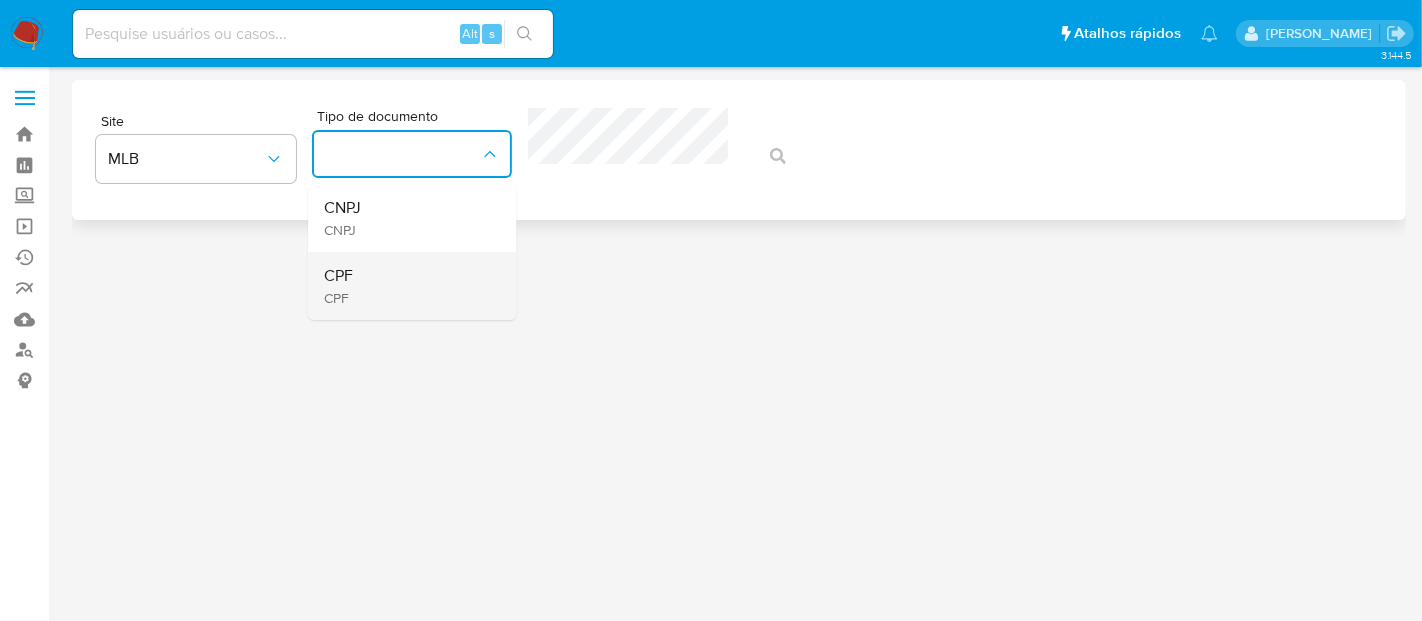 click on "CPF" at bounding box center (338, 276) 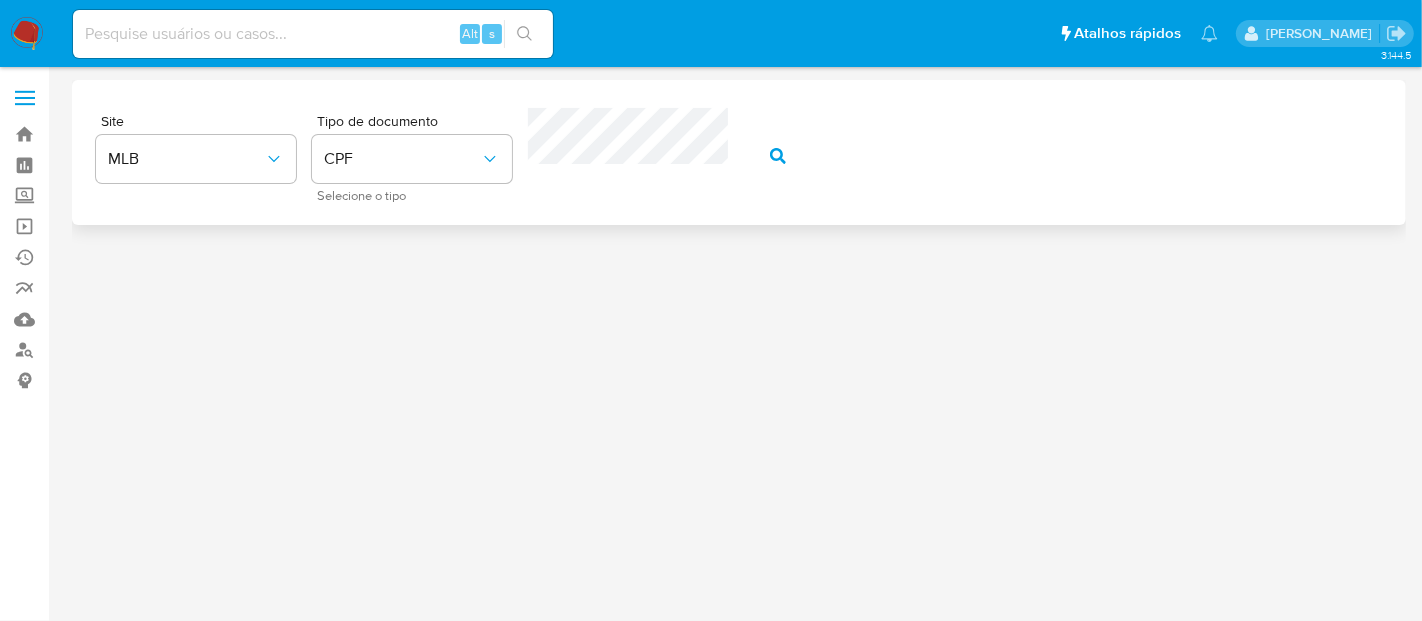 click 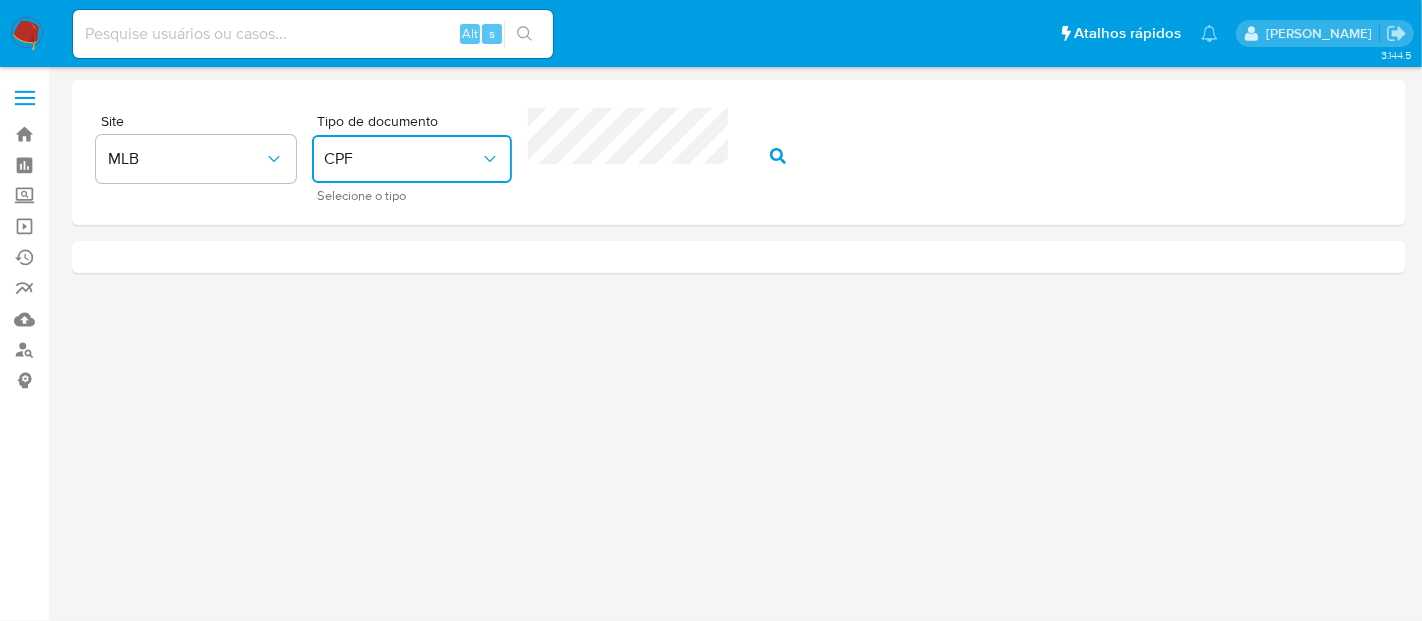click 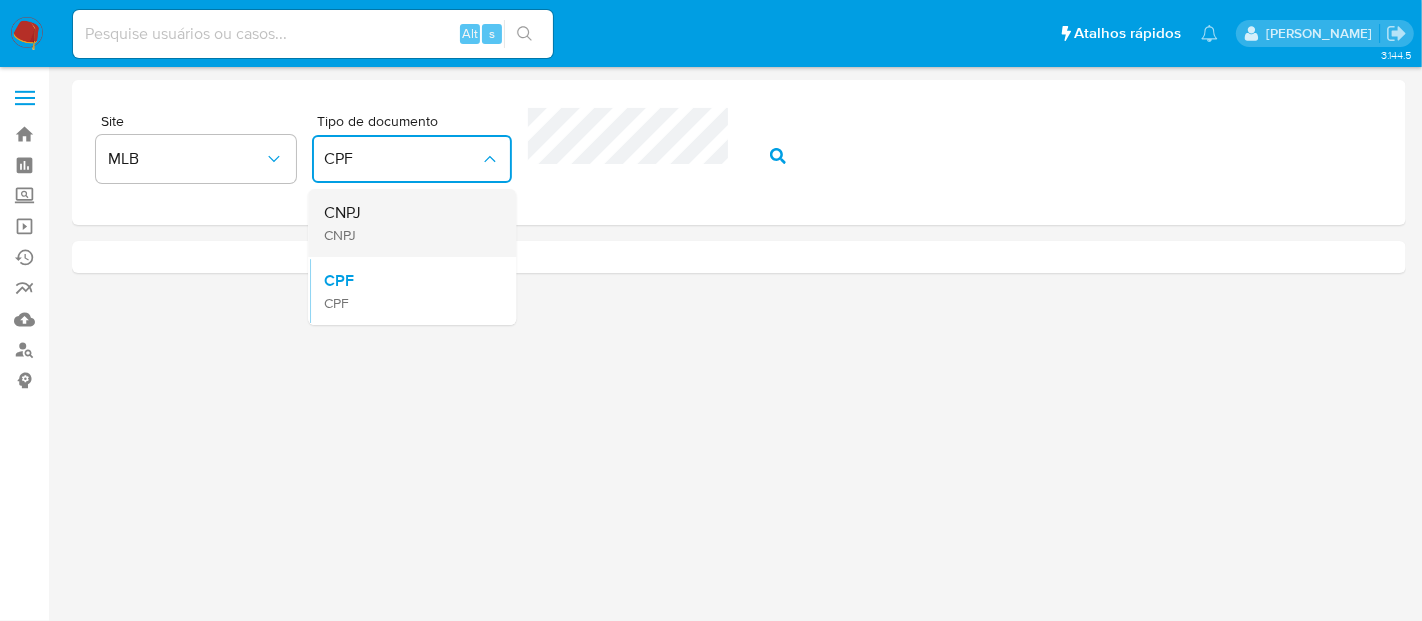 click on "CNPJ CNPJ" at bounding box center [406, 223] 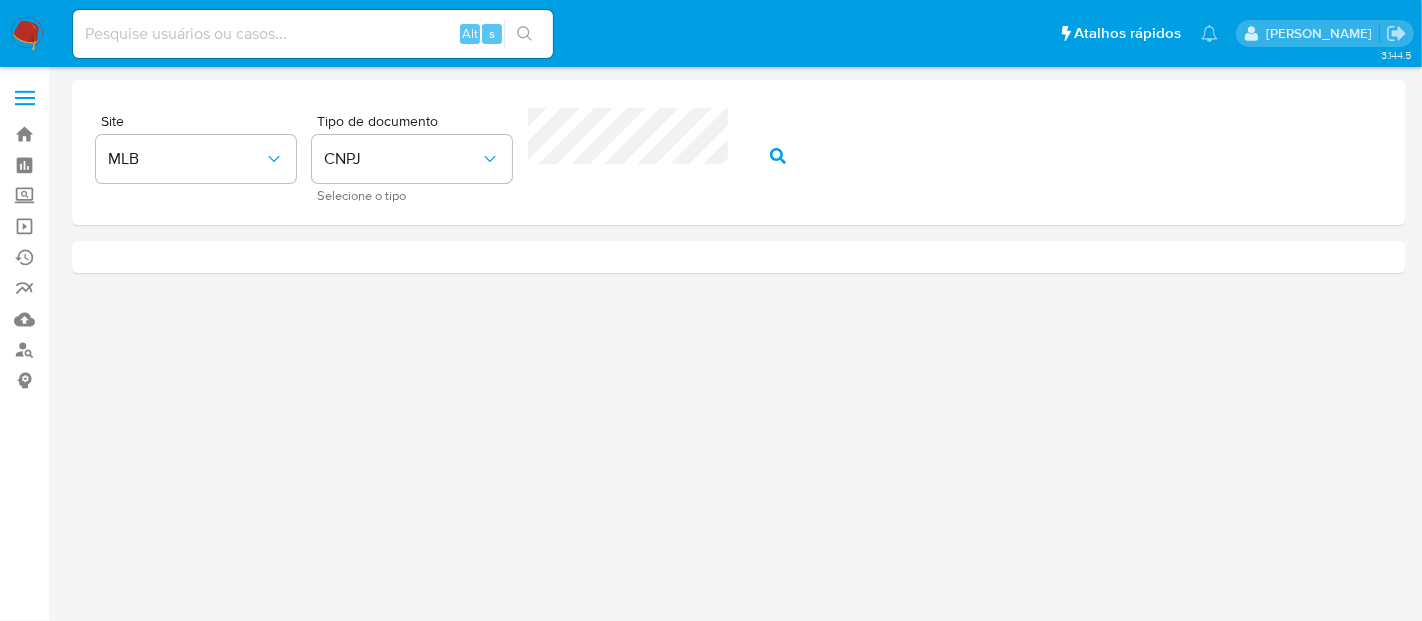 click on "3.144.5 Site MLB Tipo de documento CNPJ Selecione o tipo" at bounding box center [711, 310] 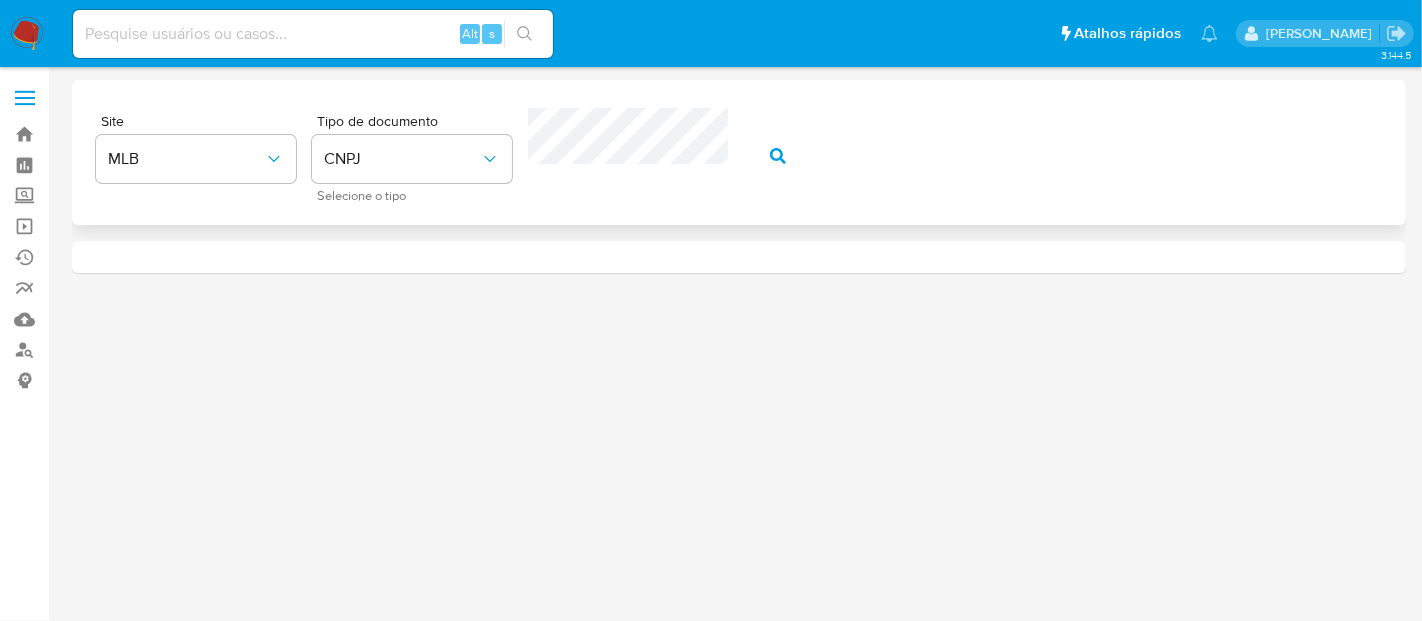 click 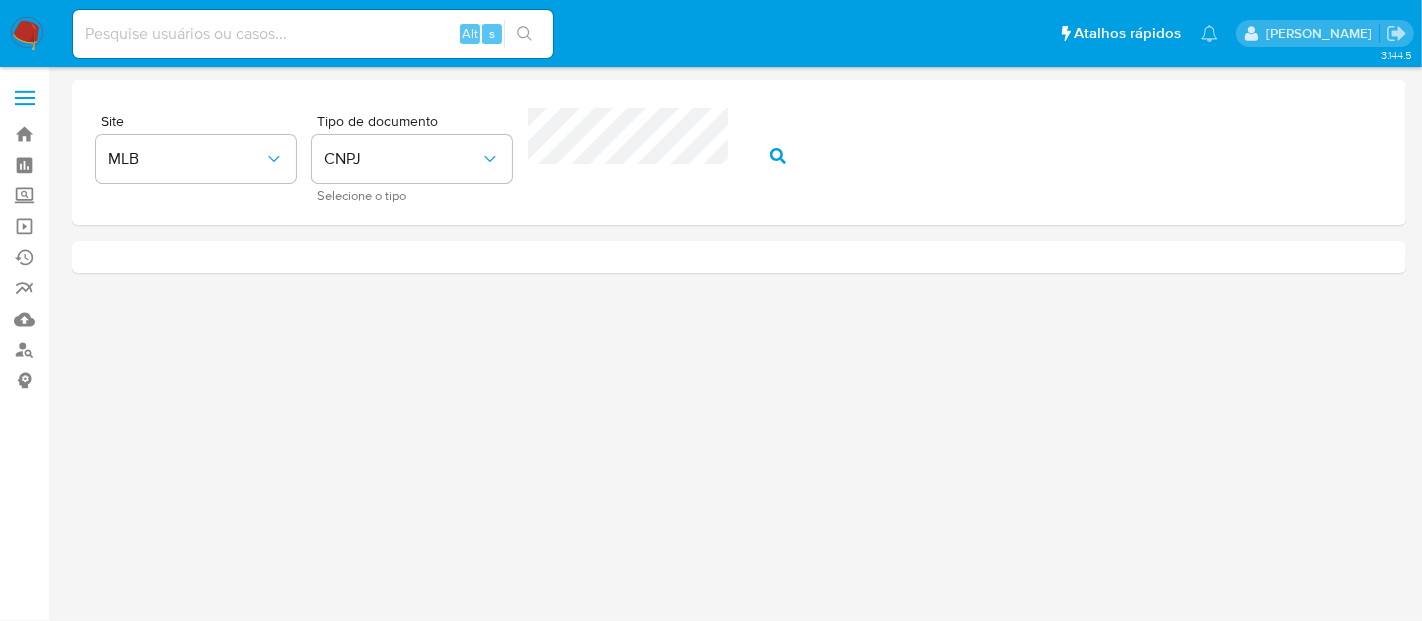 click at bounding box center (313, 34) 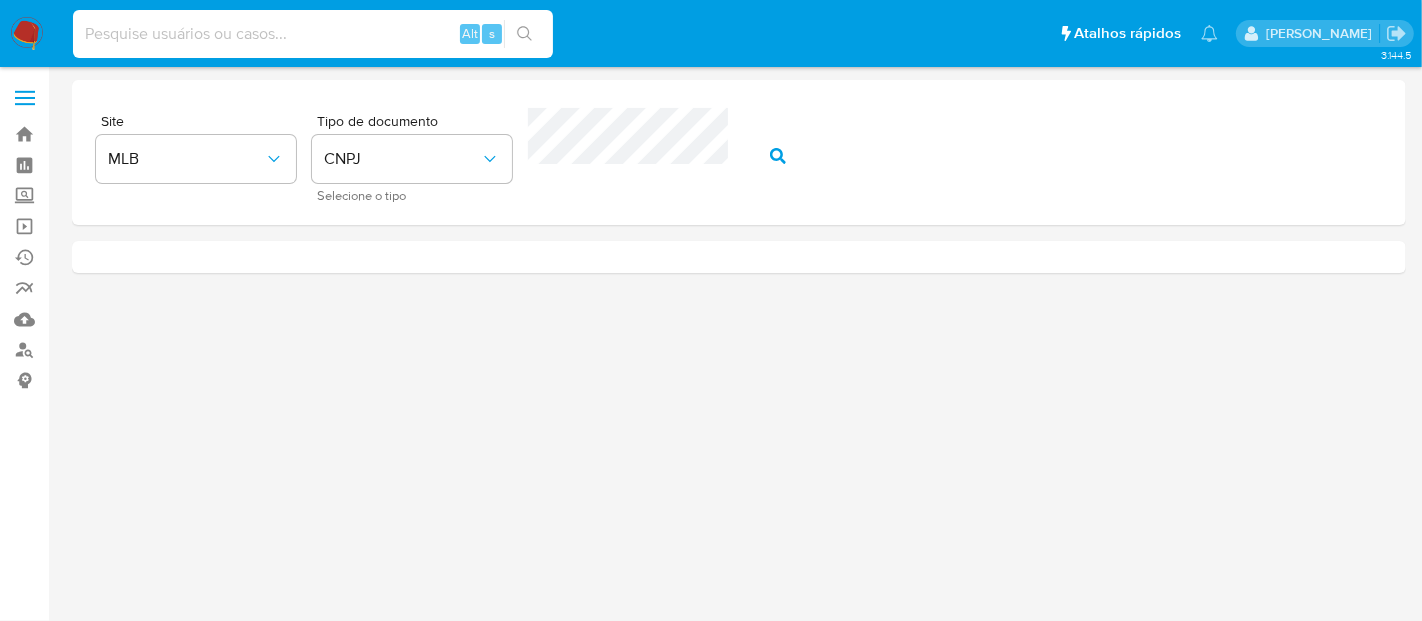 paste on "1623444190" 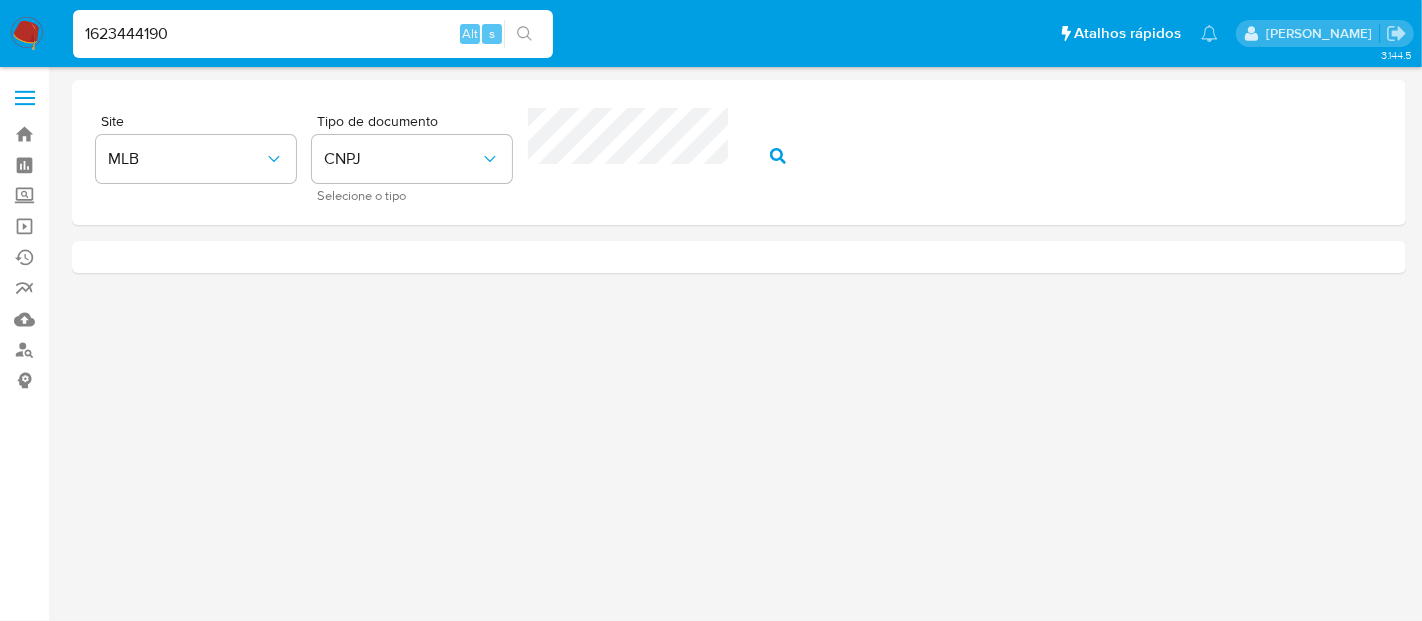 type on "1623444190" 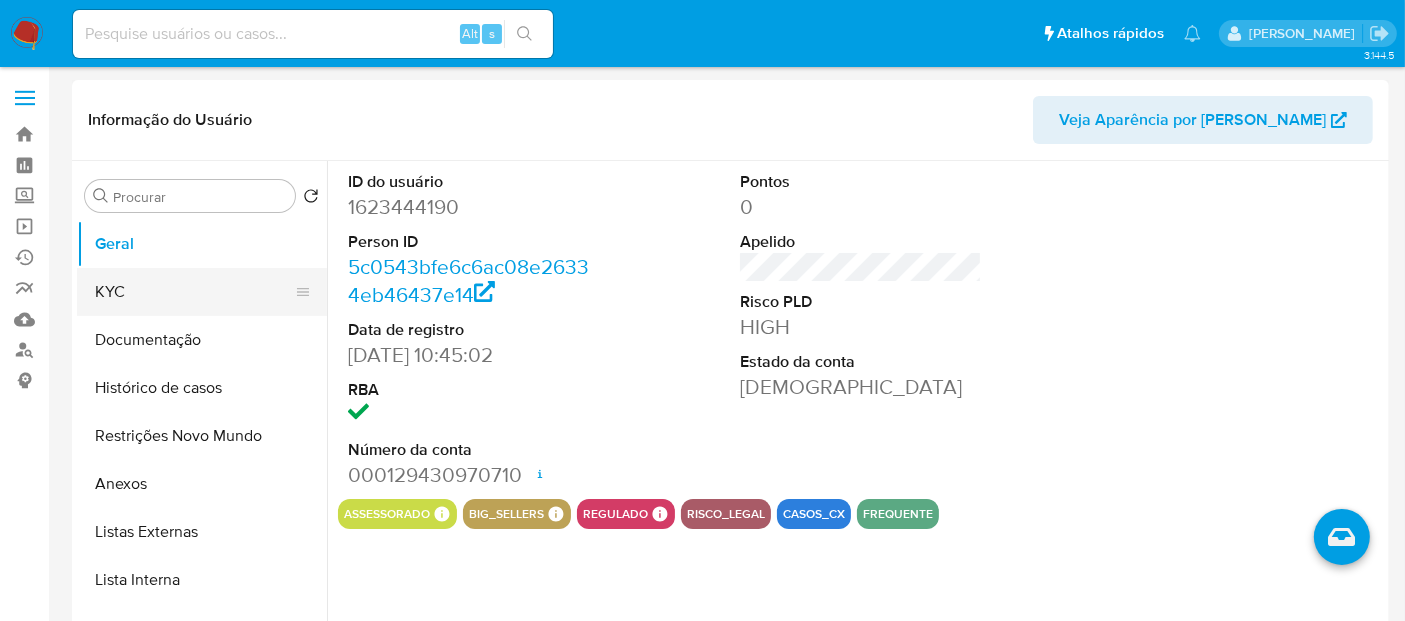 click on "KYC" at bounding box center (194, 292) 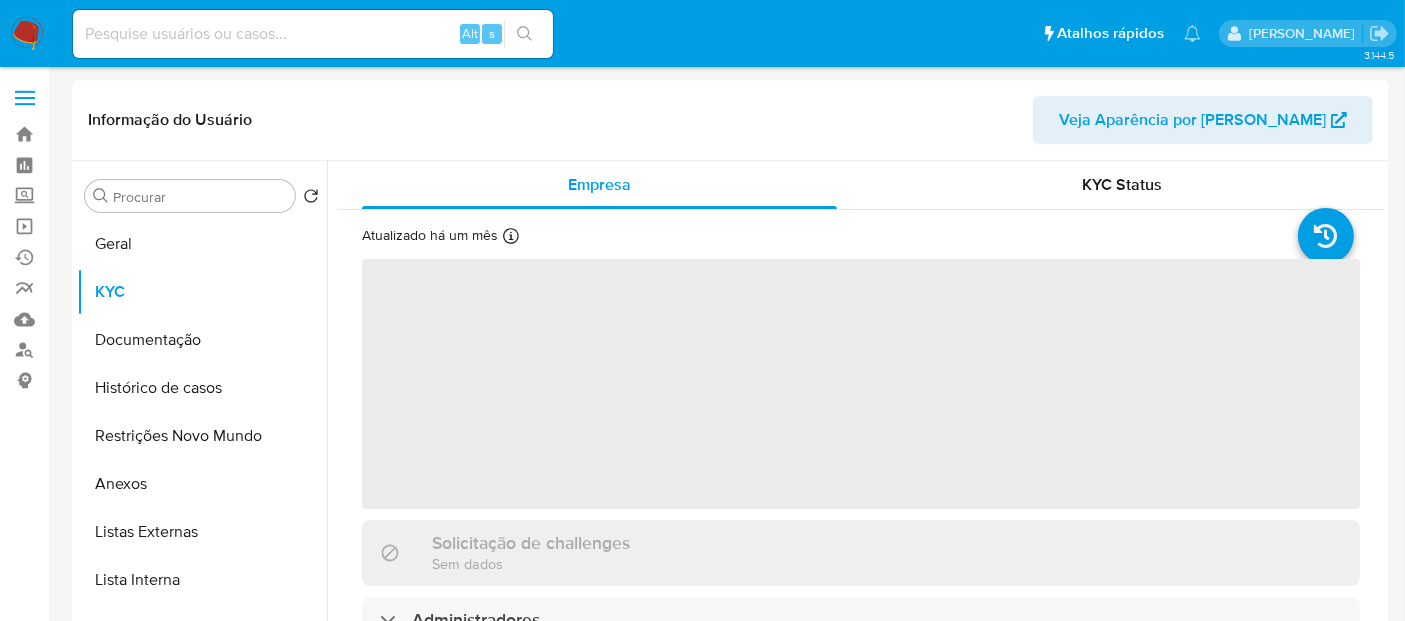 select on "10" 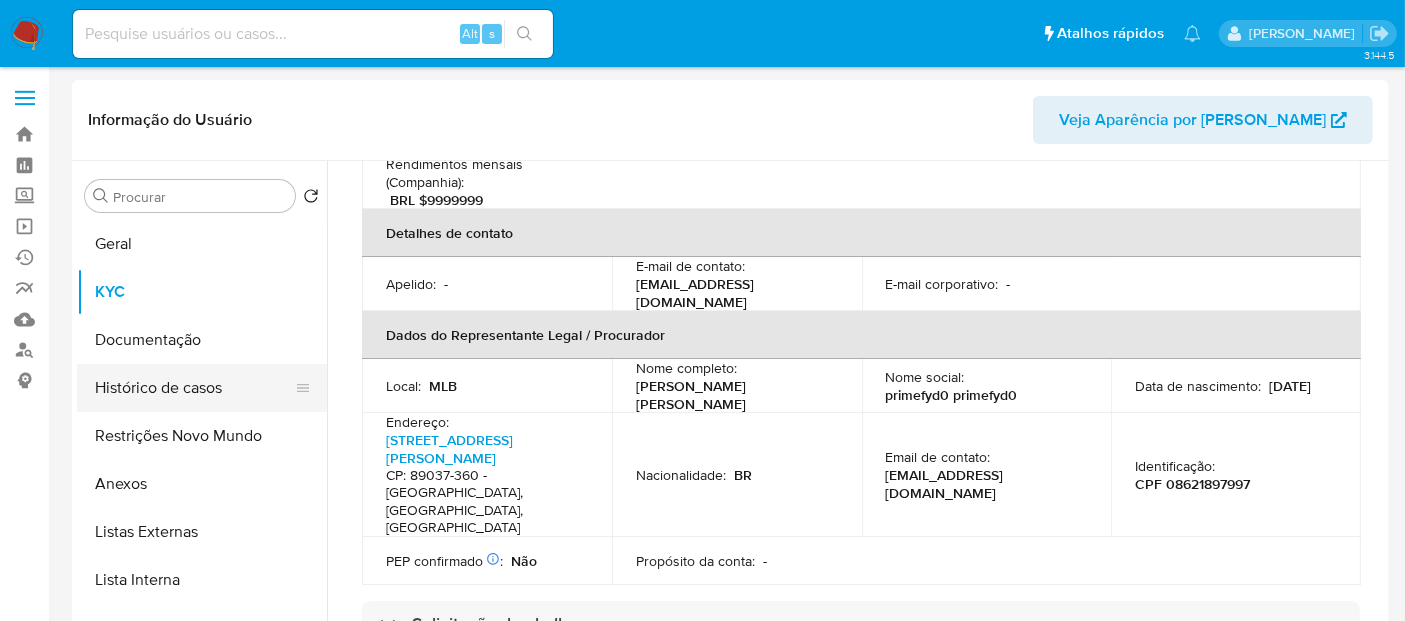 scroll, scrollTop: 555, scrollLeft: 0, axis: vertical 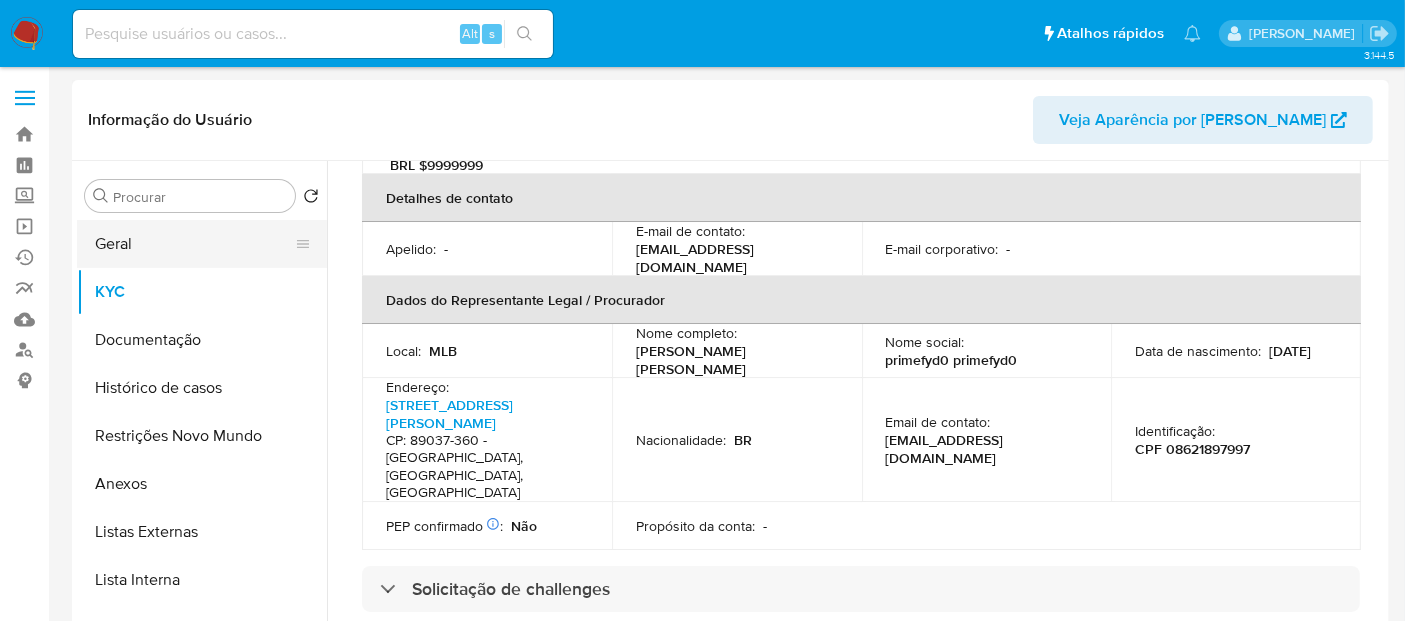 click on "Geral" at bounding box center (194, 244) 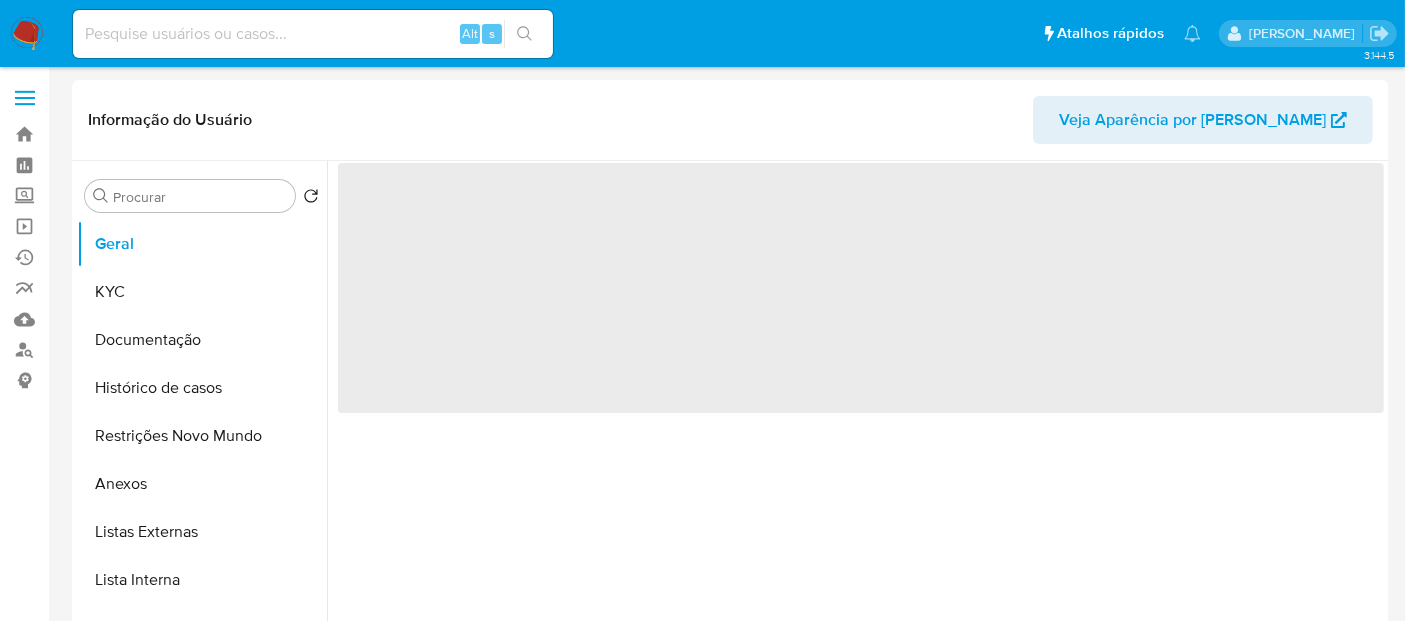 scroll, scrollTop: 0, scrollLeft: 0, axis: both 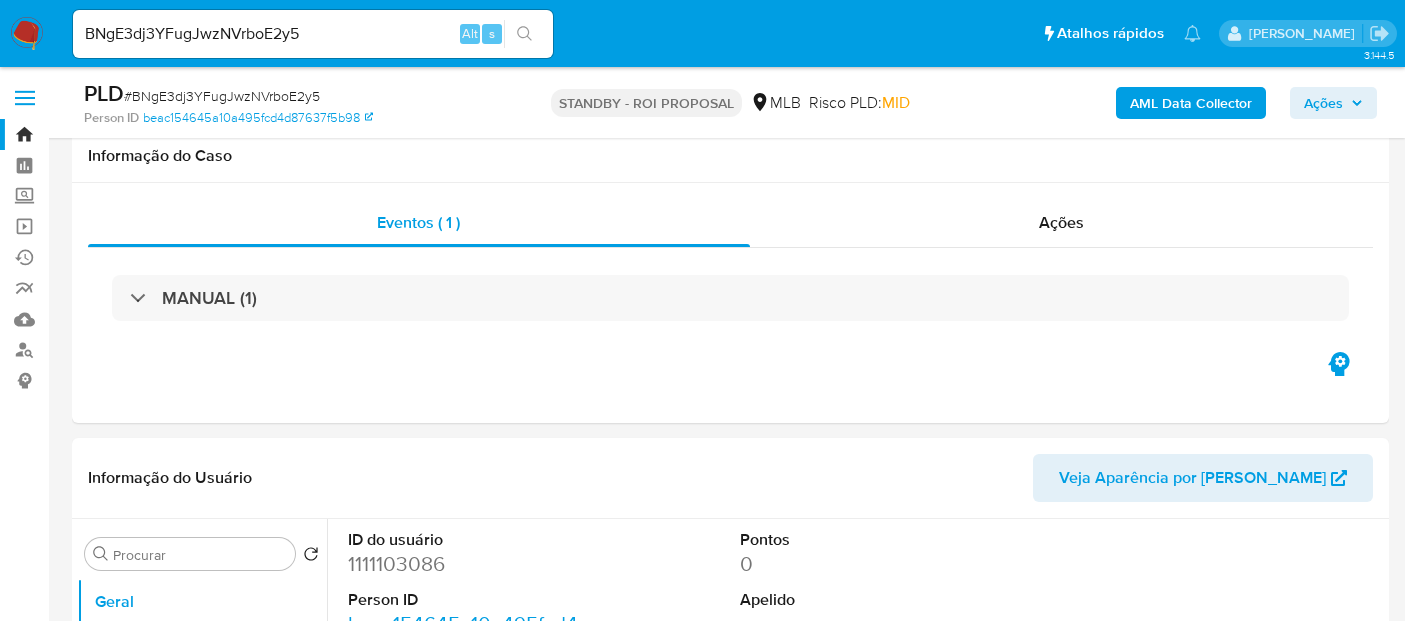 select on "10" 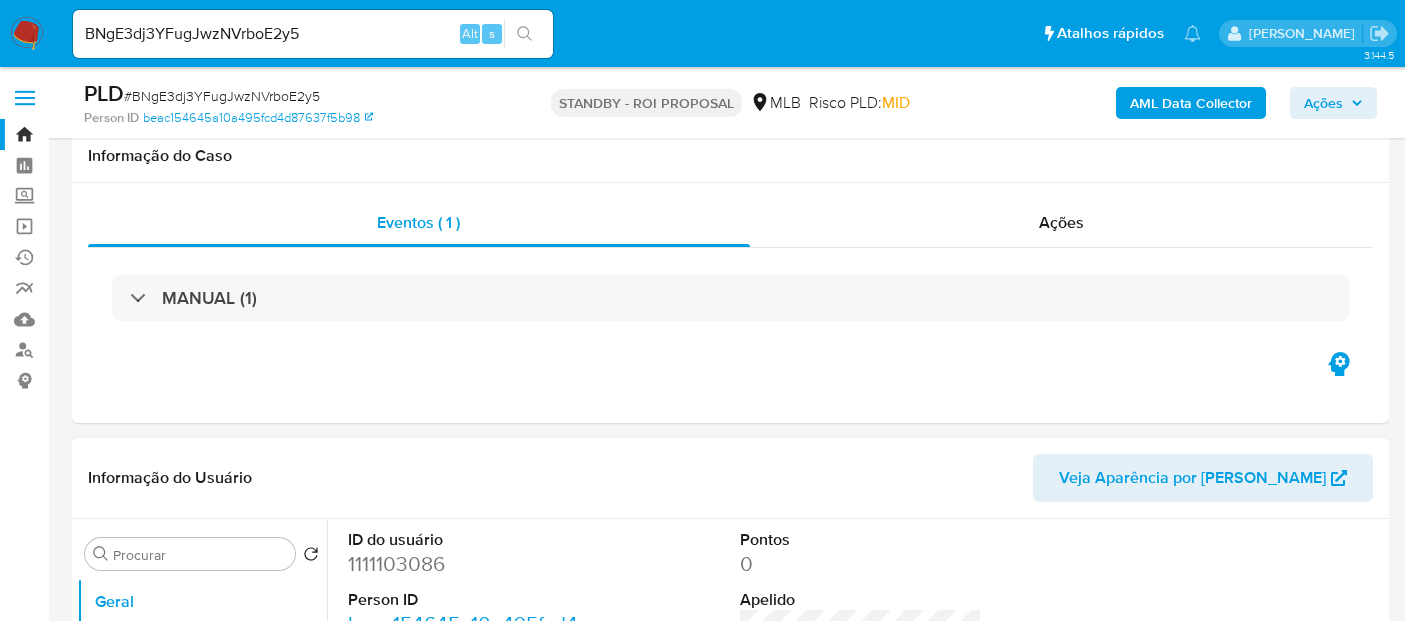 scroll, scrollTop: 222, scrollLeft: 0, axis: vertical 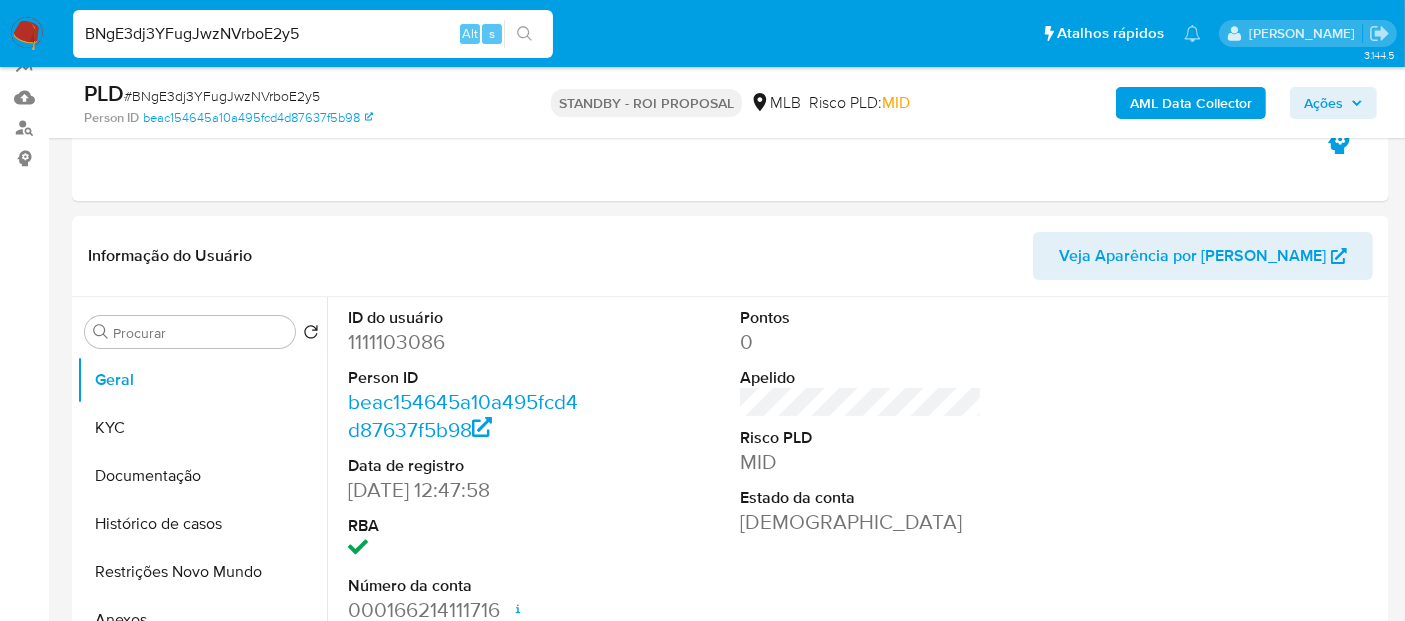 drag, startPoint x: 0, startPoint y: 35, endPoint x: 0, endPoint y: -8, distance: 43 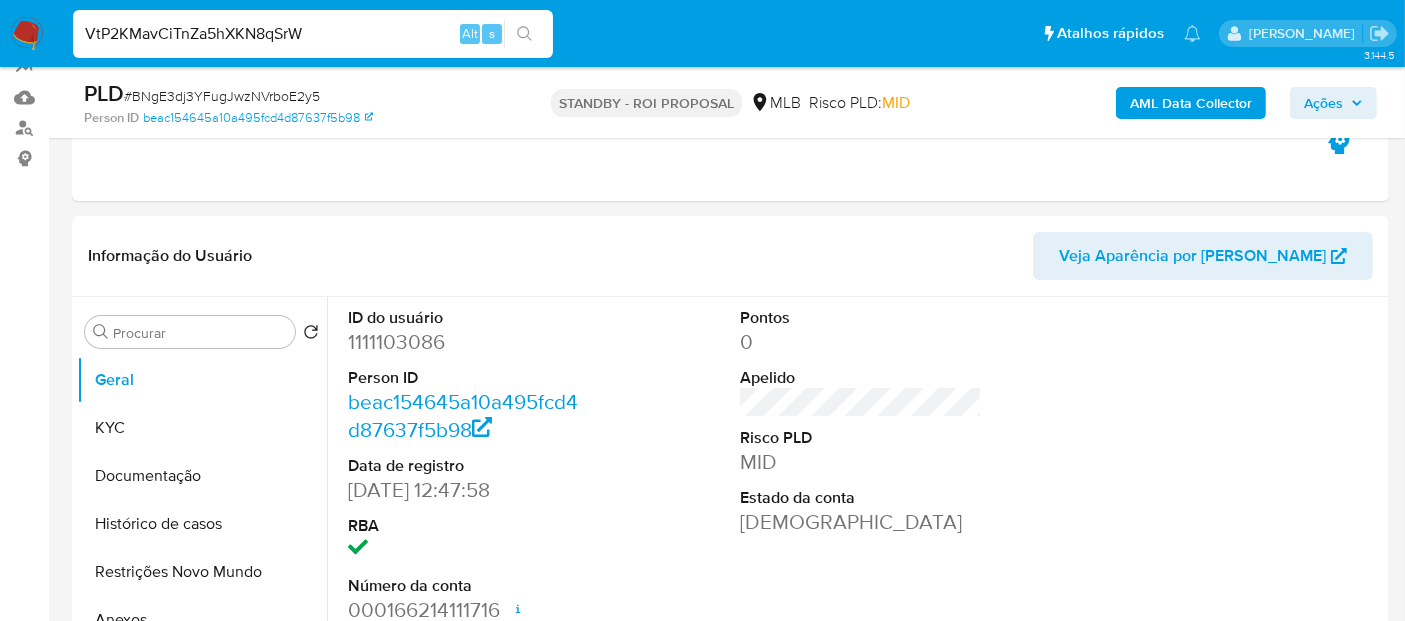 type on "VtP2KMavCiTnZa5hXKN8qSrW" 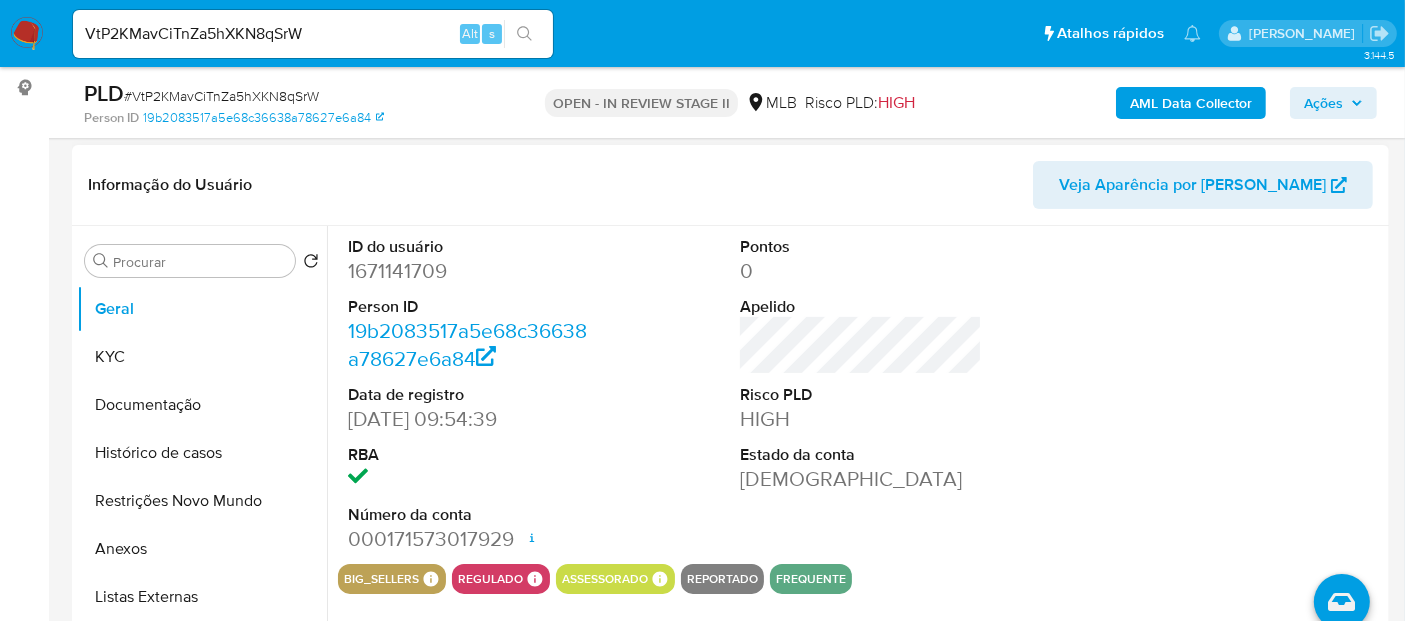 scroll, scrollTop: 333, scrollLeft: 0, axis: vertical 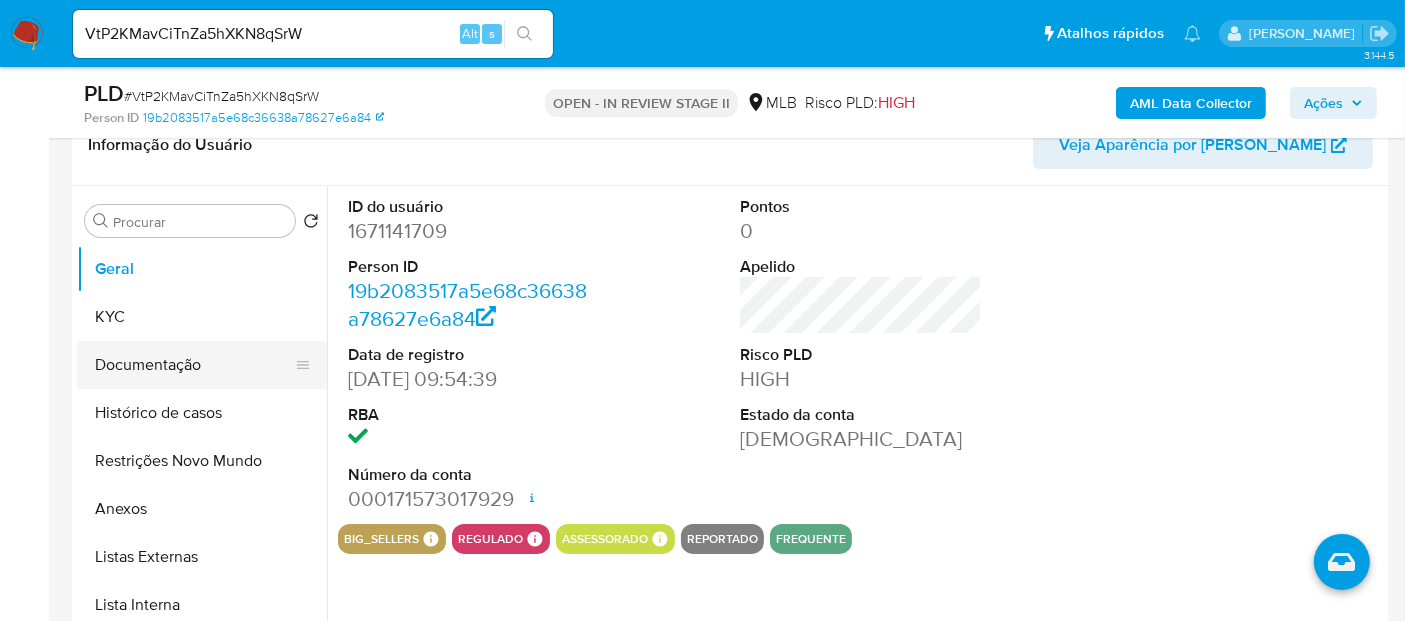 drag, startPoint x: 144, startPoint y: 364, endPoint x: 232, endPoint y: 374, distance: 88.56636 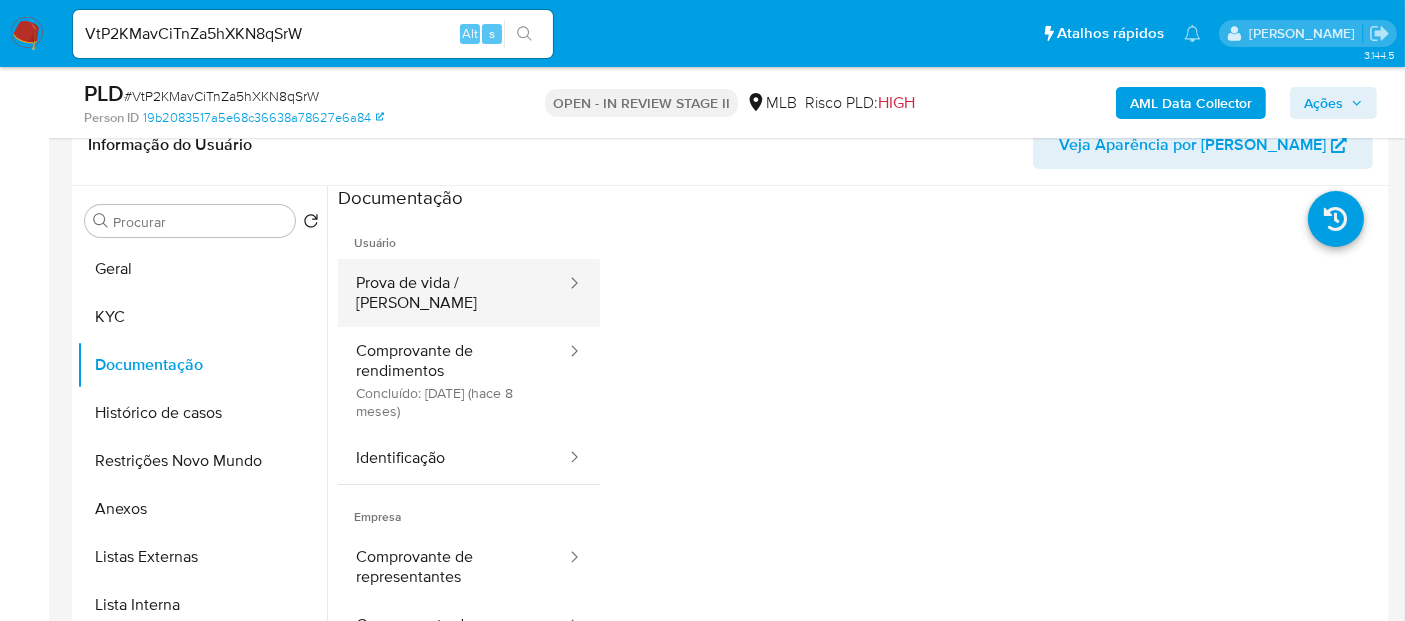 click on "Prova de vida / [PERSON_NAME]" at bounding box center [453, 293] 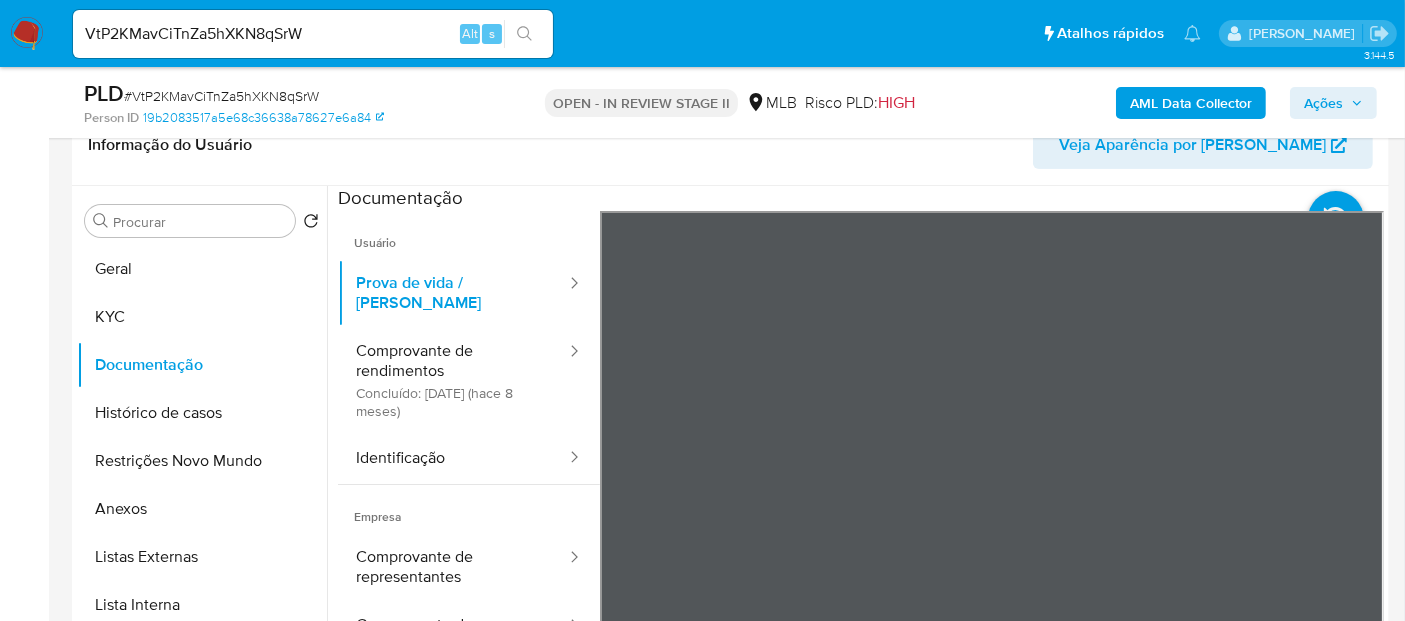 select on "10" 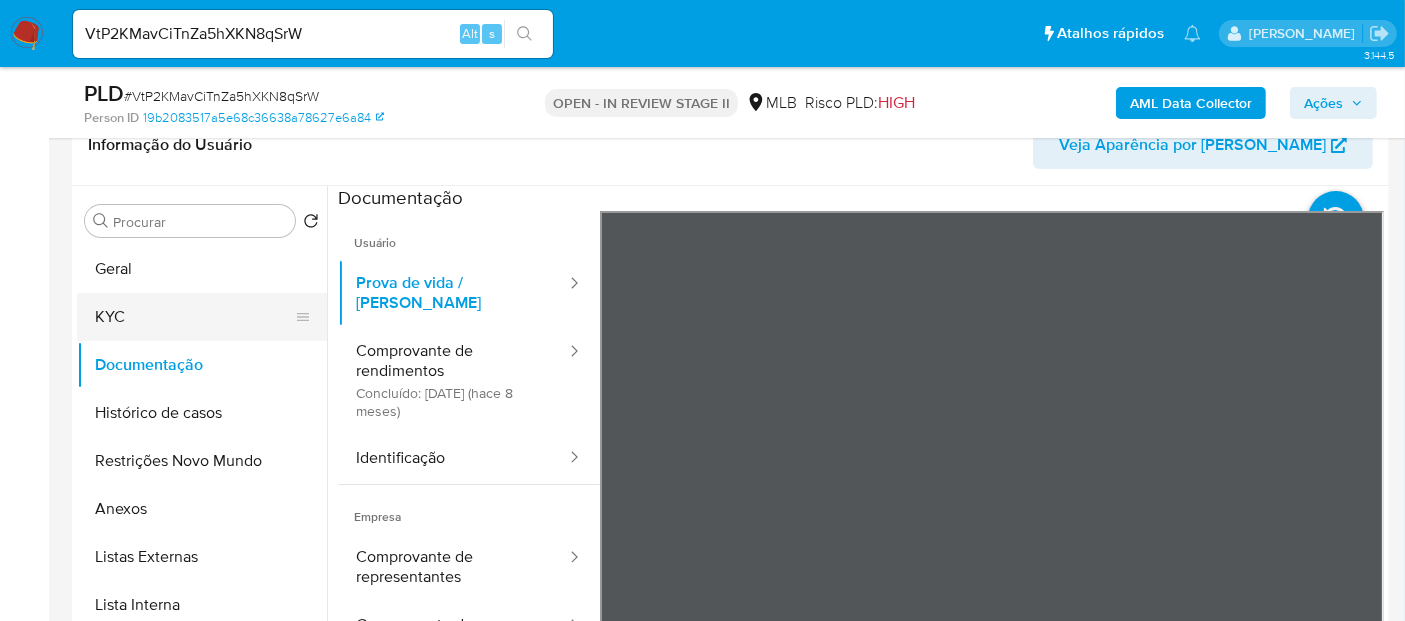 drag, startPoint x: 137, startPoint y: 312, endPoint x: 193, endPoint y: 312, distance: 56 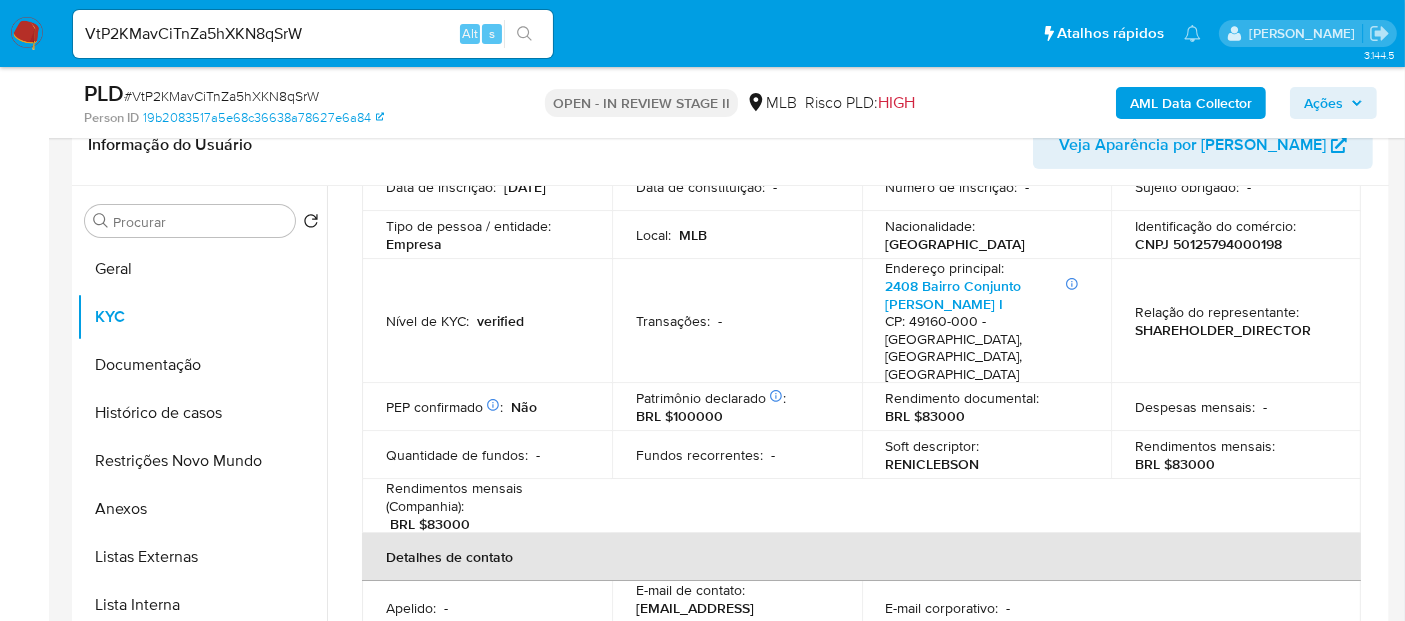 scroll, scrollTop: 222, scrollLeft: 0, axis: vertical 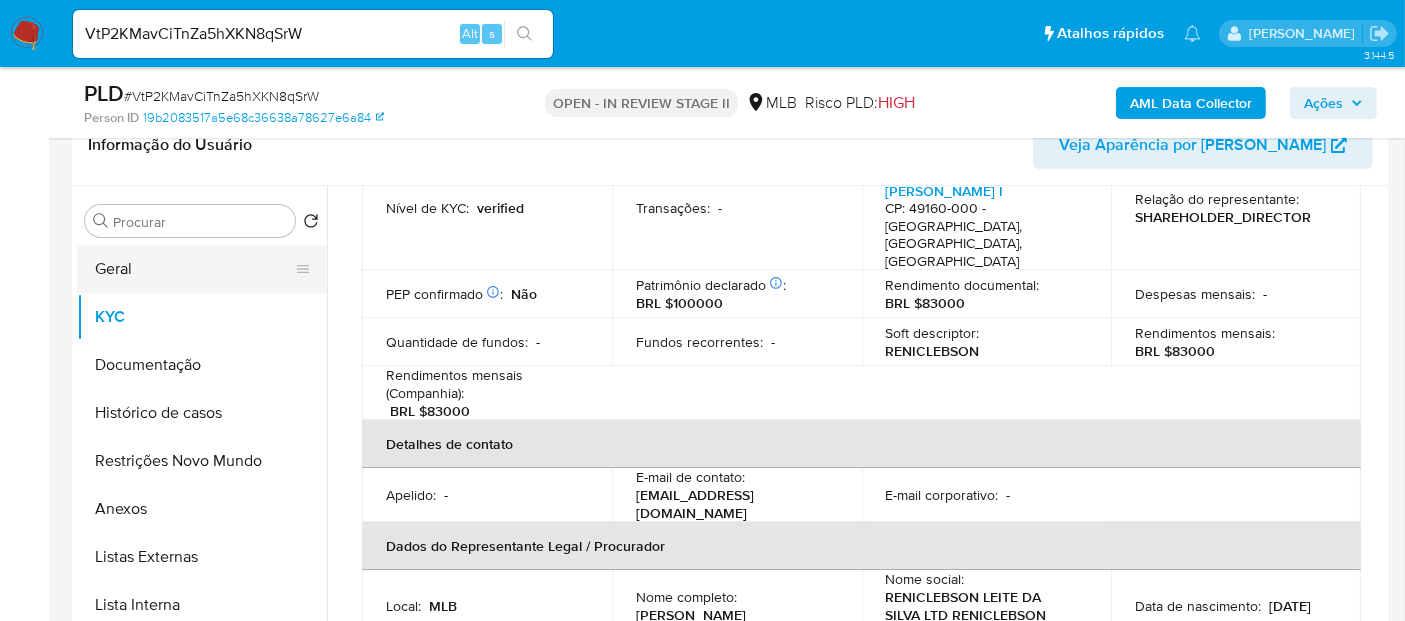 click on "Geral" at bounding box center [194, 269] 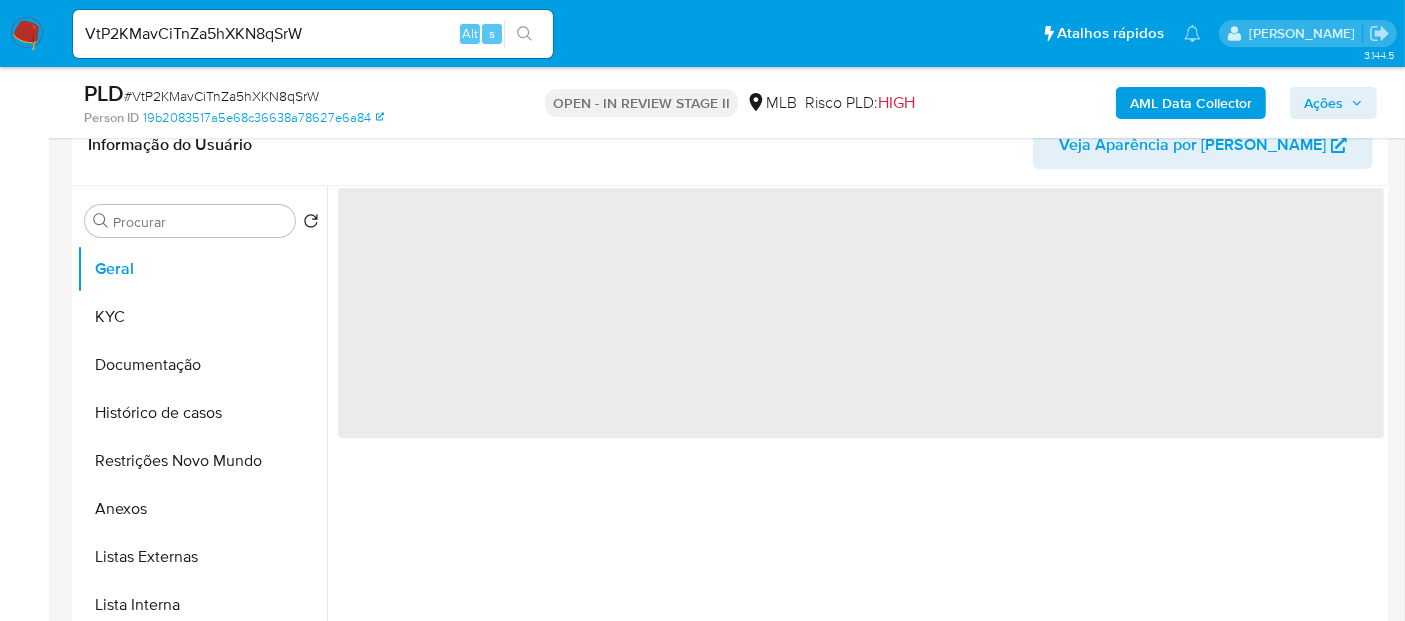 scroll, scrollTop: 0, scrollLeft: 0, axis: both 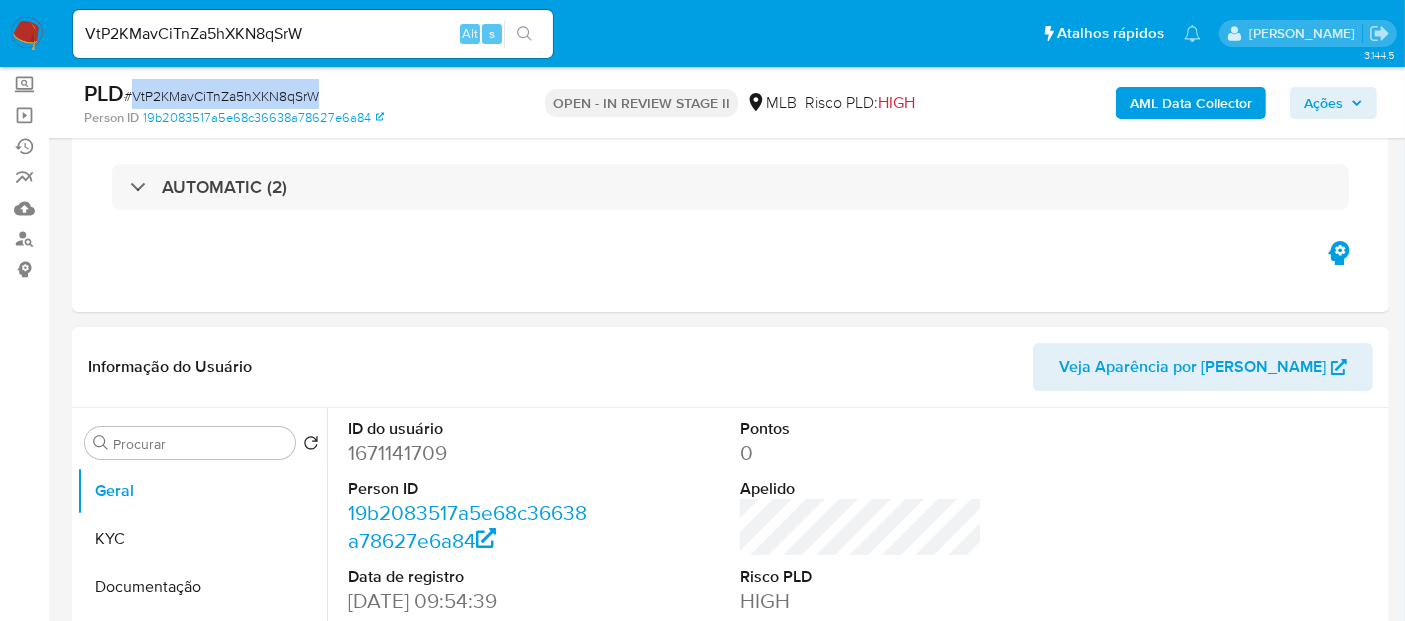 drag, startPoint x: 134, startPoint y: 96, endPoint x: 318, endPoint y: 86, distance: 184.27155 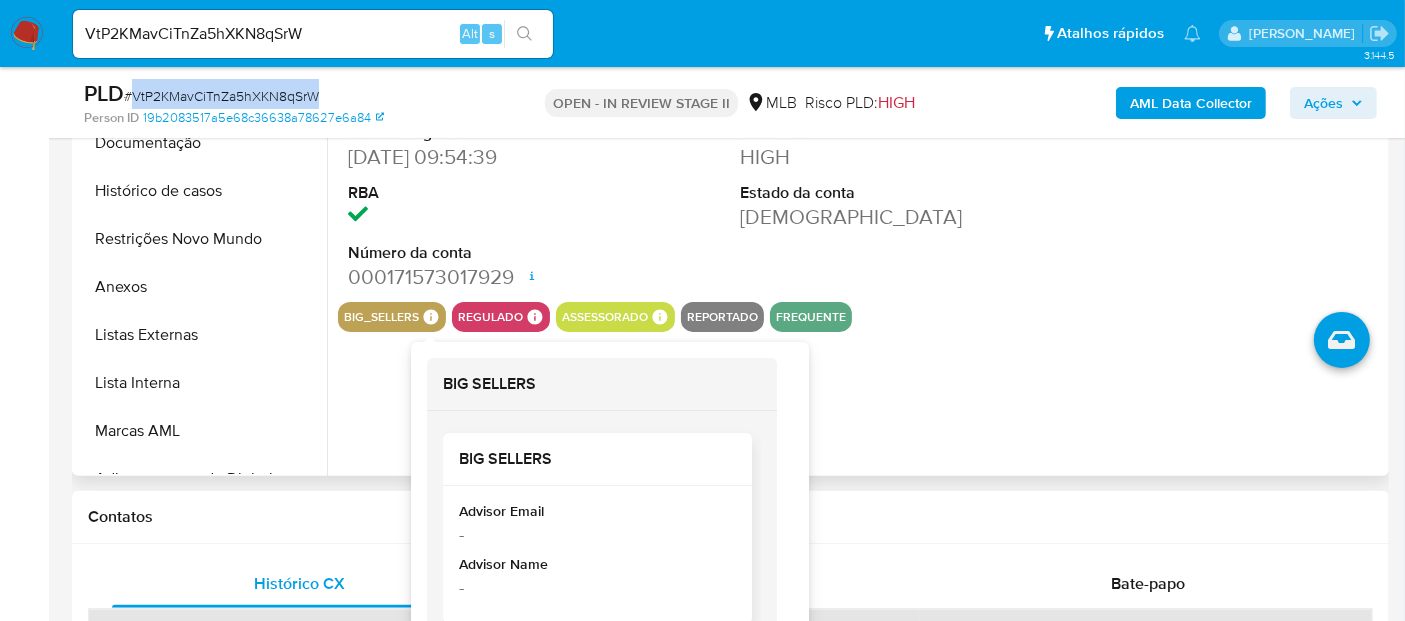 scroll, scrollTop: 666, scrollLeft: 0, axis: vertical 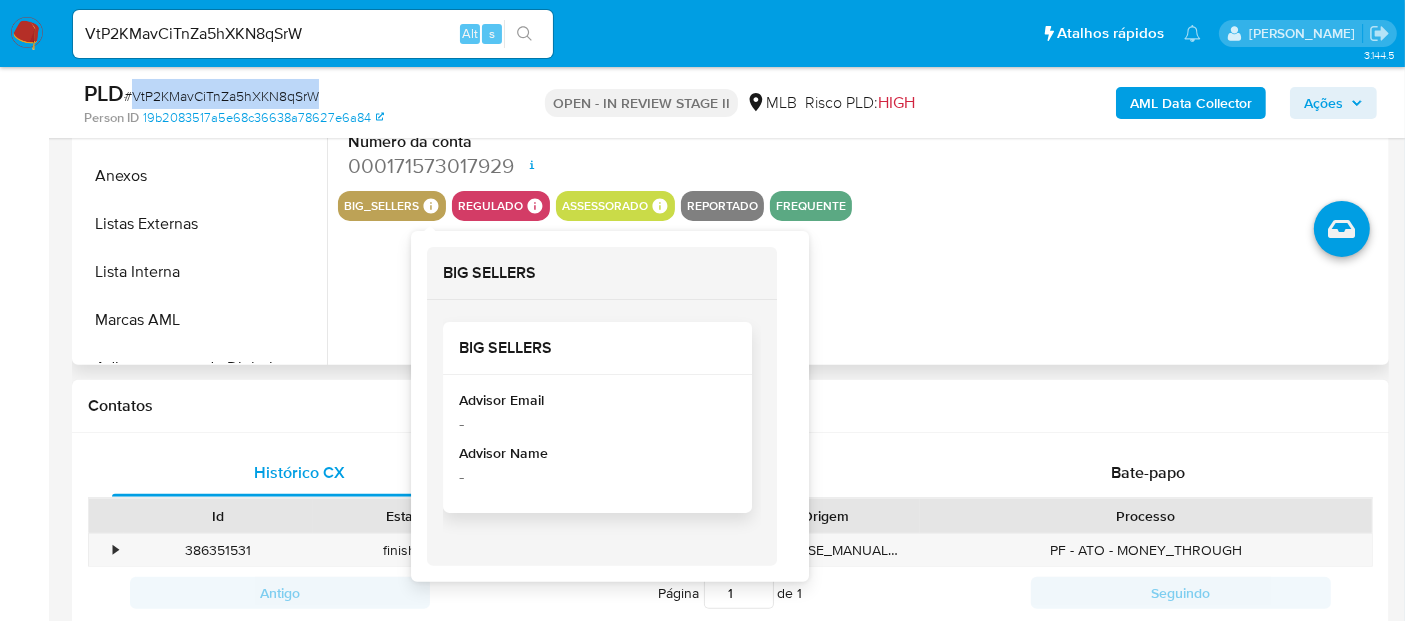 click on "BIG SELLERS" at bounding box center (597, 348) 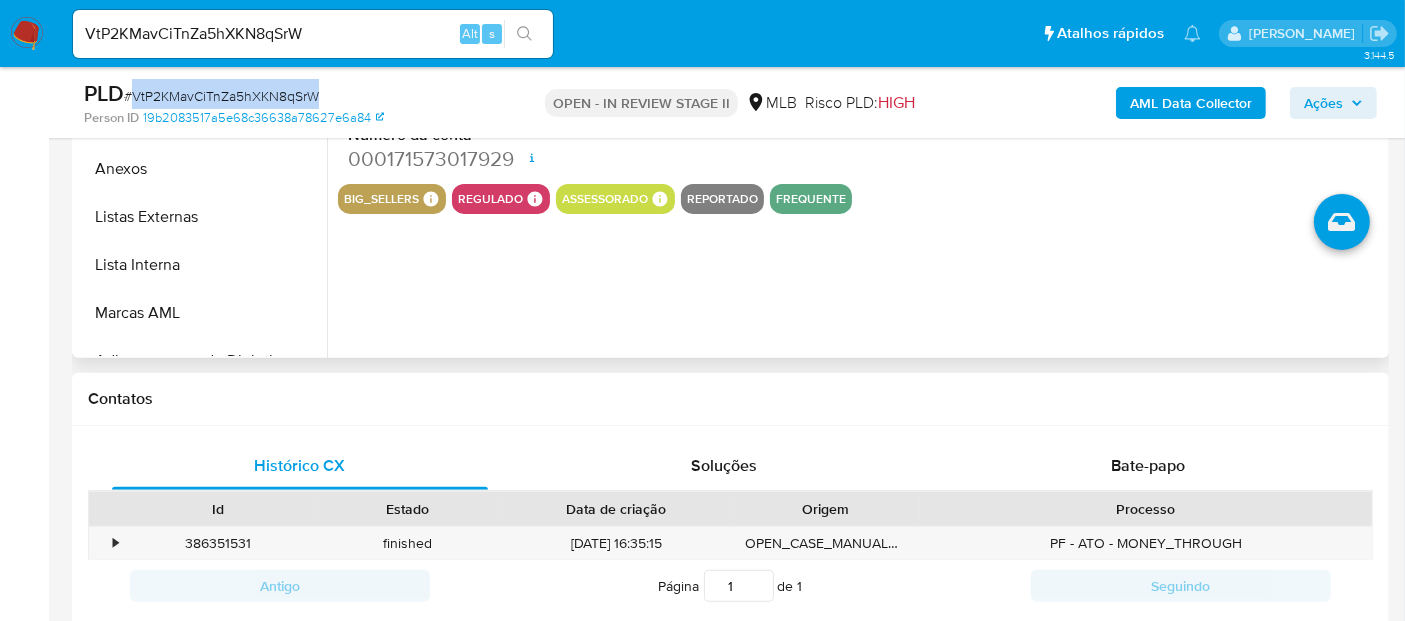 scroll, scrollTop: 666, scrollLeft: 0, axis: vertical 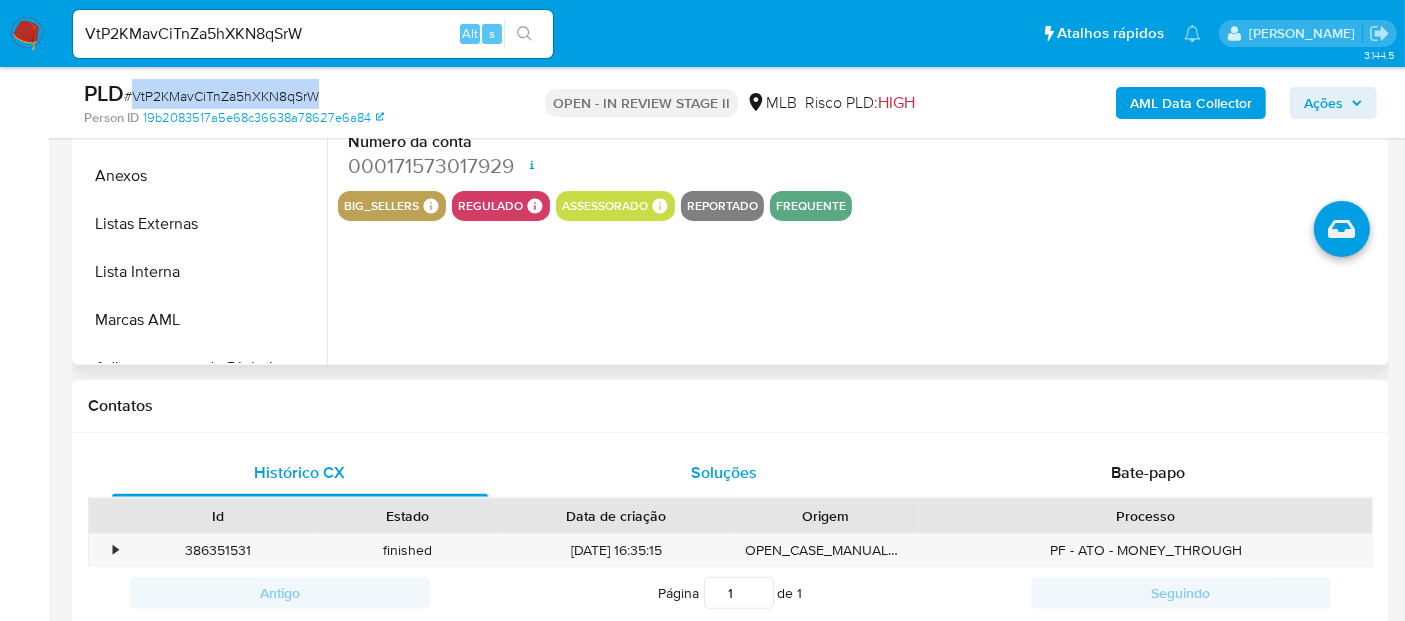 drag, startPoint x: 687, startPoint y: 483, endPoint x: 761, endPoint y: 482, distance: 74.00676 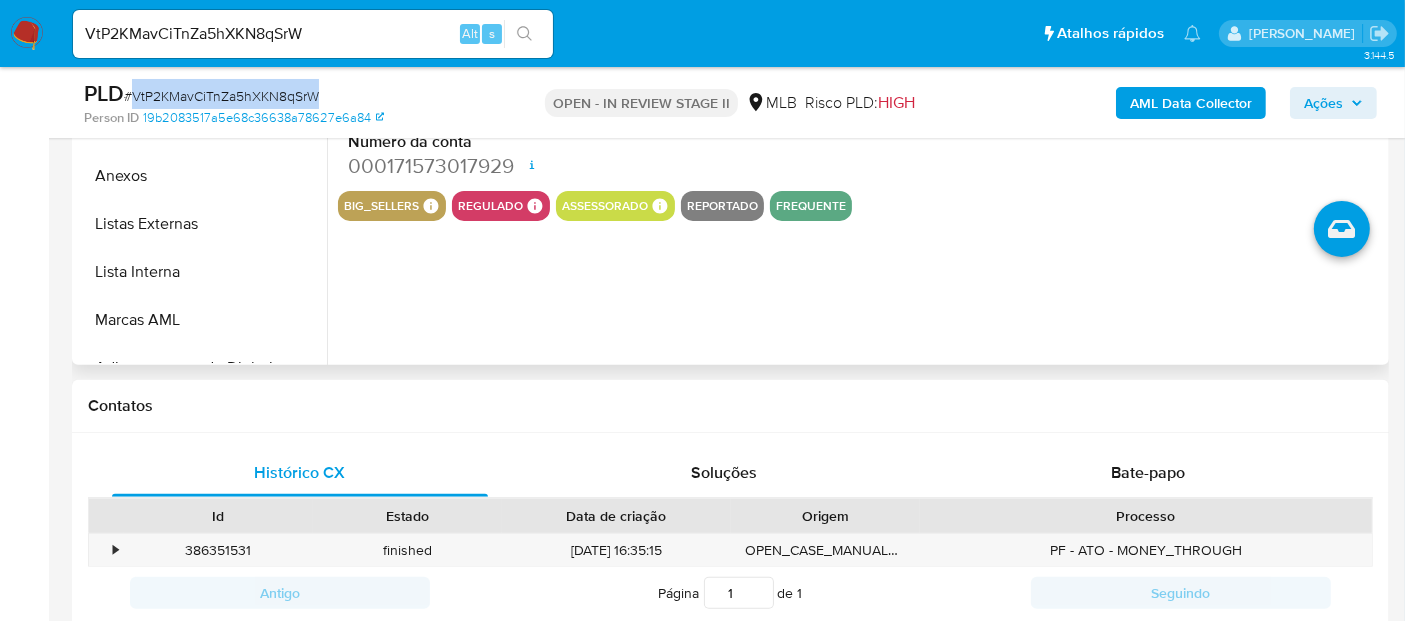 click on "assessorado" at bounding box center [605, 206] 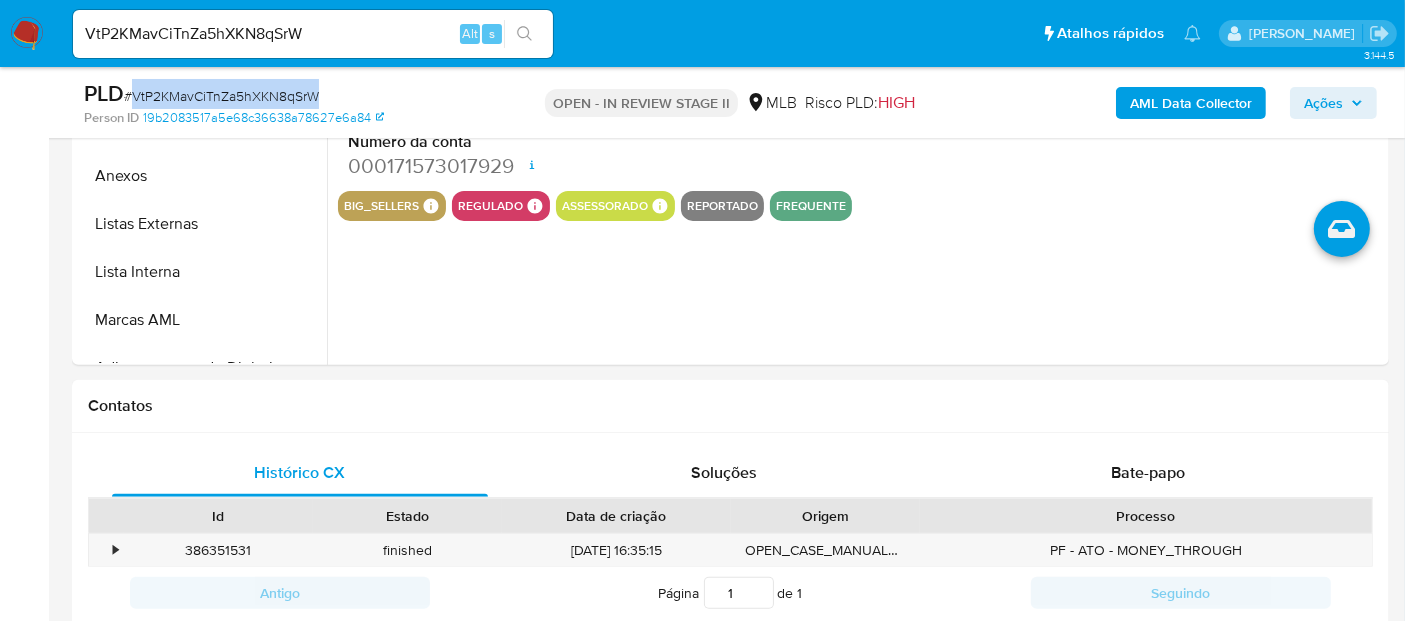 drag, startPoint x: 689, startPoint y: 481, endPoint x: 660, endPoint y: 353, distance: 131.24405 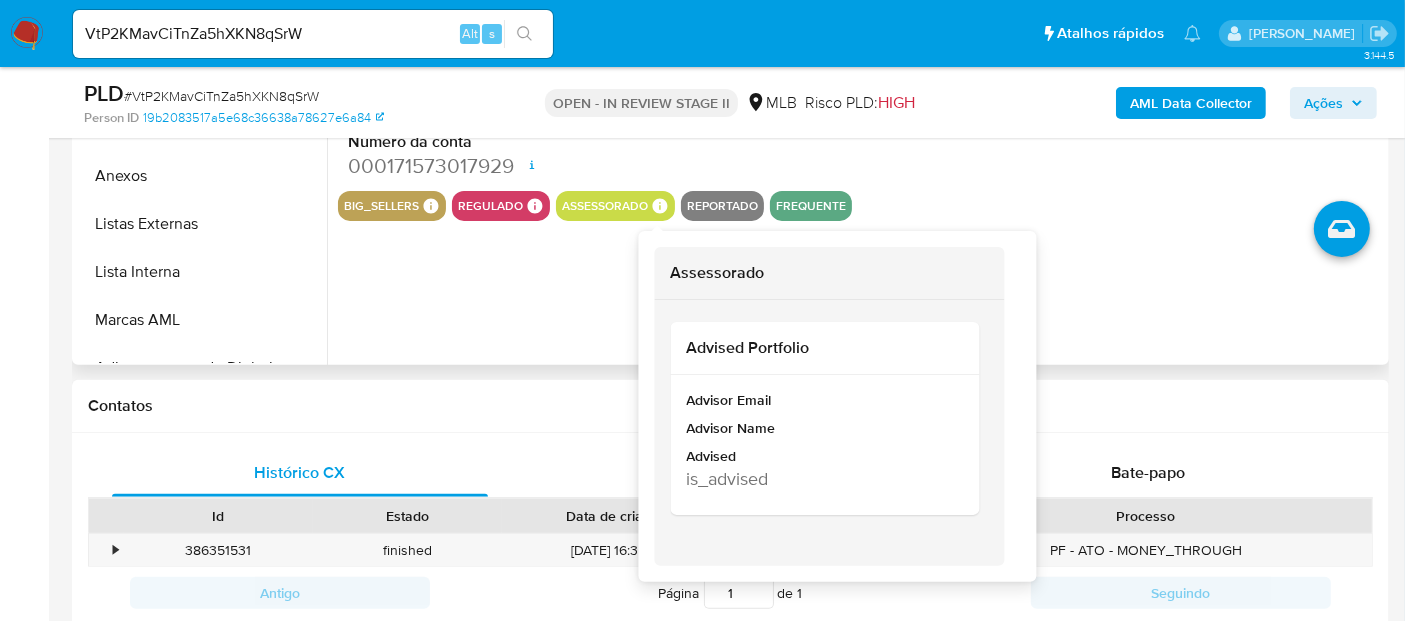 click 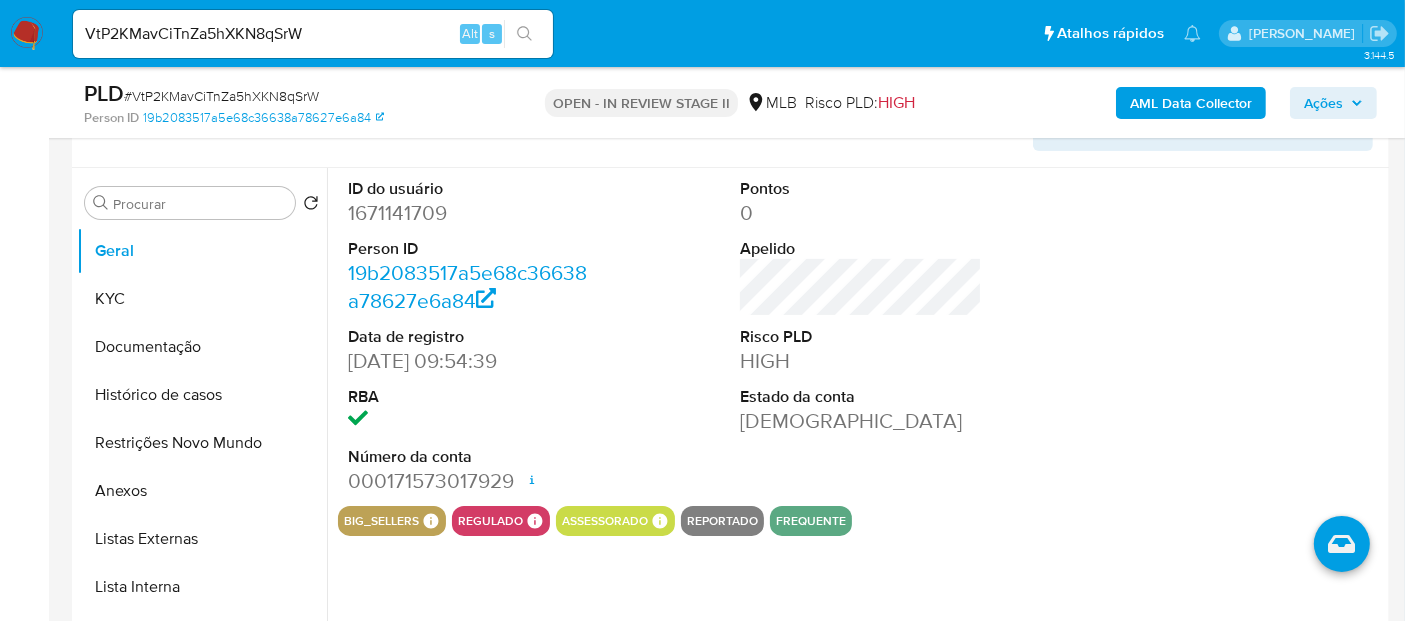 scroll, scrollTop: 333, scrollLeft: 0, axis: vertical 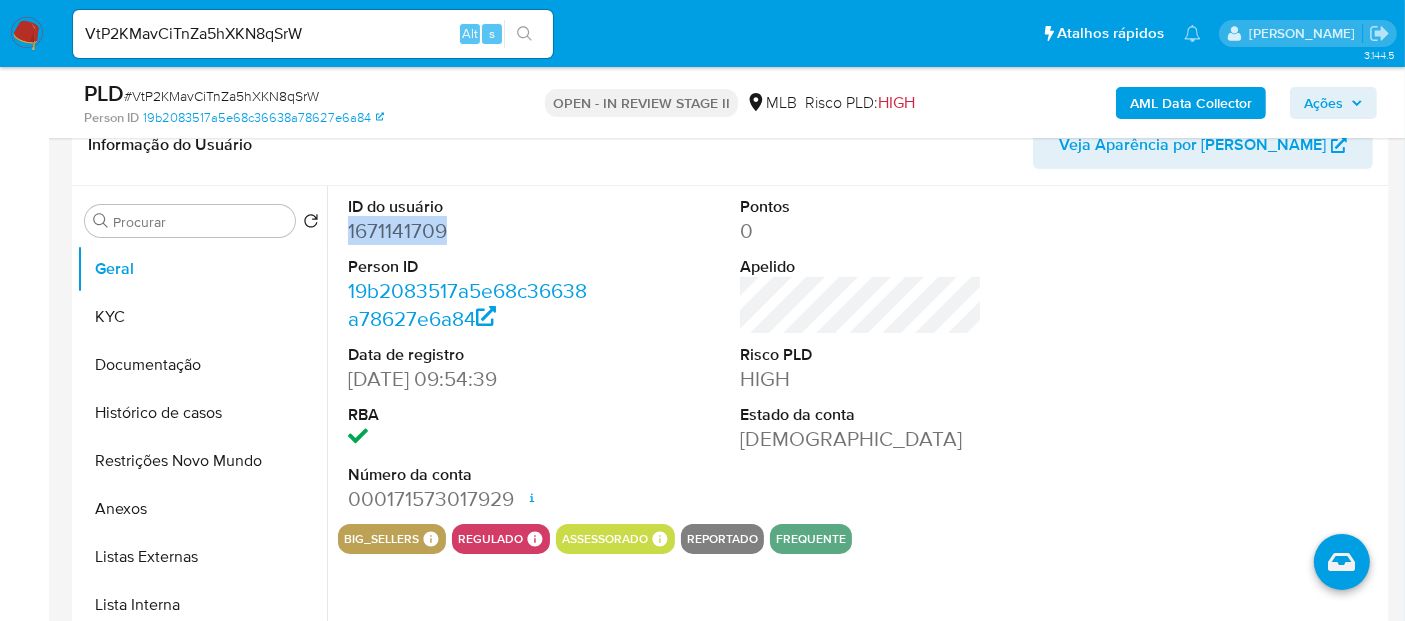 drag, startPoint x: 347, startPoint y: 230, endPoint x: 454, endPoint y: 236, distance: 107.16809 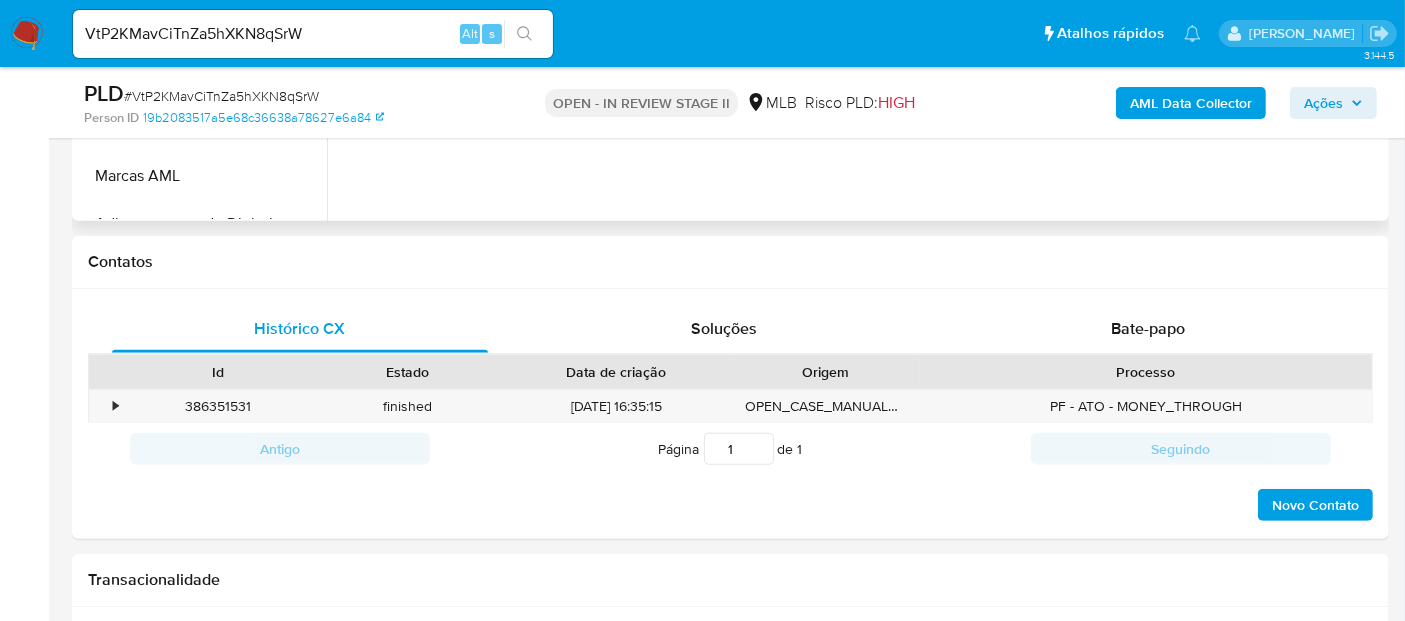 scroll, scrollTop: 666, scrollLeft: 0, axis: vertical 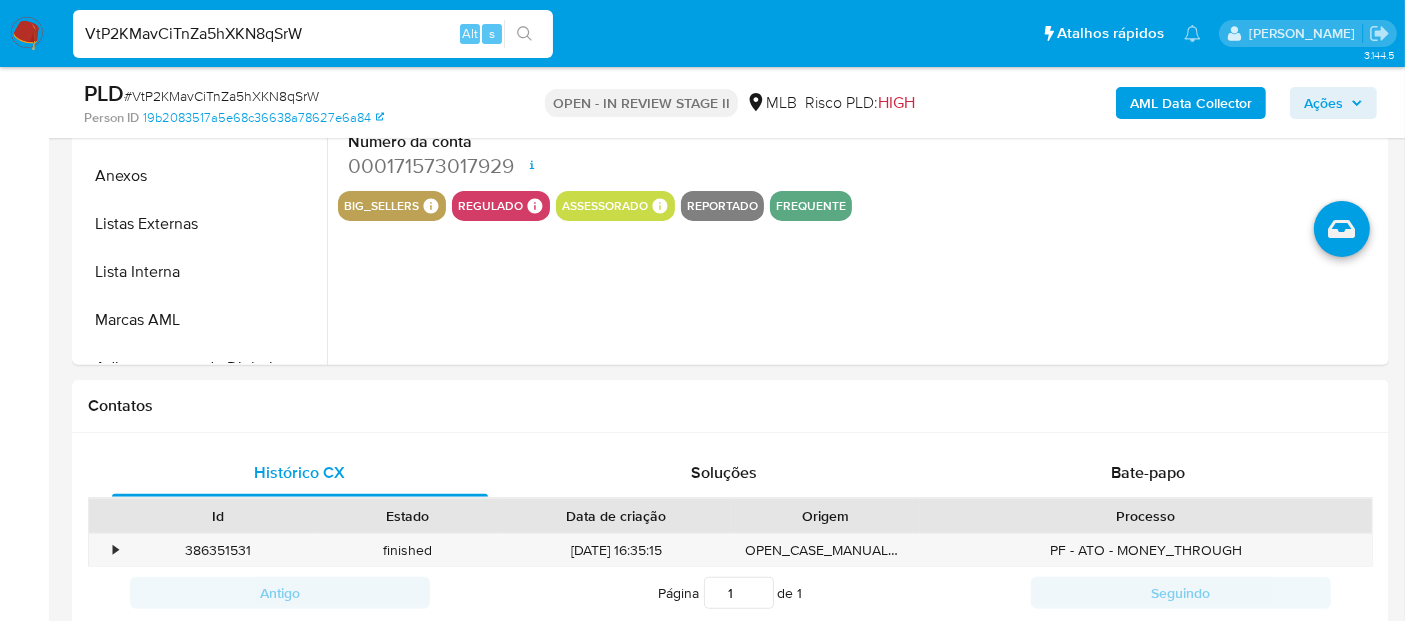 drag, startPoint x: 91, startPoint y: 30, endPoint x: 0, endPoint y: 24, distance: 91.197586 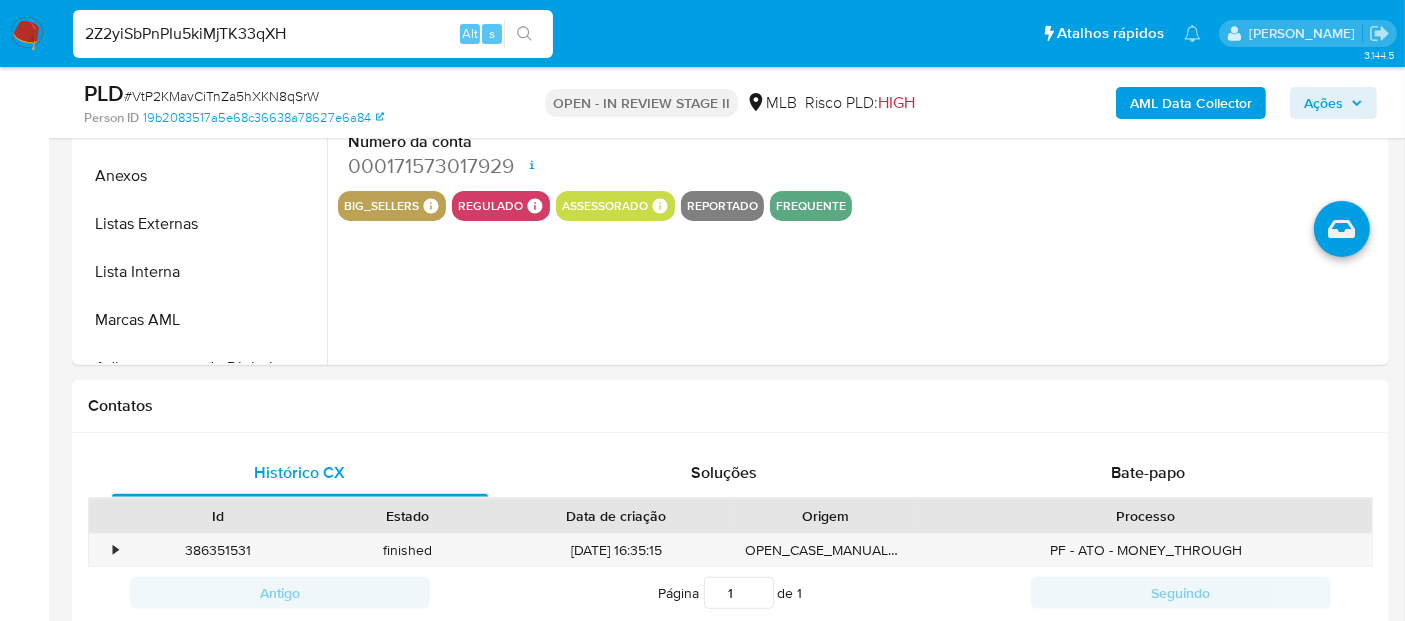 type on "2Z2yiSbPnPIu5kiMjTK33qXH" 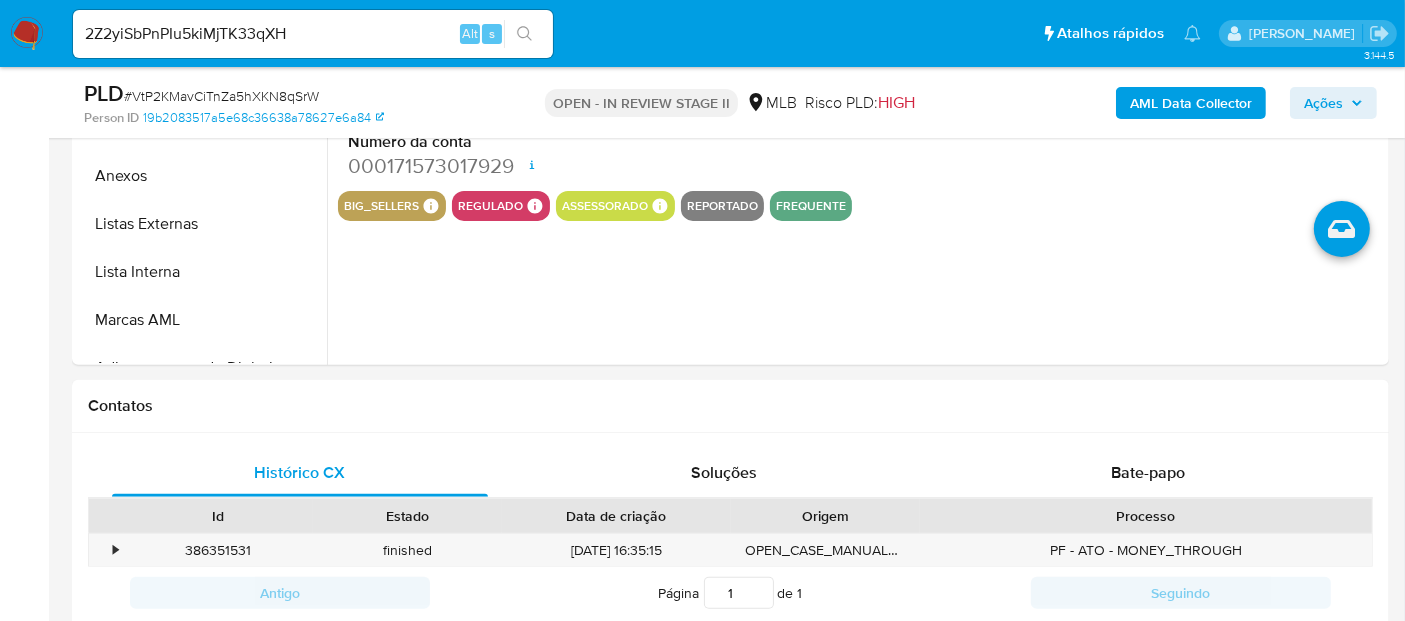 click 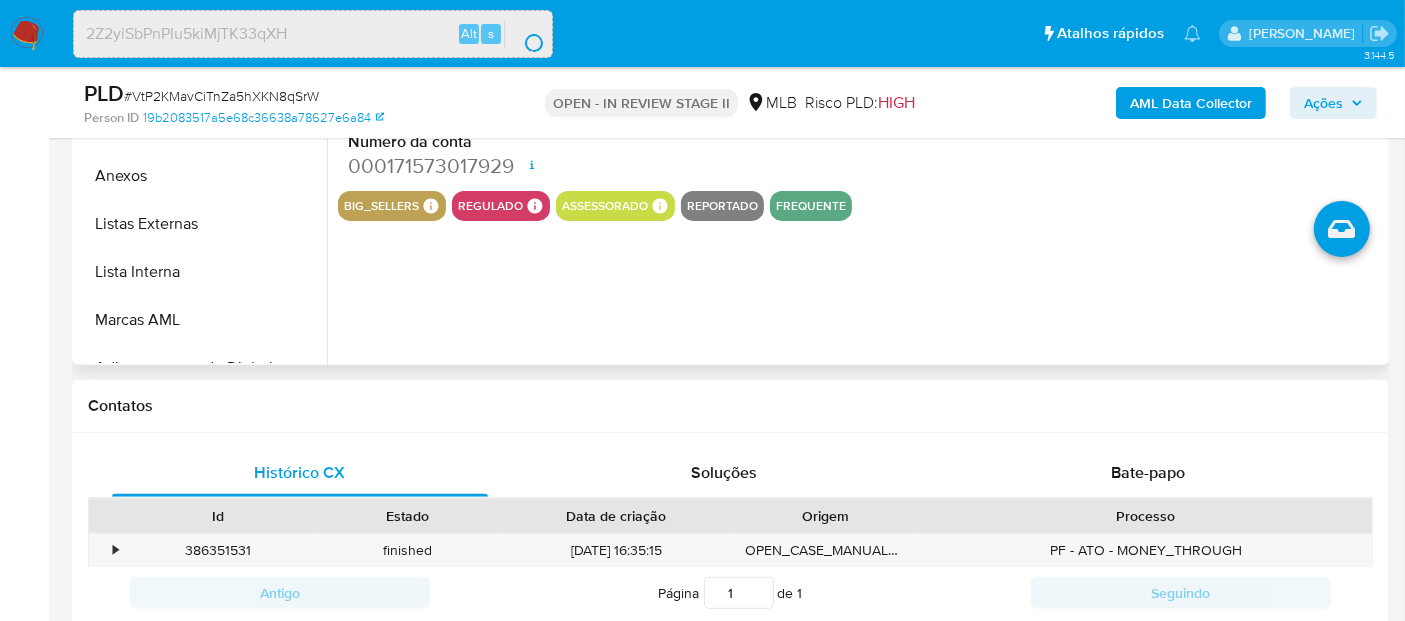 scroll, scrollTop: 0, scrollLeft: 0, axis: both 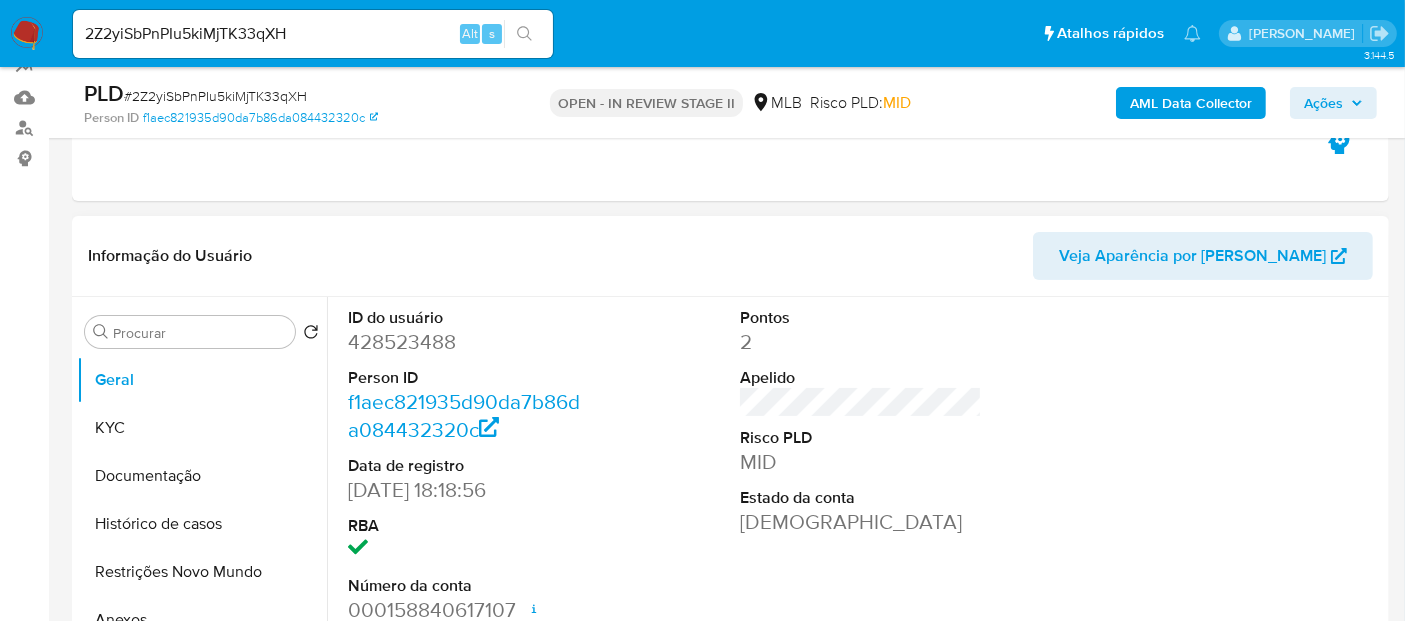 select on "10" 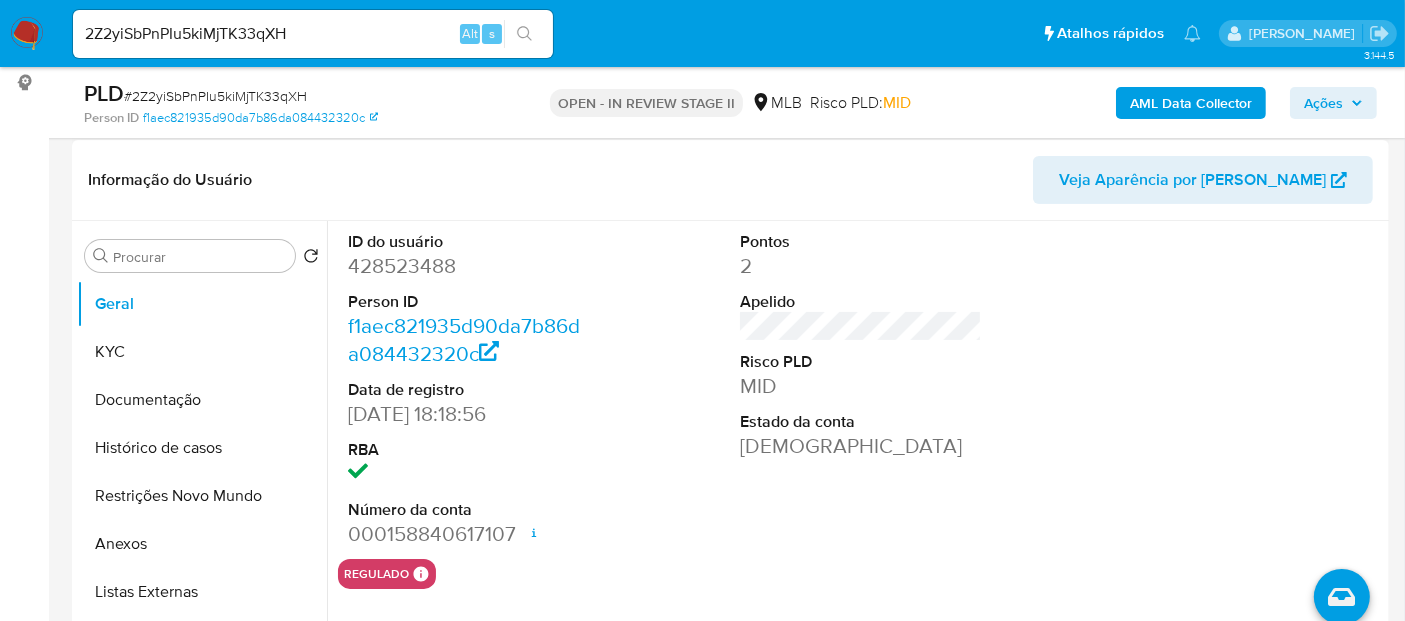 scroll, scrollTop: 333, scrollLeft: 0, axis: vertical 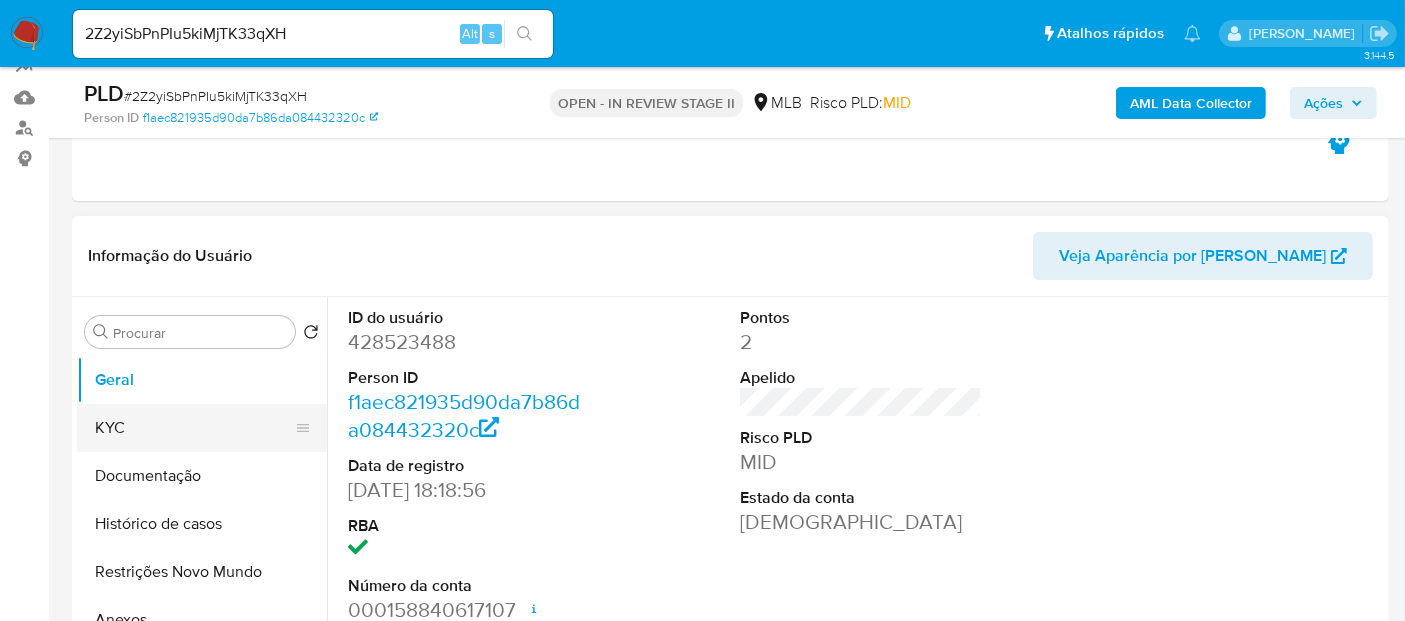 drag, startPoint x: 119, startPoint y: 430, endPoint x: 153, endPoint y: 433, distance: 34.132095 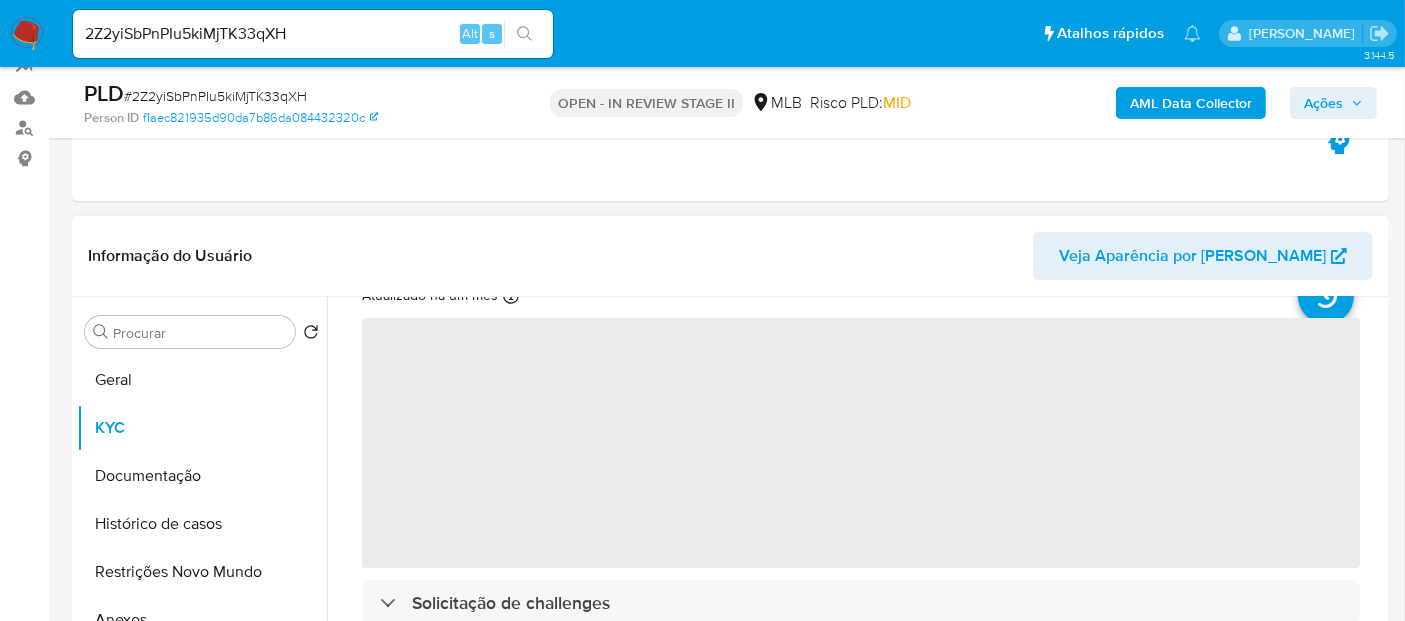 scroll, scrollTop: 111, scrollLeft: 0, axis: vertical 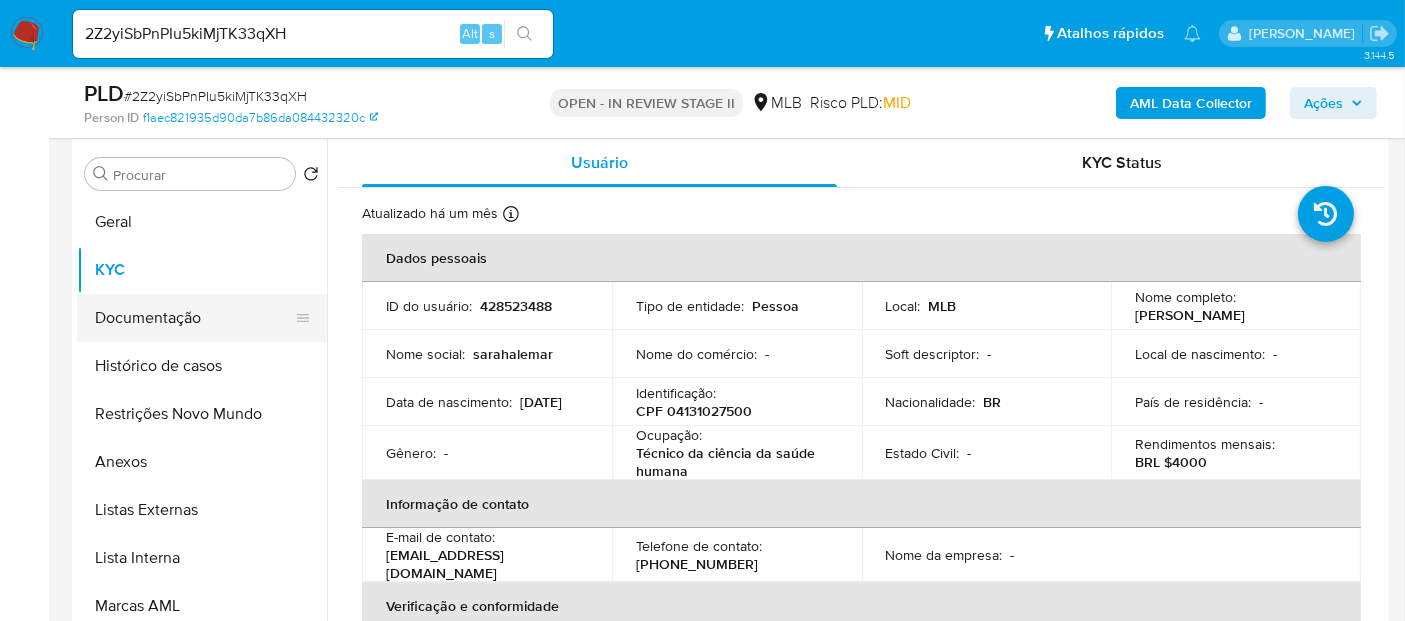 drag, startPoint x: 149, startPoint y: 313, endPoint x: 205, endPoint y: 315, distance: 56.0357 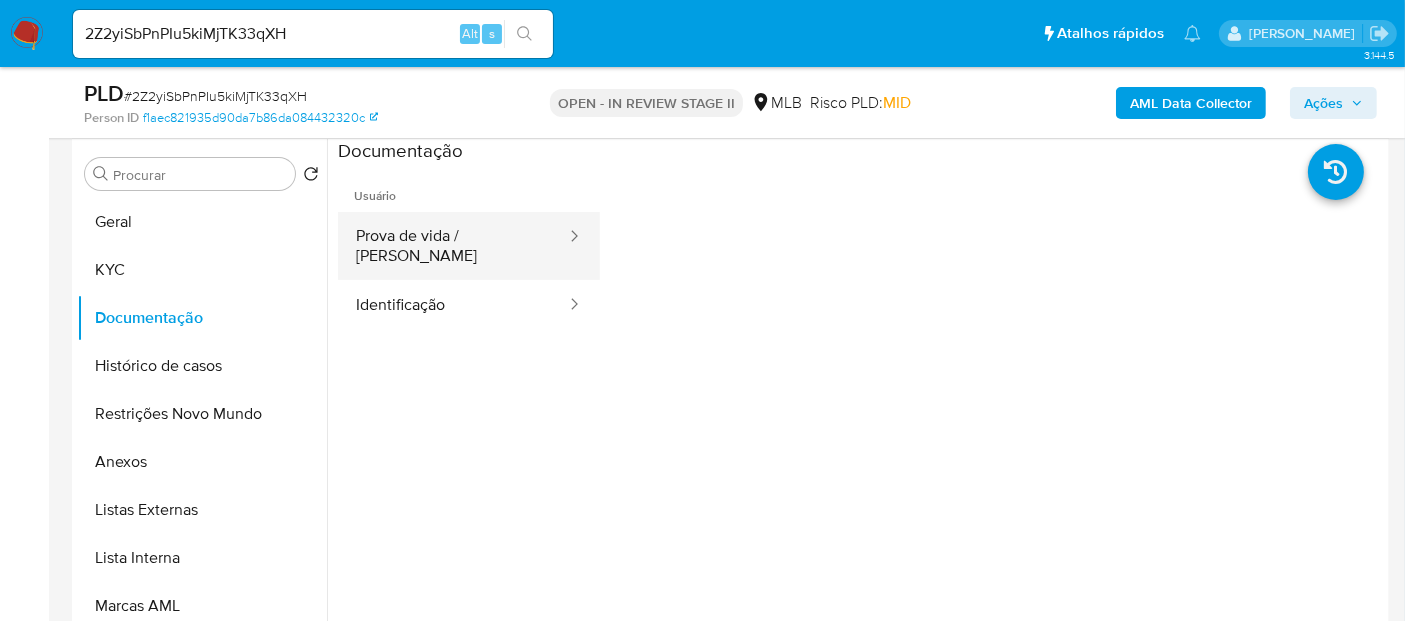 click on "Prova de vida / [PERSON_NAME]" at bounding box center [453, 246] 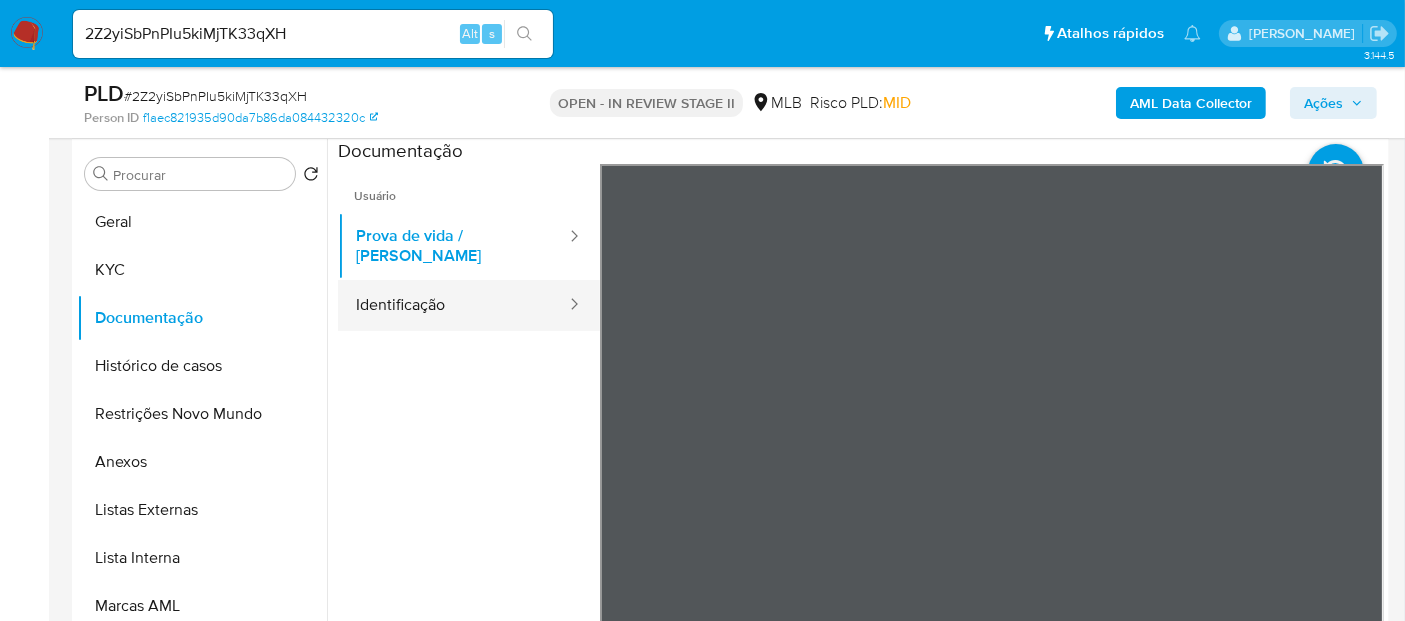 click on "Identificação" at bounding box center (453, 305) 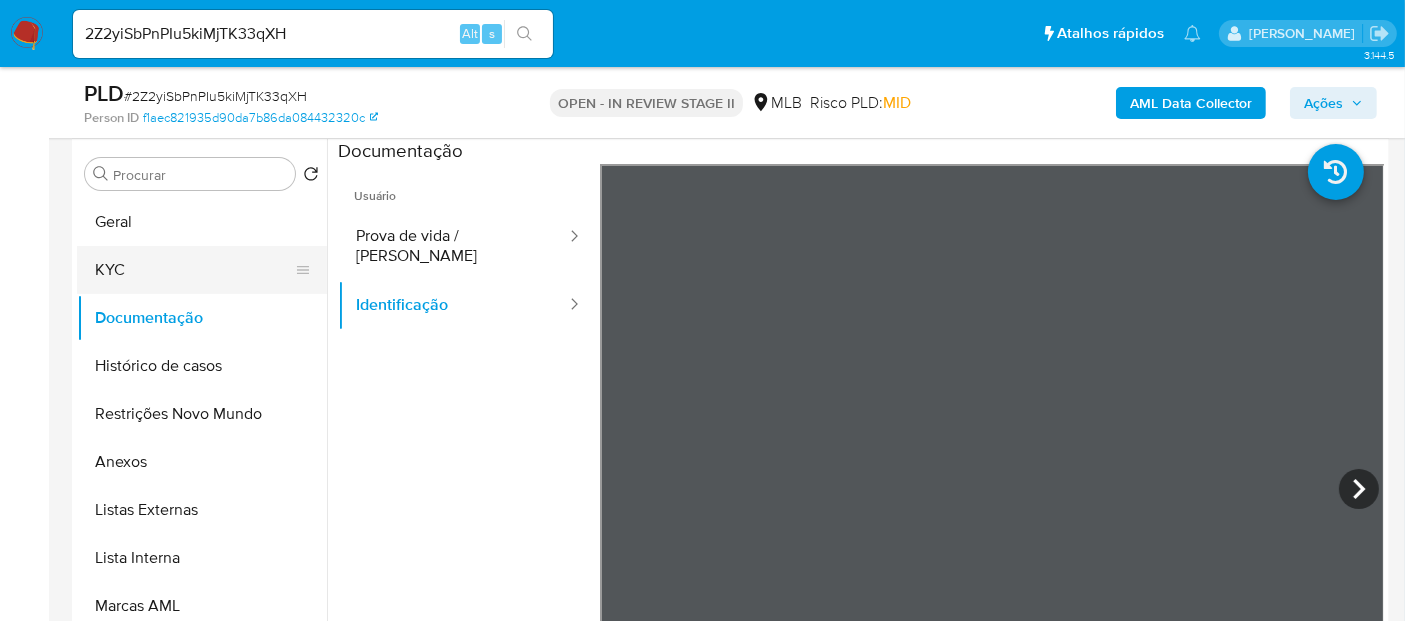 drag, startPoint x: 182, startPoint y: 262, endPoint x: 210, endPoint y: 265, distance: 28.160255 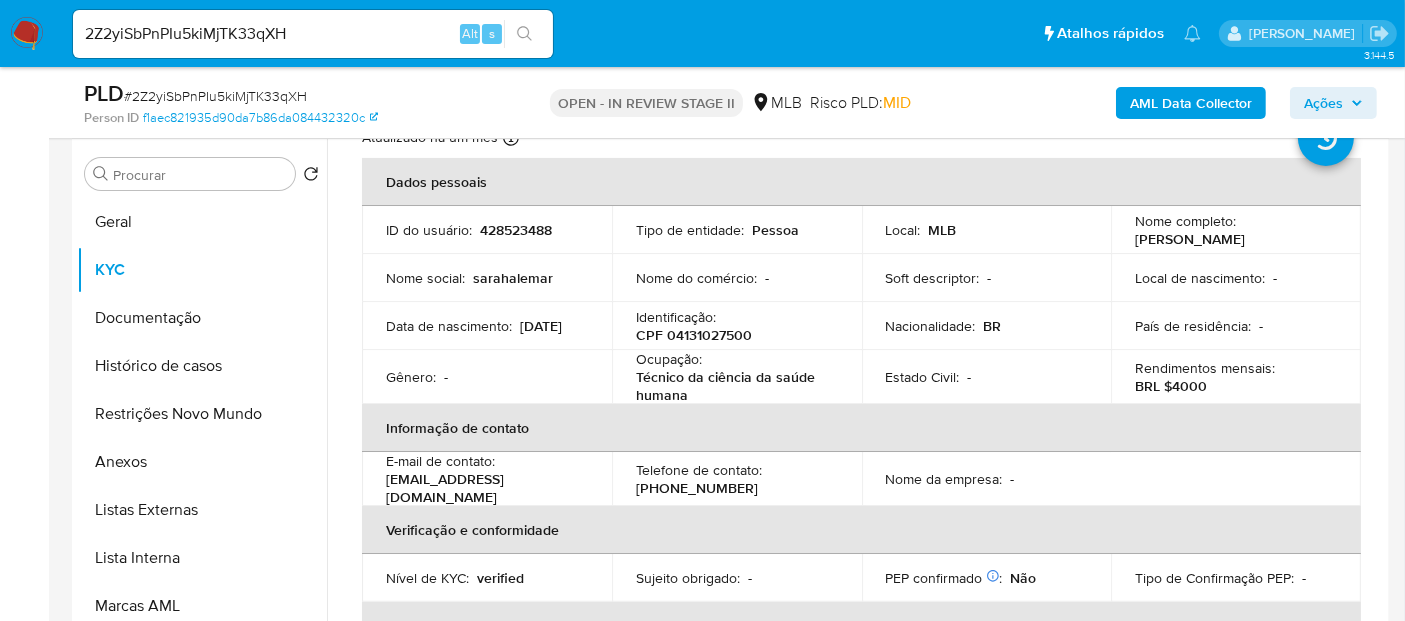 scroll, scrollTop: 111, scrollLeft: 0, axis: vertical 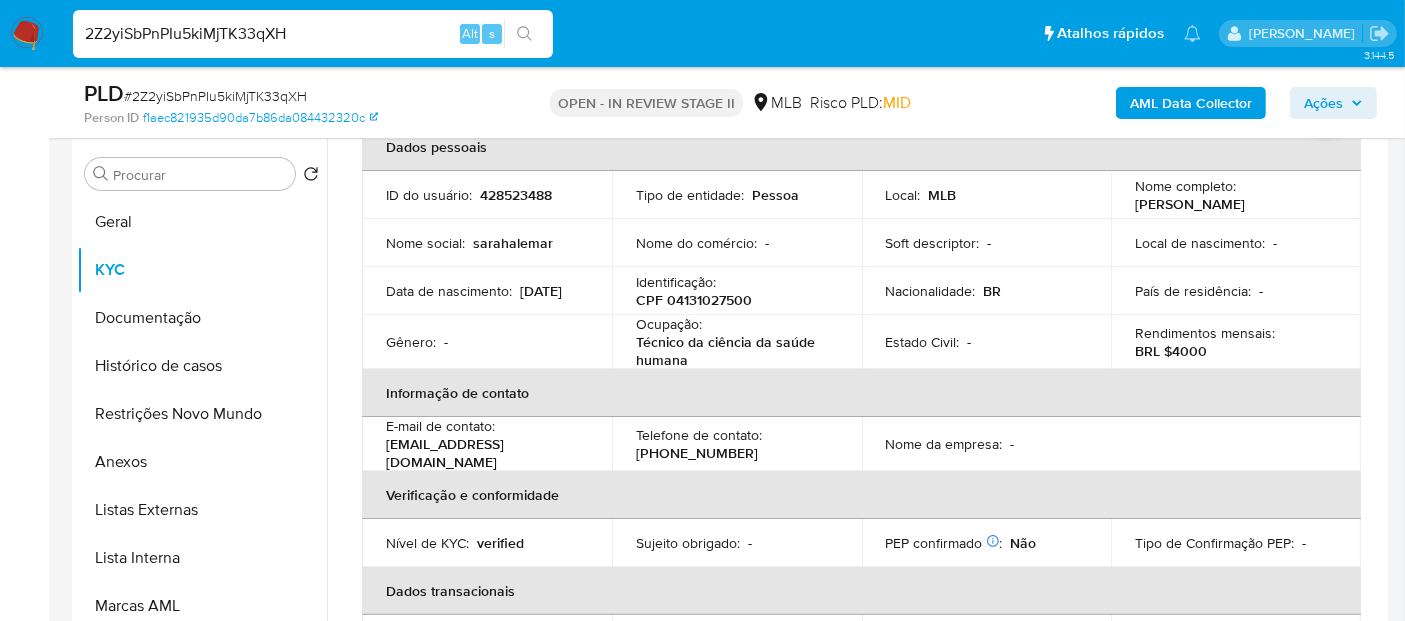 drag, startPoint x: 245, startPoint y: 30, endPoint x: 0, endPoint y: 30, distance: 245 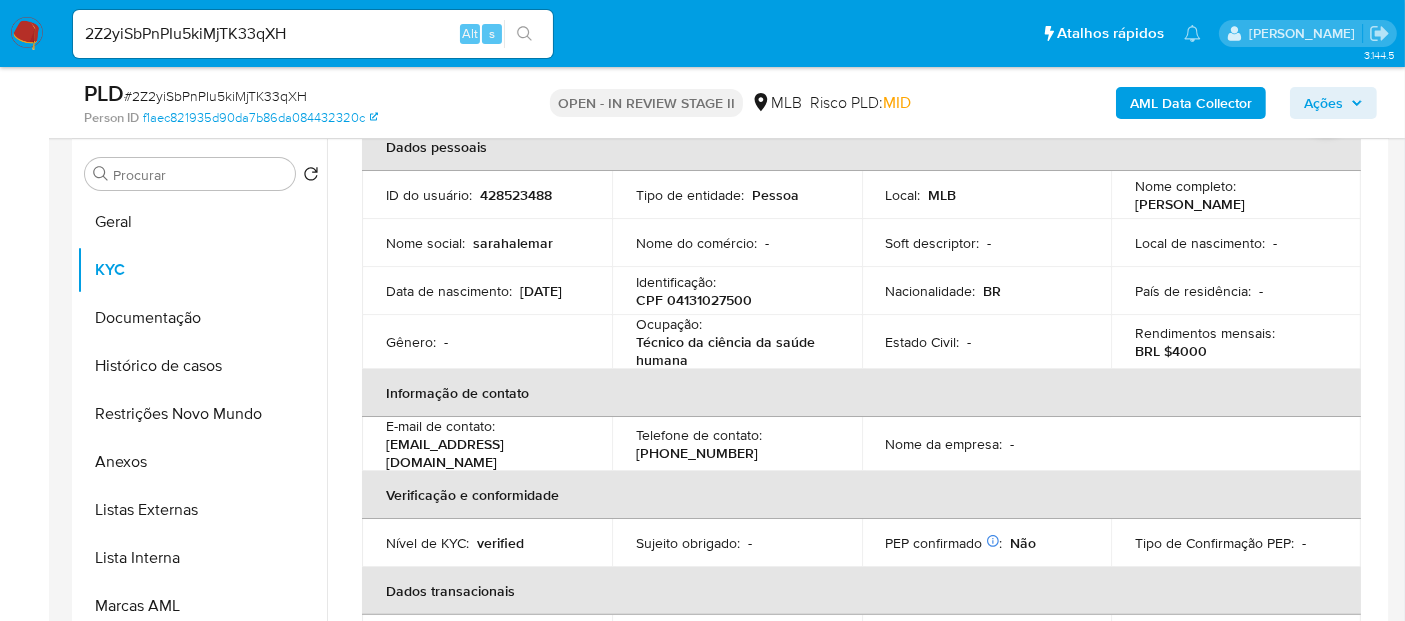 click at bounding box center (27, 34) 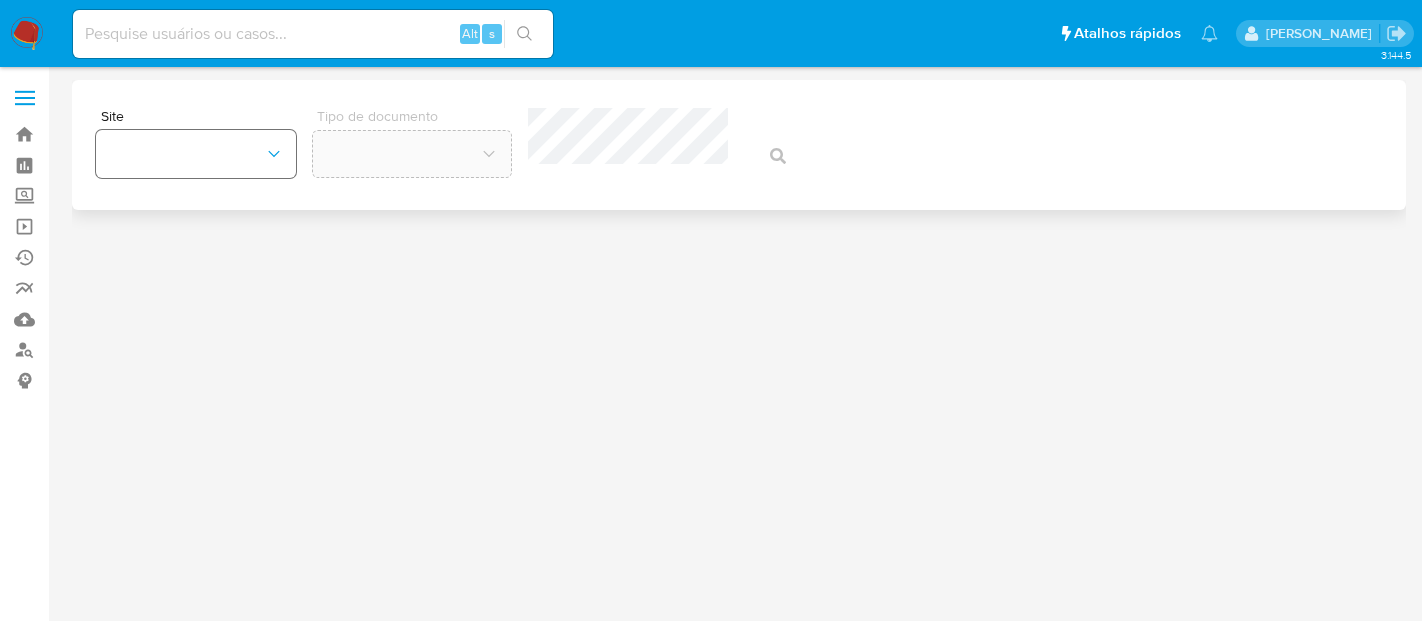 scroll, scrollTop: 0, scrollLeft: 0, axis: both 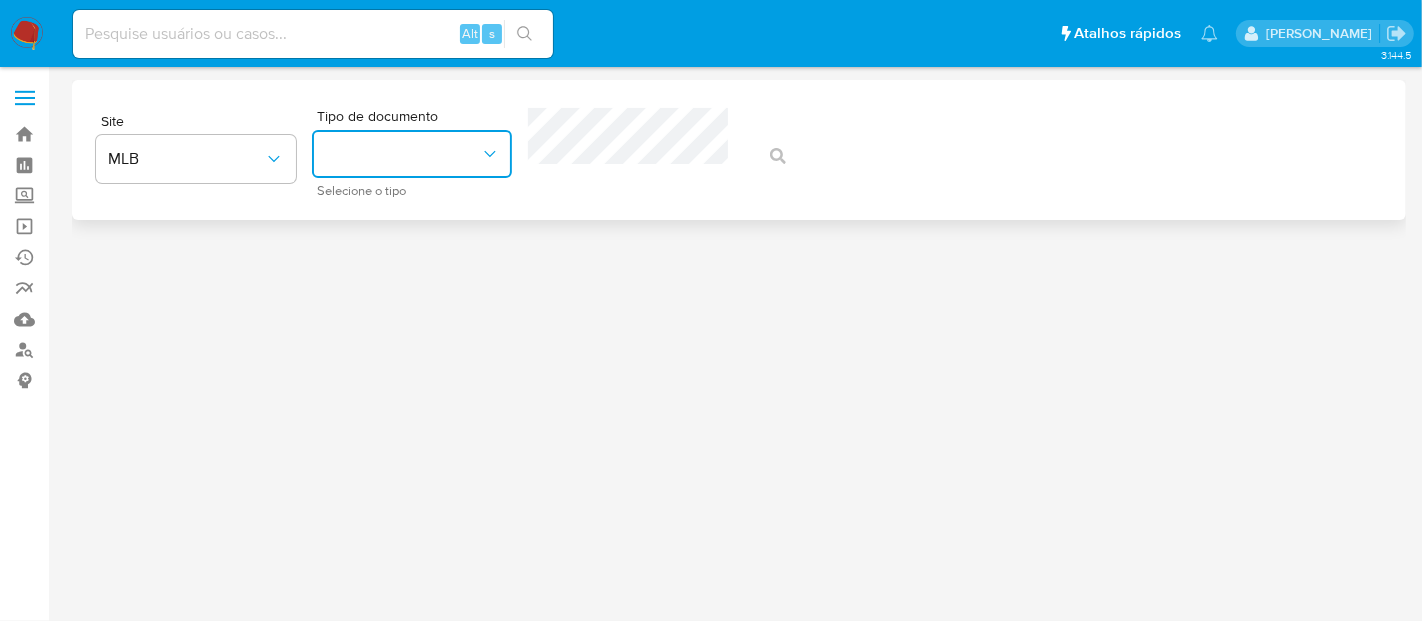 click 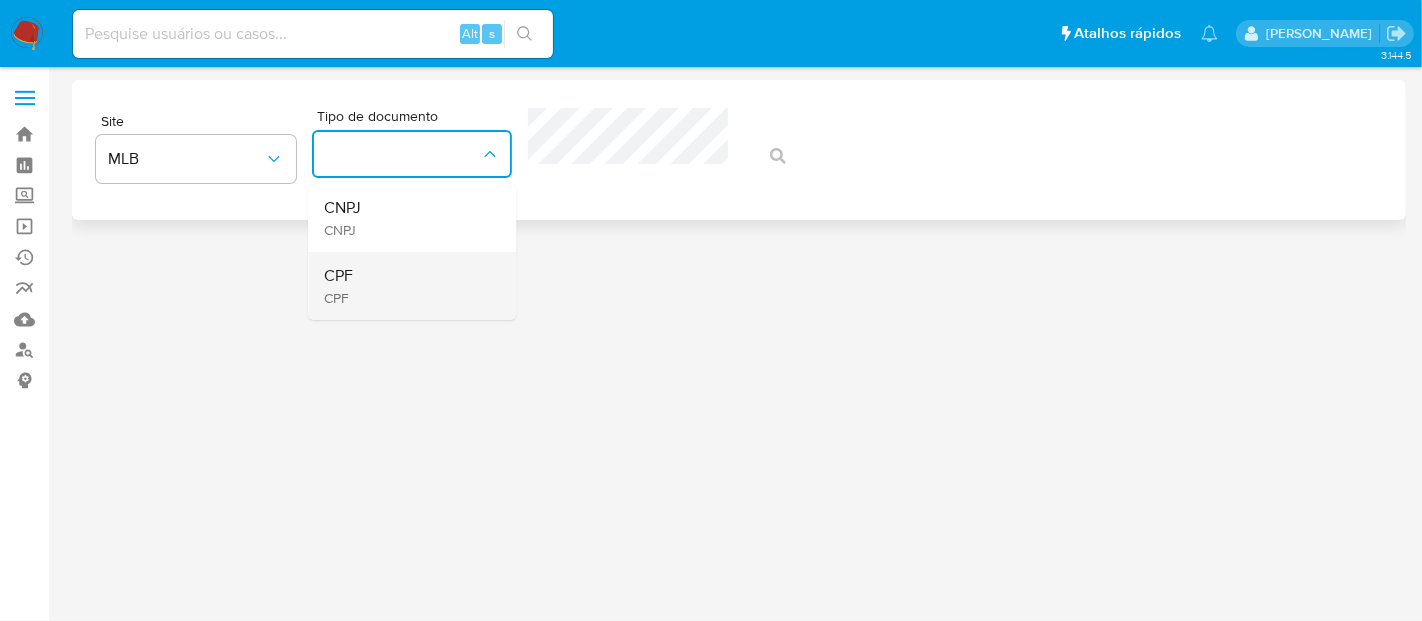 click on "CPF" at bounding box center [338, 276] 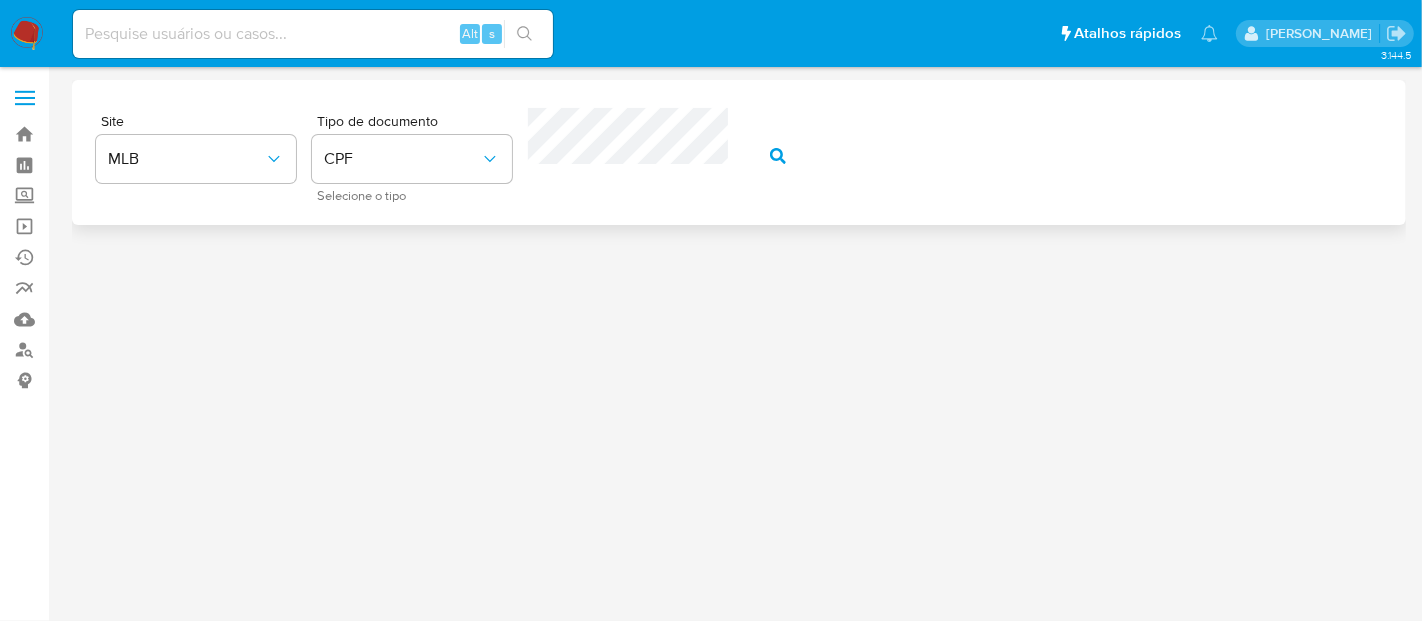 click 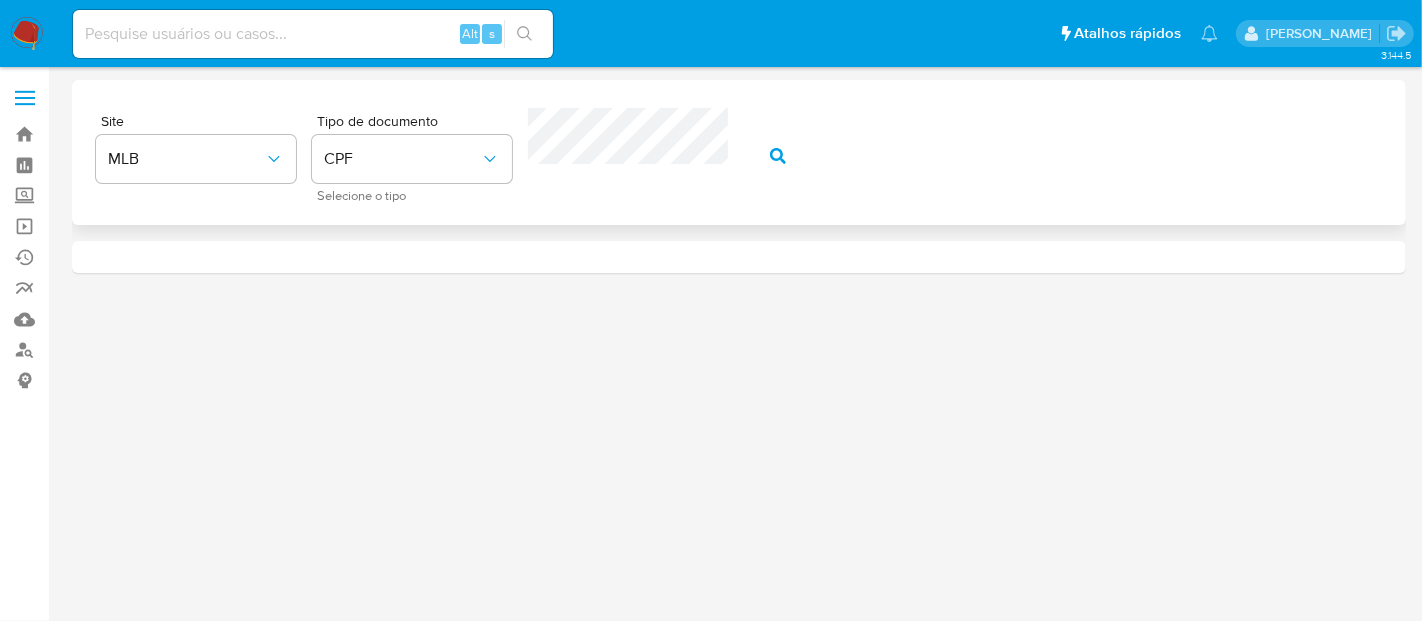 click 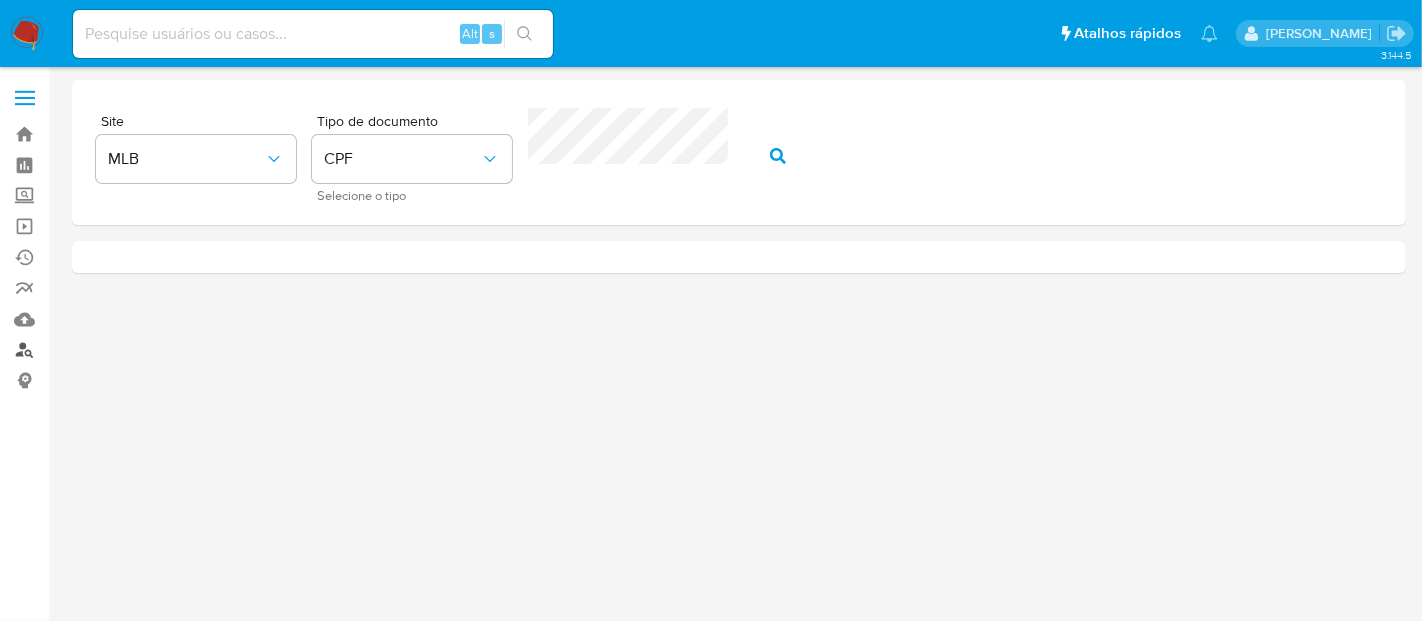 click on "Localizador de pessoas" at bounding box center (119, 350) 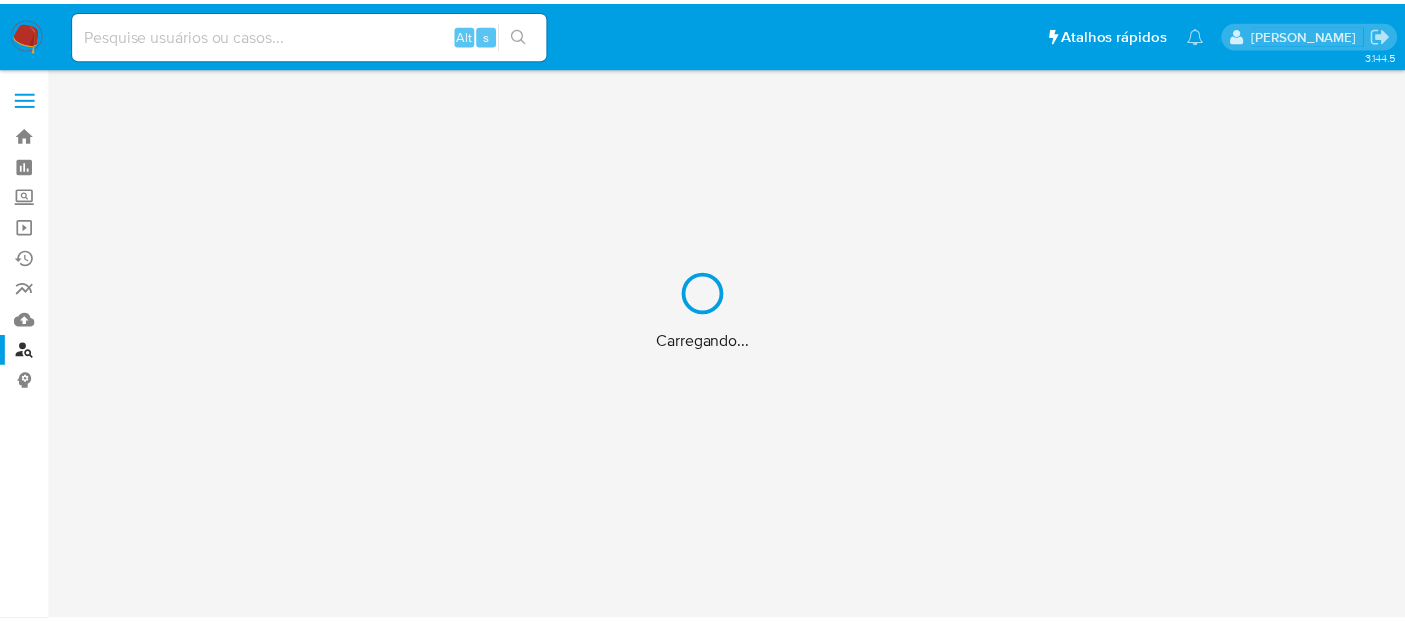 scroll, scrollTop: 0, scrollLeft: 0, axis: both 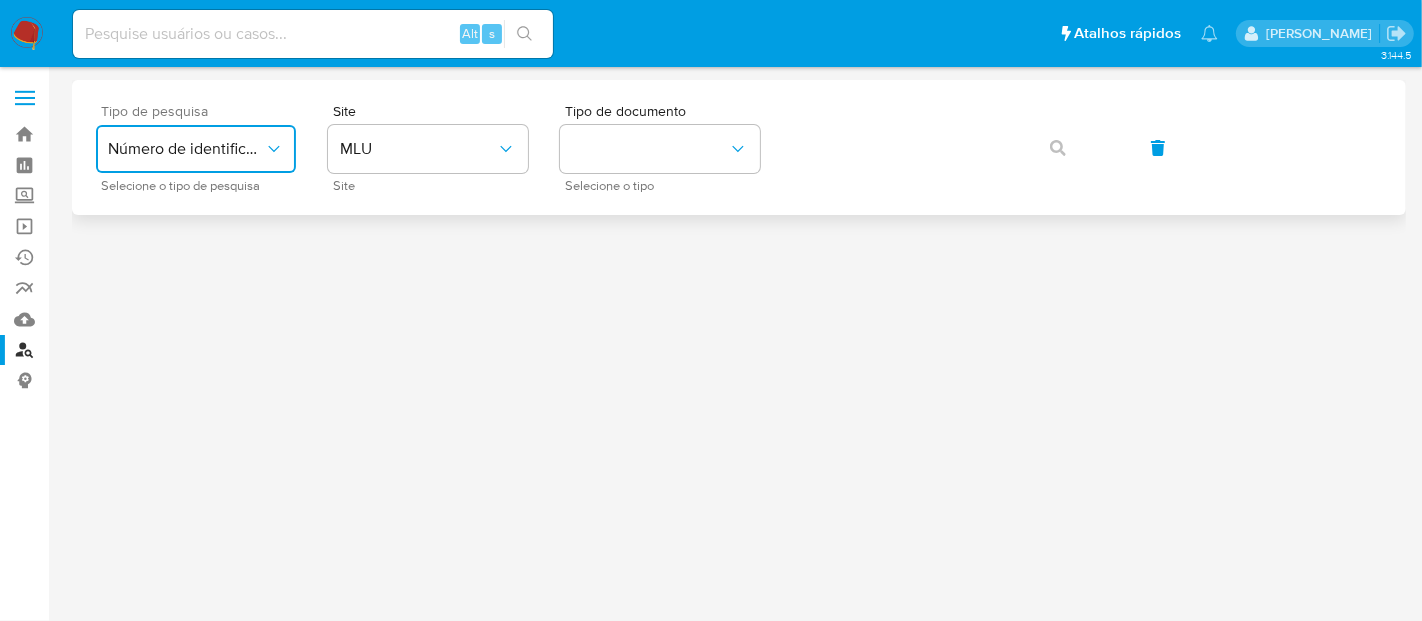 click 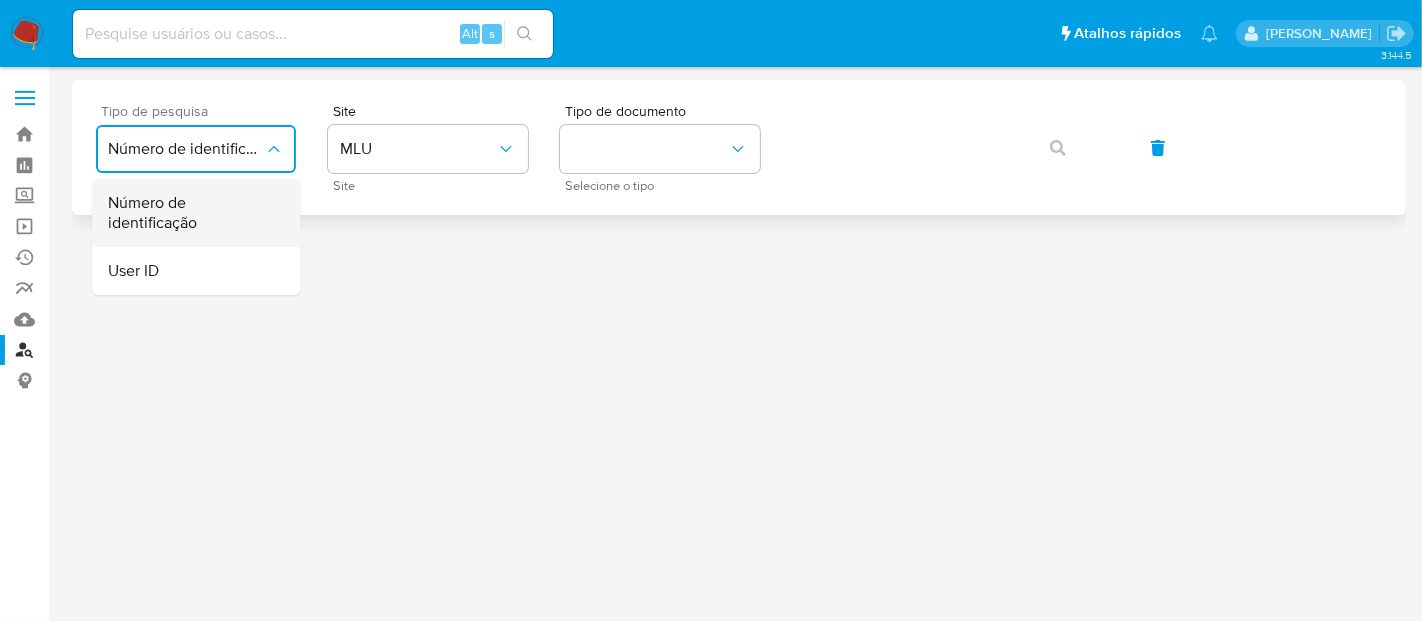 click on "Número de identificação" at bounding box center [190, 213] 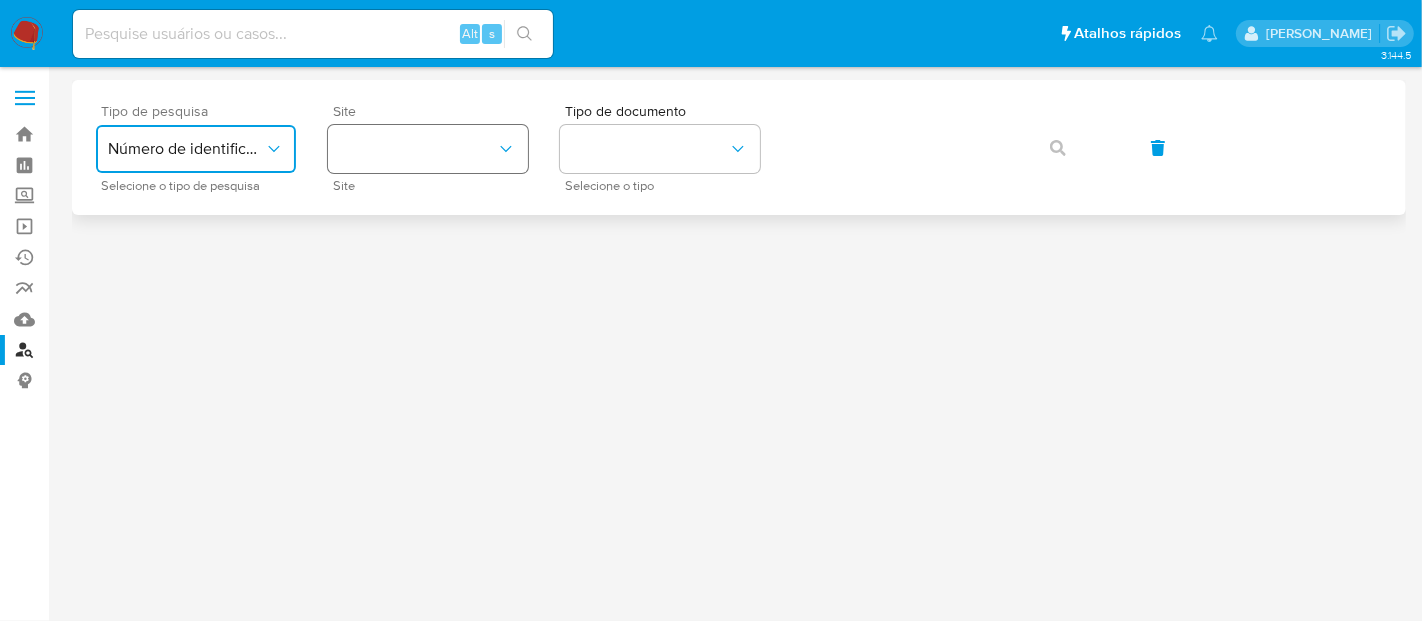 click 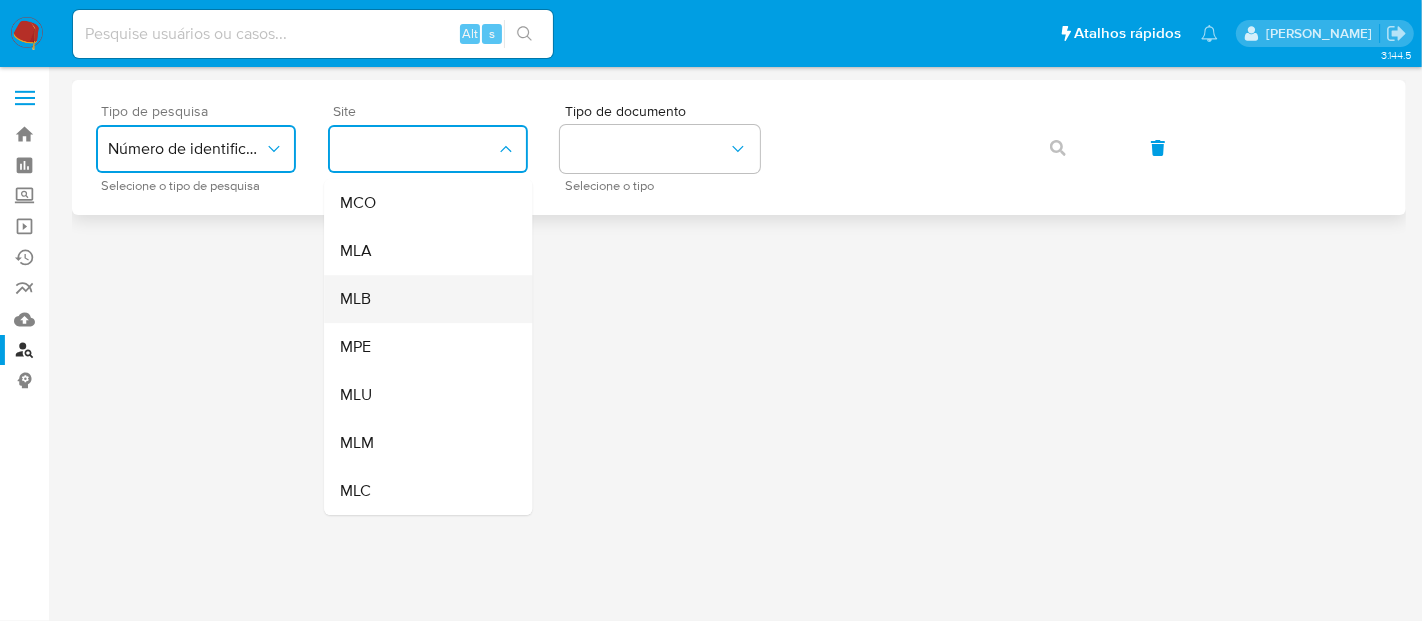 click on "MLB" at bounding box center [422, 299] 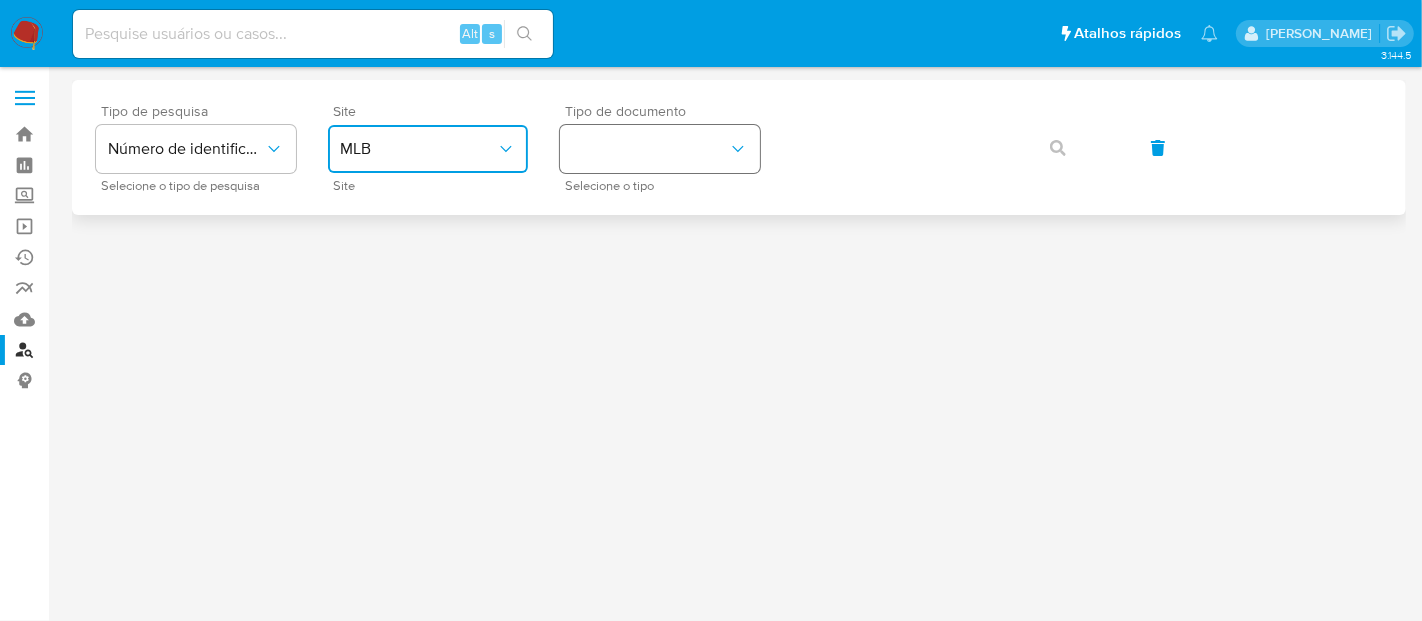 click 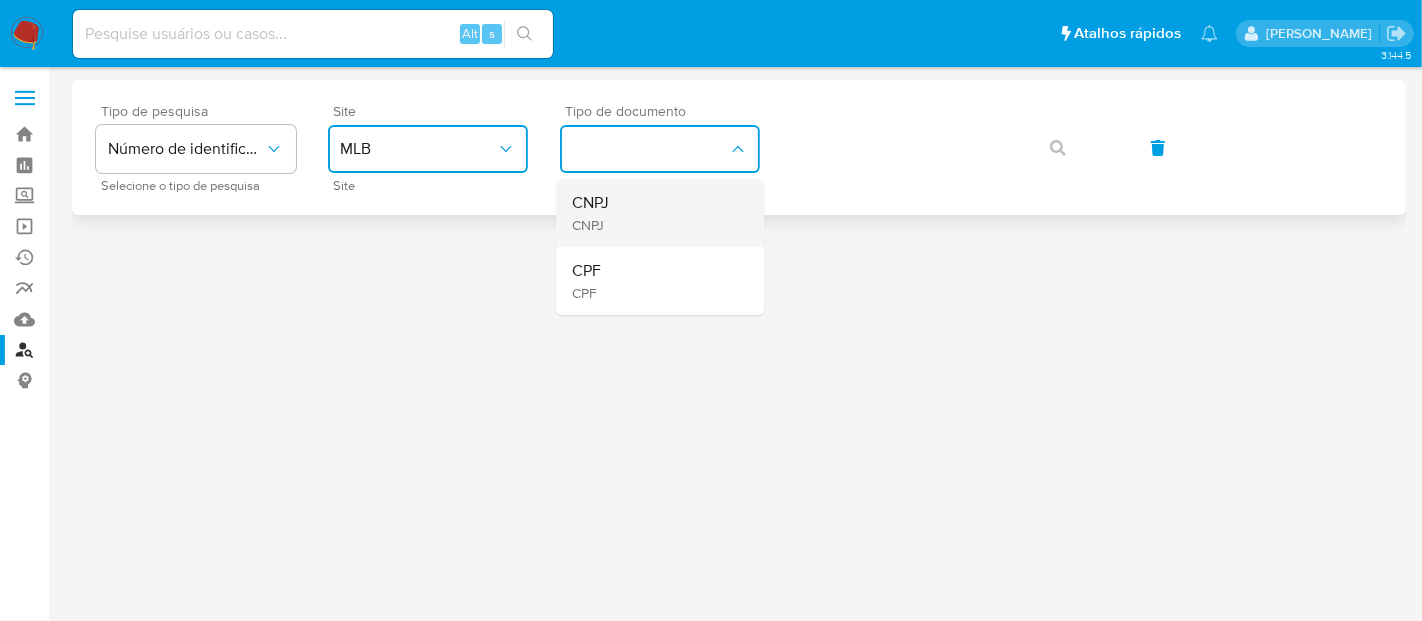 drag, startPoint x: 608, startPoint y: 208, endPoint x: 769, endPoint y: 181, distance: 163.24828 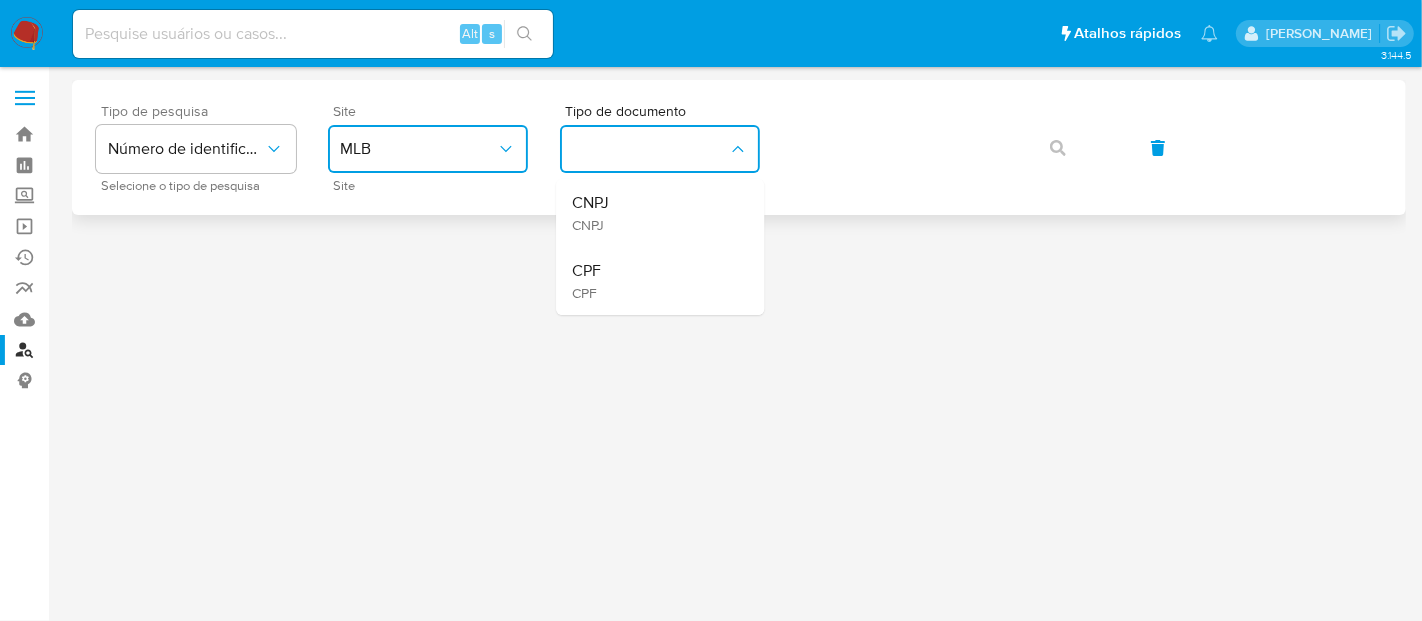 click on "CNPJ" at bounding box center (590, 203) 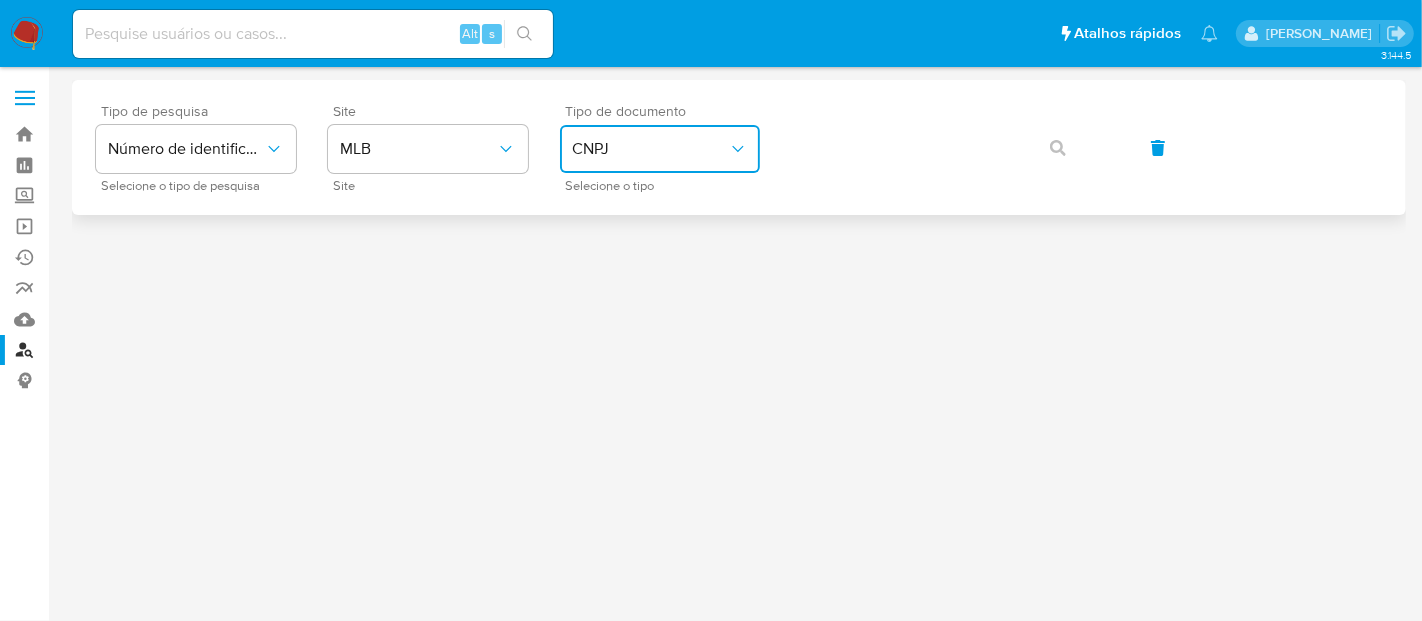 click 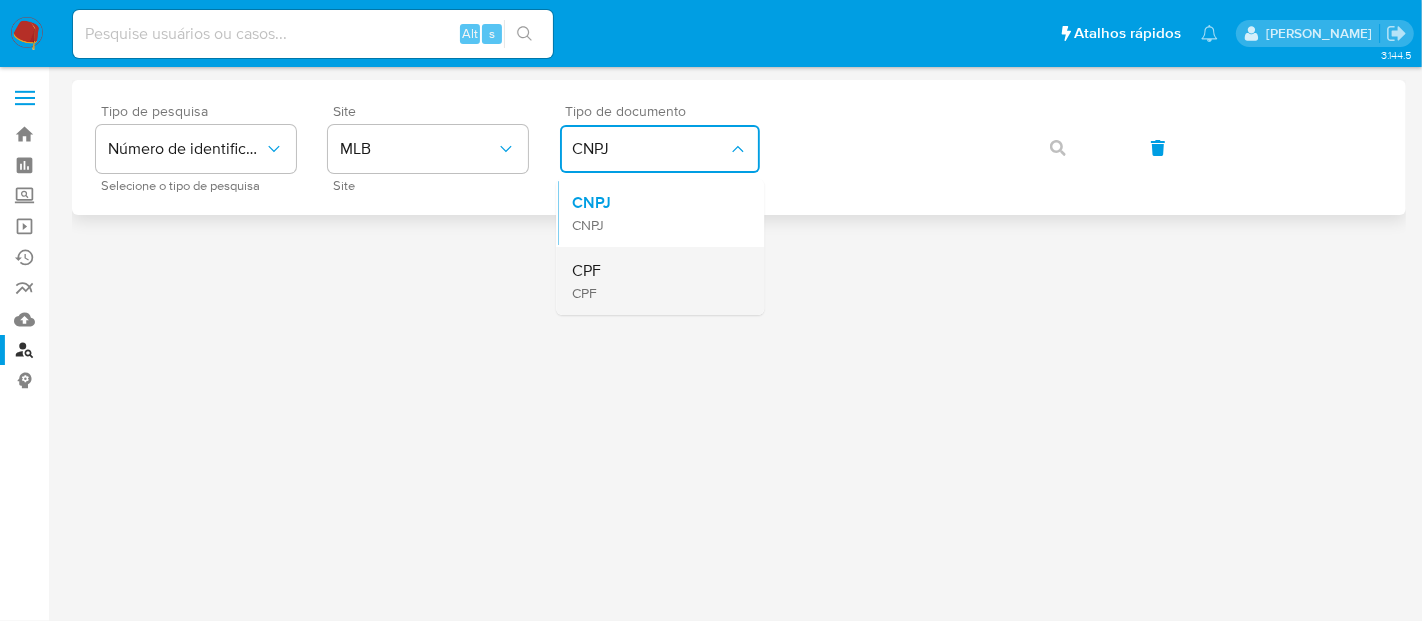 click on "CPF" at bounding box center [586, 271] 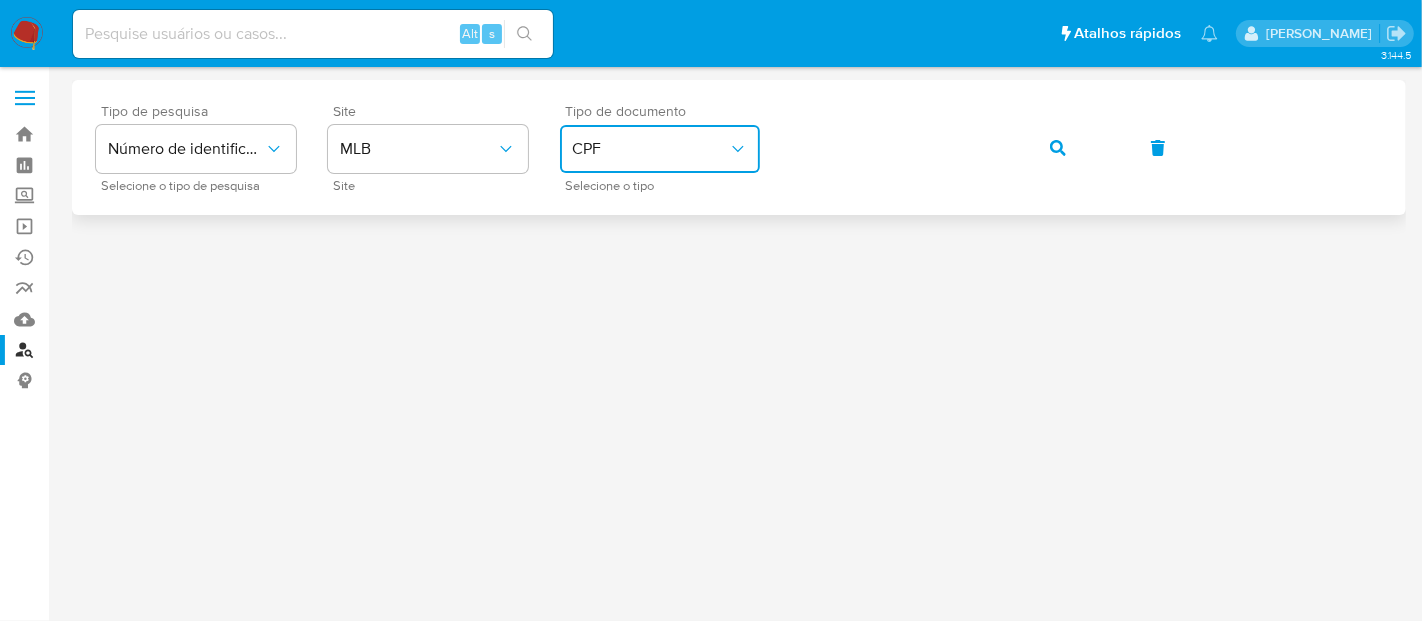 click 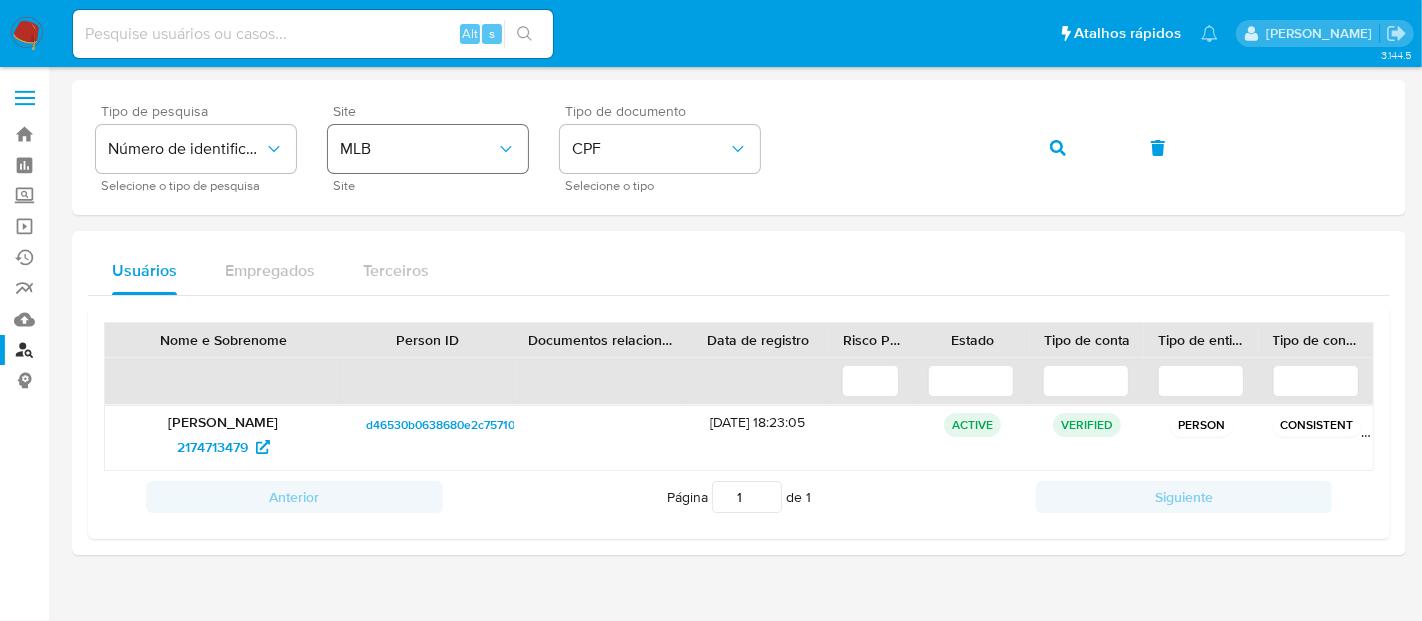click on "Tipo de pesquisa Número de identificação Selecione o tipo de pesquisa Site MLB Site Tipo de documento CPF Selecione o tipo" at bounding box center (739, 147) 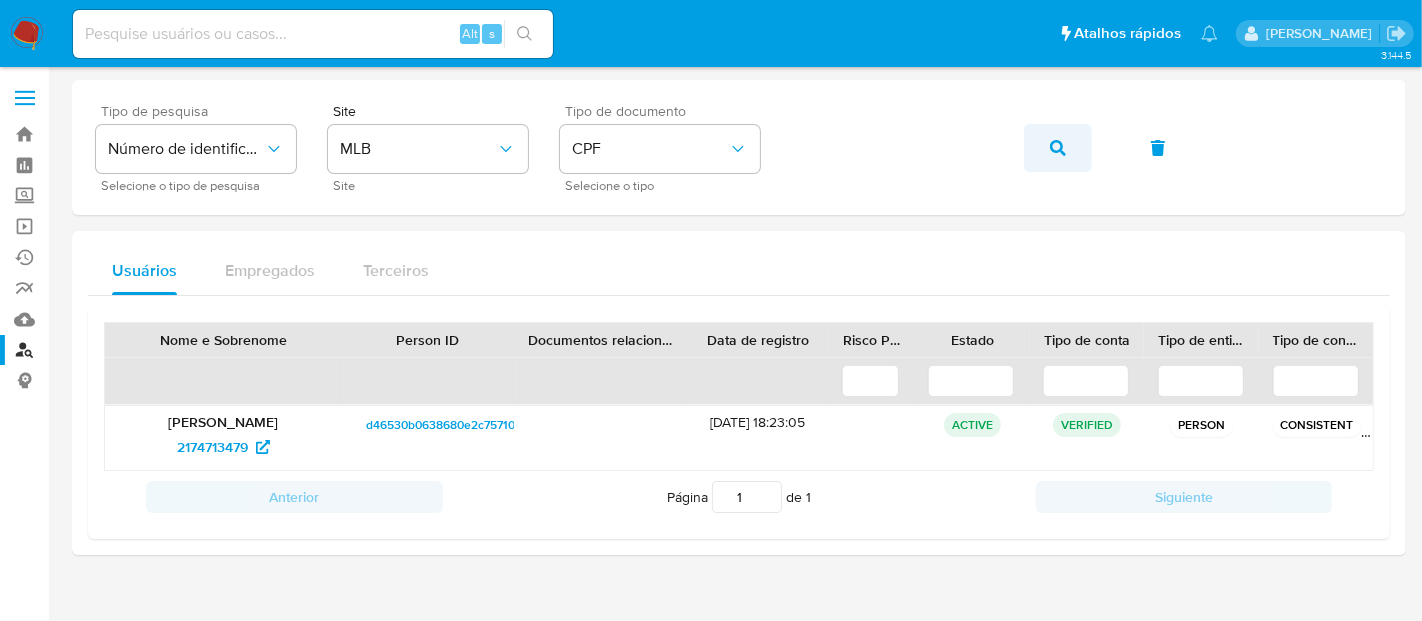click 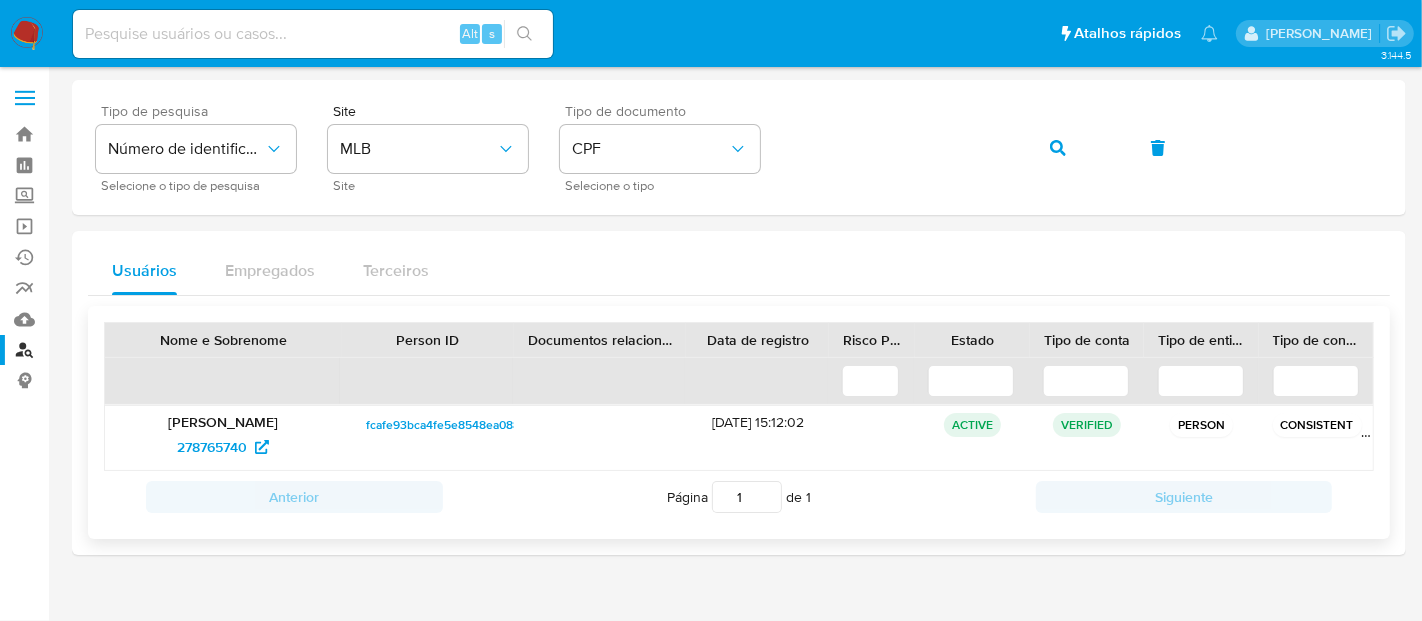 click on "[PERSON_NAME] [PERSON_NAME] [PERSON_NAME]" at bounding box center [223, 422] 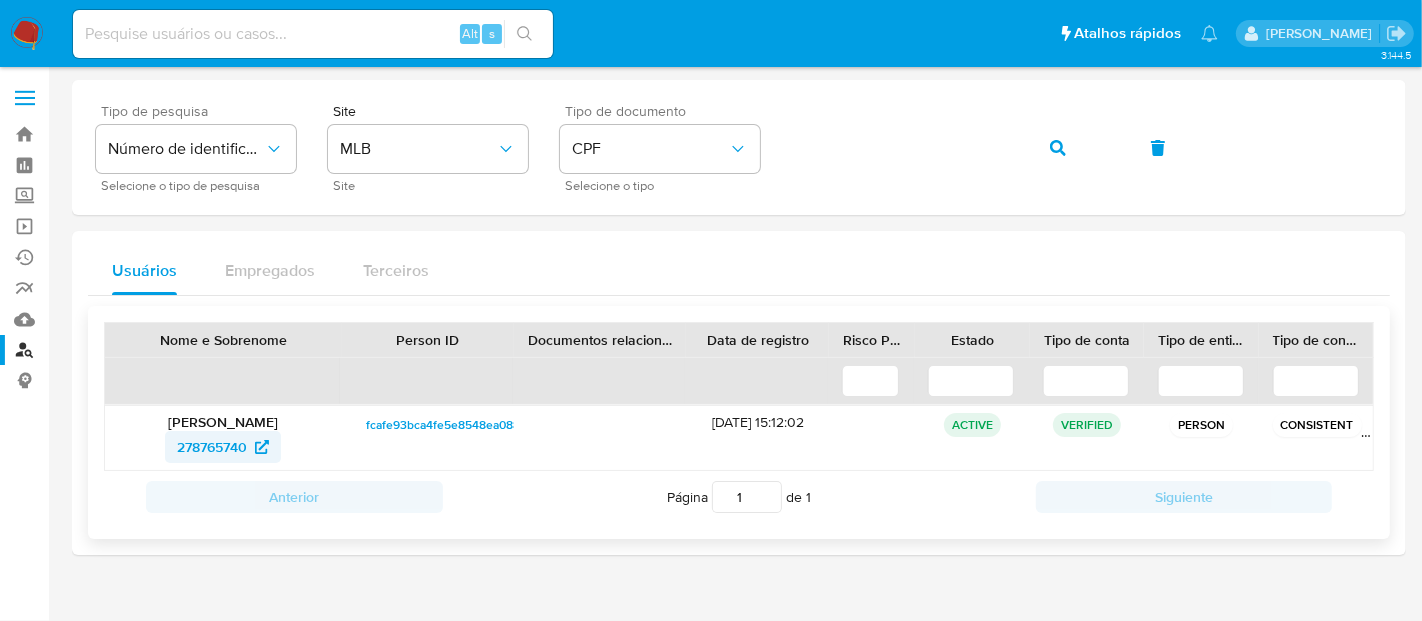click on "278765740" at bounding box center [212, 447] 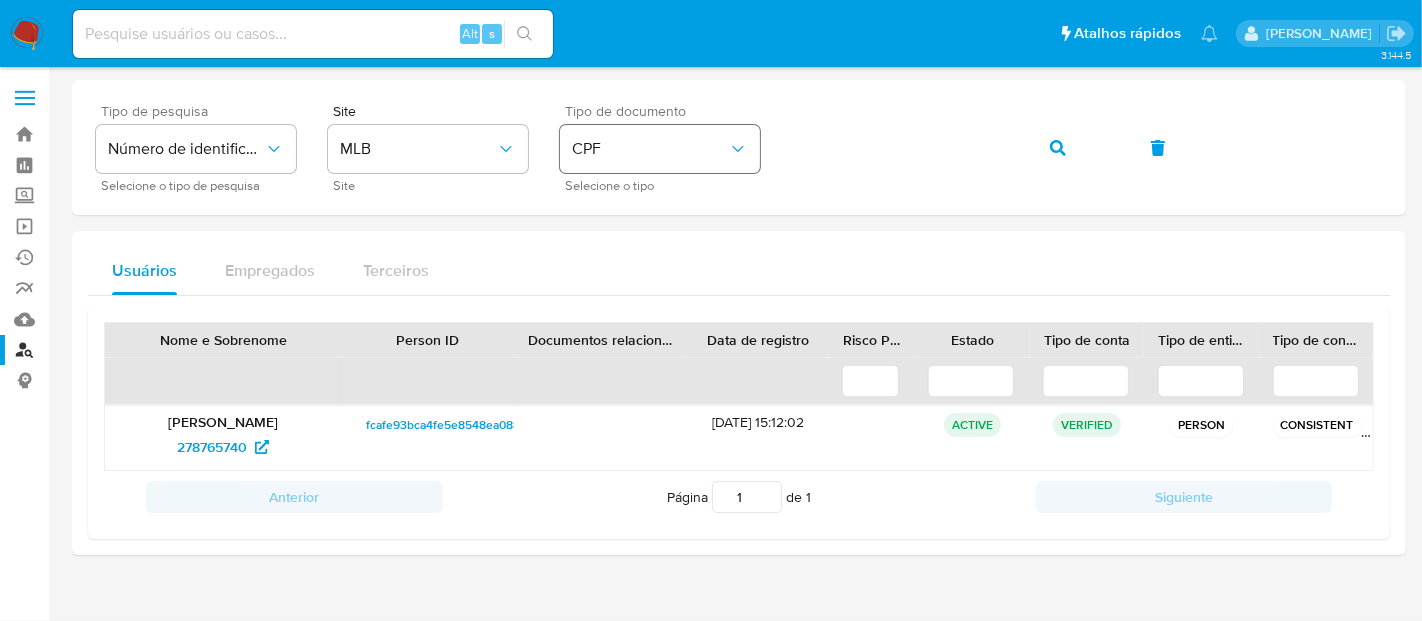 click 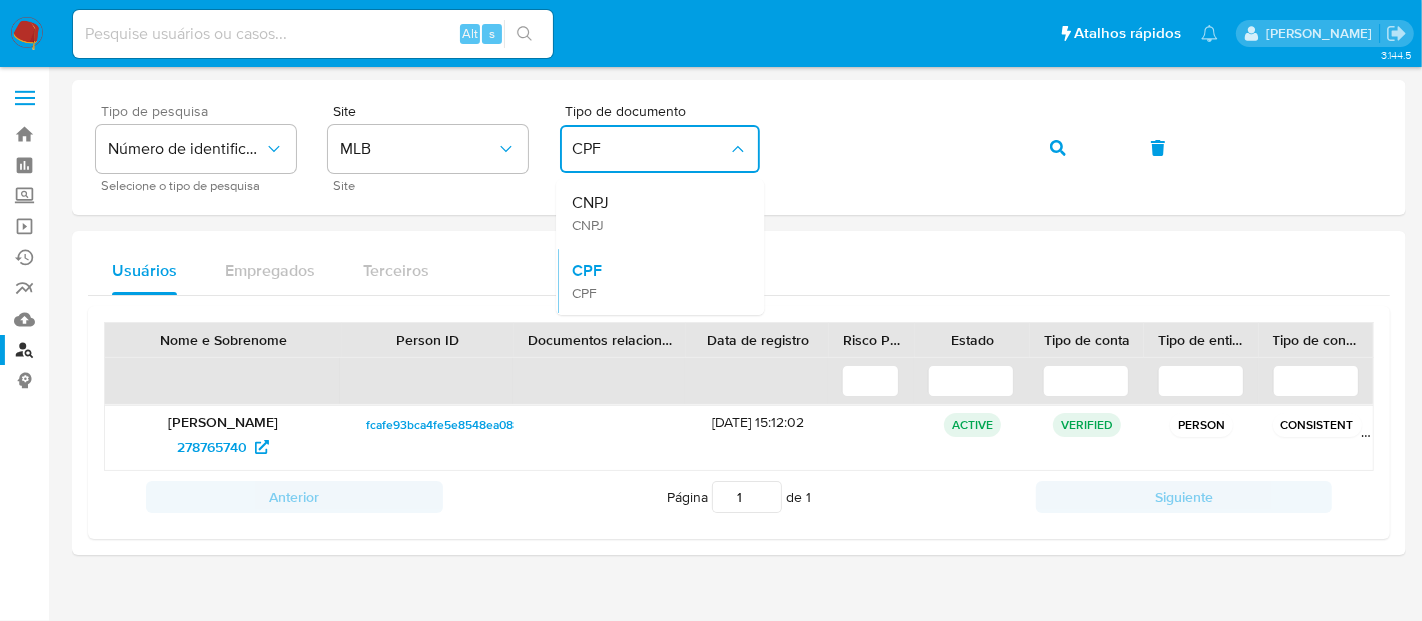 click on "CNPJ CNPJ" at bounding box center (654, 213) 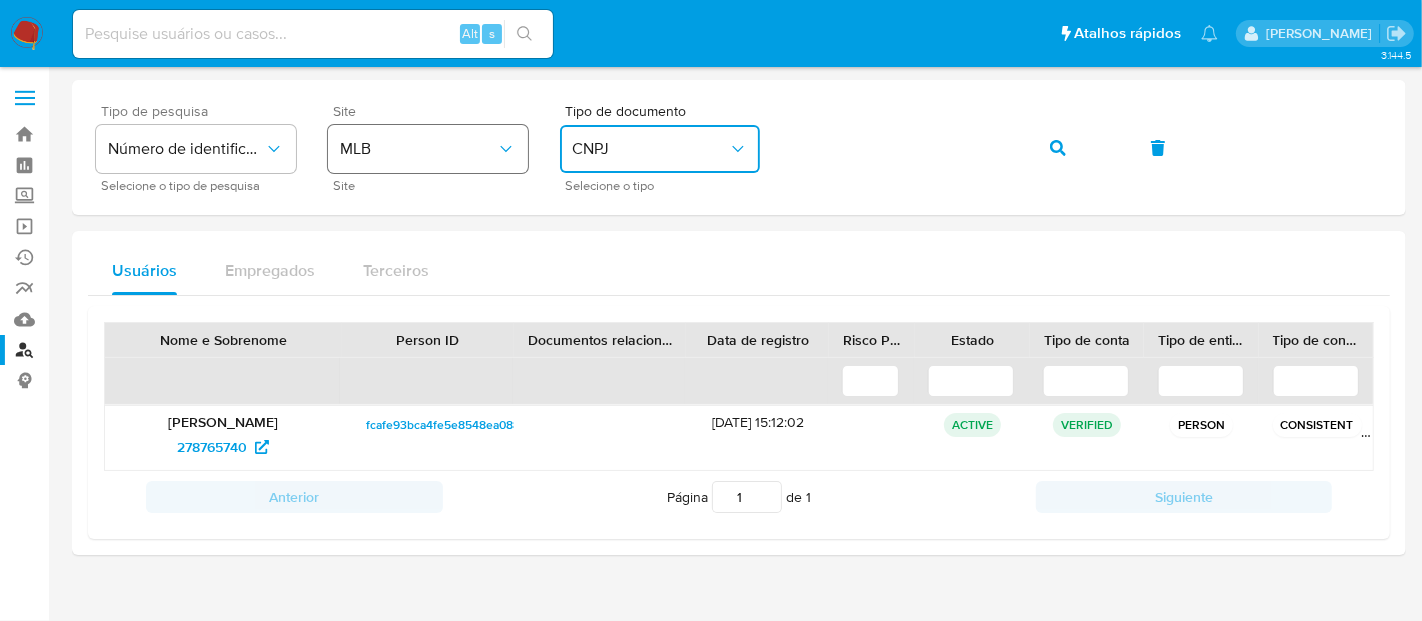click on "Tipo de pesquisa Número de identificação Selecione o tipo de pesquisa Site MLB Site Tipo de documento CNPJ Selecione o tipo" at bounding box center [739, 147] 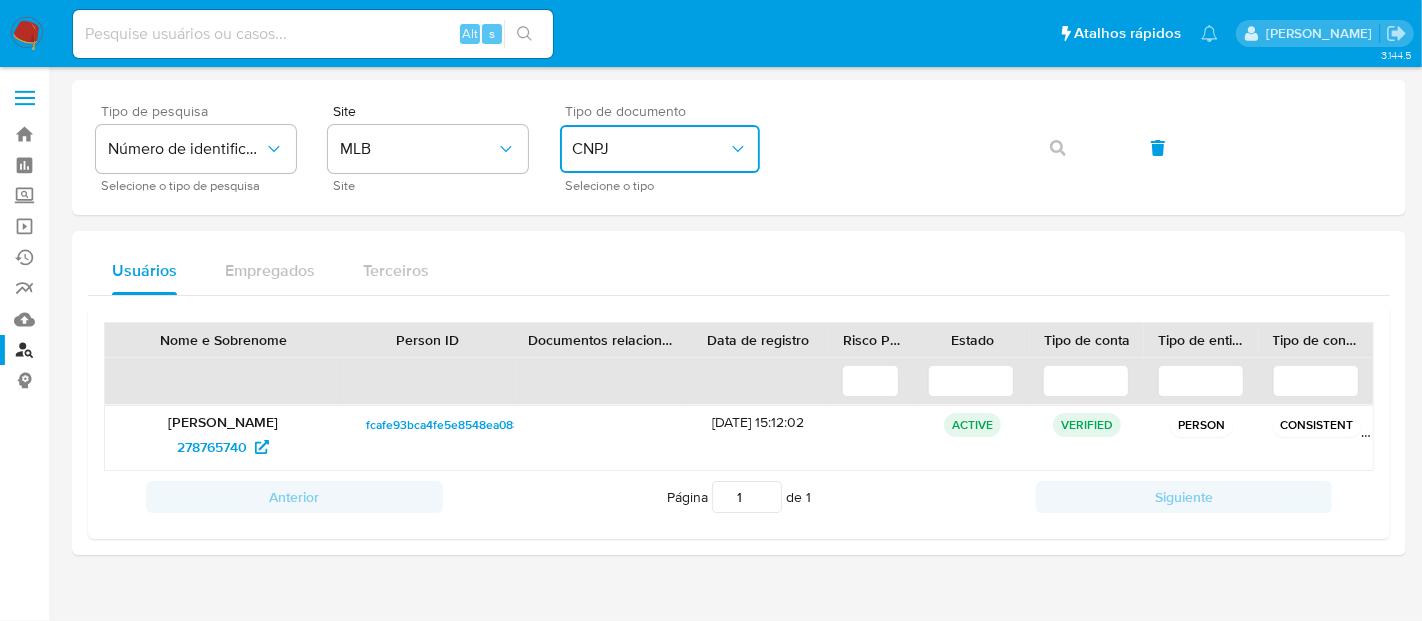 click 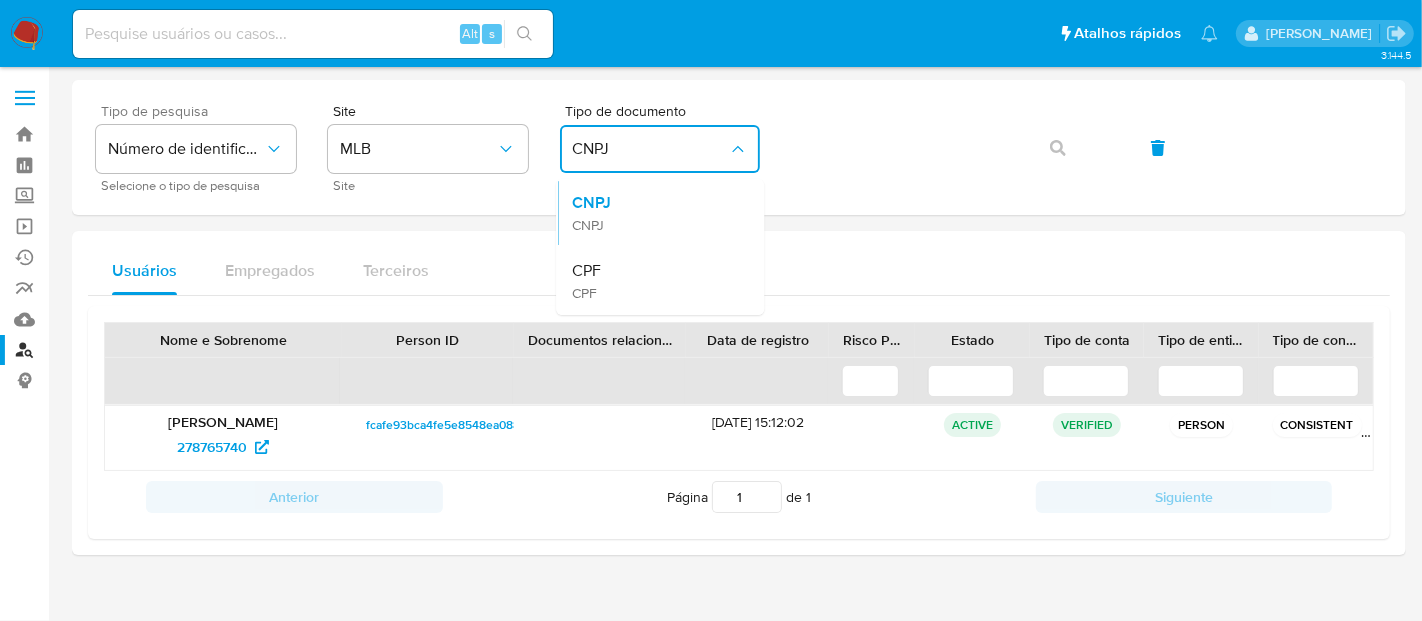 click on "CPF" at bounding box center (586, 271) 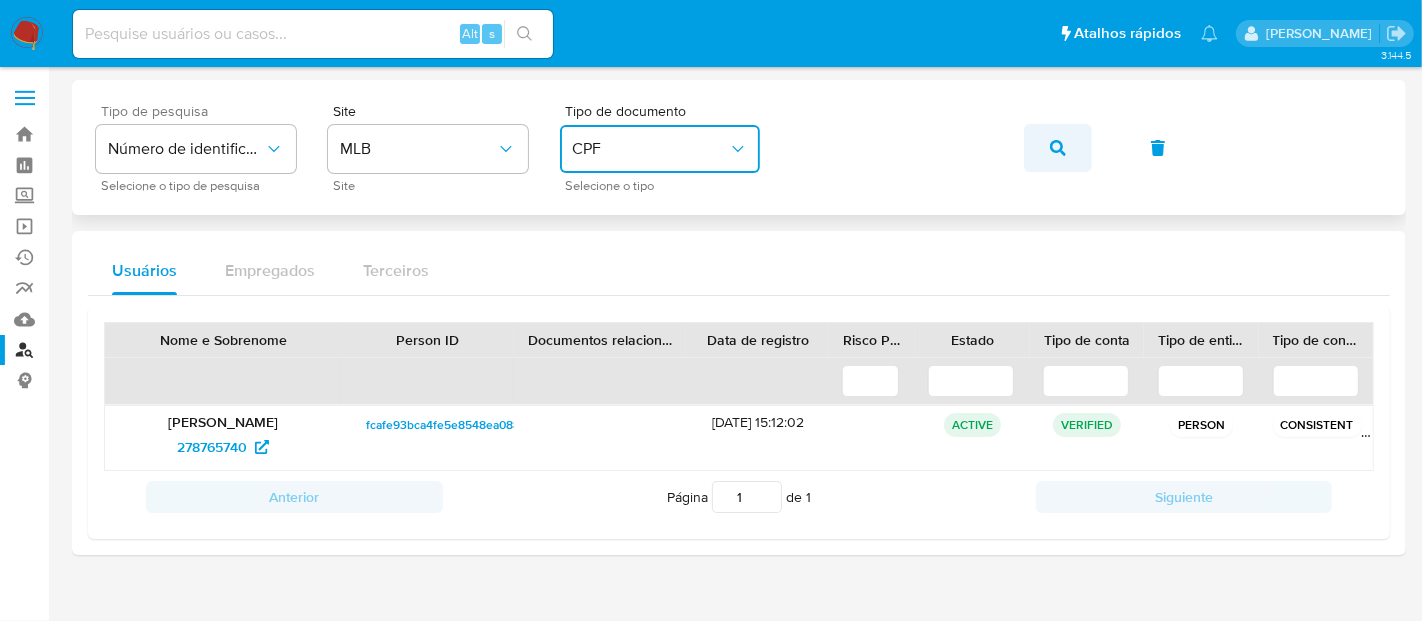 click 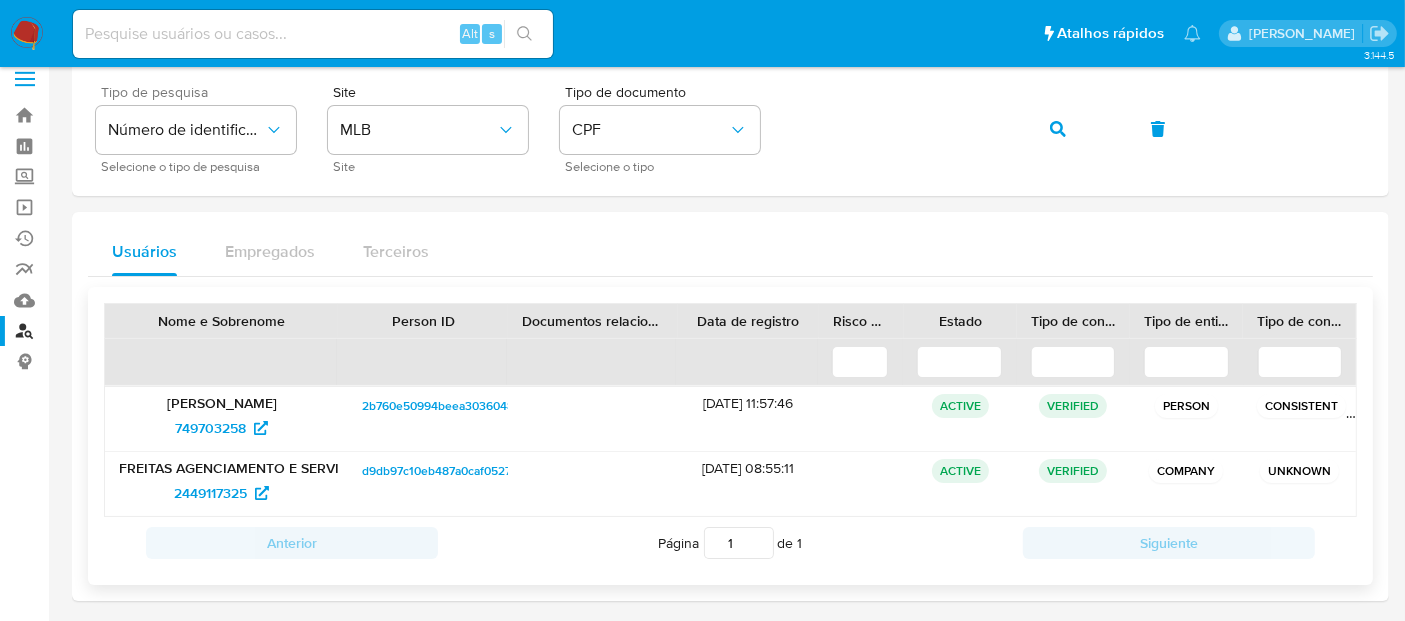 scroll, scrollTop: 24, scrollLeft: 0, axis: vertical 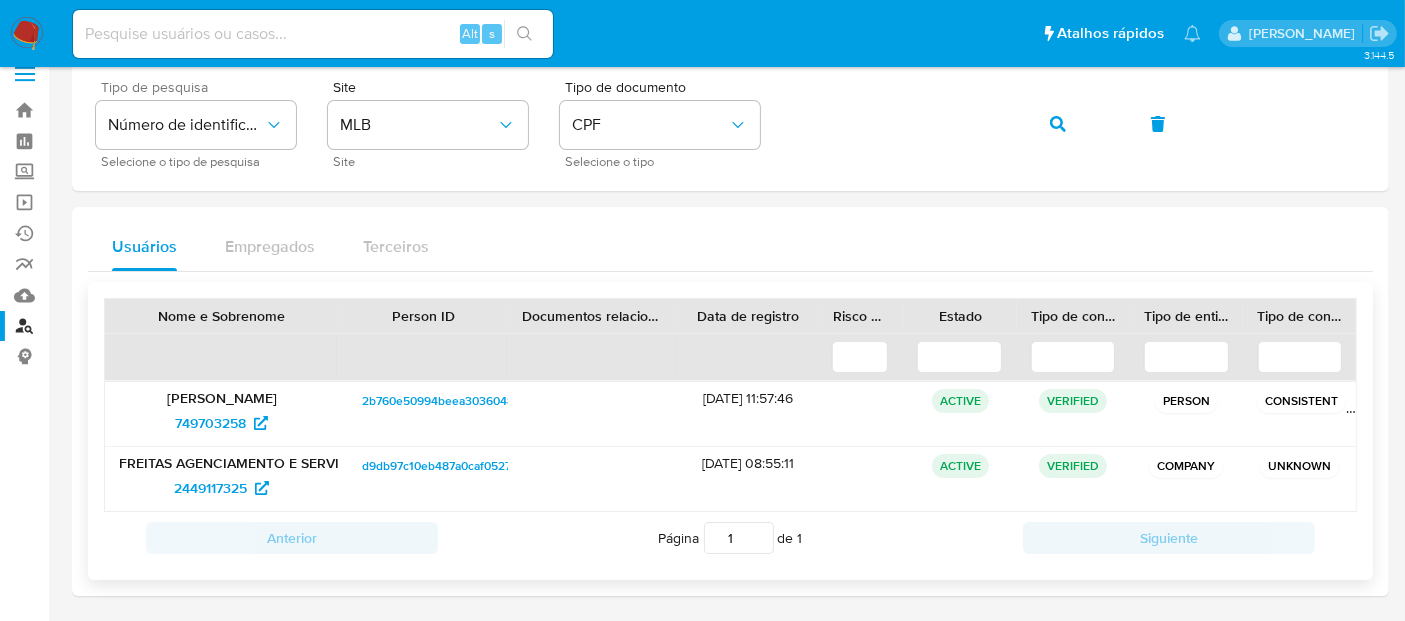 click on "Romario de Freitas Pereira" at bounding box center (221, 398) 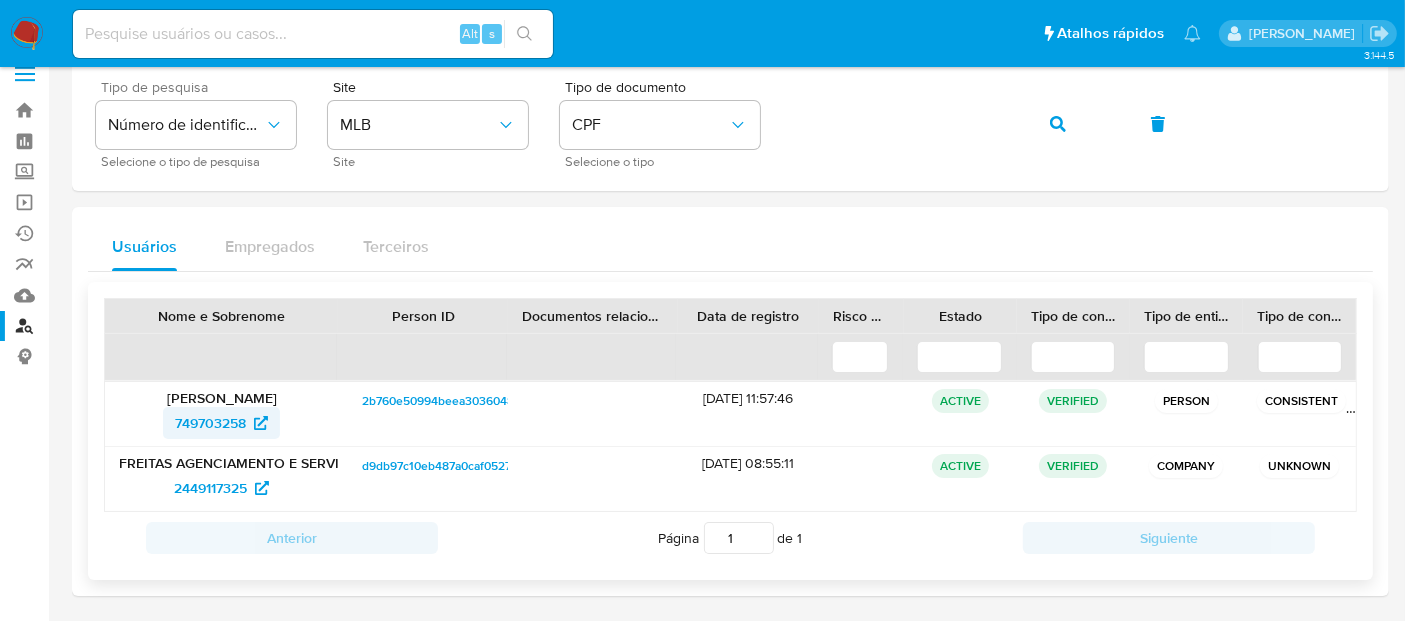 click on "749703258" at bounding box center [210, 423] 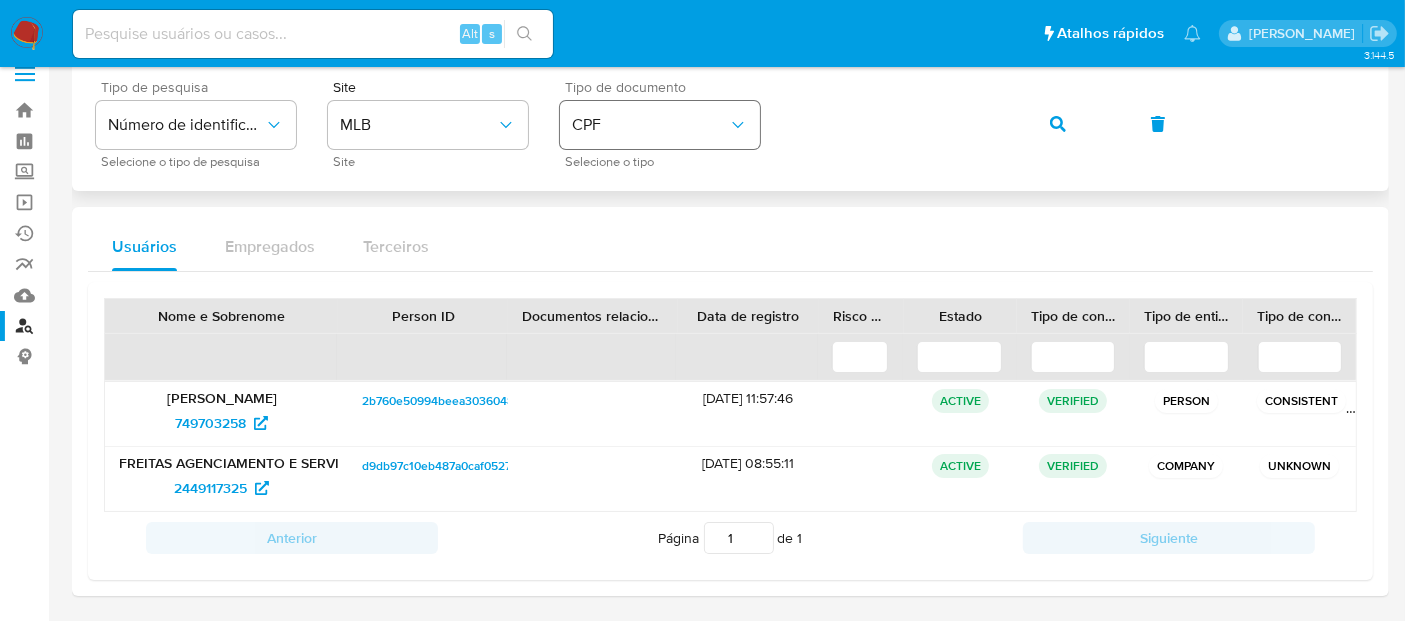 drag, startPoint x: 738, startPoint y: 119, endPoint x: 748, endPoint y: 127, distance: 12.806249 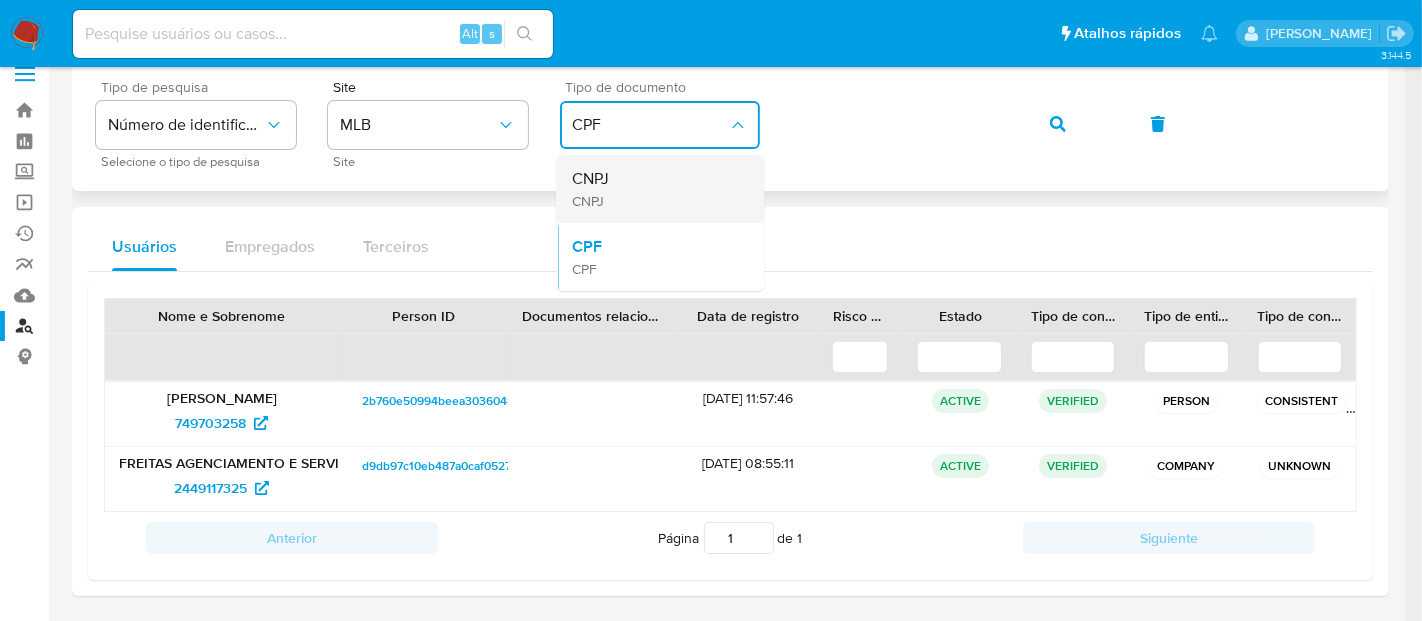 click on "CNPJ CNPJ" at bounding box center (654, 189) 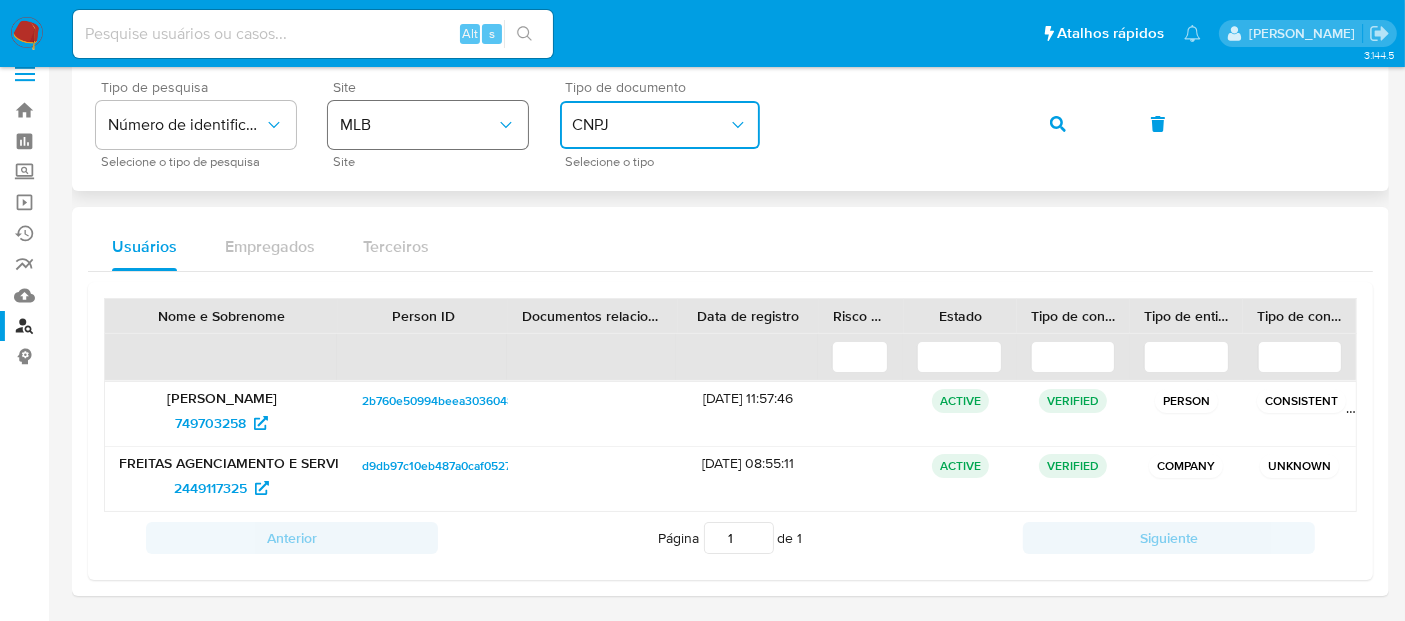 click on "Tipo de pesquisa Número de identificação Selecione o tipo de pesquisa Site MLB Site Tipo de documento CNPJ Selecione o tipo" at bounding box center [730, 123] 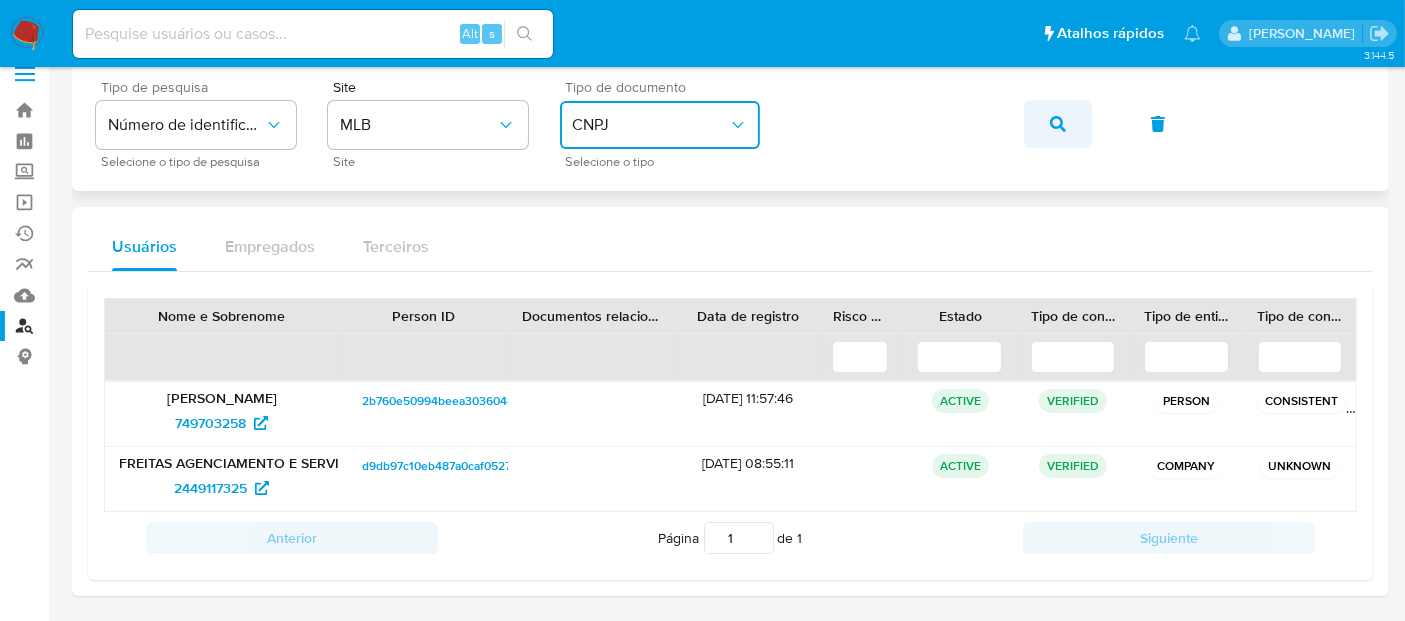 click 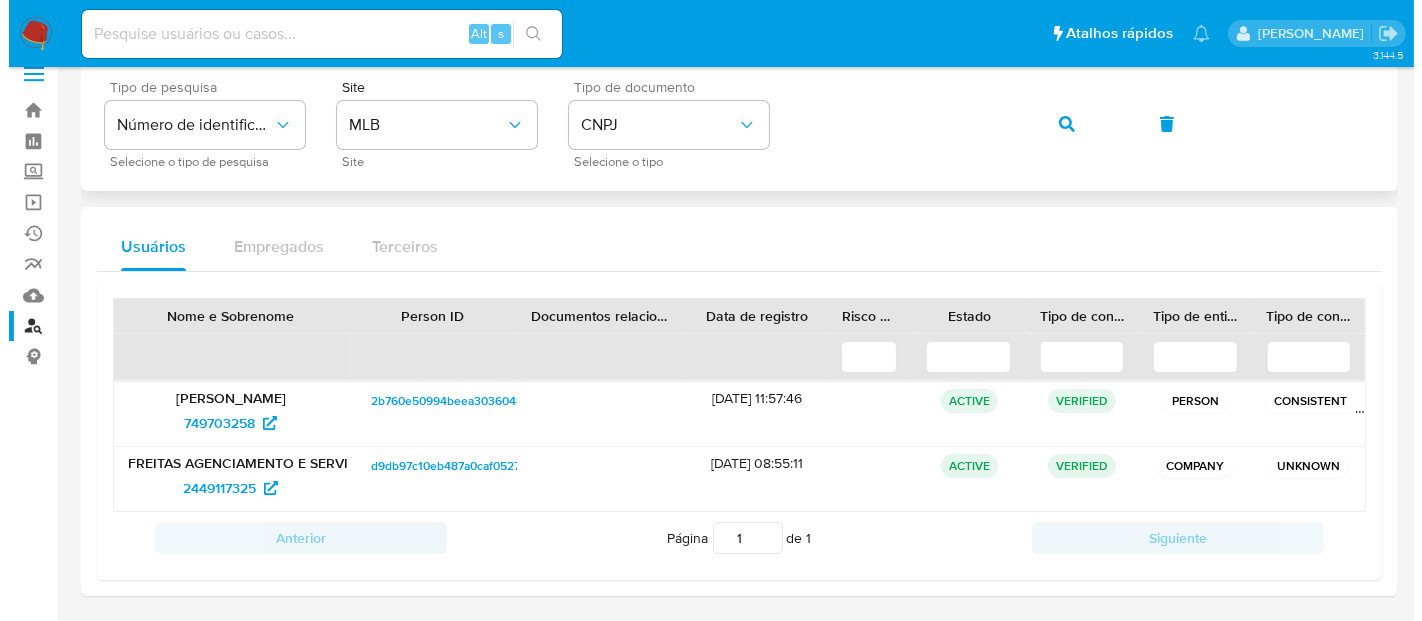 scroll, scrollTop: 0, scrollLeft: 0, axis: both 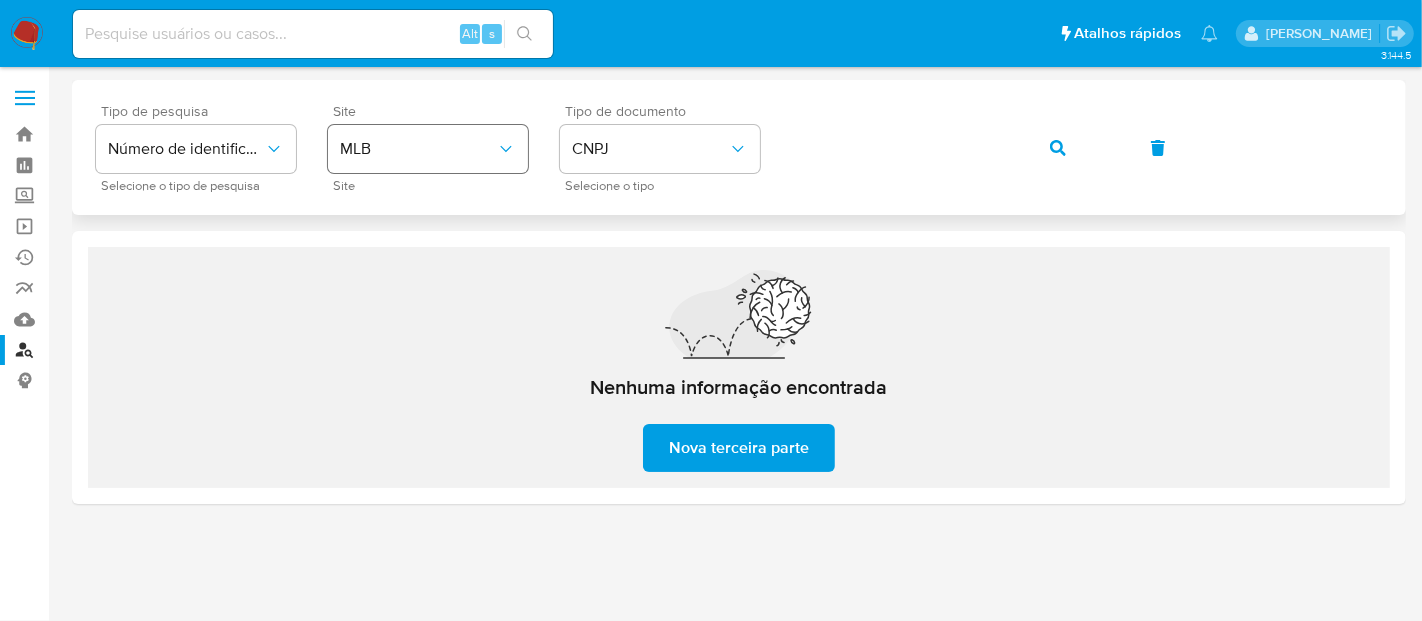 click on "Tipo de pesquisa Número de identificação Selecione o tipo de pesquisa Site MLB Site Tipo de documento CNPJ Selecione o tipo" at bounding box center [739, 147] 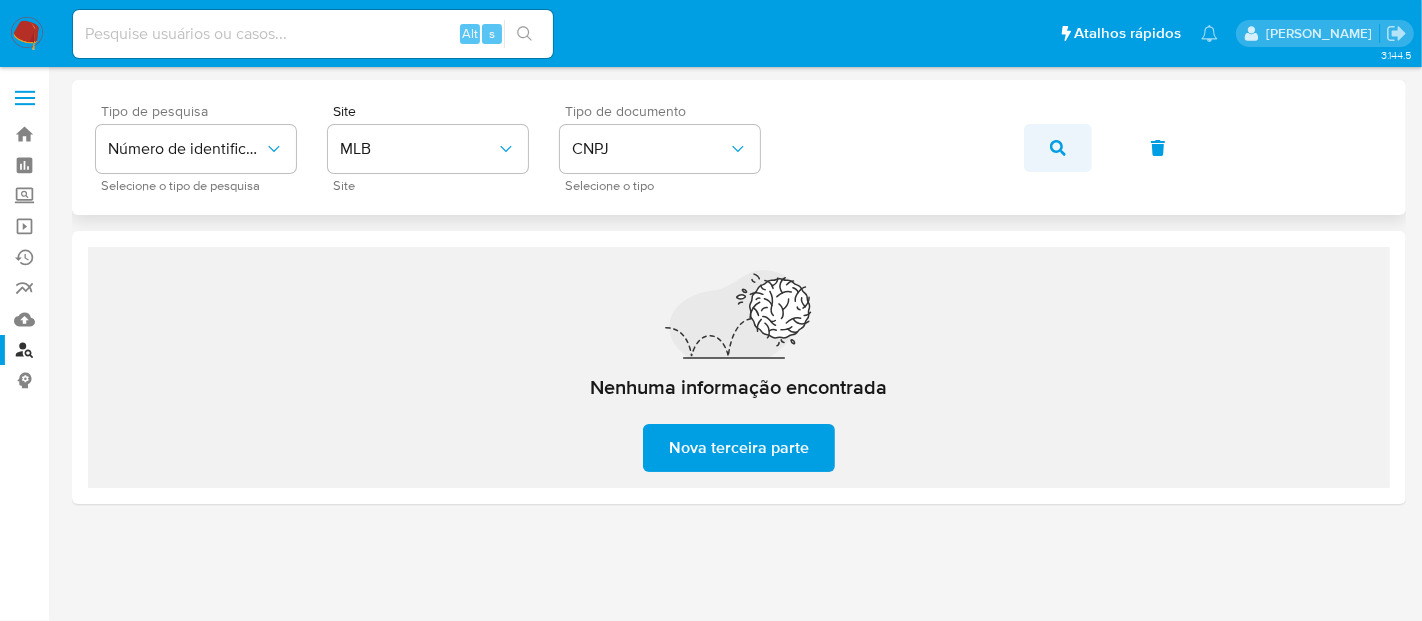 click 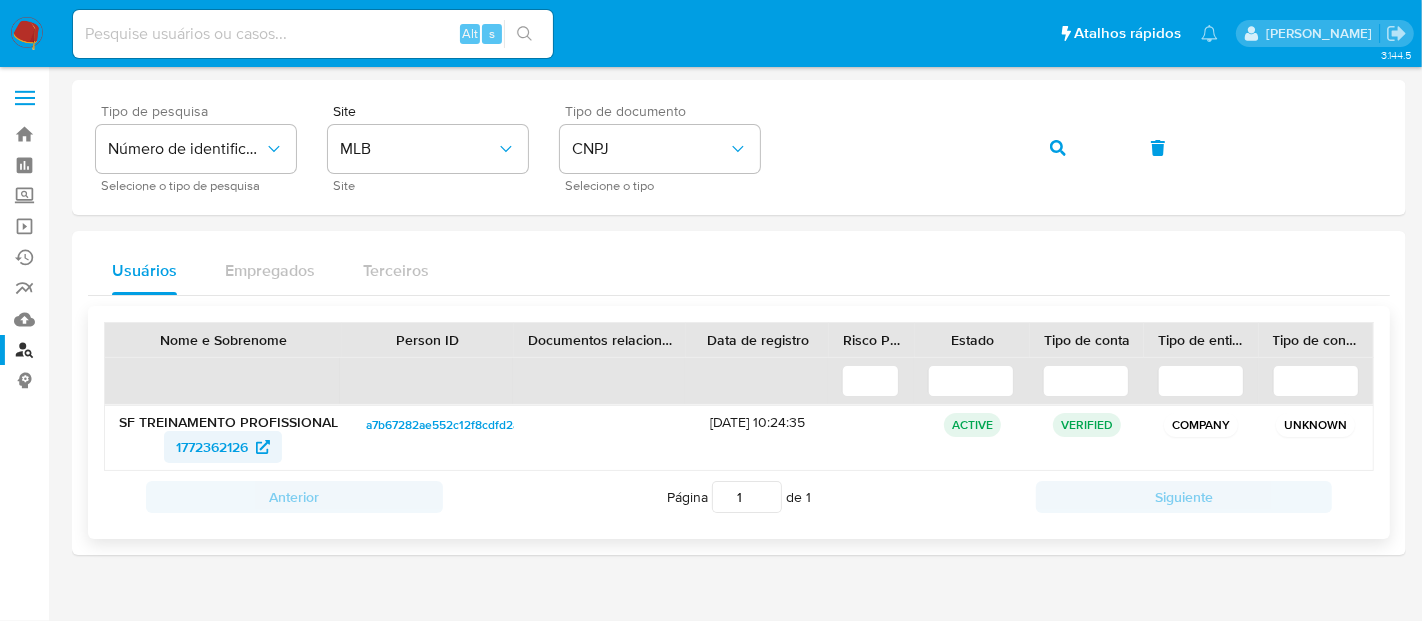 click on "1772362126" at bounding box center [212, 447] 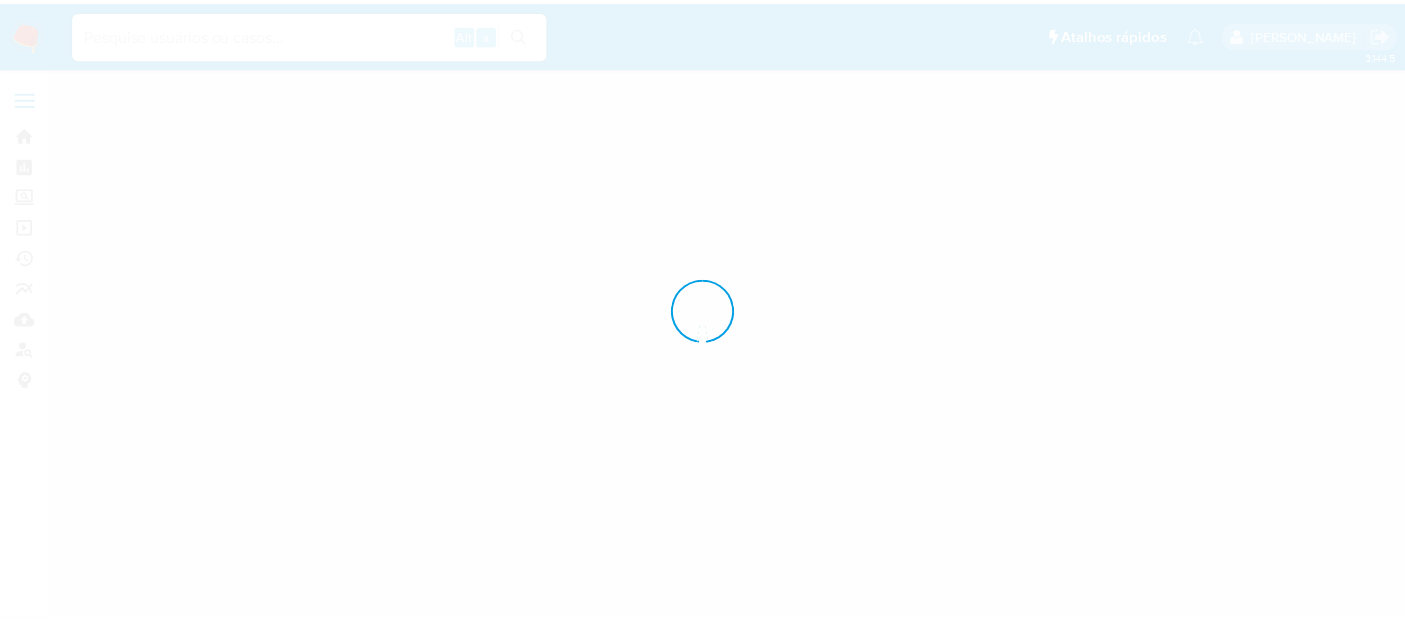 scroll, scrollTop: 0, scrollLeft: 0, axis: both 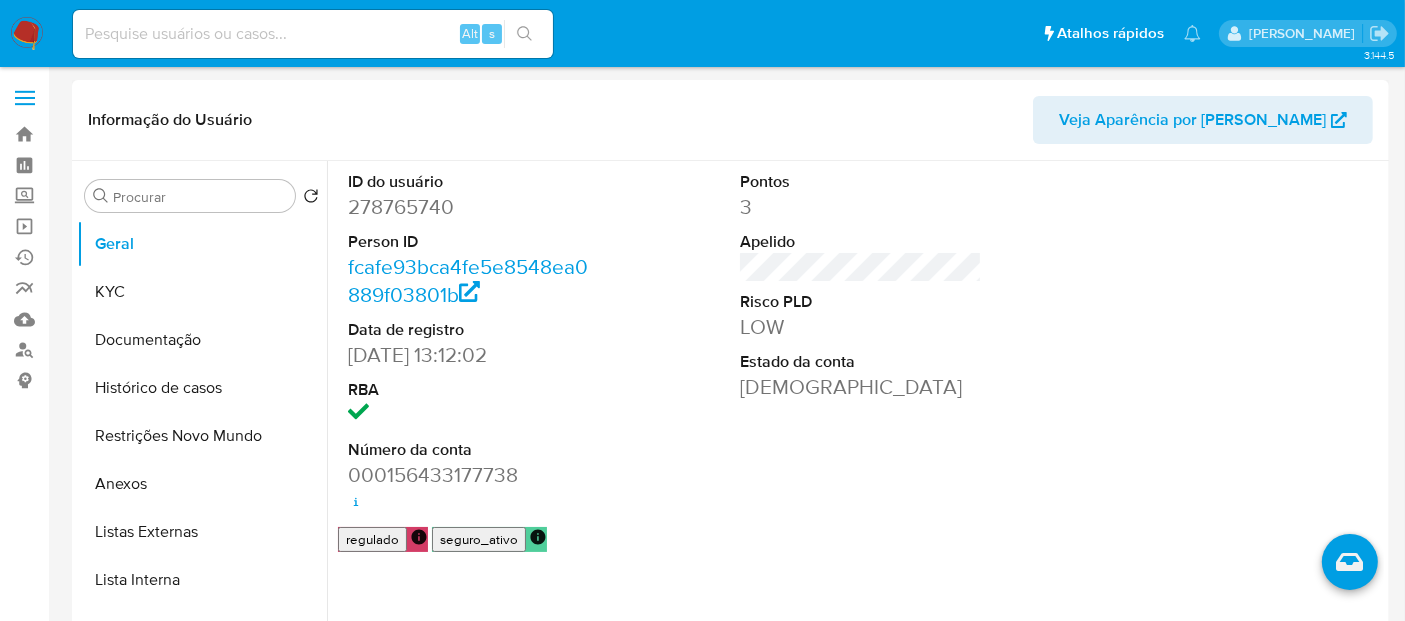select on "10" 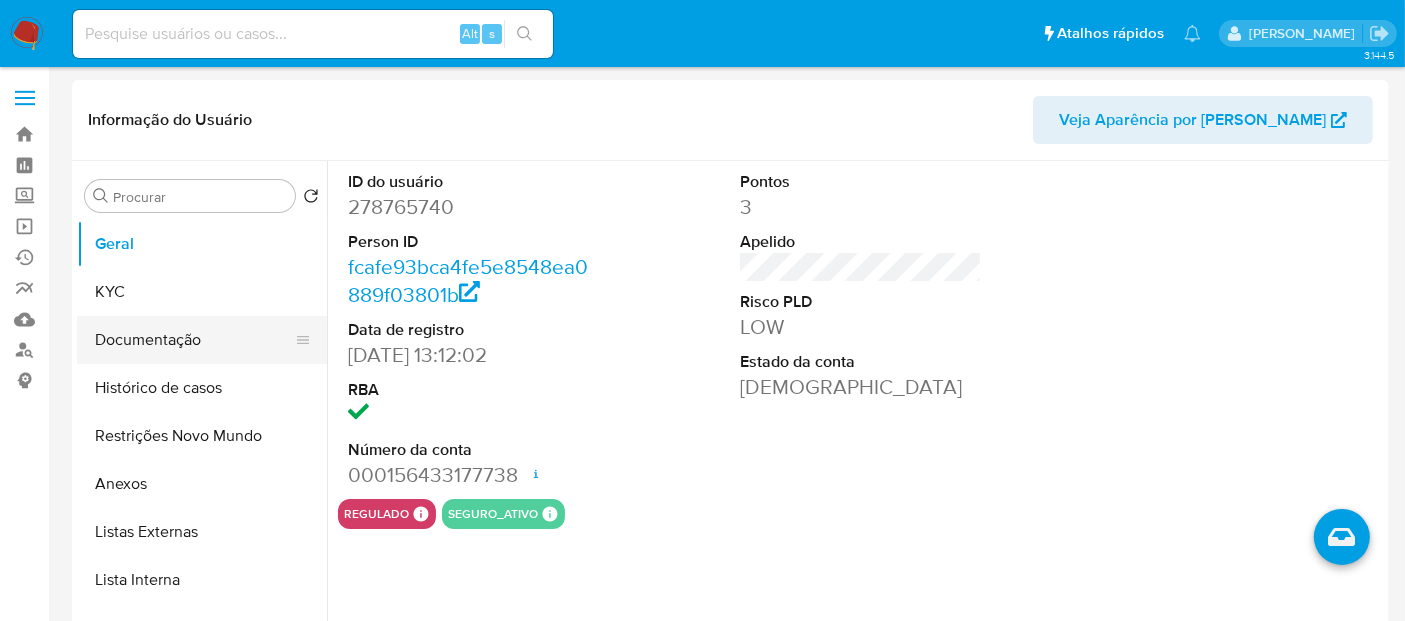 click on "Documentação" at bounding box center [194, 340] 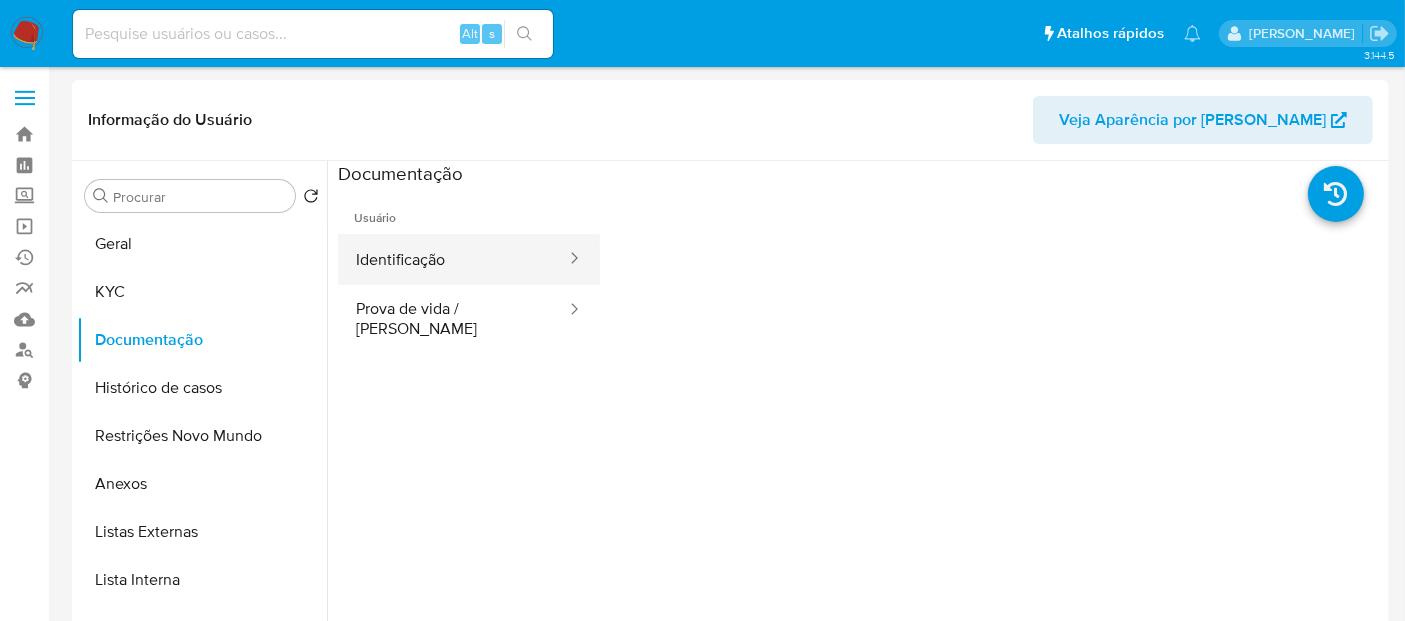 click on "Identificação" at bounding box center (453, 259) 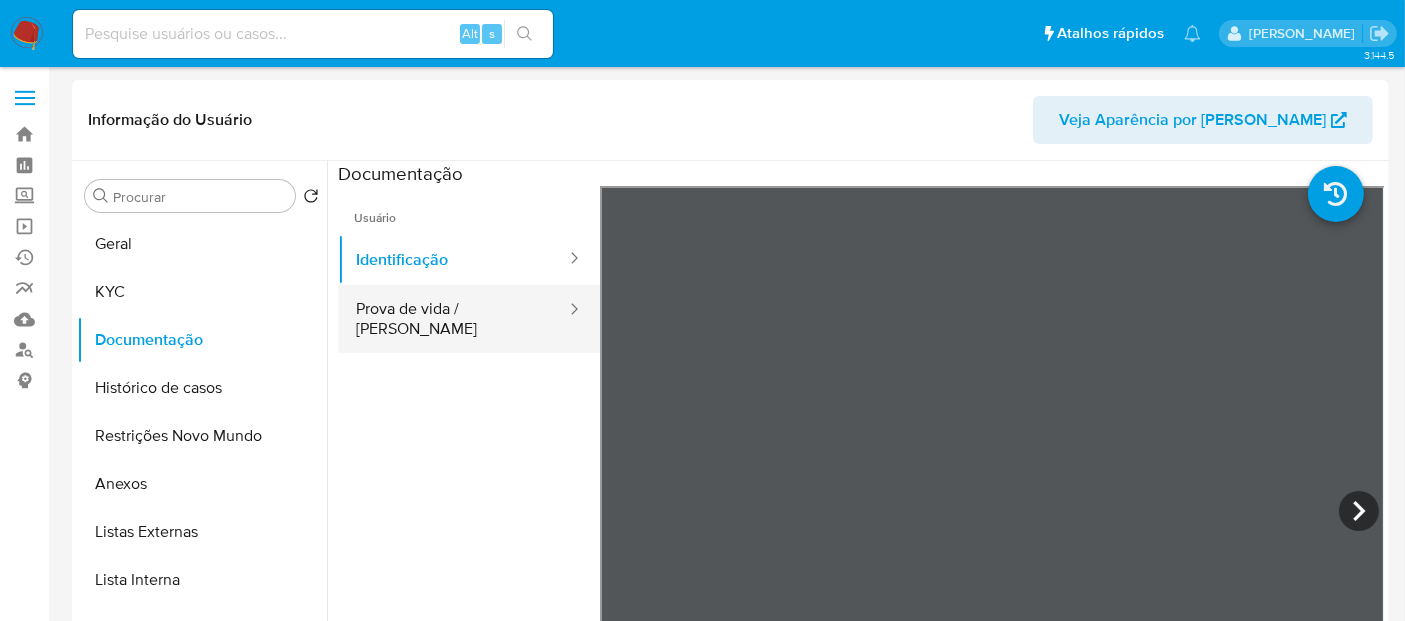 drag, startPoint x: 428, startPoint y: 321, endPoint x: 564, endPoint y: 314, distance: 136.18002 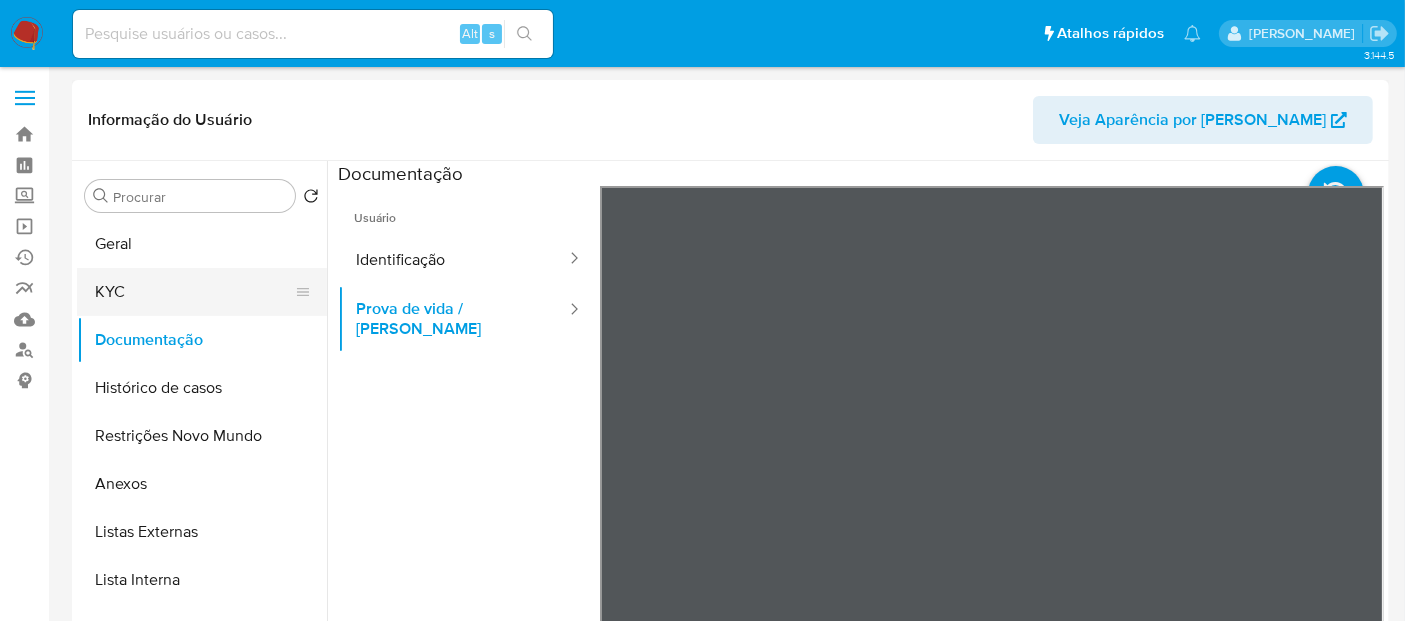drag, startPoint x: 145, startPoint y: 282, endPoint x: 305, endPoint y: 281, distance: 160.00313 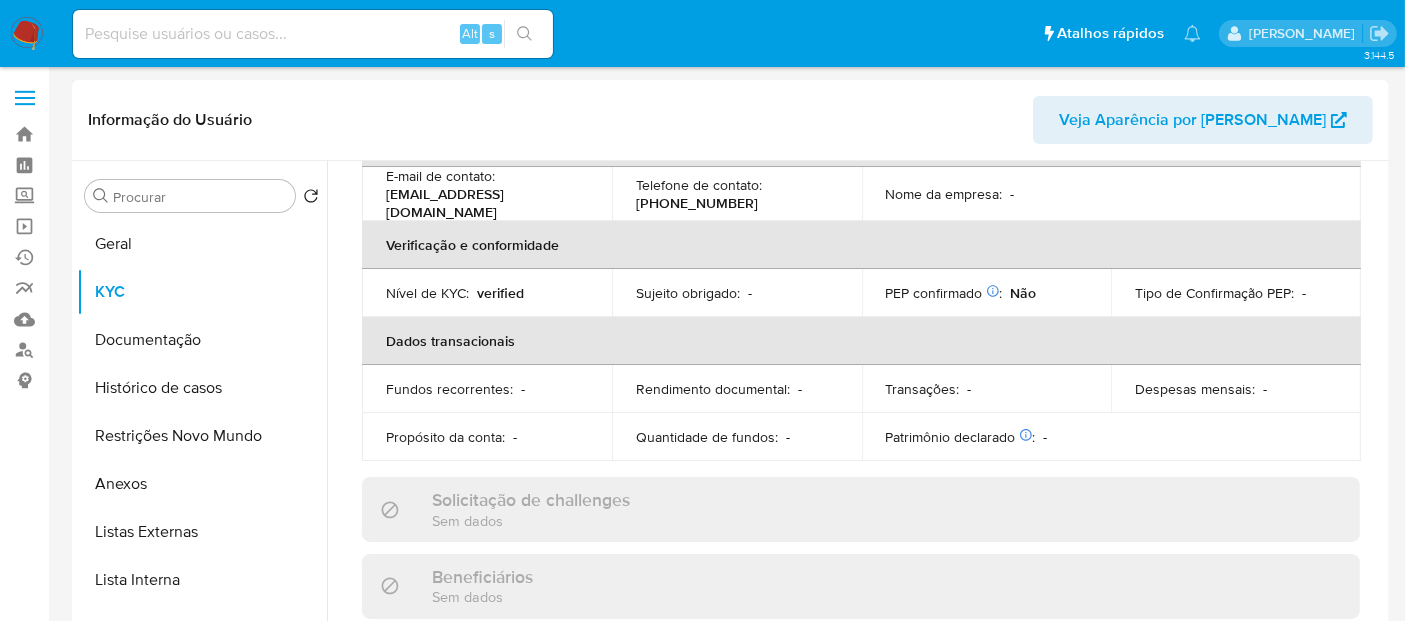 scroll, scrollTop: 969, scrollLeft: 0, axis: vertical 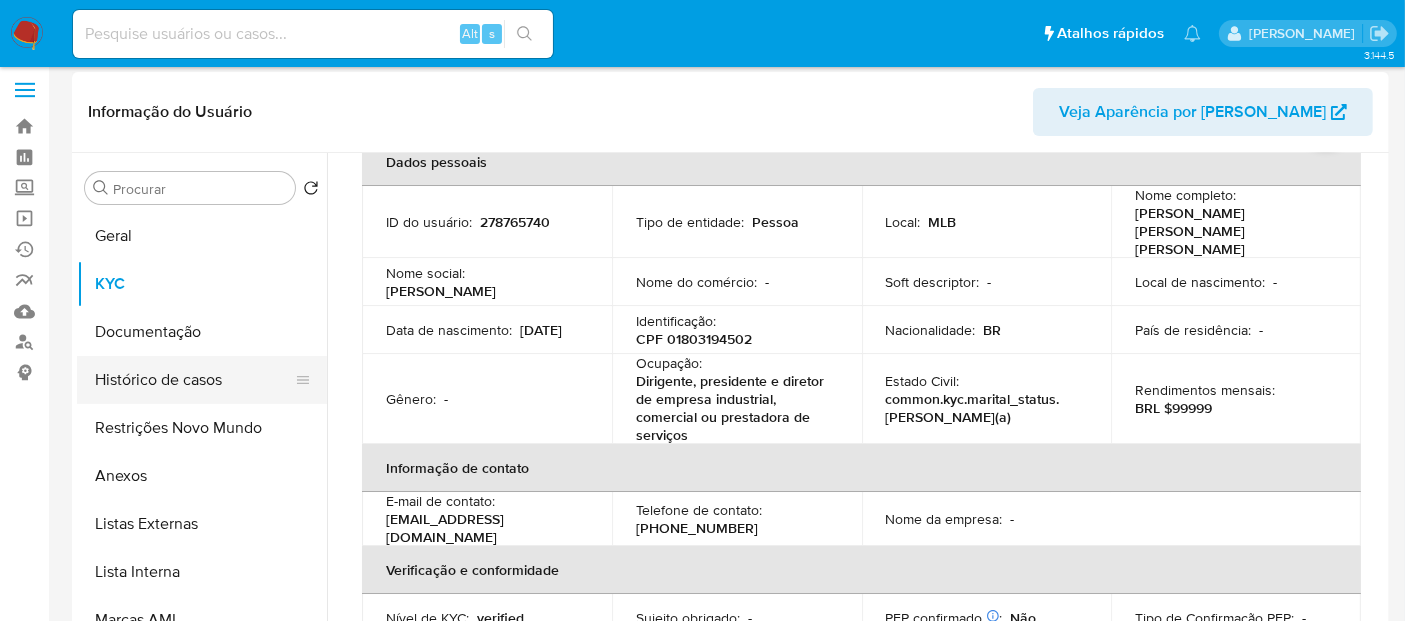 click on "Histórico de casos" at bounding box center [194, 380] 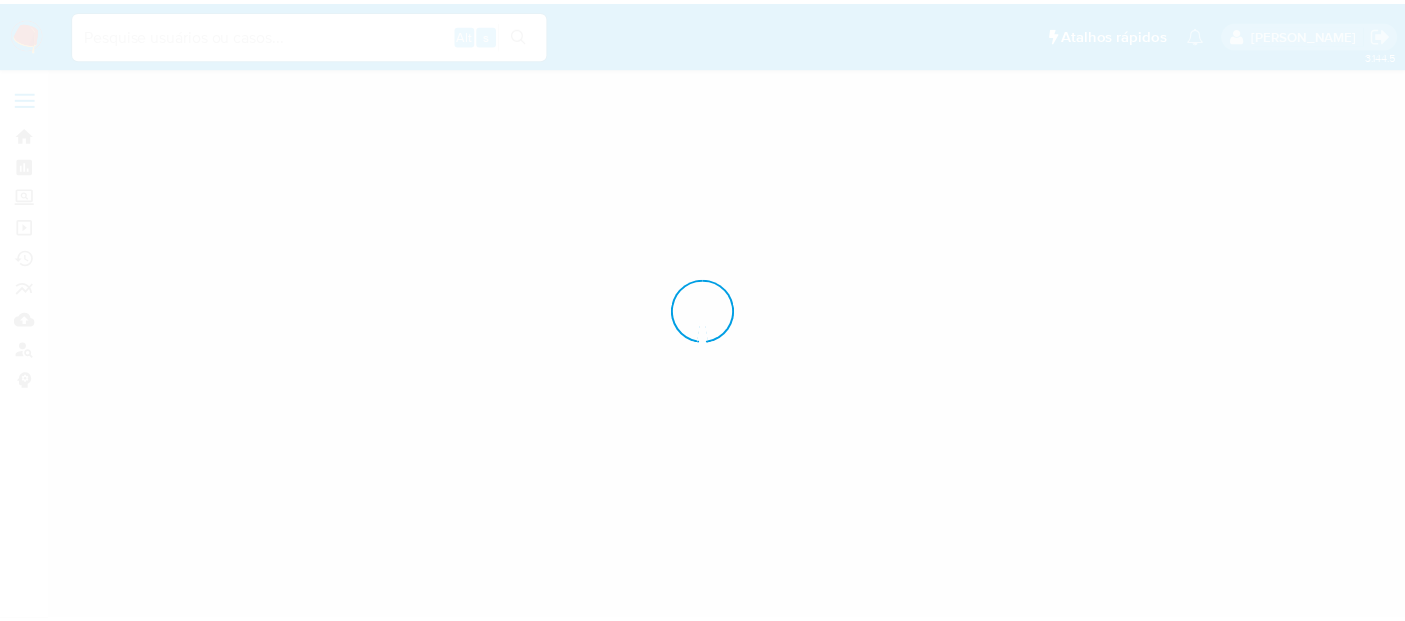 scroll, scrollTop: 0, scrollLeft: 0, axis: both 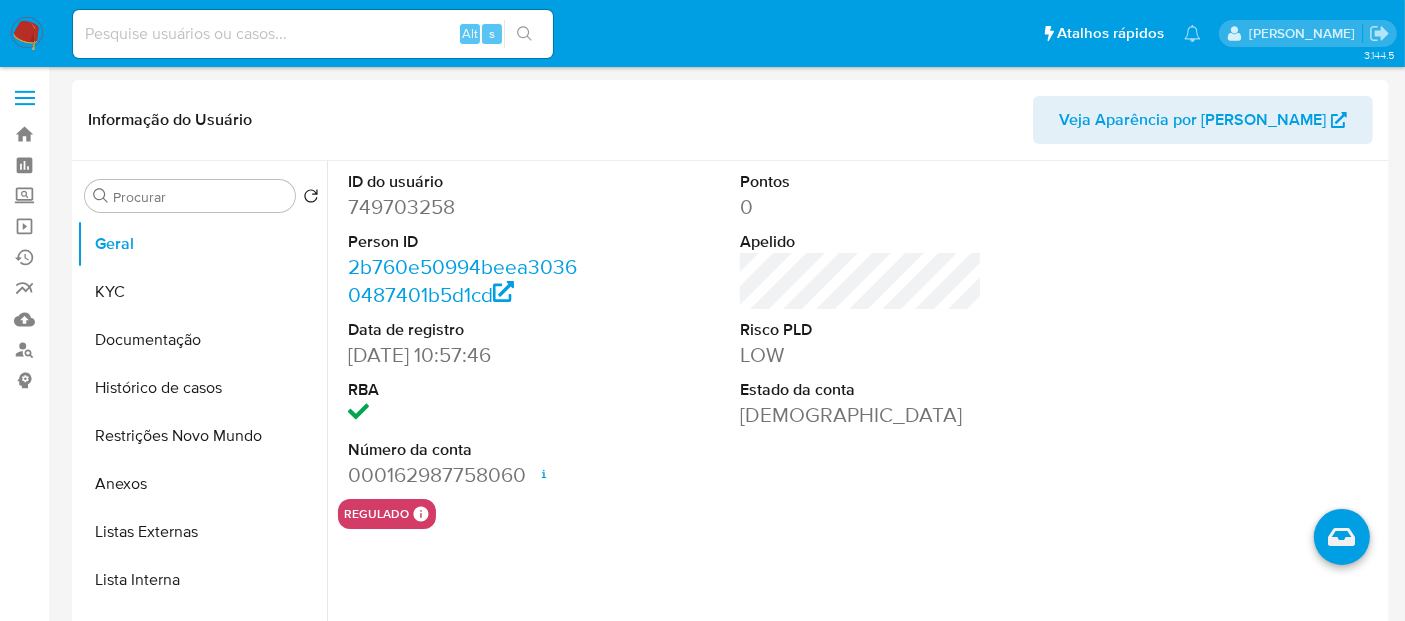 select on "10" 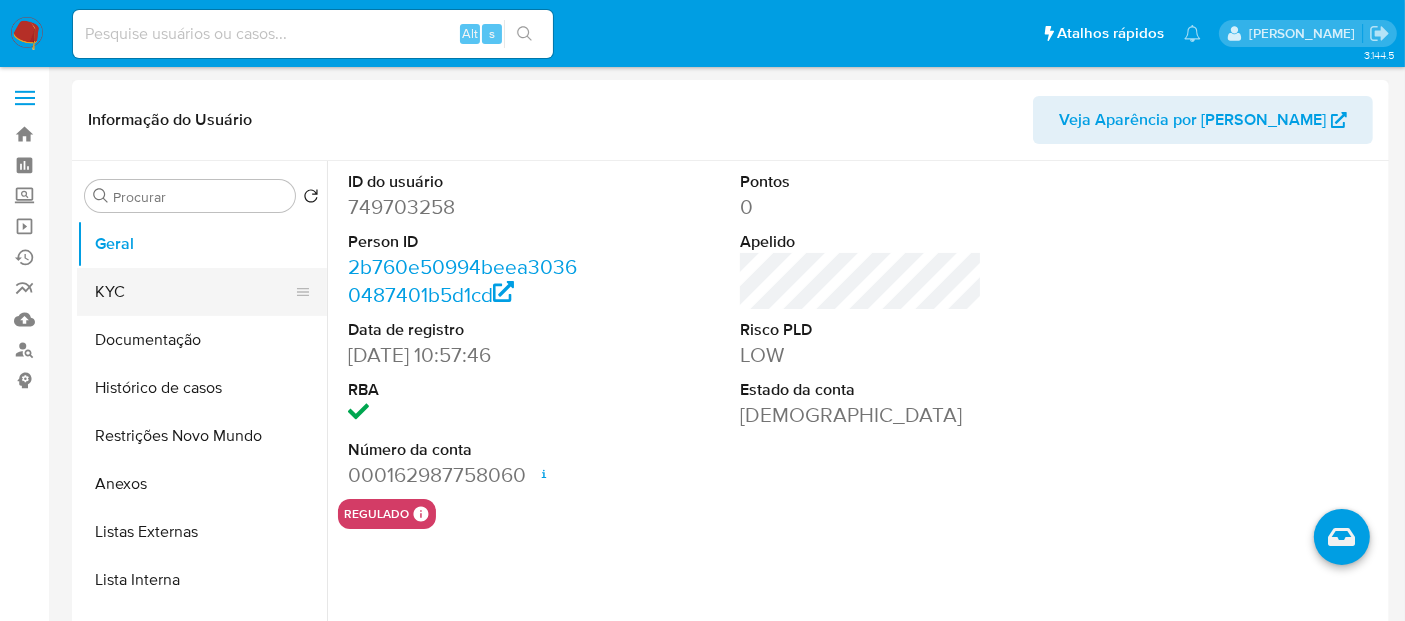 click on "KYC" at bounding box center (194, 292) 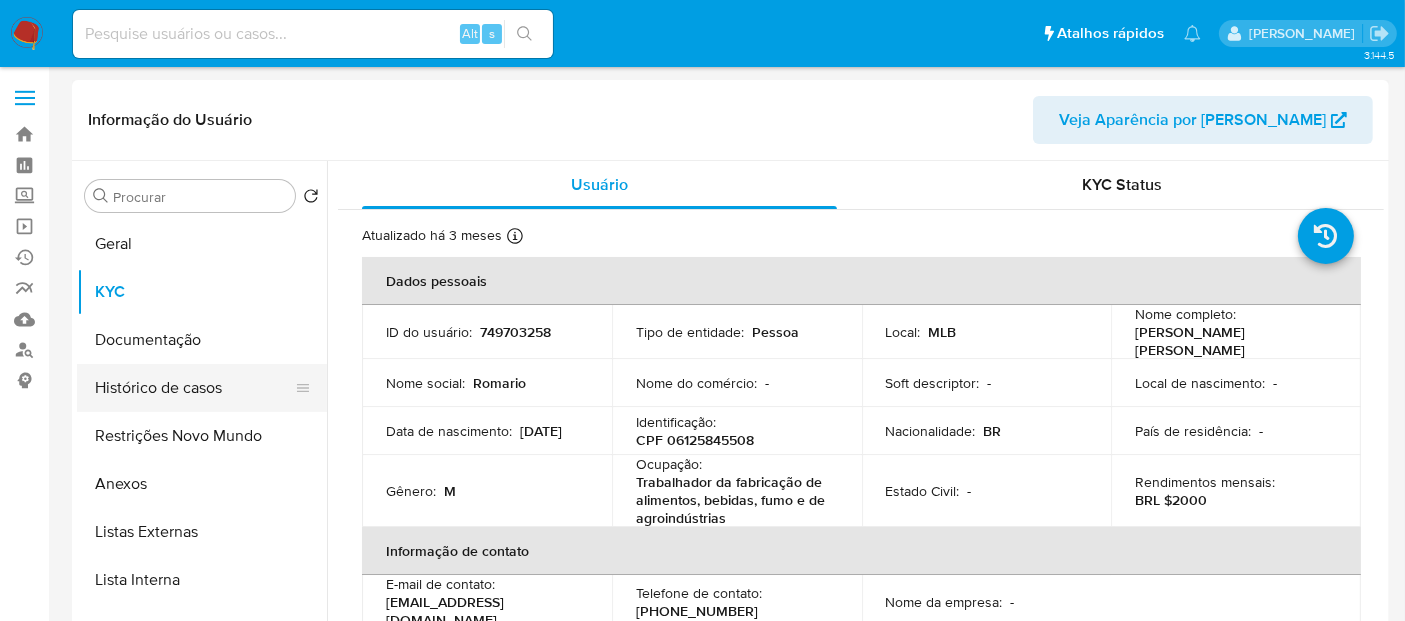 click on "Histórico de casos" at bounding box center (194, 388) 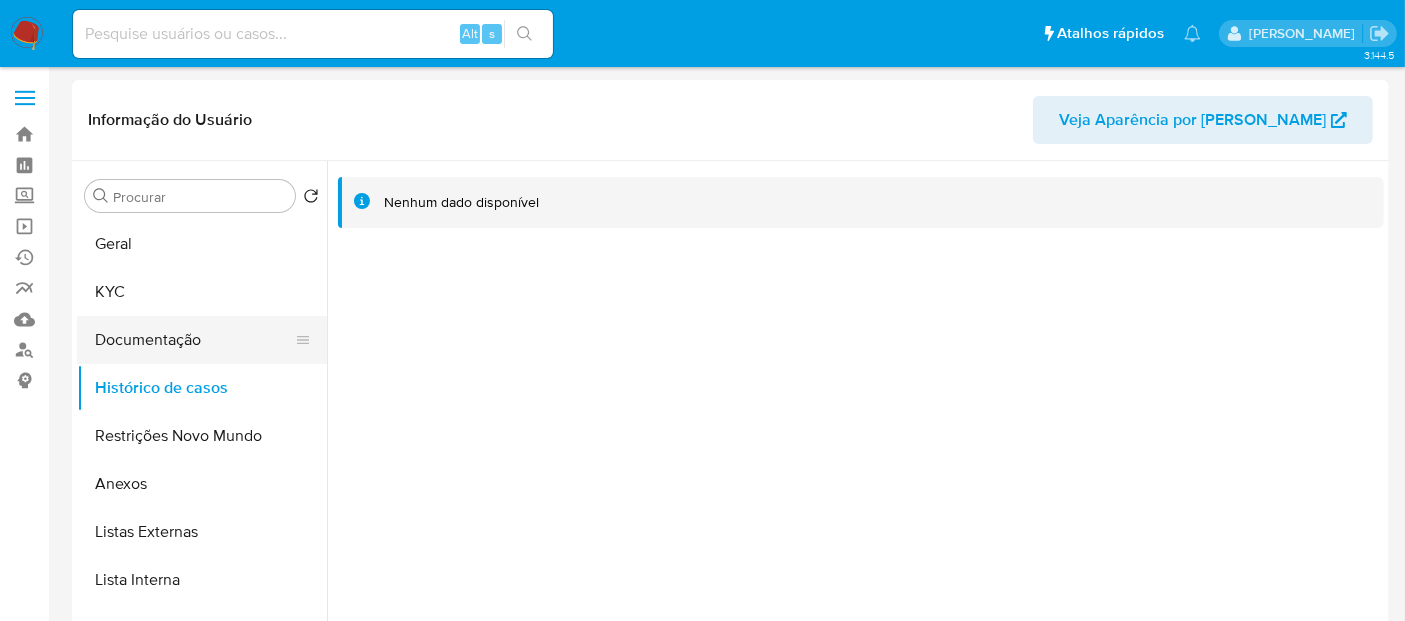 drag, startPoint x: 150, startPoint y: 336, endPoint x: 183, endPoint y: 338, distance: 33.06055 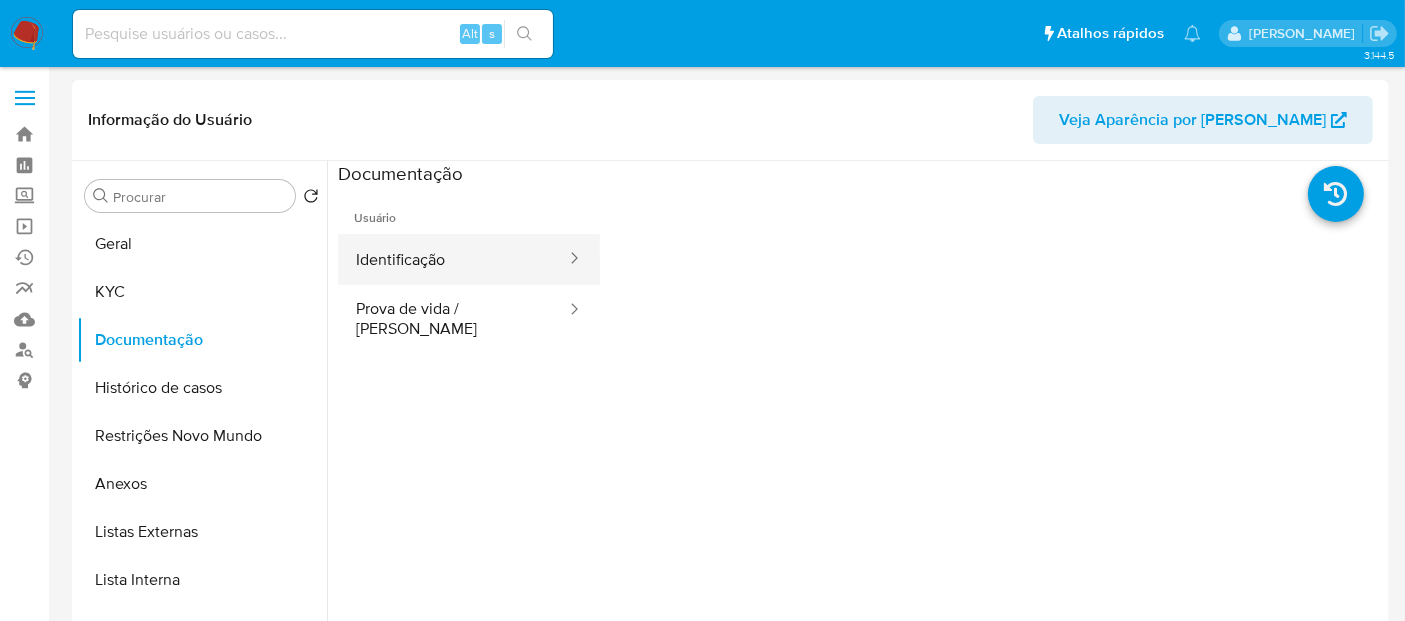 click on "Identificação" at bounding box center (453, 259) 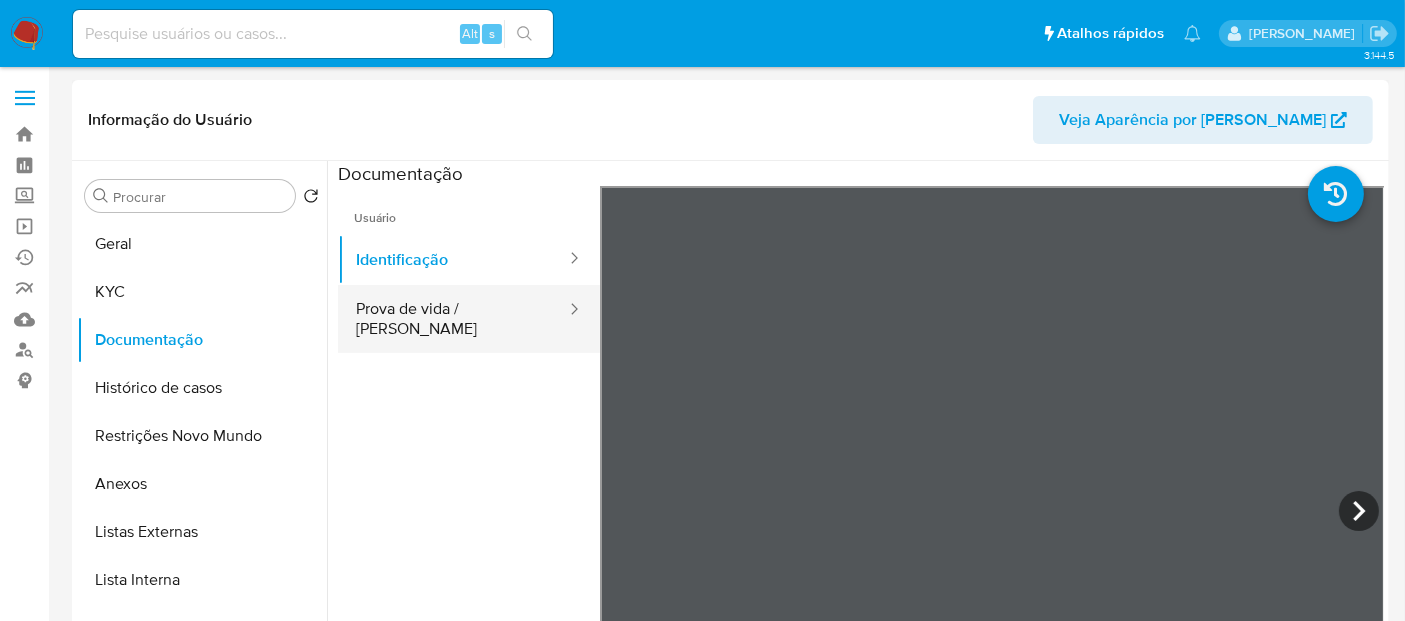 click on "Prova de vida / [PERSON_NAME]" at bounding box center (453, 319) 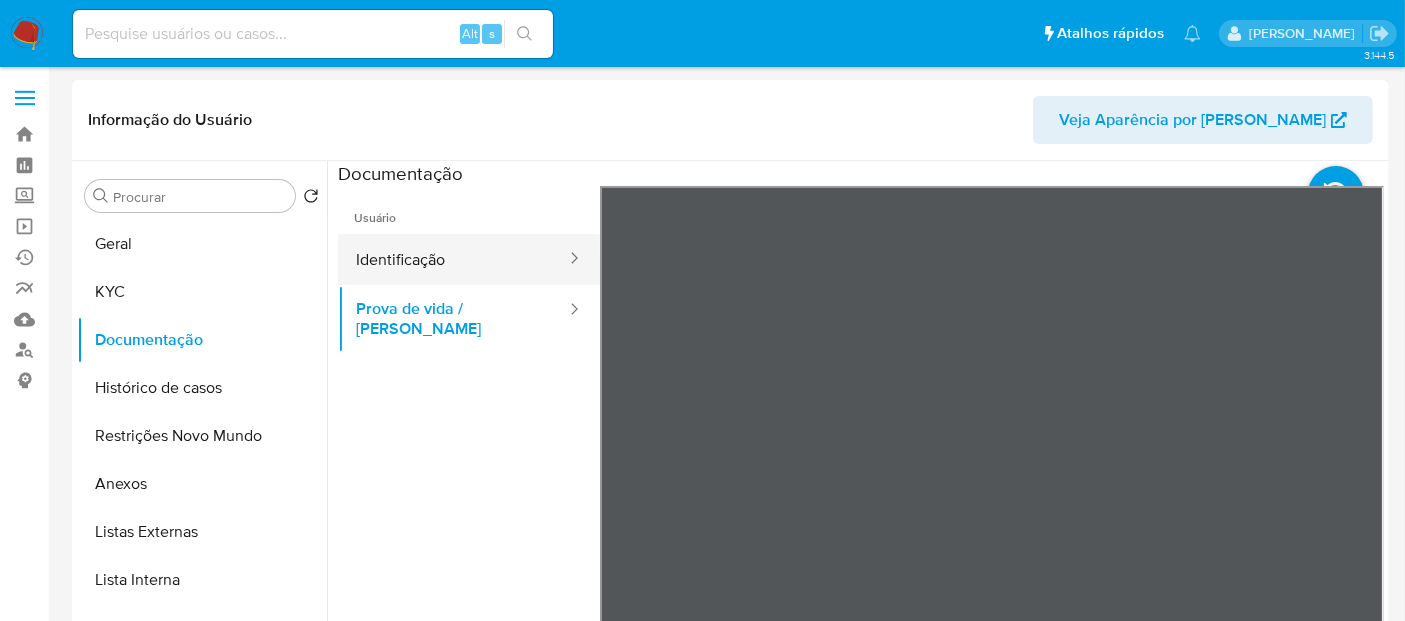 drag, startPoint x: 397, startPoint y: 261, endPoint x: 564, endPoint y: 270, distance: 167.24234 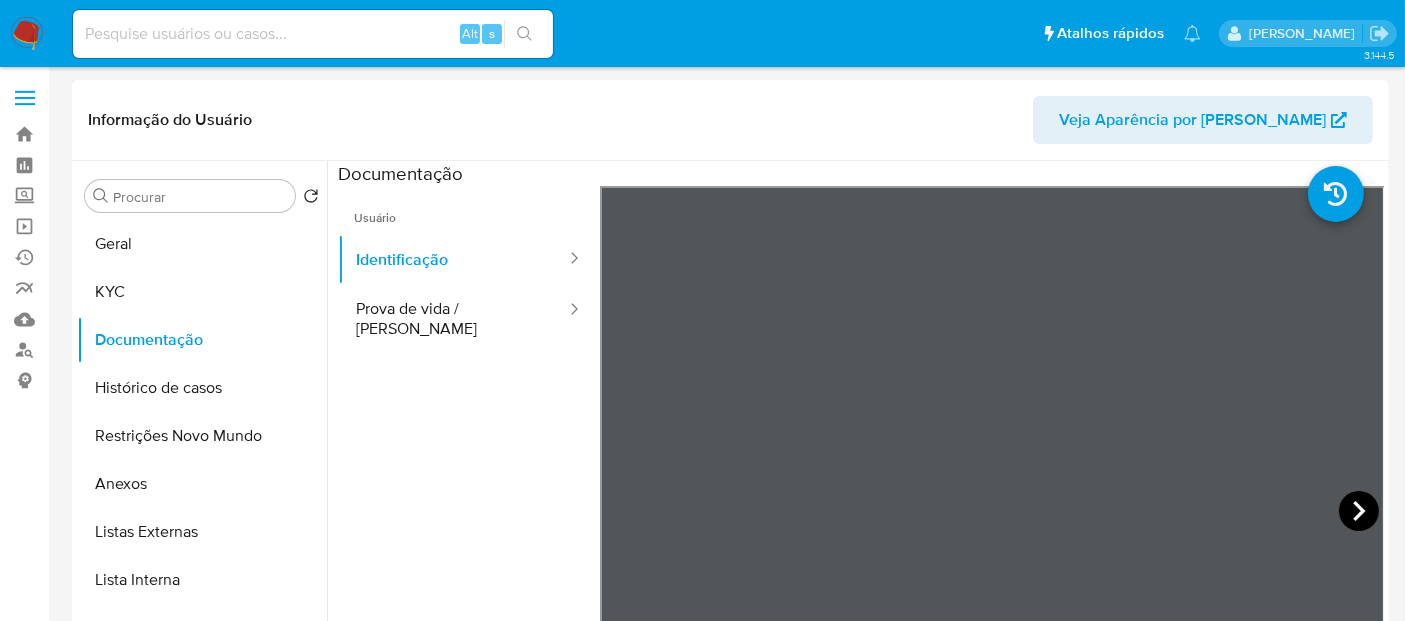 click 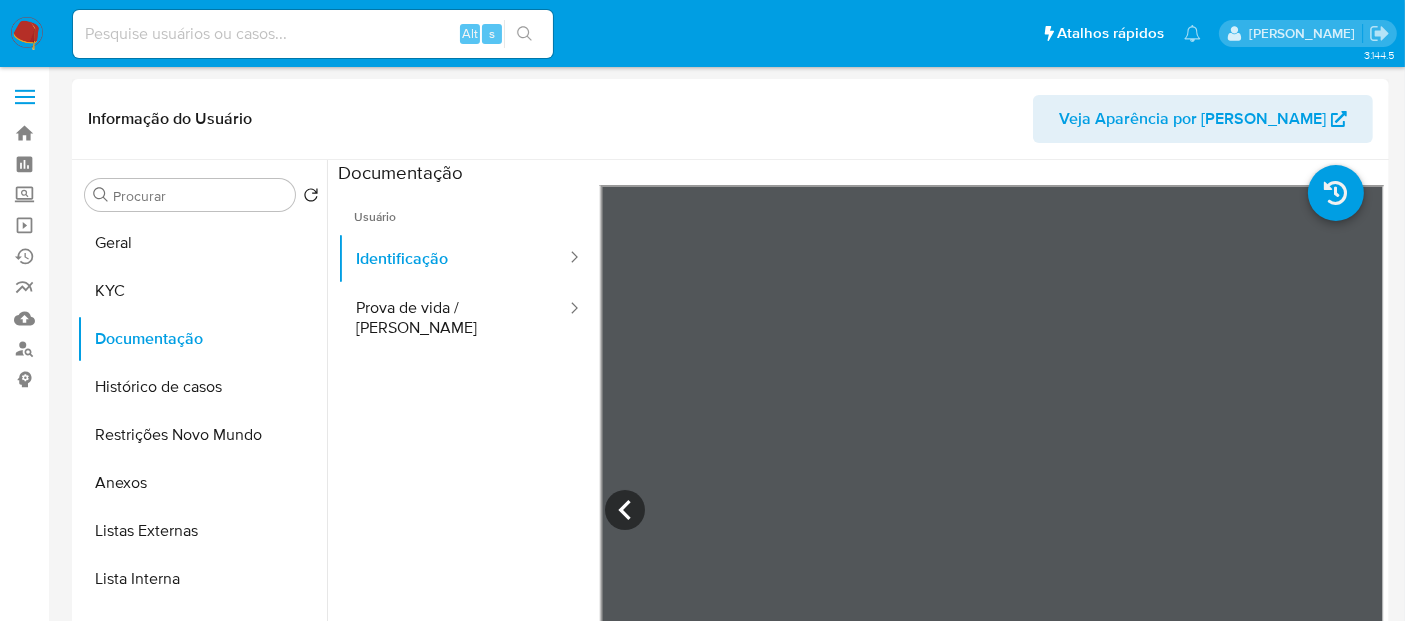 scroll, scrollTop: 0, scrollLeft: 0, axis: both 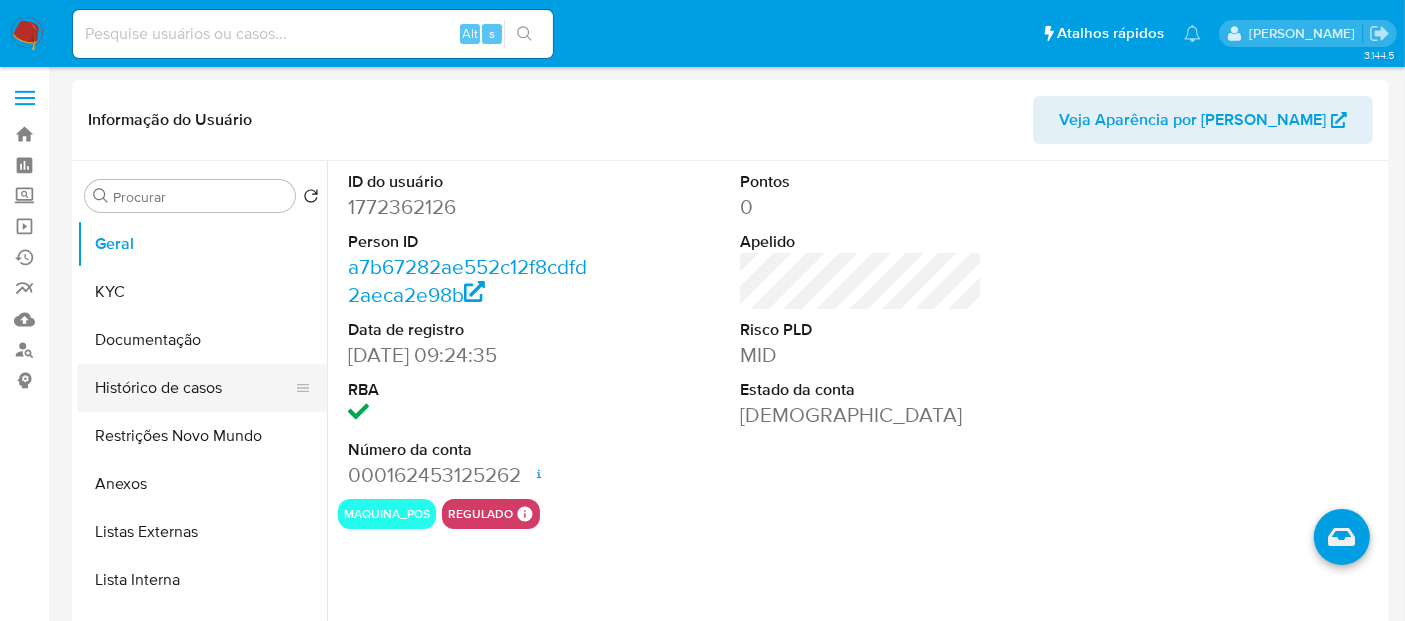 select on "10" 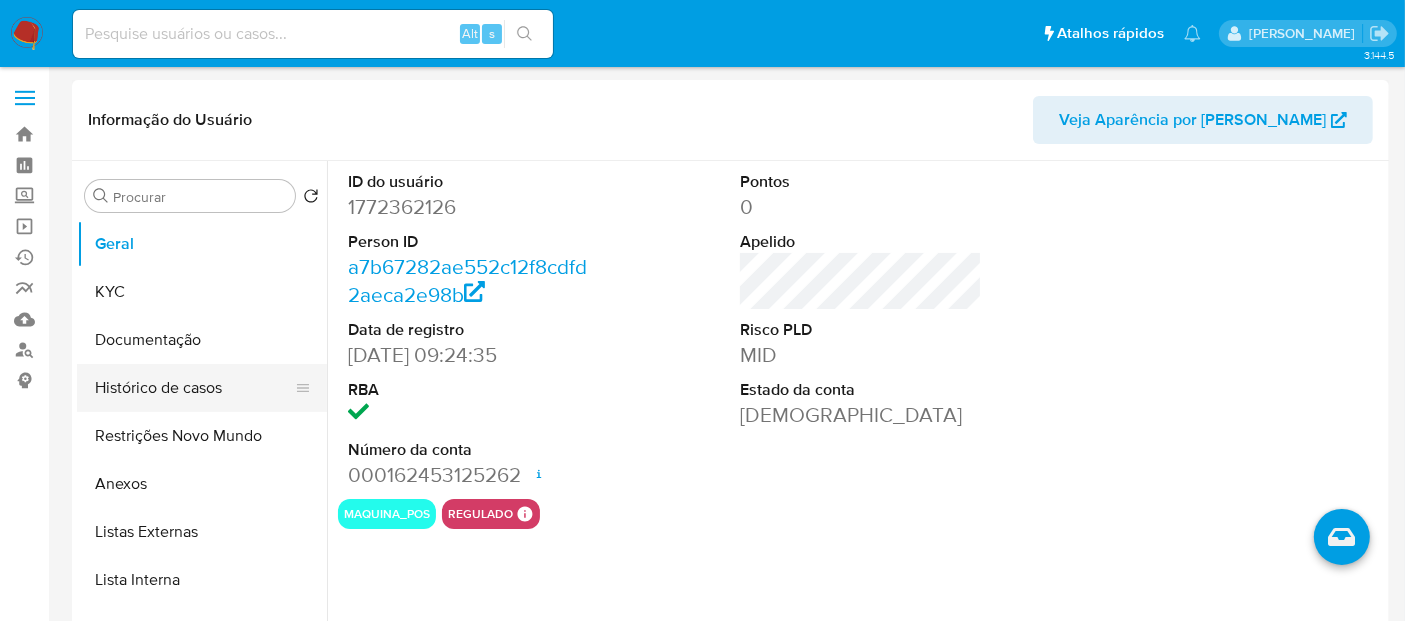 drag, startPoint x: 158, startPoint y: 394, endPoint x: 177, endPoint y: 392, distance: 19.104973 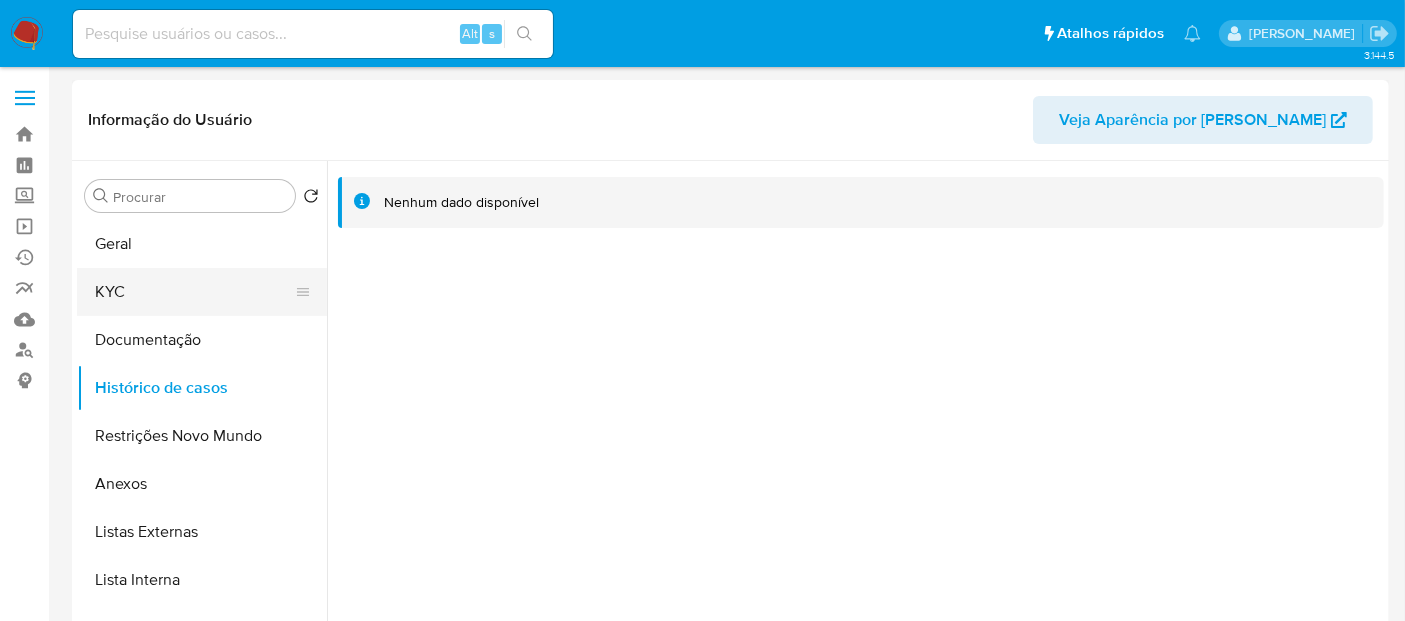 drag, startPoint x: 110, startPoint y: 283, endPoint x: 271, endPoint y: 283, distance: 161 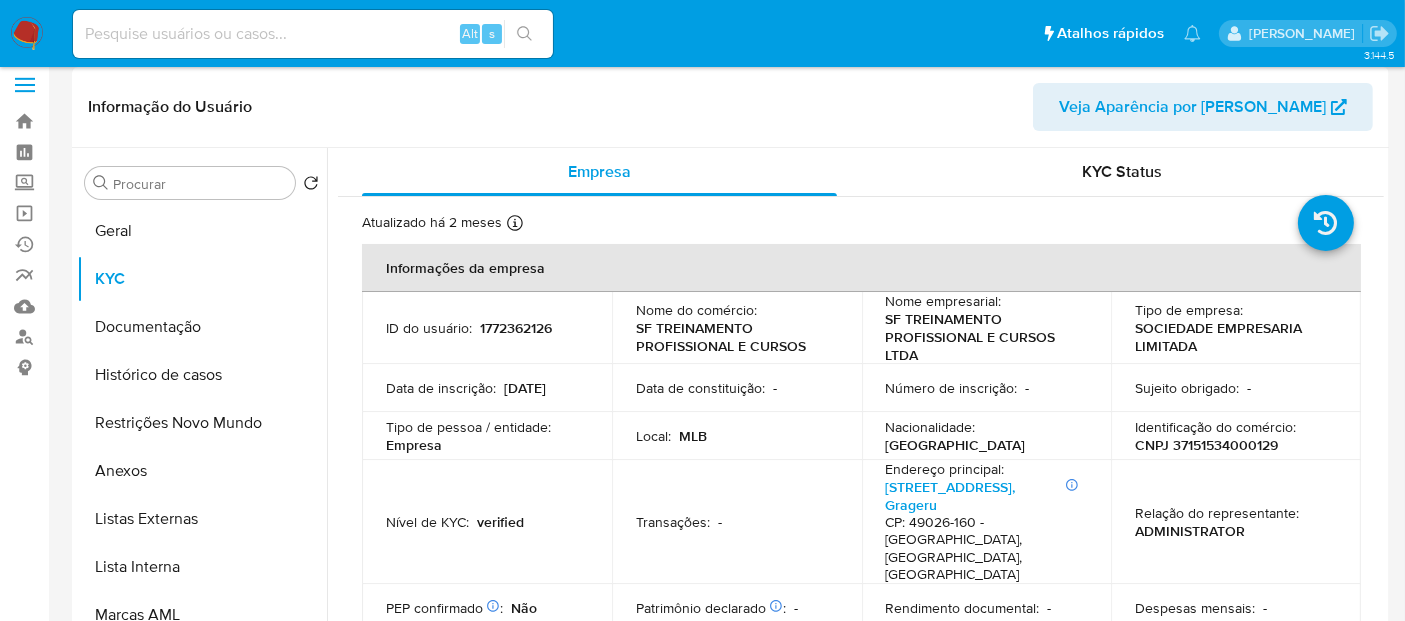 scroll, scrollTop: 9, scrollLeft: 0, axis: vertical 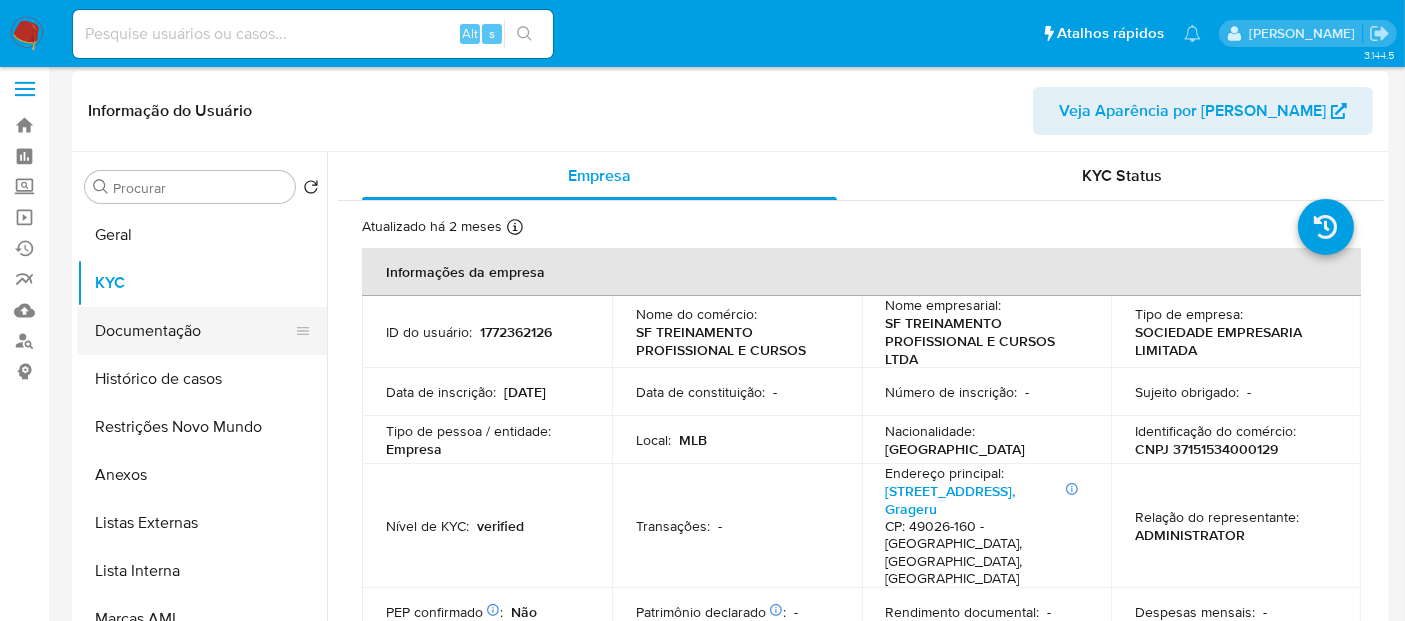 drag, startPoint x: 193, startPoint y: 323, endPoint x: 277, endPoint y: 324, distance: 84.00595 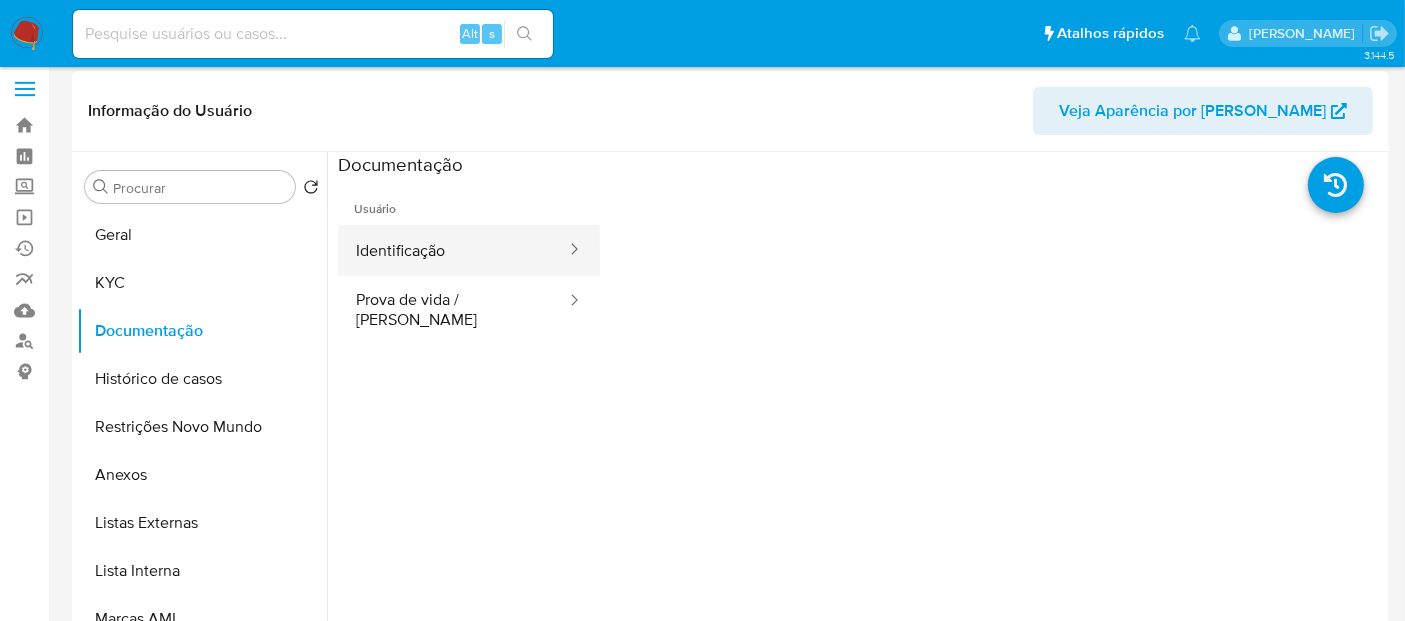 click on "Identificação" at bounding box center (453, 250) 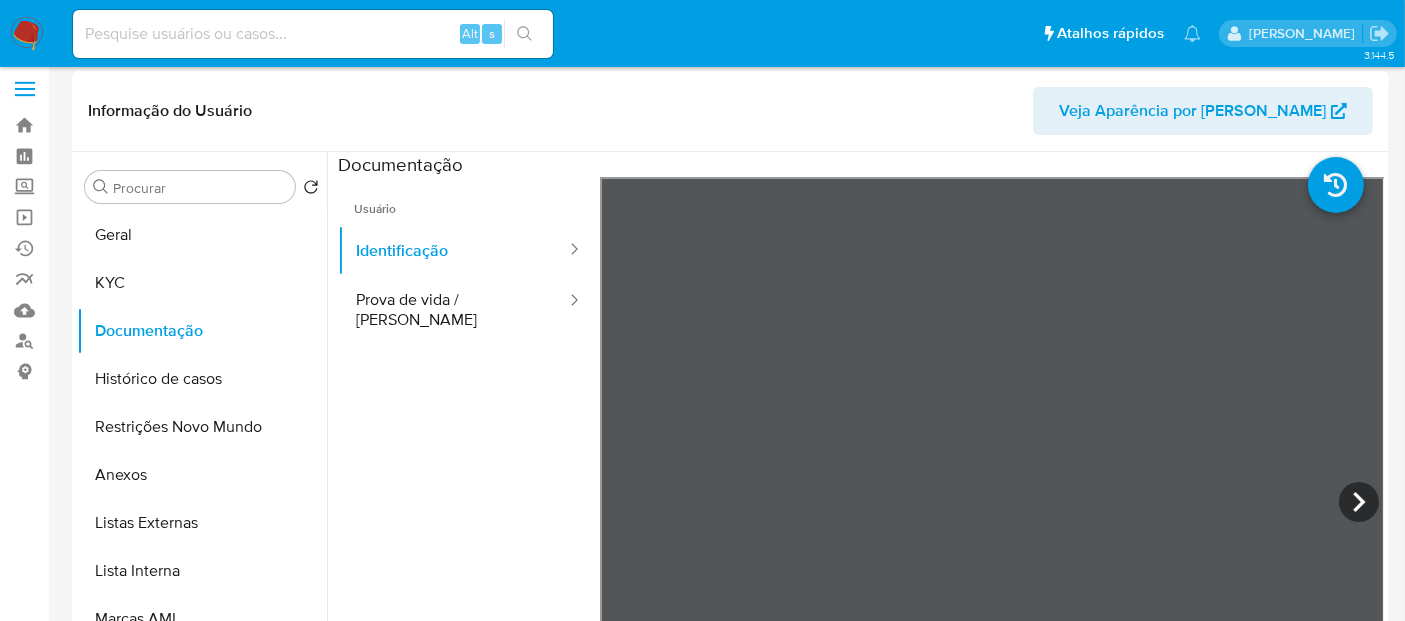 drag, startPoint x: 443, startPoint y: 301, endPoint x: 592, endPoint y: 304, distance: 149.0302 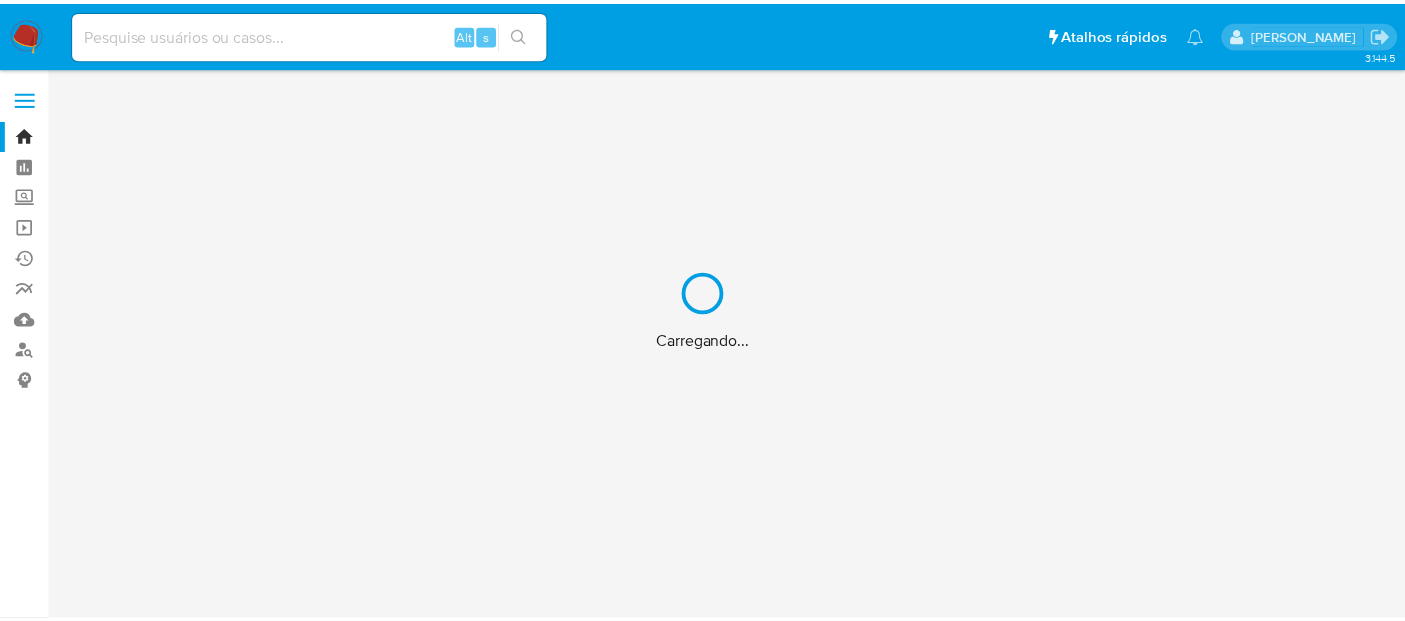 scroll, scrollTop: 0, scrollLeft: 0, axis: both 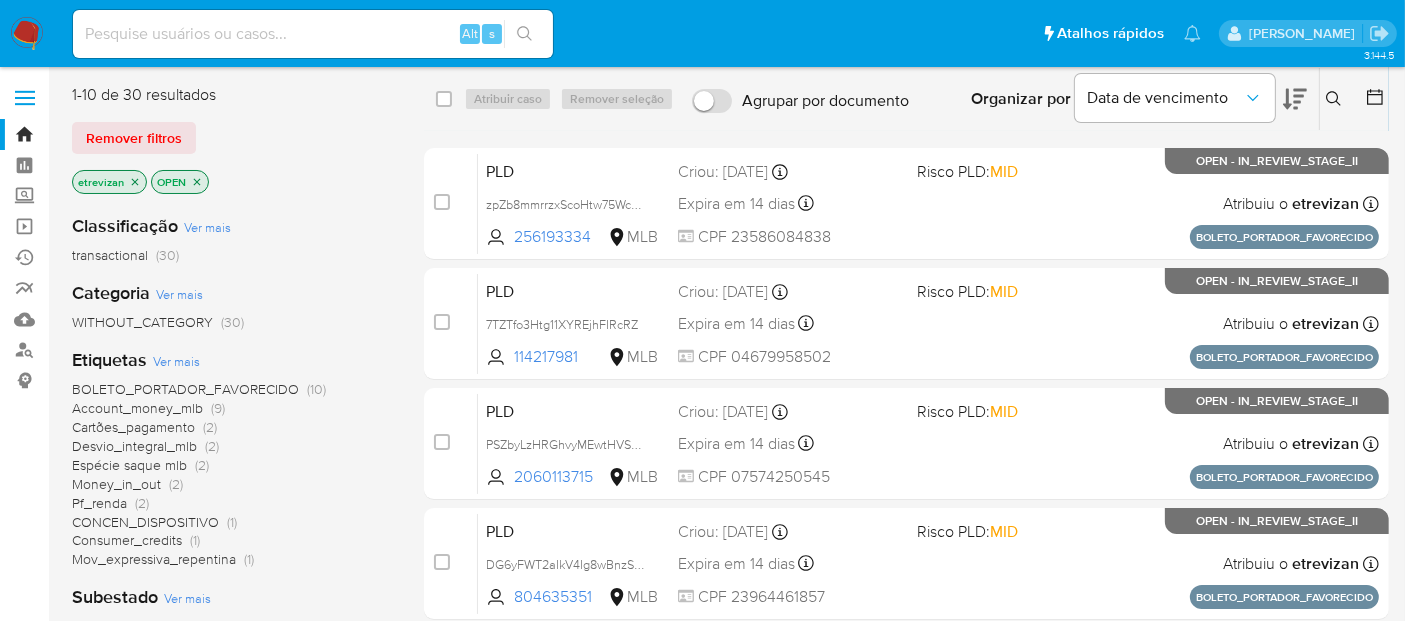 click at bounding box center (313, 34) 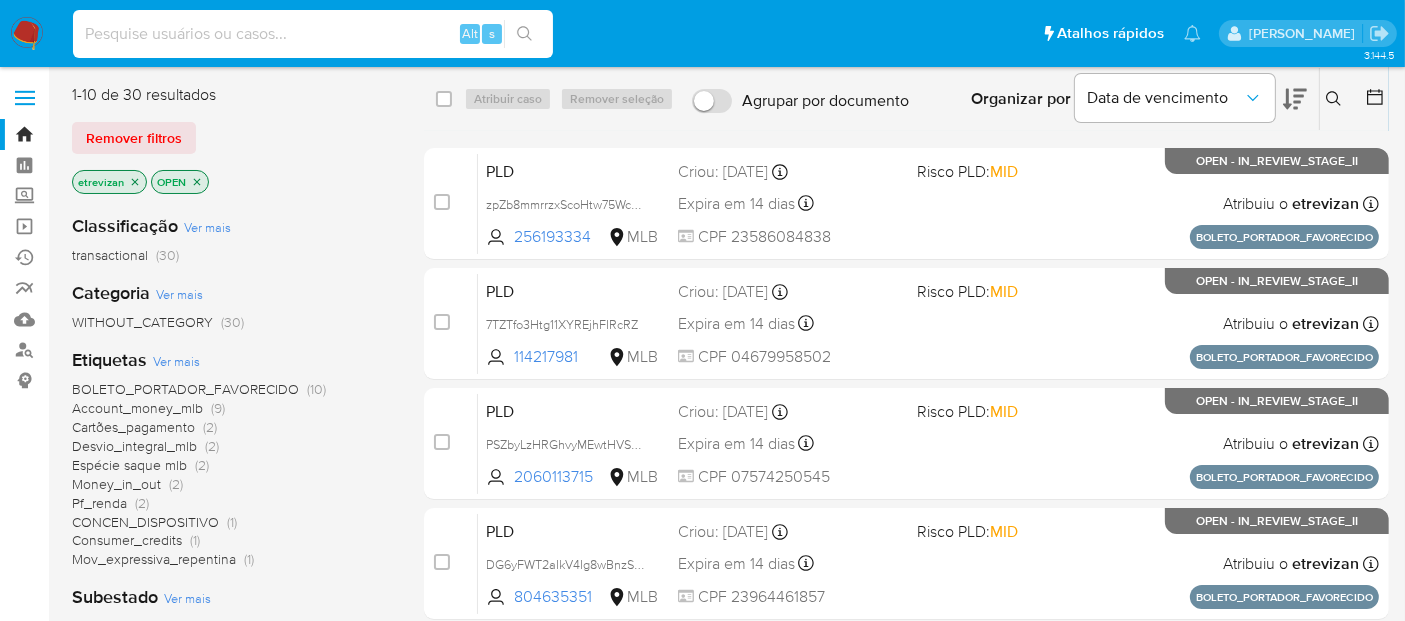 paste on "YgiYAYzc75dZgWZoaCg0jvt9" 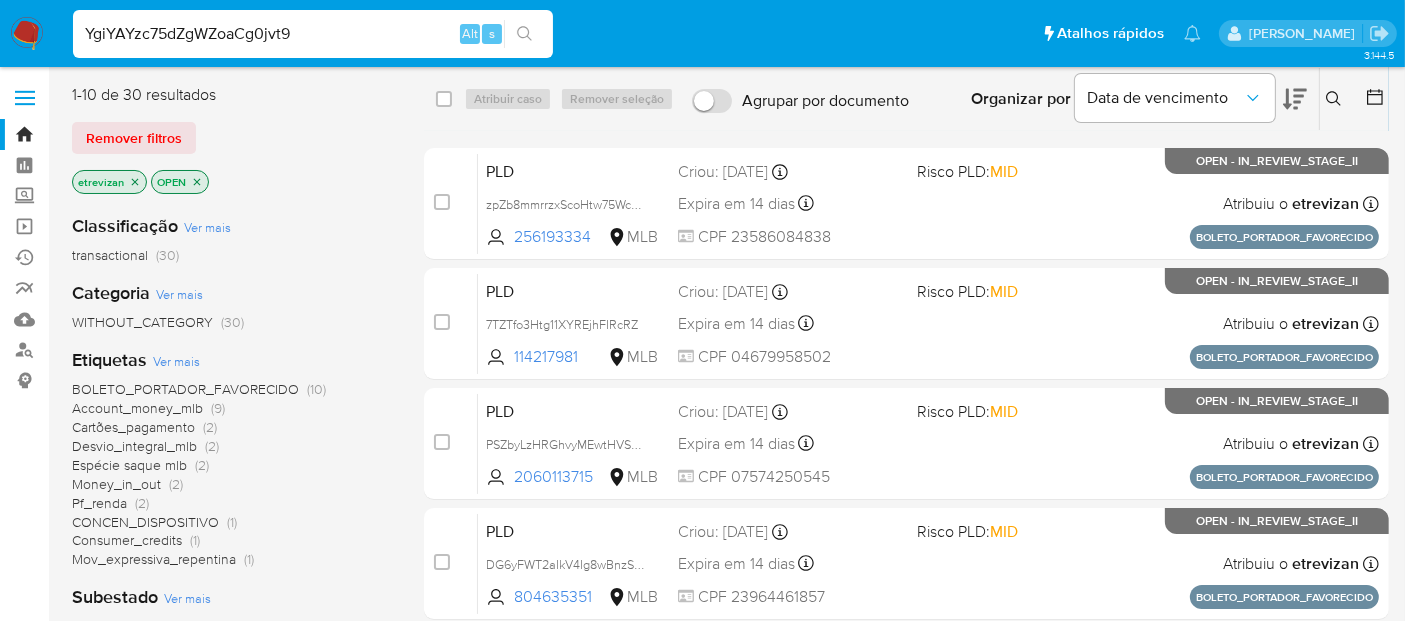 type on "YgiYAYzc75dZgWZoaCg0jvt9" 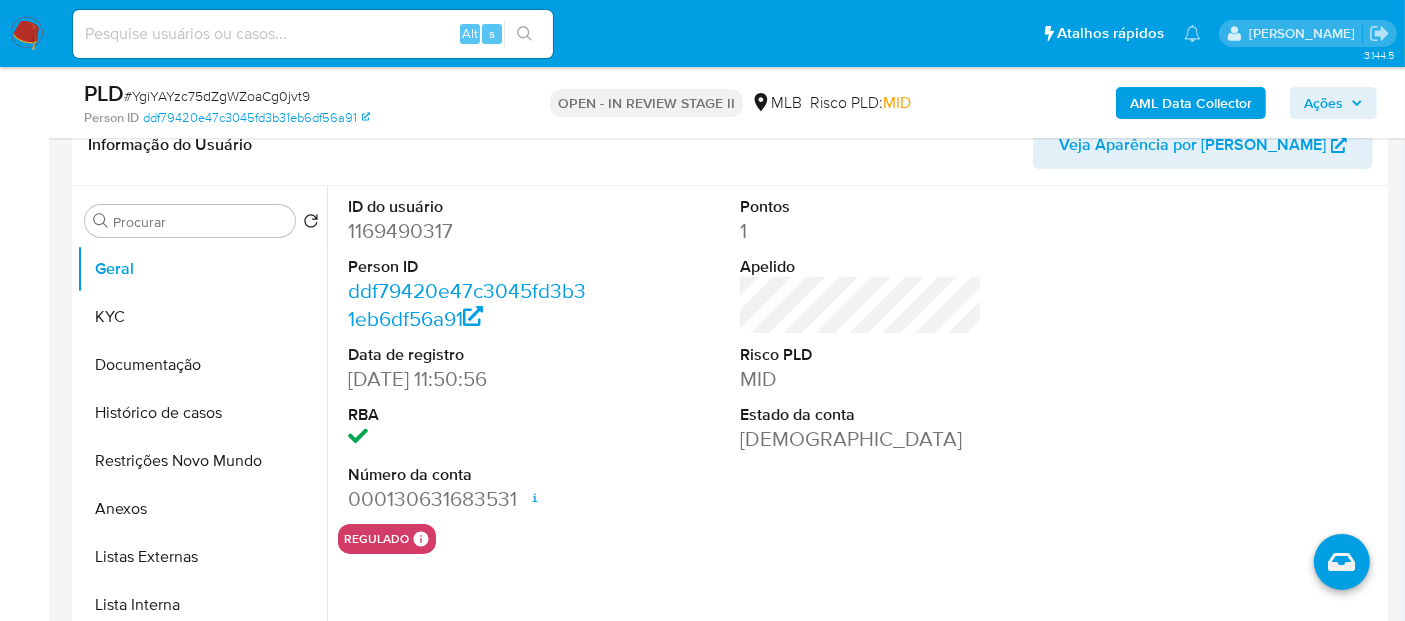 select on "10" 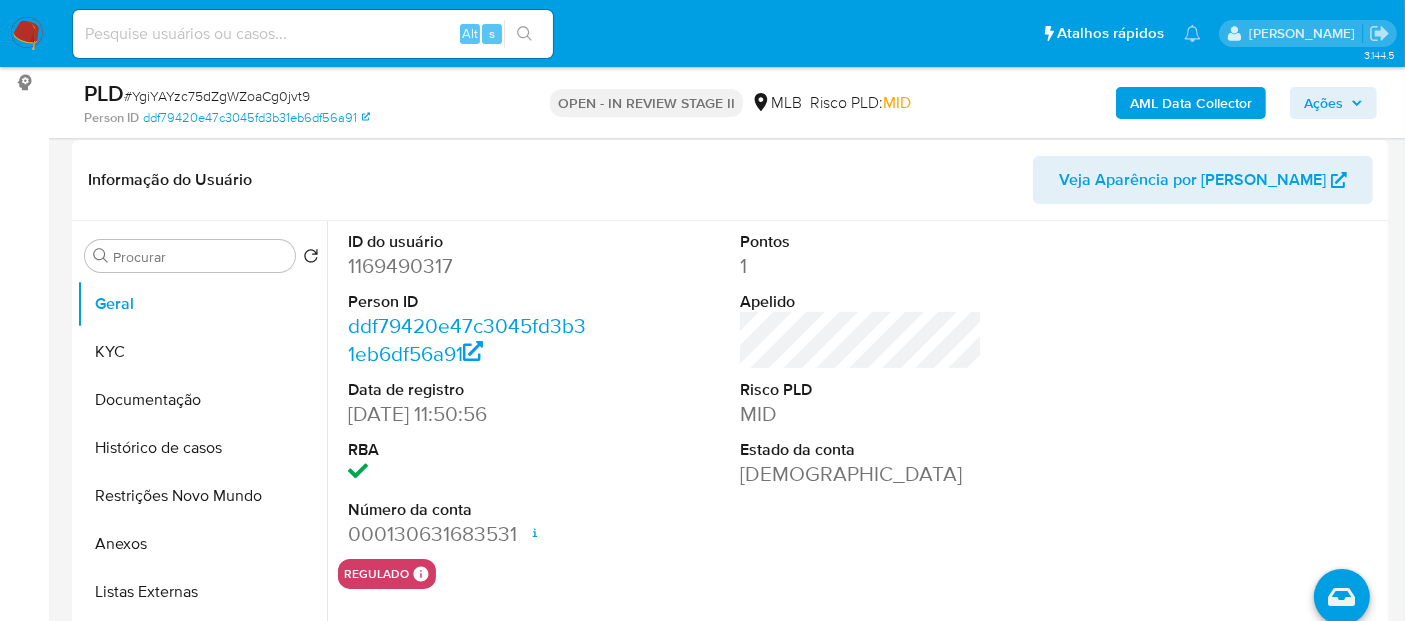 scroll, scrollTop: 333, scrollLeft: 0, axis: vertical 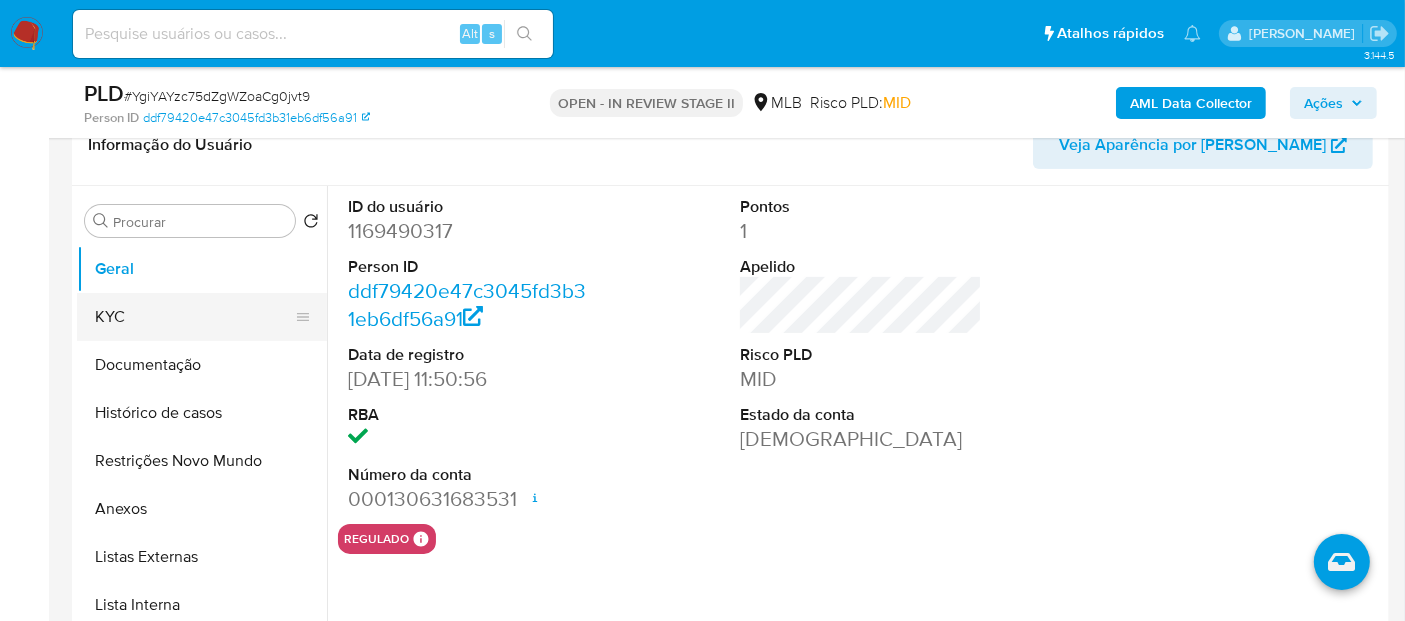 drag, startPoint x: 113, startPoint y: 314, endPoint x: 151, endPoint y: 314, distance: 38 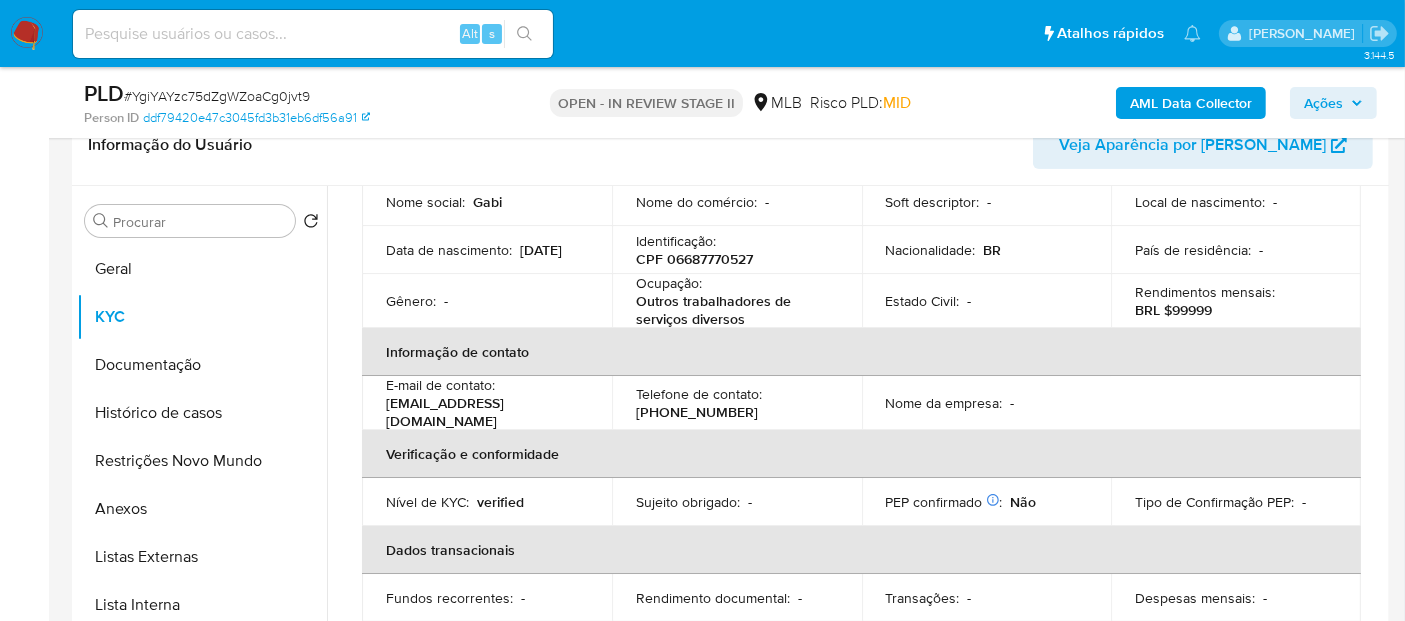 scroll, scrollTop: 222, scrollLeft: 0, axis: vertical 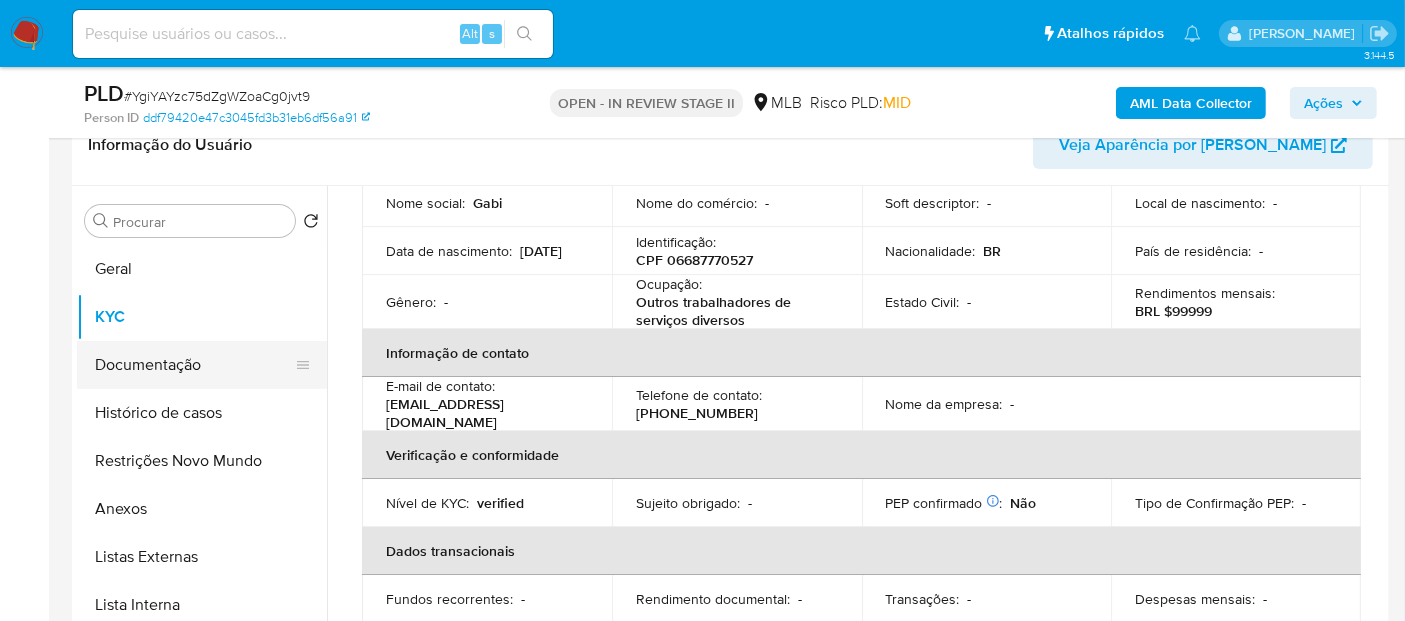 drag, startPoint x: 142, startPoint y: 370, endPoint x: 262, endPoint y: 373, distance: 120.03749 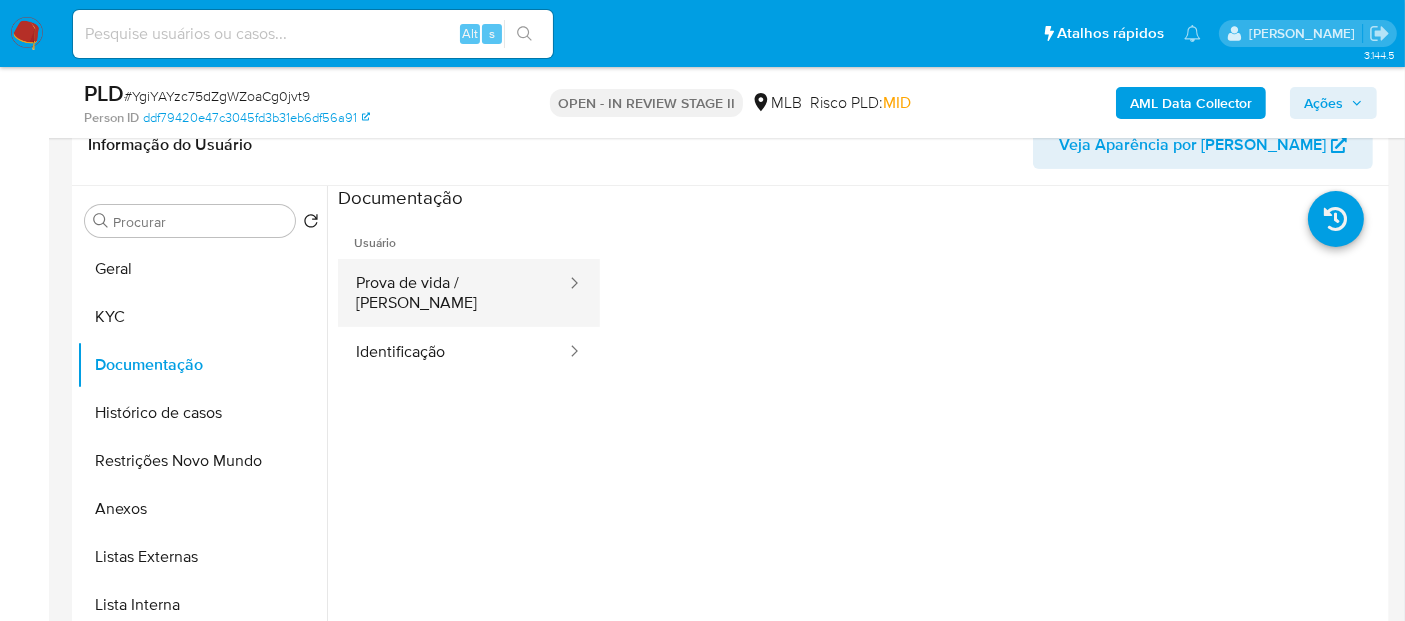 click on "Prova de vida / [PERSON_NAME]" at bounding box center (453, 293) 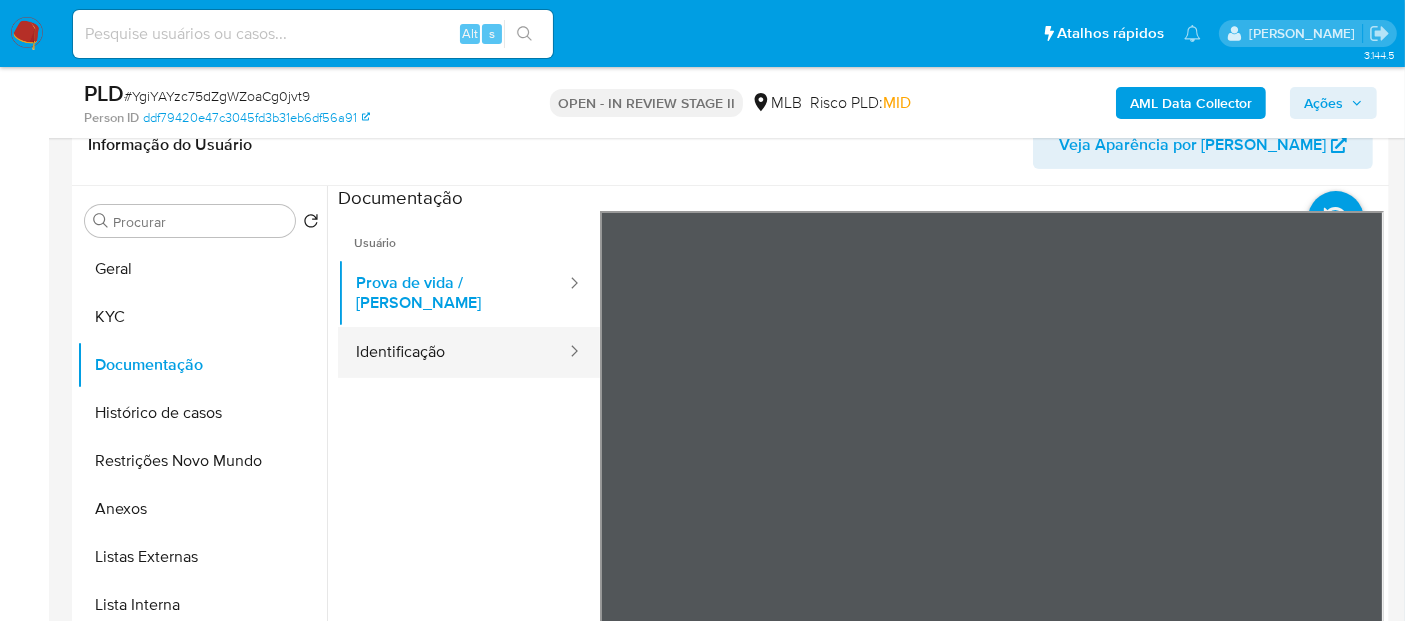 click on "Identificação" at bounding box center [453, 352] 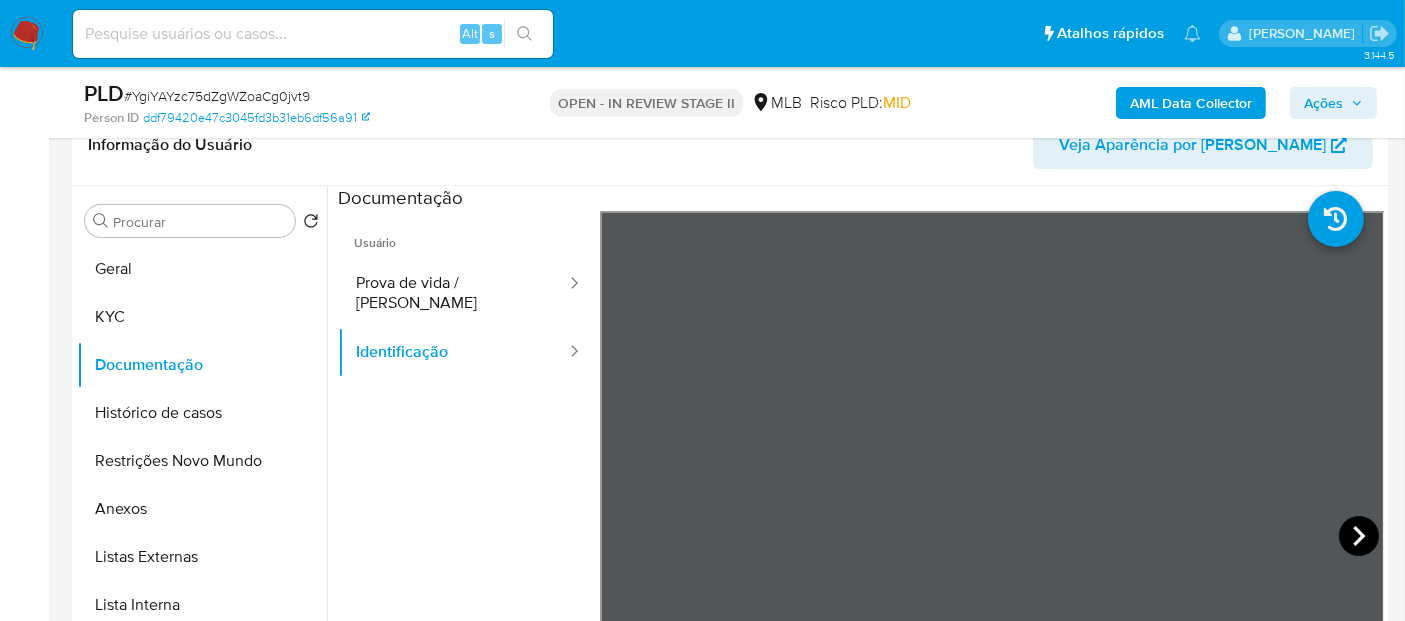 drag, startPoint x: 1346, startPoint y: 535, endPoint x: 1334, endPoint y: 528, distance: 13.892444 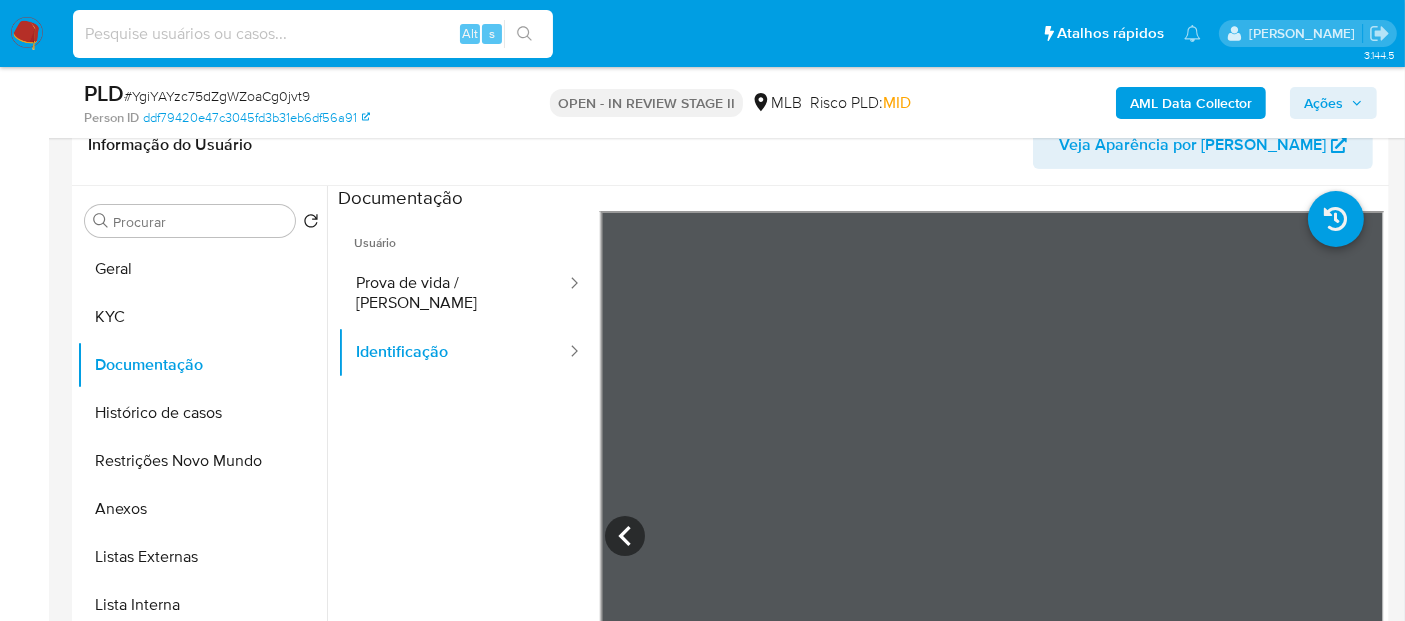 click at bounding box center [313, 34] 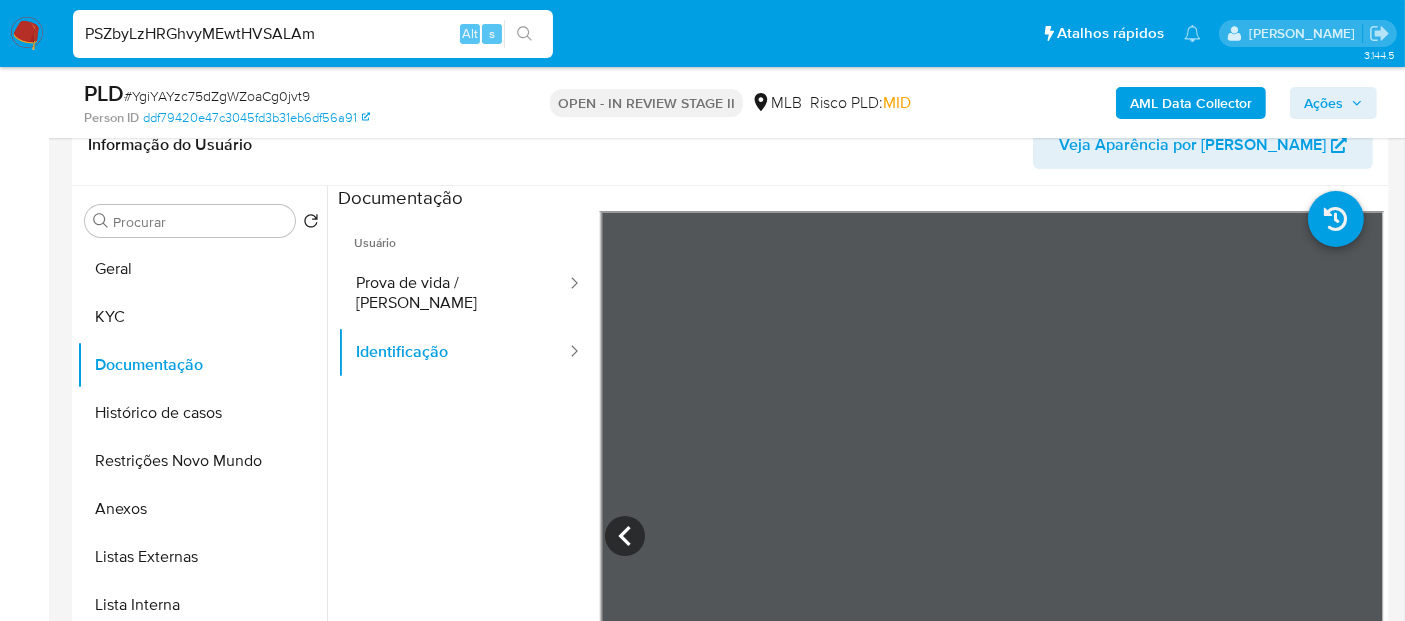 type on "PSZbyLzHRGhvyMEwtHVSALAm" 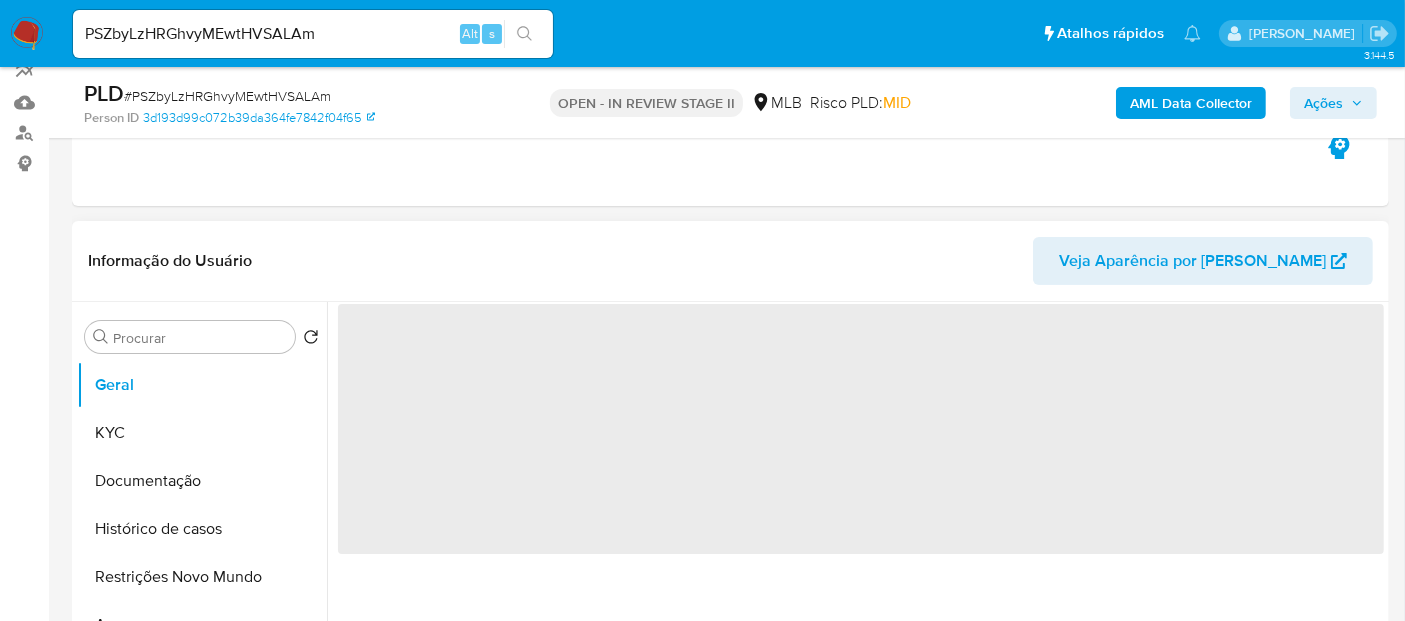 scroll, scrollTop: 222, scrollLeft: 0, axis: vertical 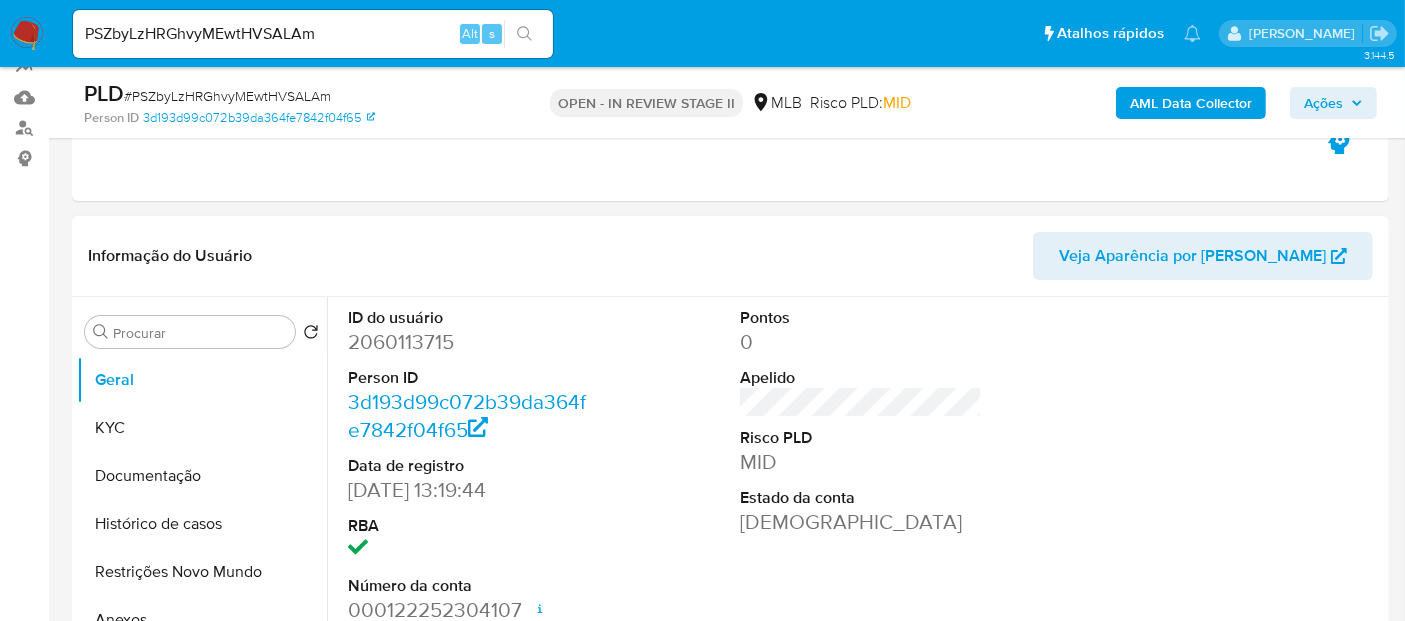 select on "10" 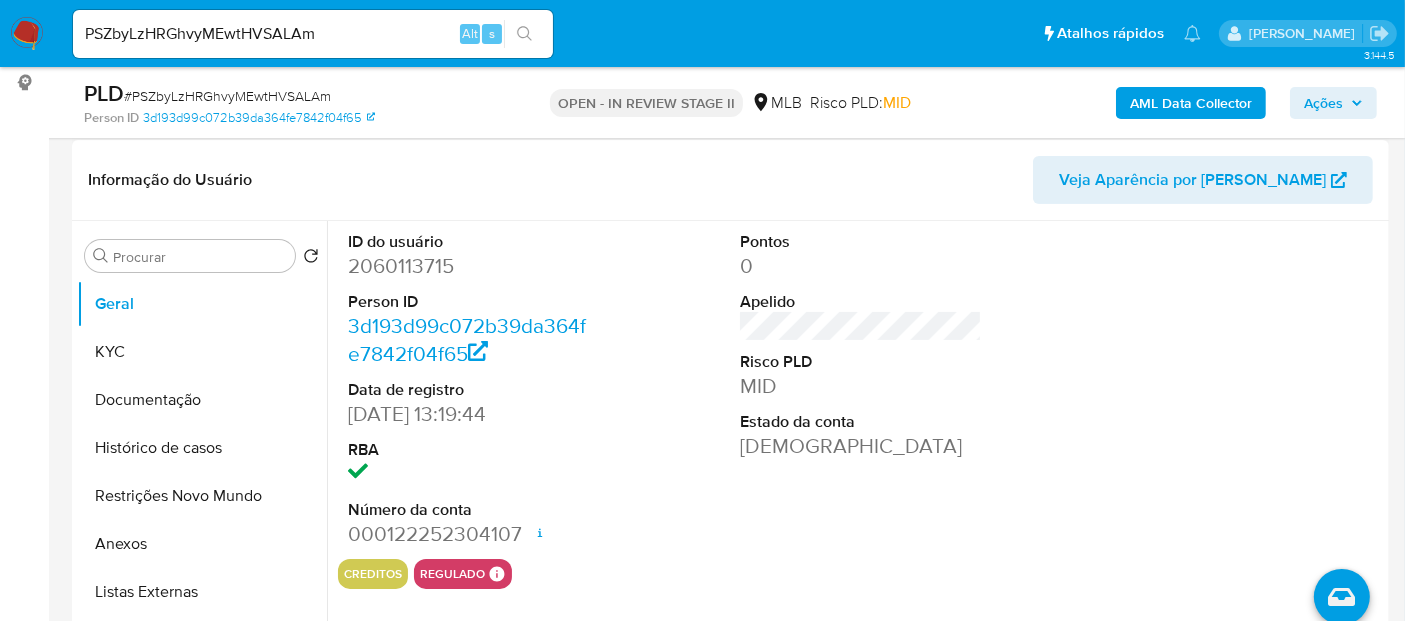 scroll, scrollTop: 333, scrollLeft: 0, axis: vertical 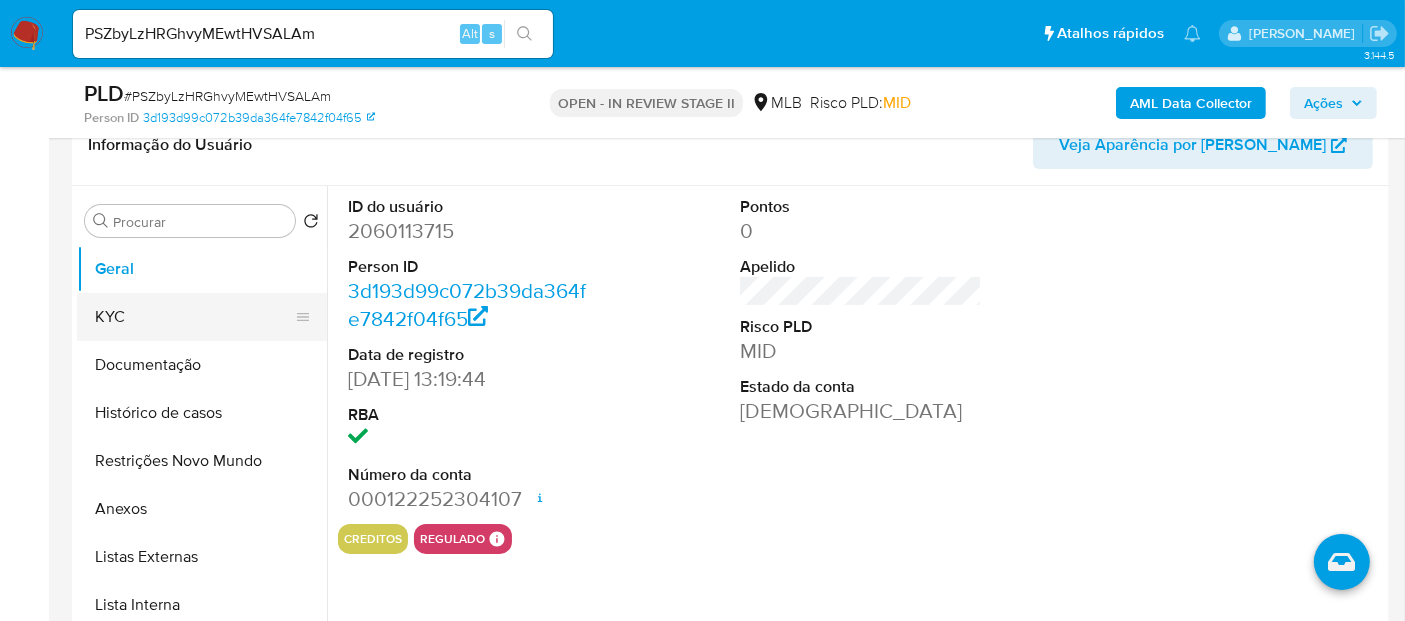 click on "KYC" at bounding box center [194, 317] 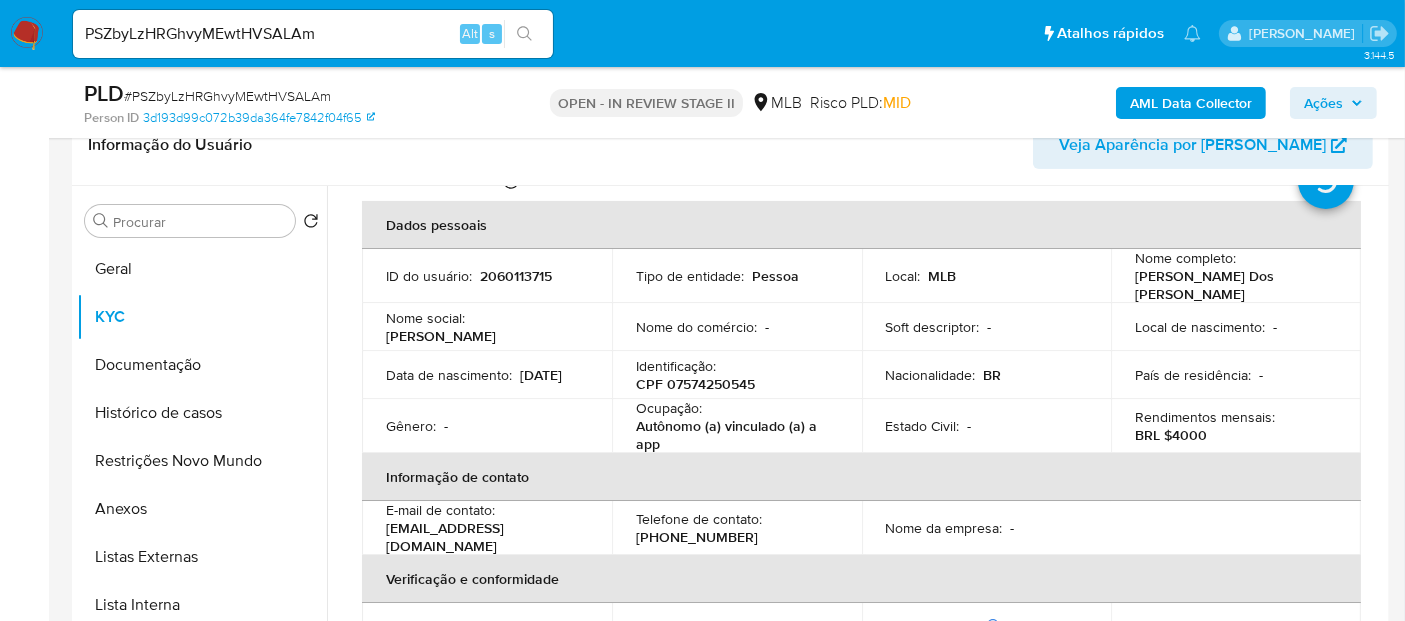 scroll, scrollTop: 111, scrollLeft: 0, axis: vertical 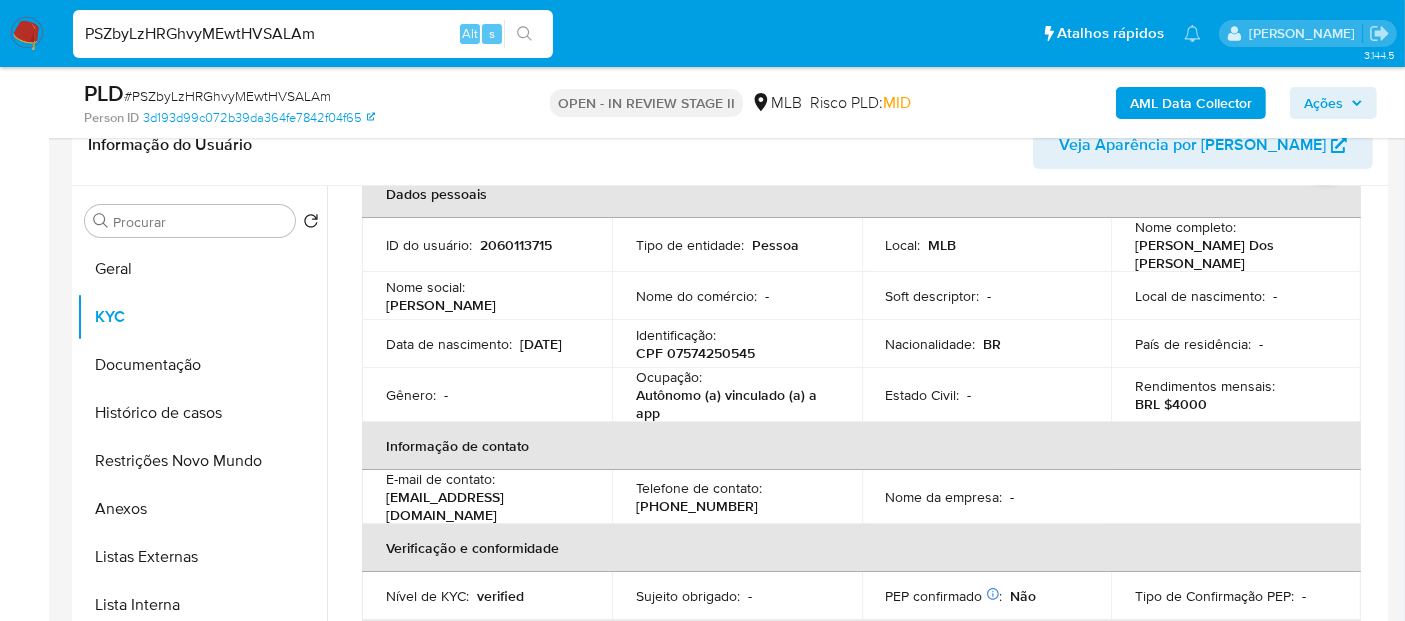 click on "Pausado Ver notificaciones PSZbyLzHRGhvyMEwtHVSALAm Alt s Atalhos rápidos   Presiona las siguientes teclas para acceder a algunas de las funciones Pesquisar caso ou usuário Alt s Voltar para casa Alt h Adicione um comentário Alt c Ir para a resolução de um caso Alt r Adicionar um anexo Alt a Solicitar desafio KYC Alt 3 Adicionar restrição Alt 4 Remover restrição Alt 5 [PERSON_NAME]" at bounding box center (702, 33) 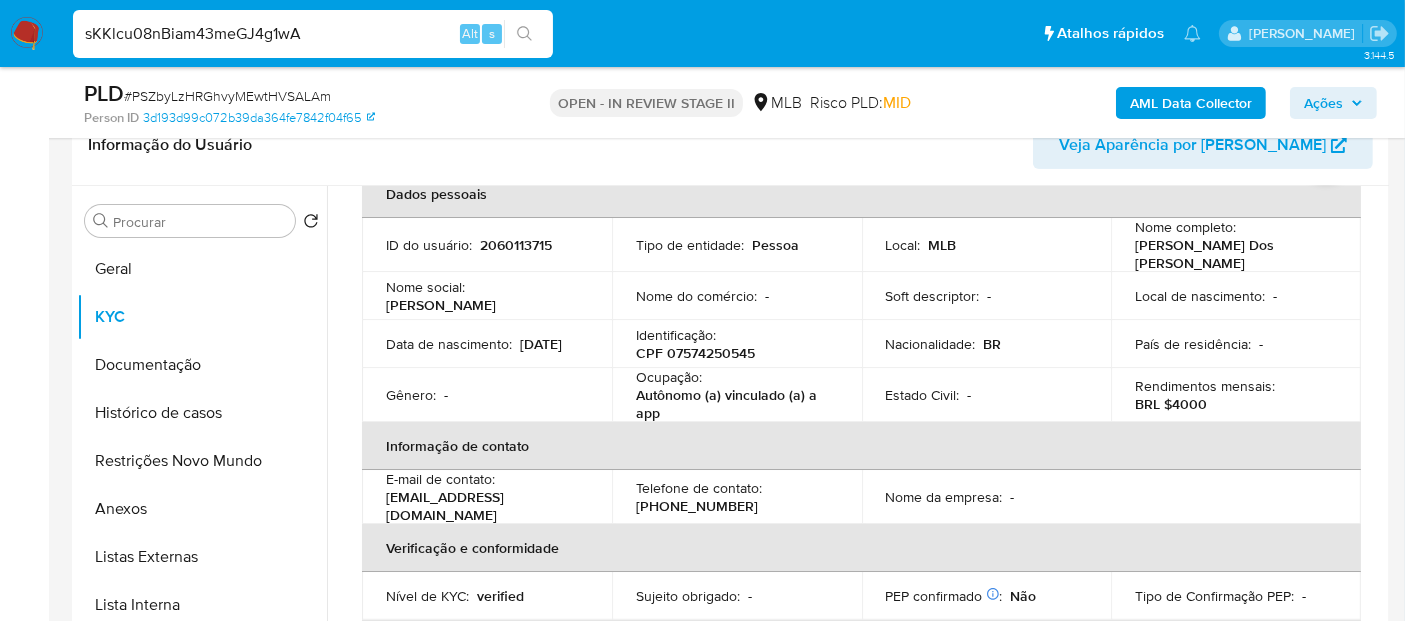 type on "sKKlcu08nBiam43meGJ4g1wA" 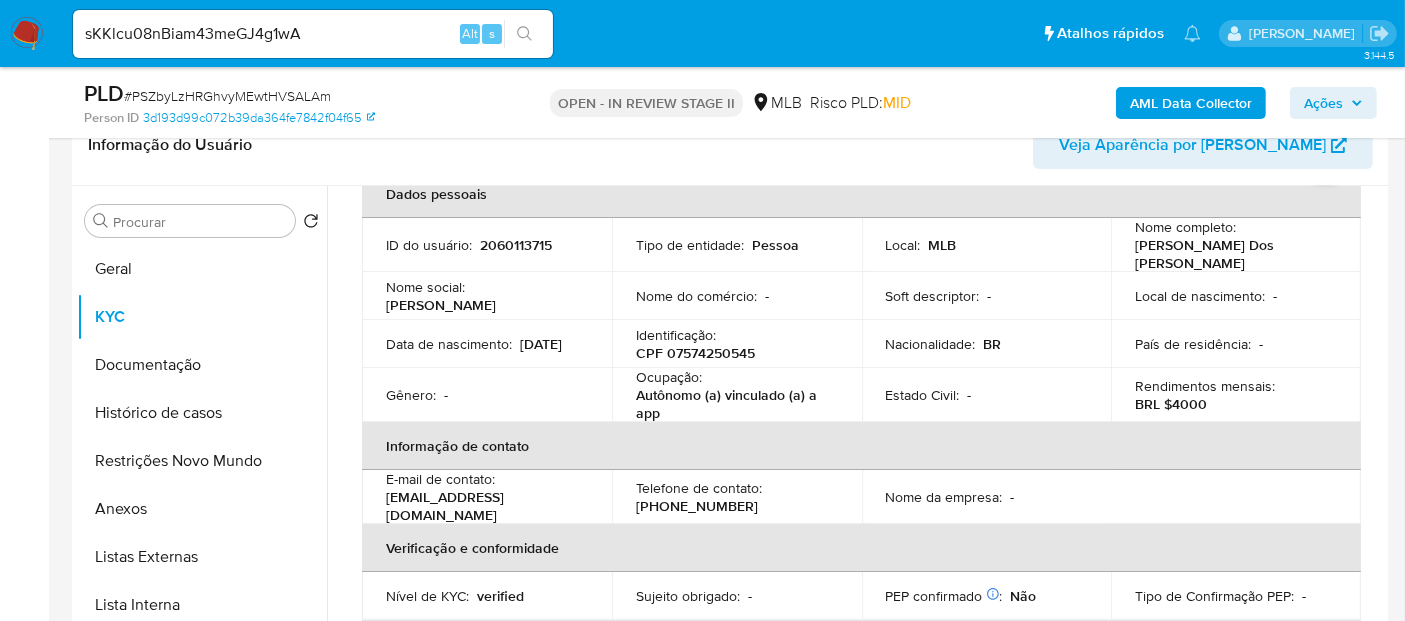 click at bounding box center (524, 34) 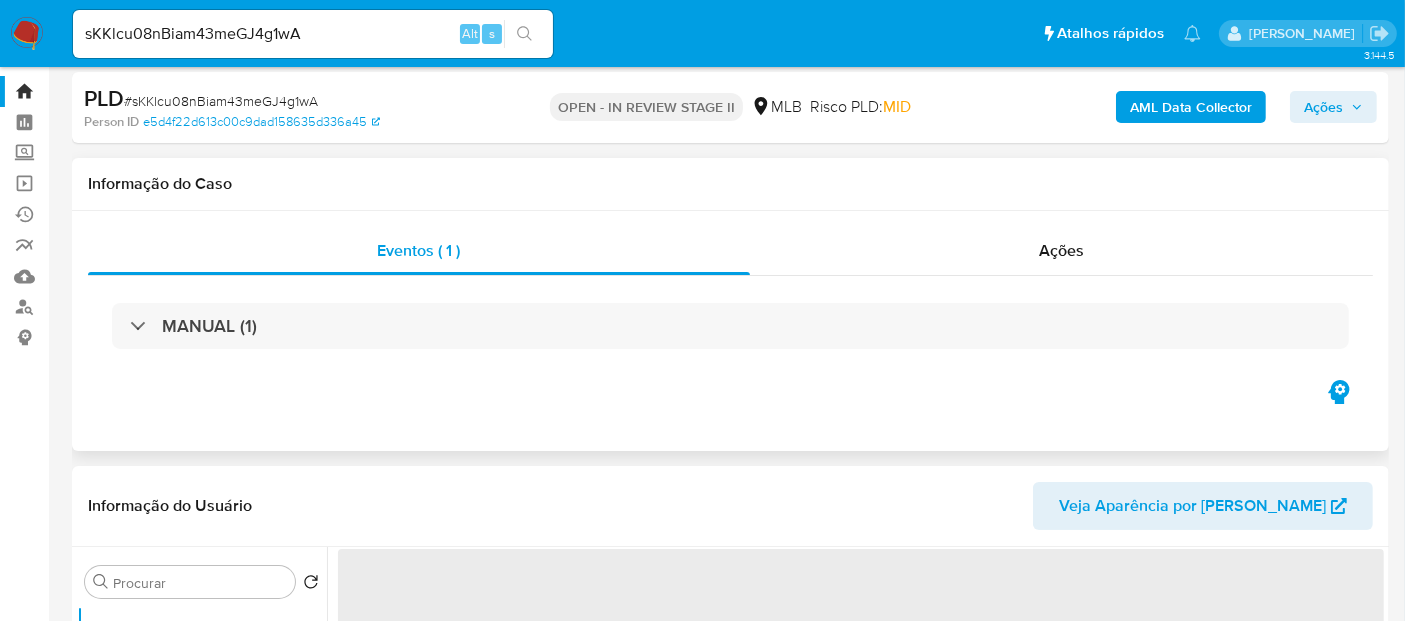 scroll, scrollTop: 111, scrollLeft: 0, axis: vertical 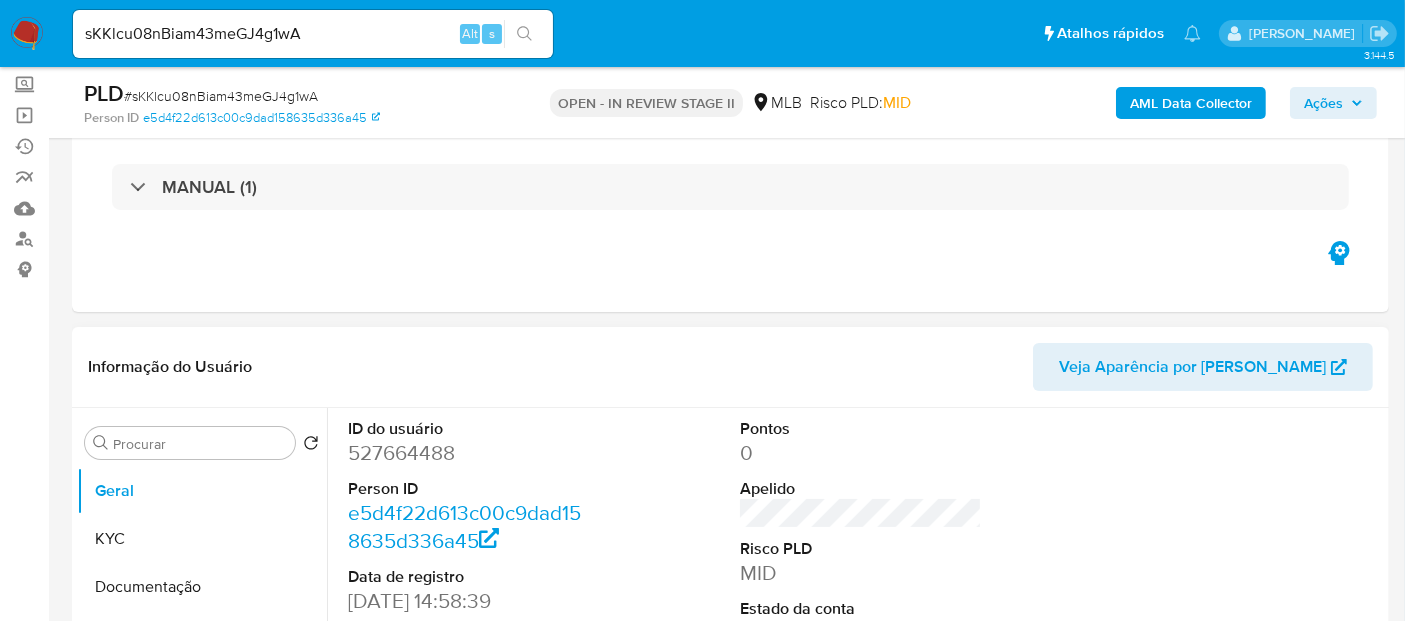 select on "10" 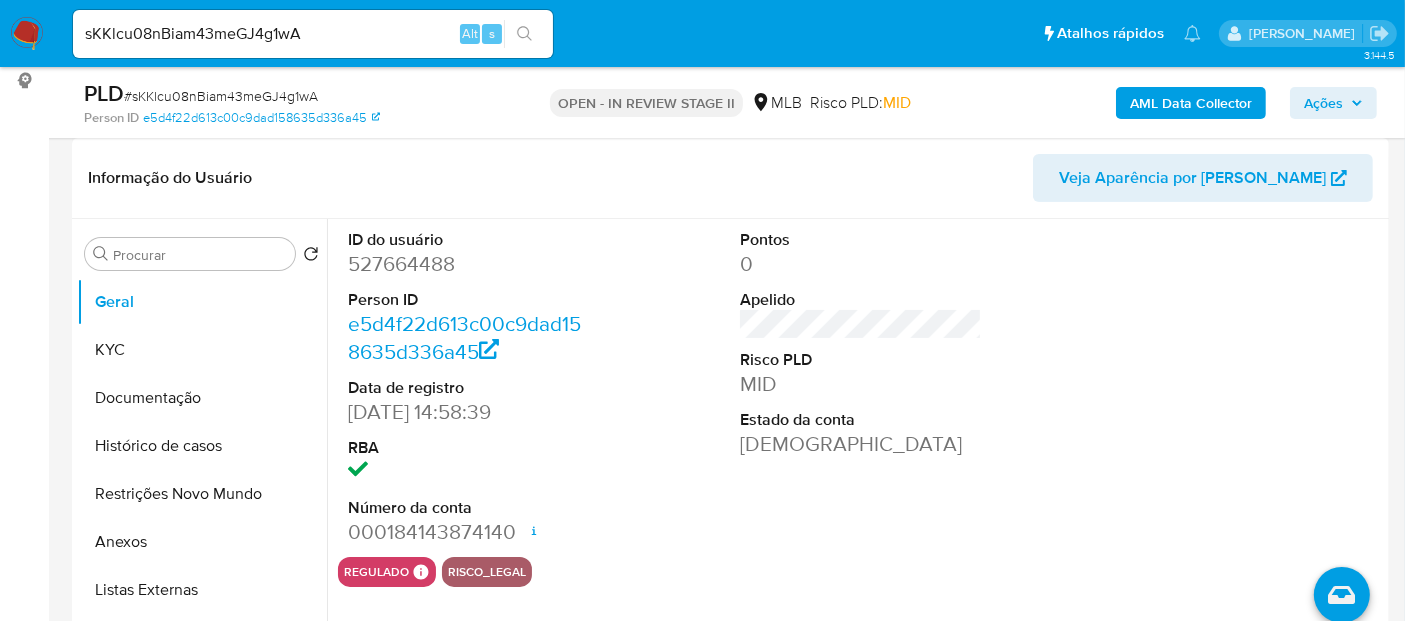 scroll, scrollTop: 333, scrollLeft: 0, axis: vertical 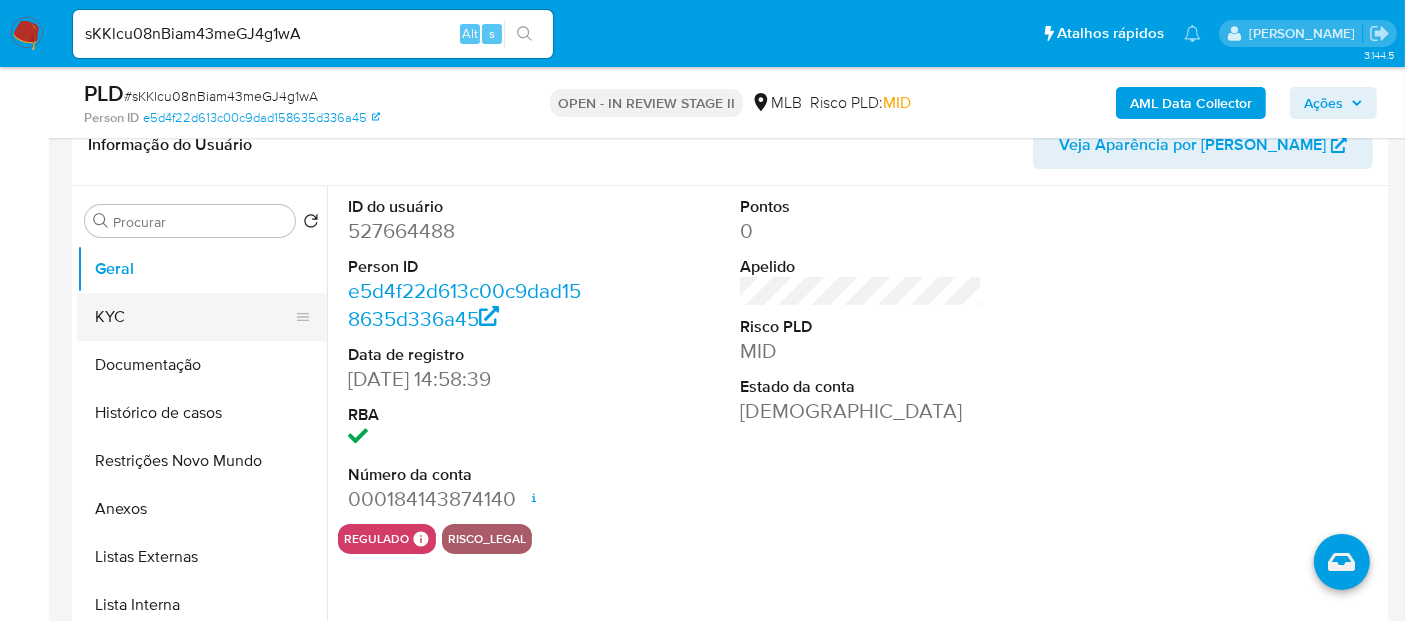click on "KYC" at bounding box center (194, 317) 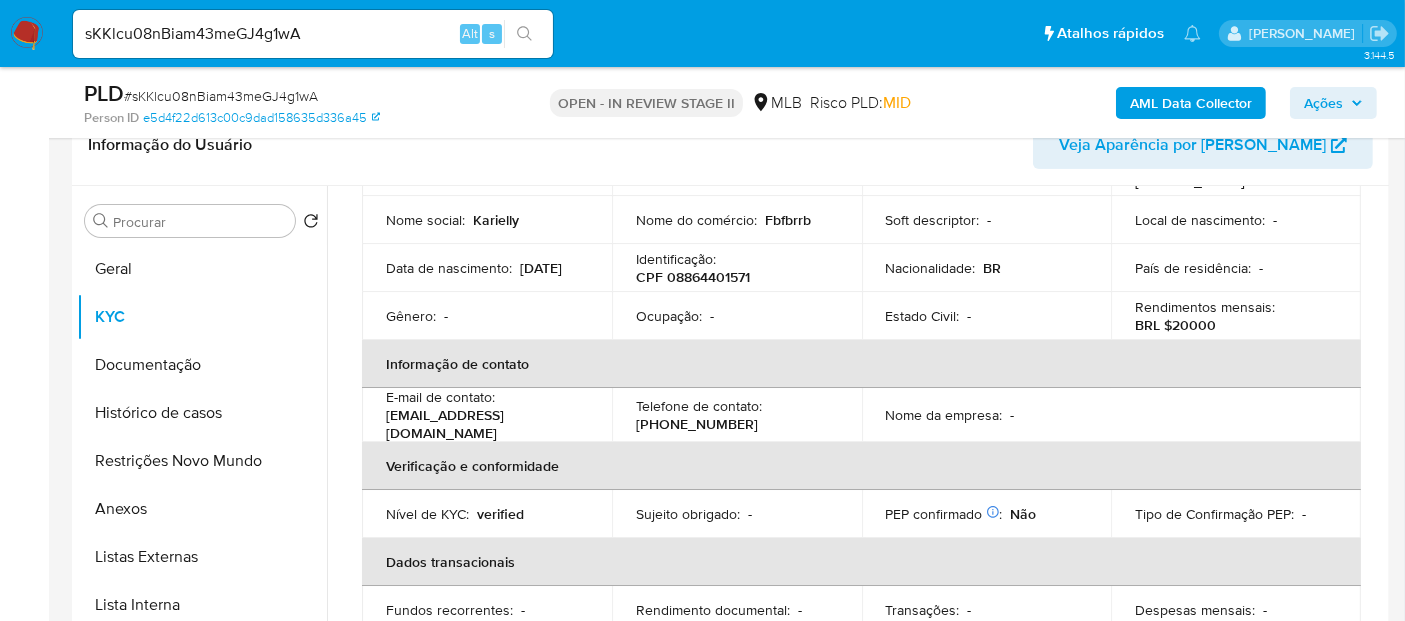 scroll, scrollTop: 0, scrollLeft: 0, axis: both 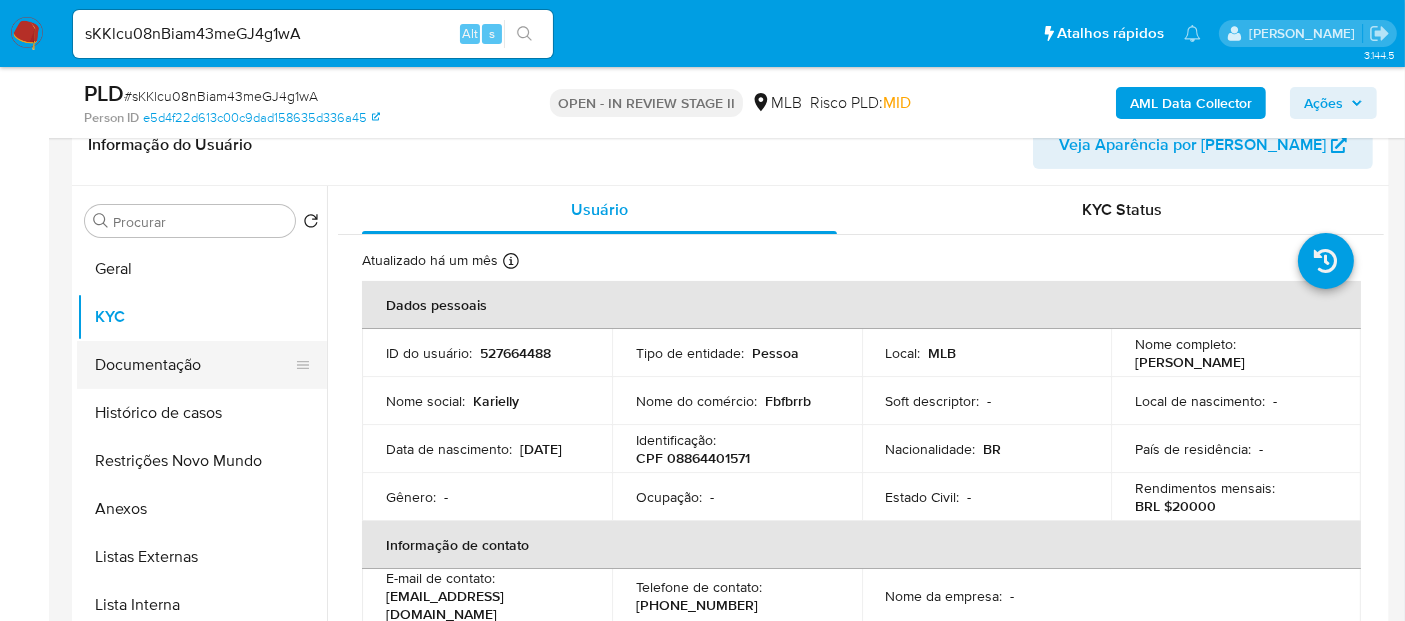 drag, startPoint x: 160, startPoint y: 359, endPoint x: 314, endPoint y: 381, distance: 155.56349 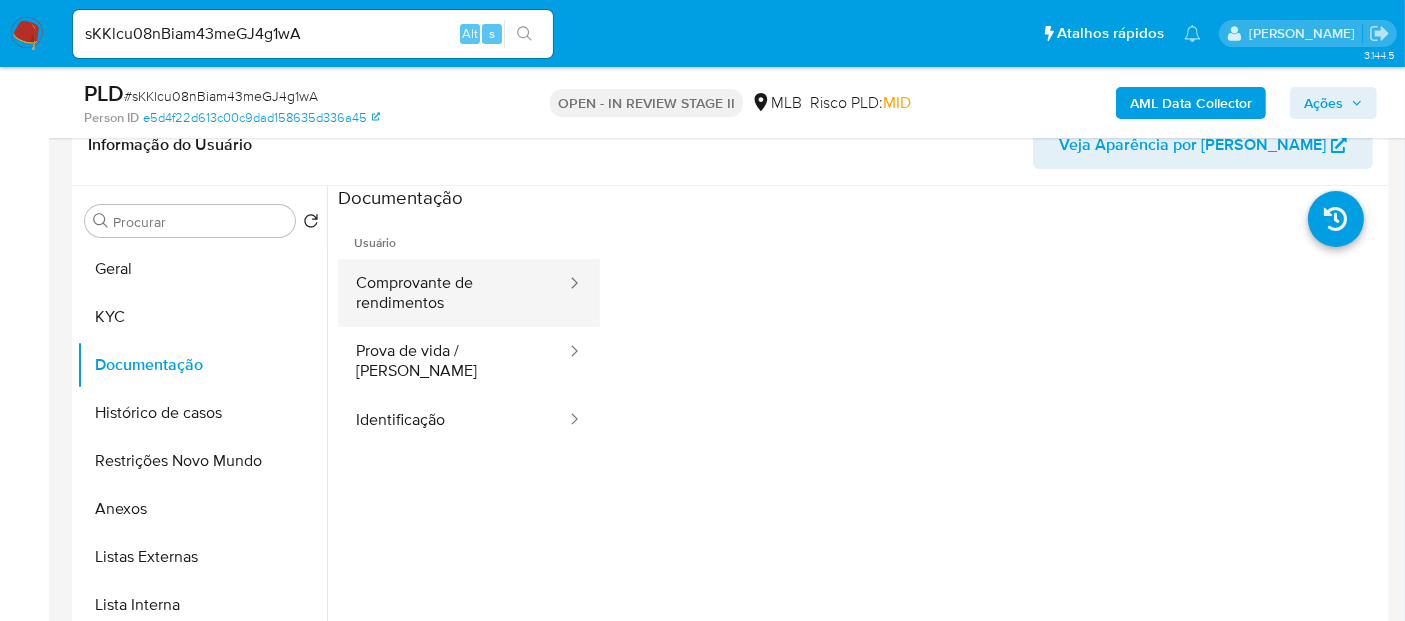 drag, startPoint x: 444, startPoint y: 290, endPoint x: 534, endPoint y: 284, distance: 90.199776 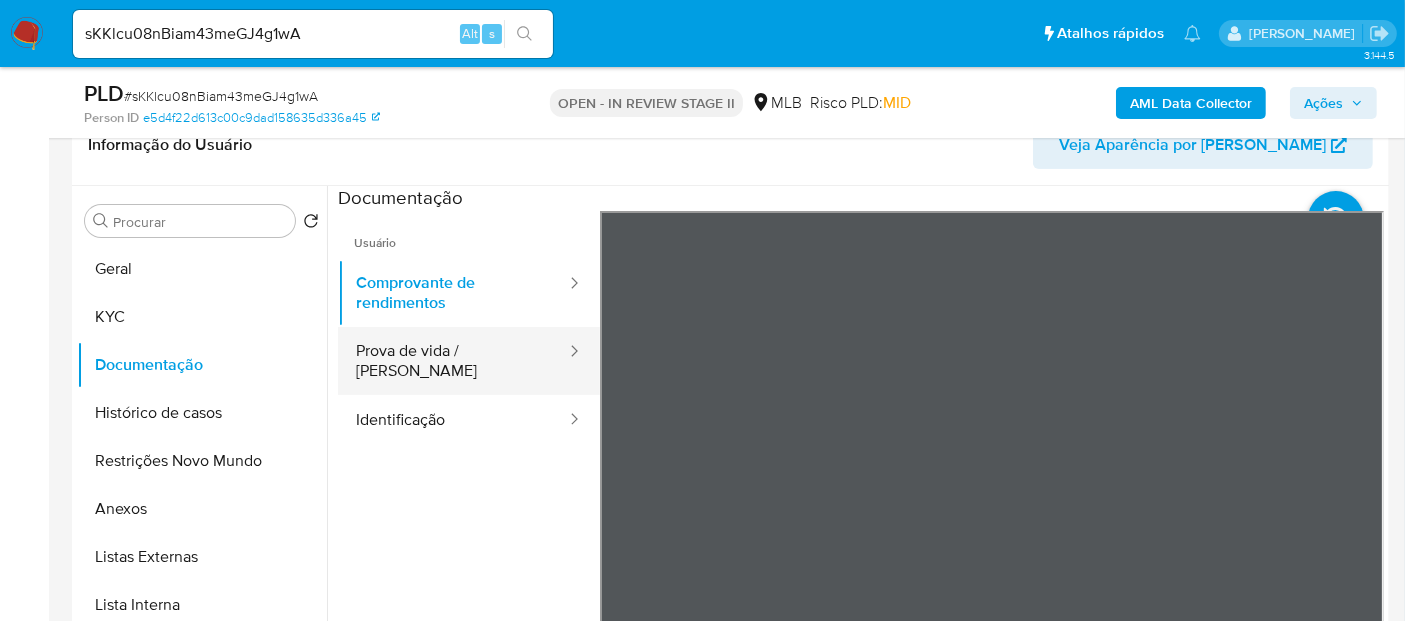 drag, startPoint x: 420, startPoint y: 355, endPoint x: 481, endPoint y: 366, distance: 61.983868 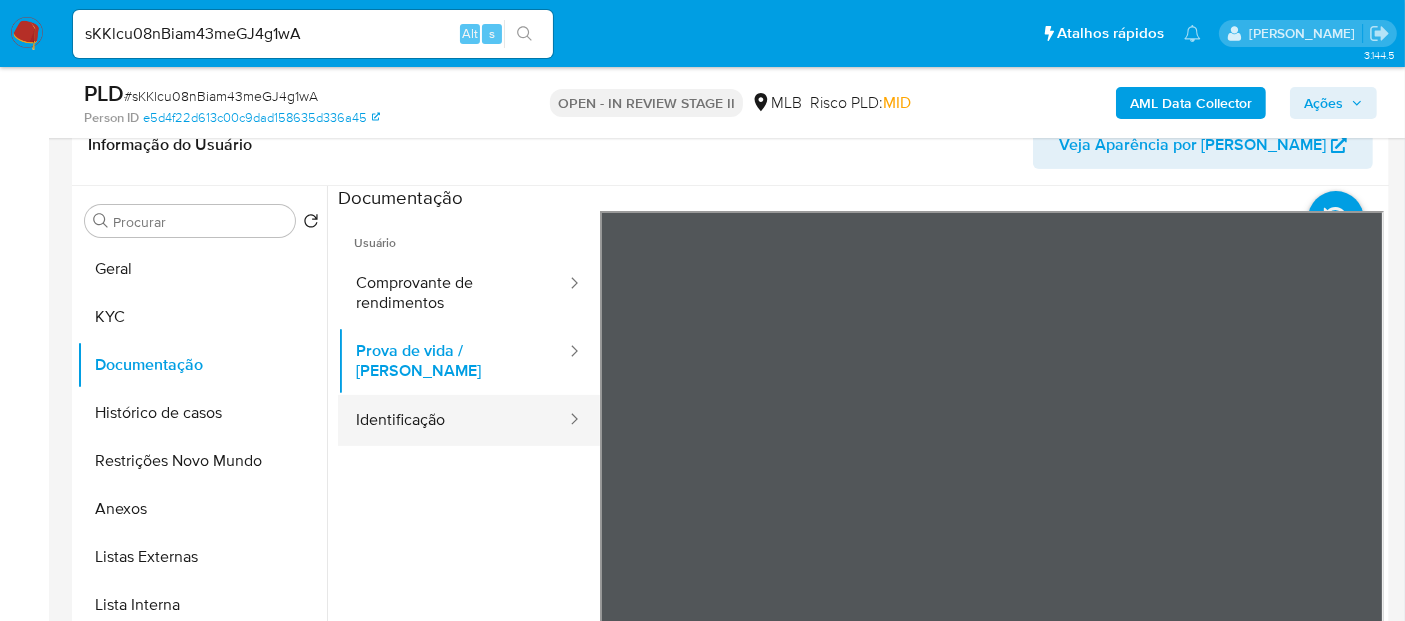 drag, startPoint x: 394, startPoint y: 399, endPoint x: 571, endPoint y: 406, distance: 177.13837 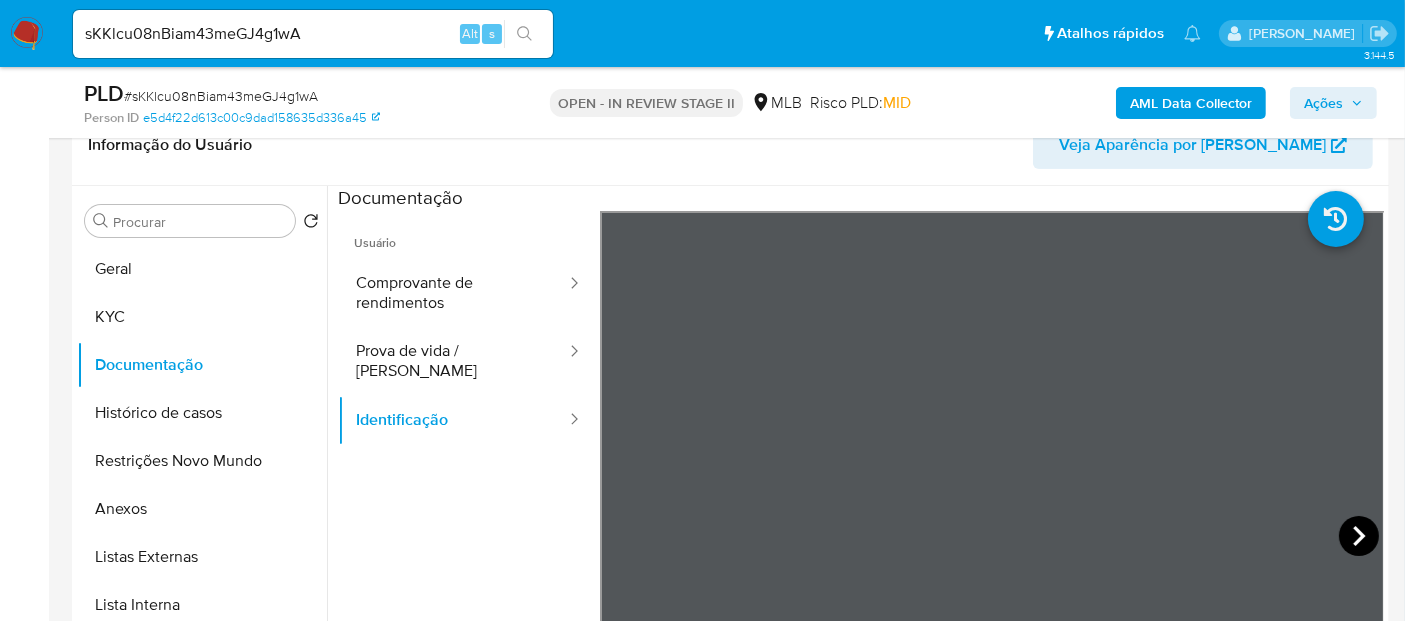 click 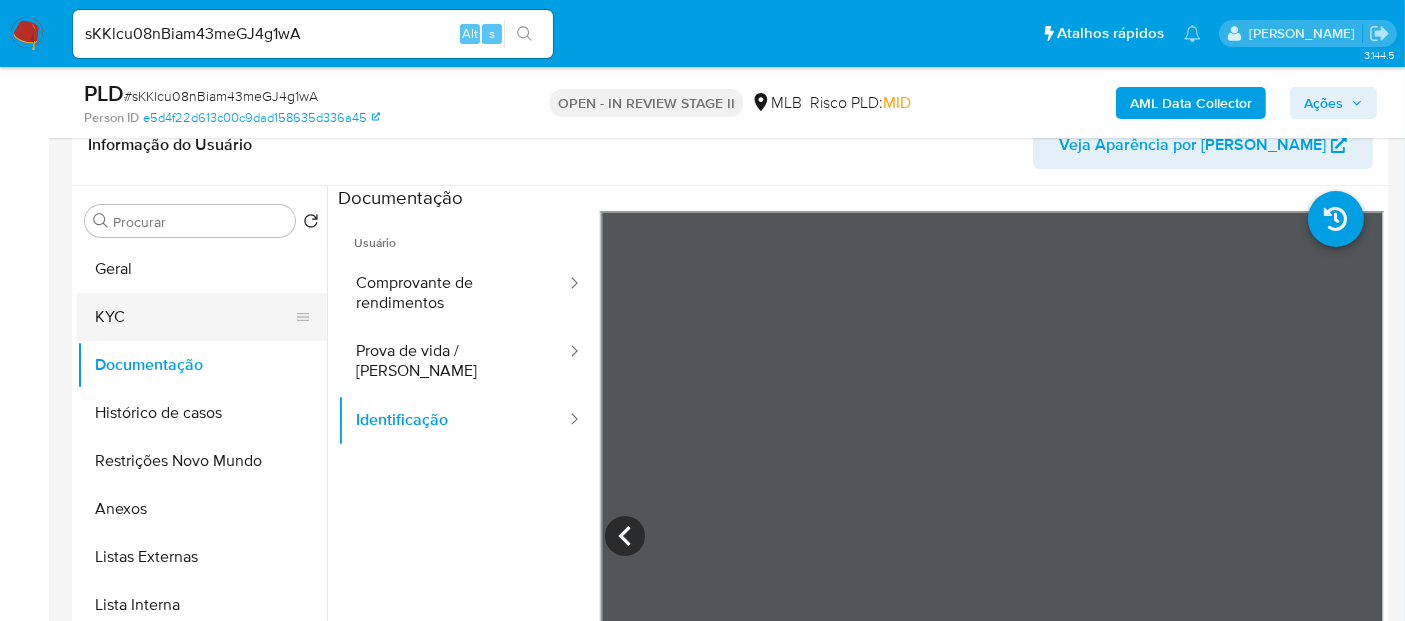 drag, startPoint x: 146, startPoint y: 317, endPoint x: 241, endPoint y: 308, distance: 95.42536 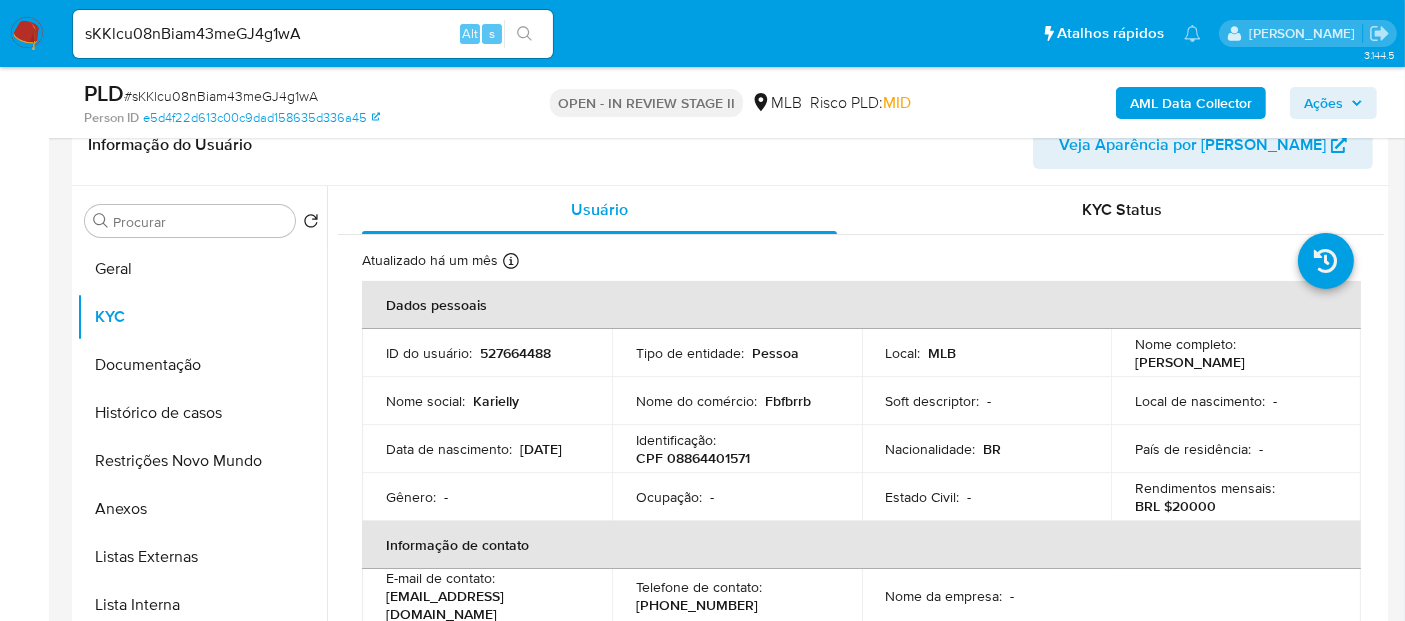 scroll, scrollTop: 111, scrollLeft: 0, axis: vertical 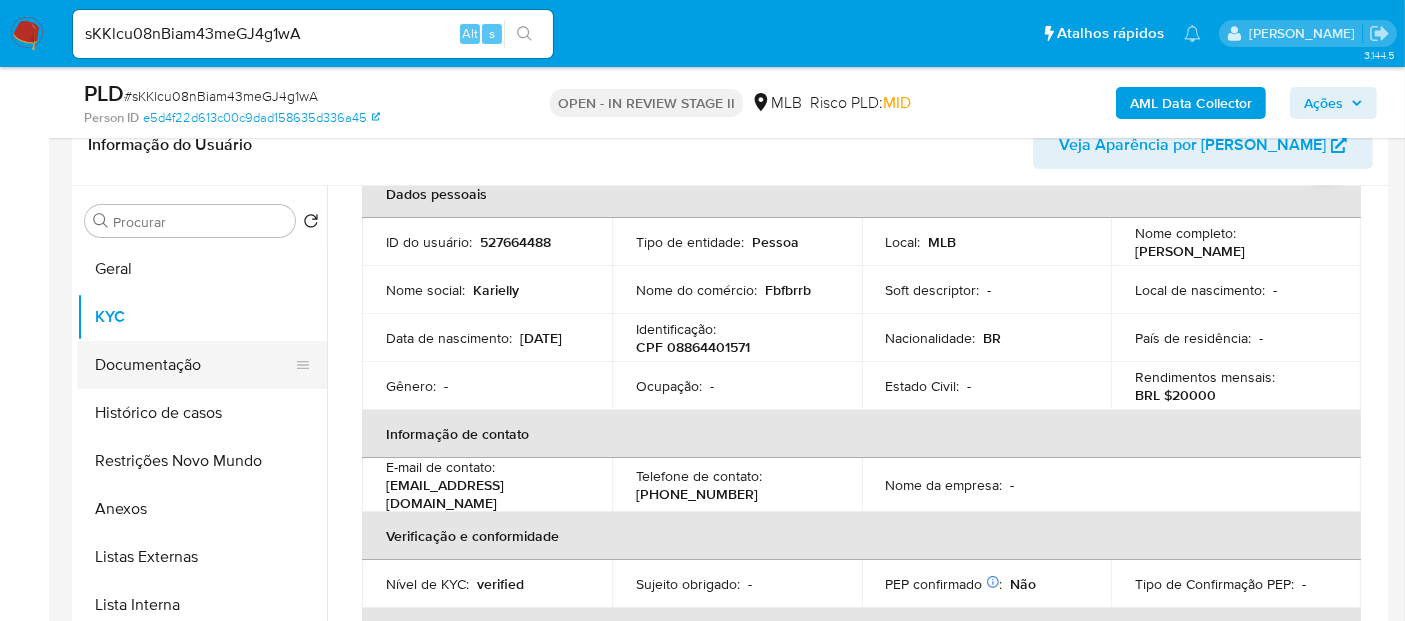 drag, startPoint x: 168, startPoint y: 366, endPoint x: 211, endPoint y: 361, distance: 43.289722 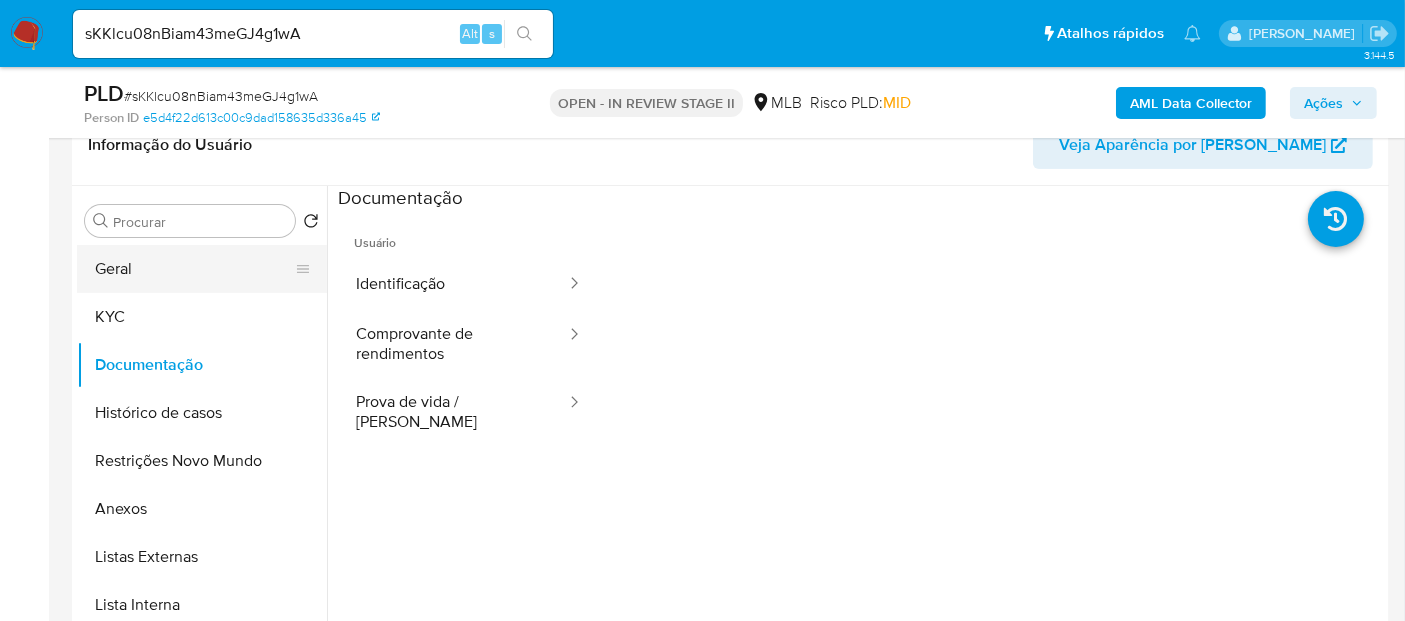drag, startPoint x: 142, startPoint y: 273, endPoint x: 158, endPoint y: 272, distance: 16.03122 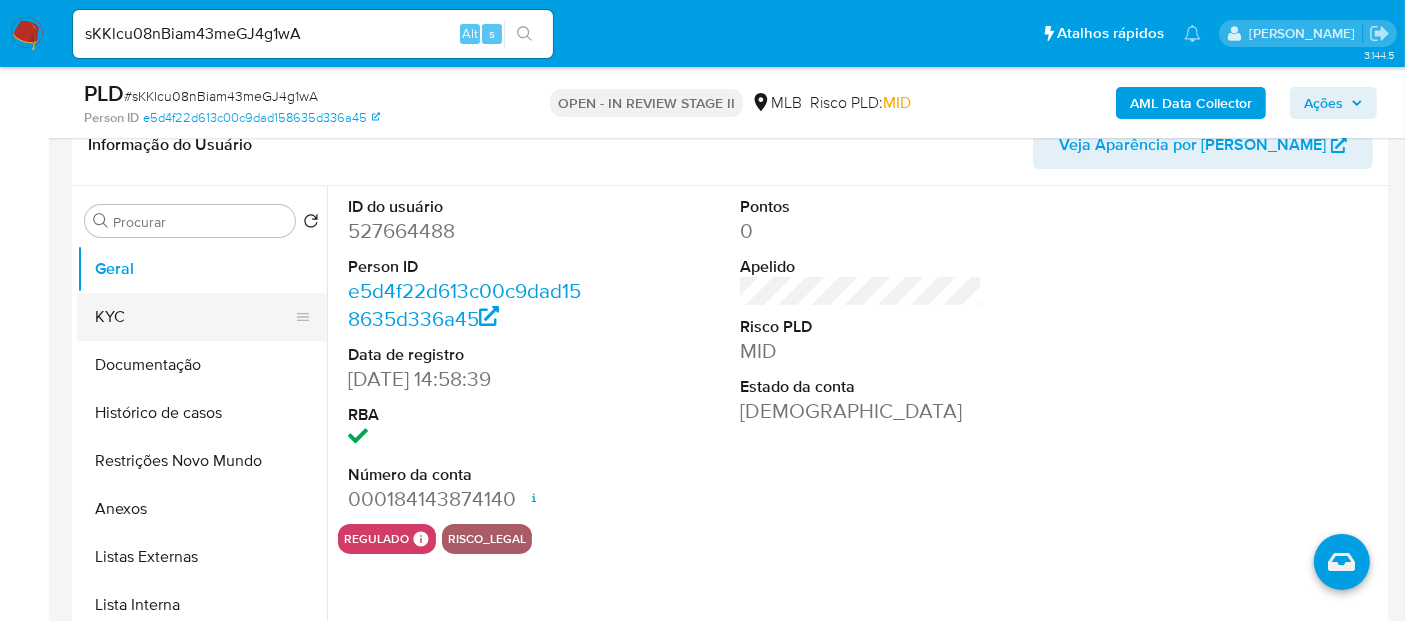 drag, startPoint x: 130, startPoint y: 312, endPoint x: 209, endPoint y: 312, distance: 79 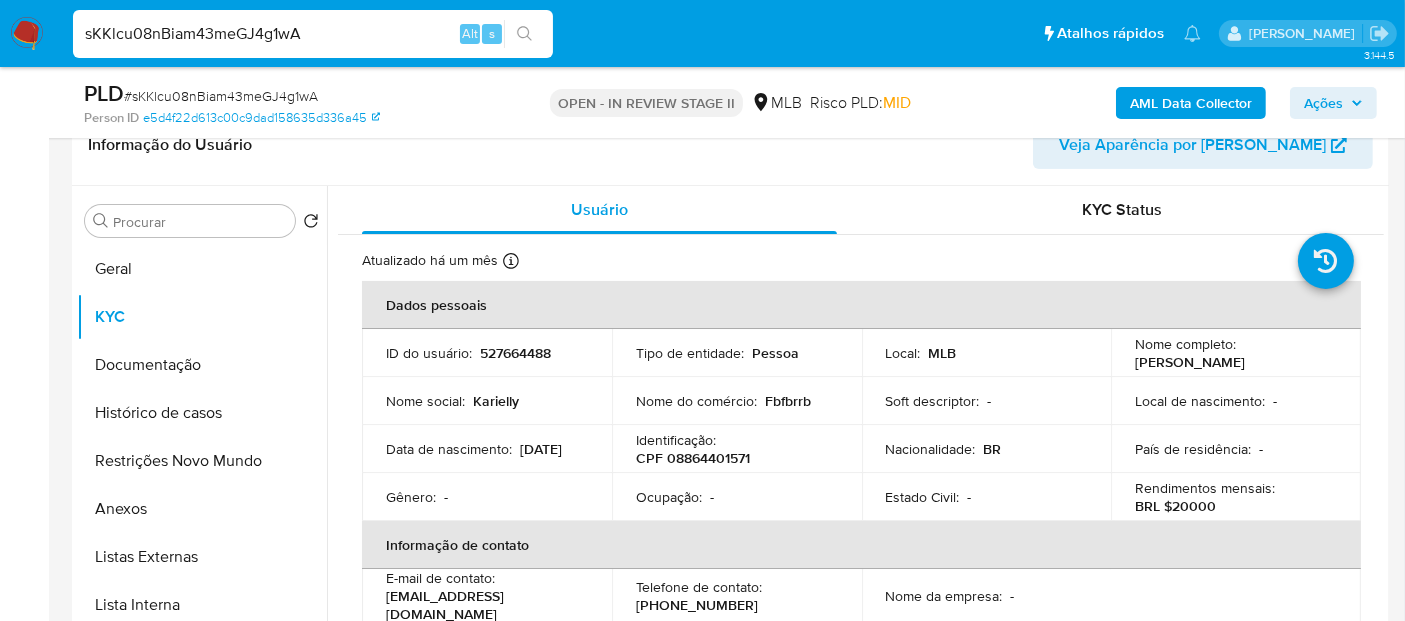 drag, startPoint x: 339, startPoint y: 36, endPoint x: 0, endPoint y: 44, distance: 339.0944 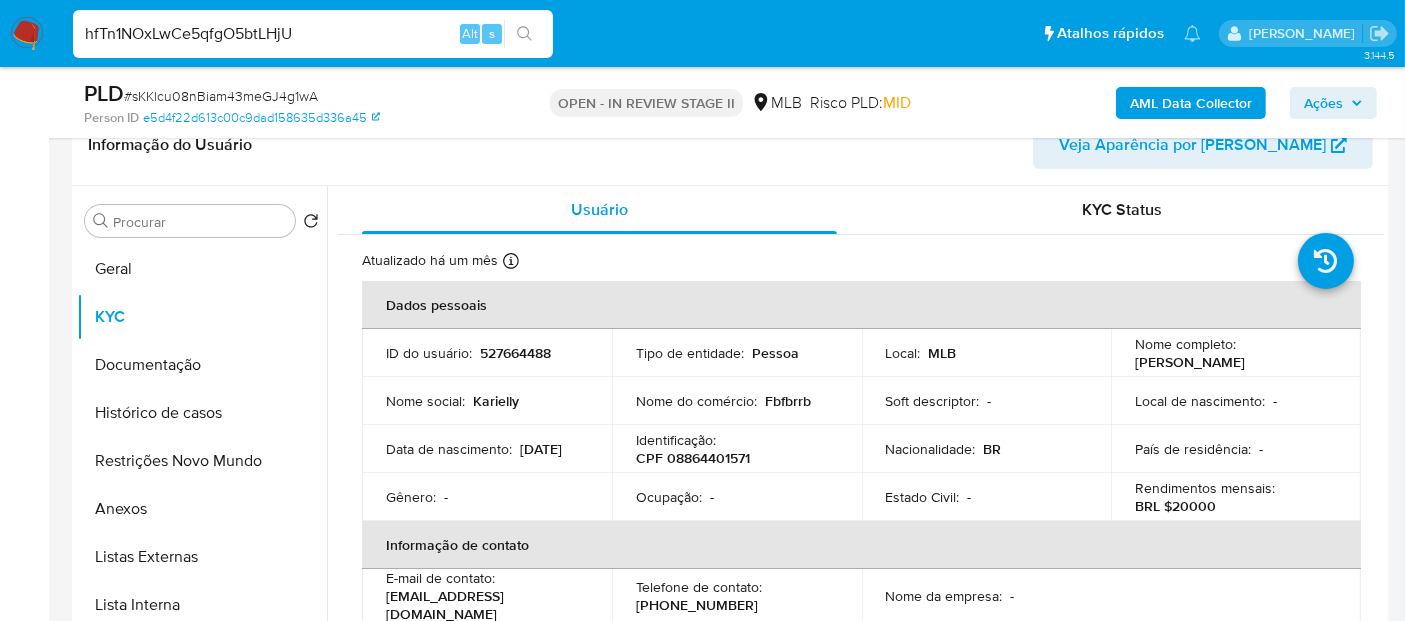 type on "hfTn1NOxLwCe5qfgO5btLHjU" 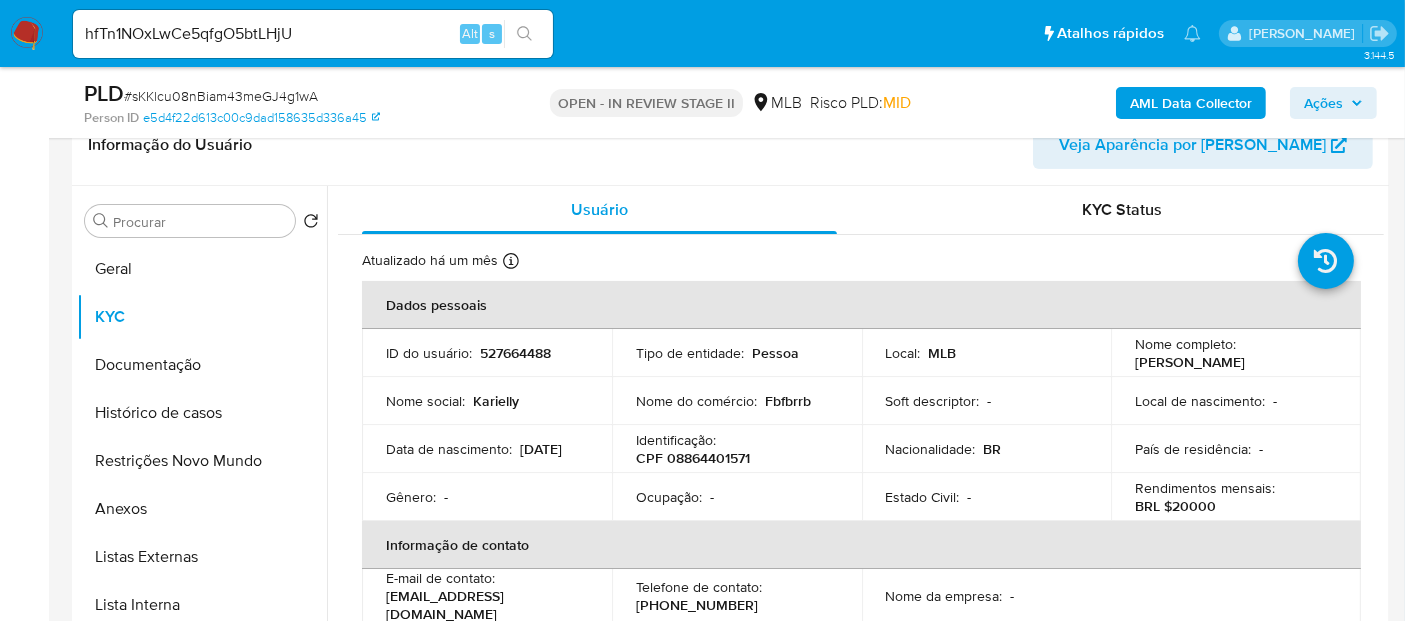 click 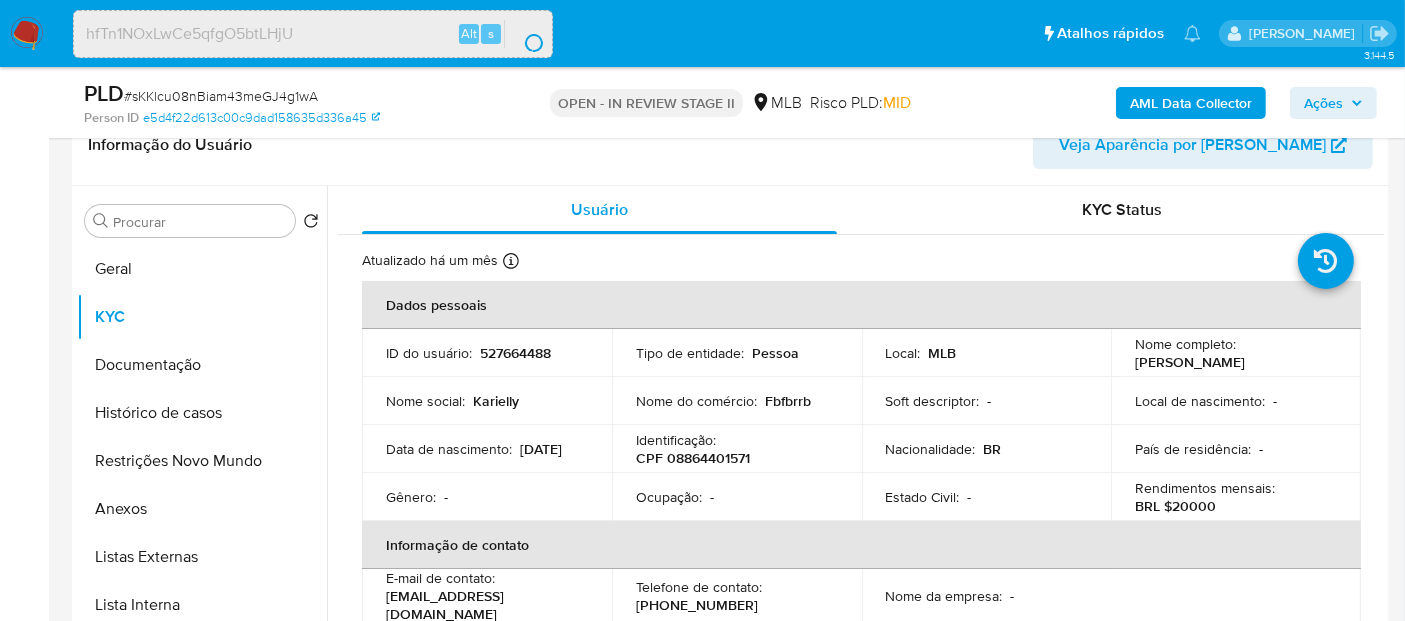 scroll, scrollTop: 0, scrollLeft: 0, axis: both 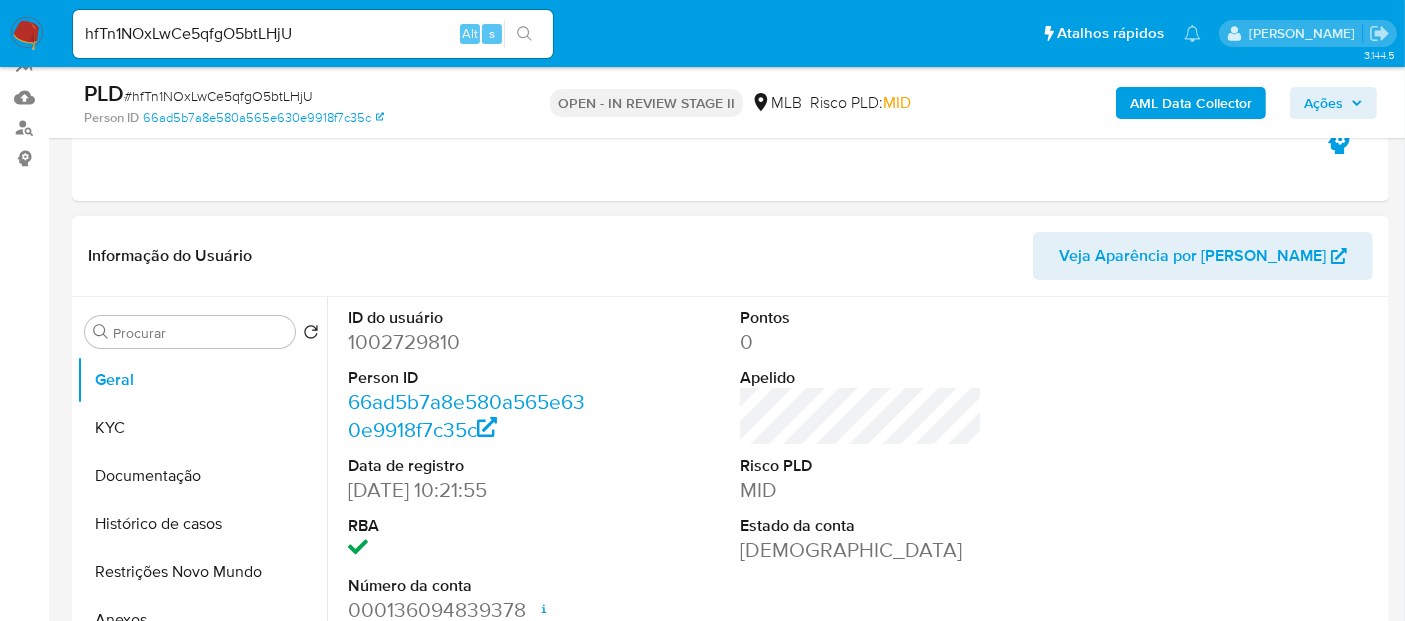 select on "10" 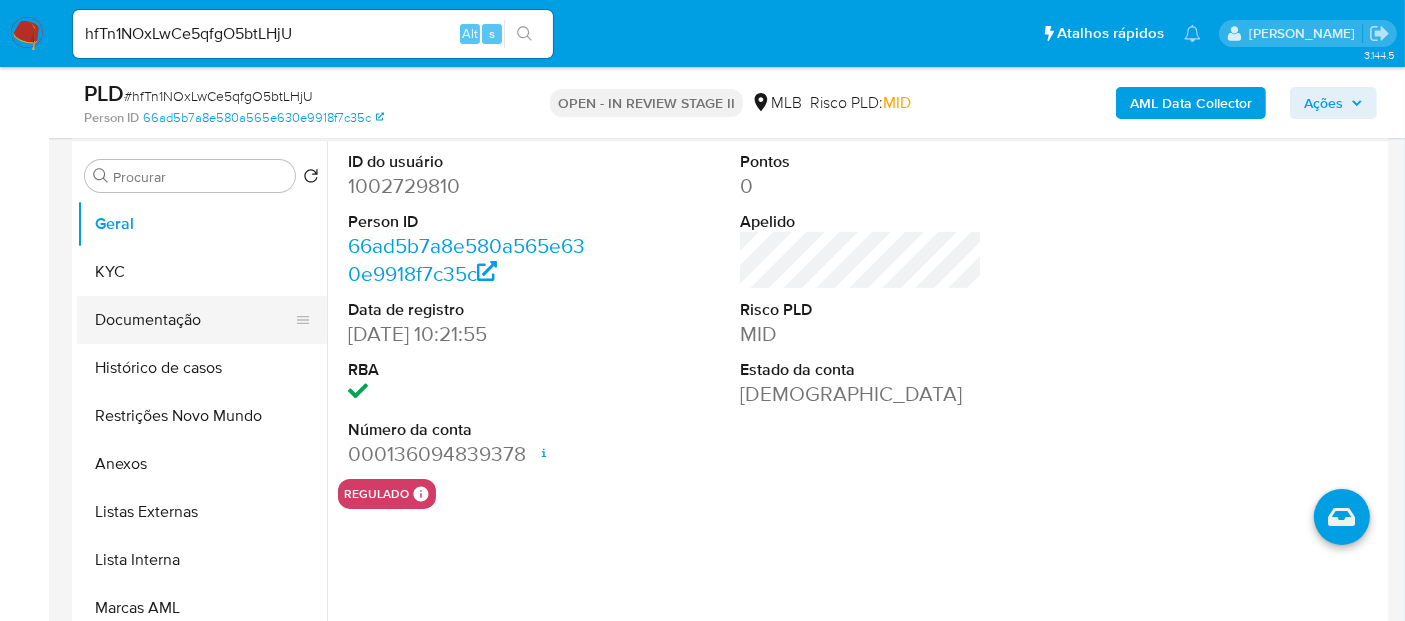 scroll, scrollTop: 333, scrollLeft: 0, axis: vertical 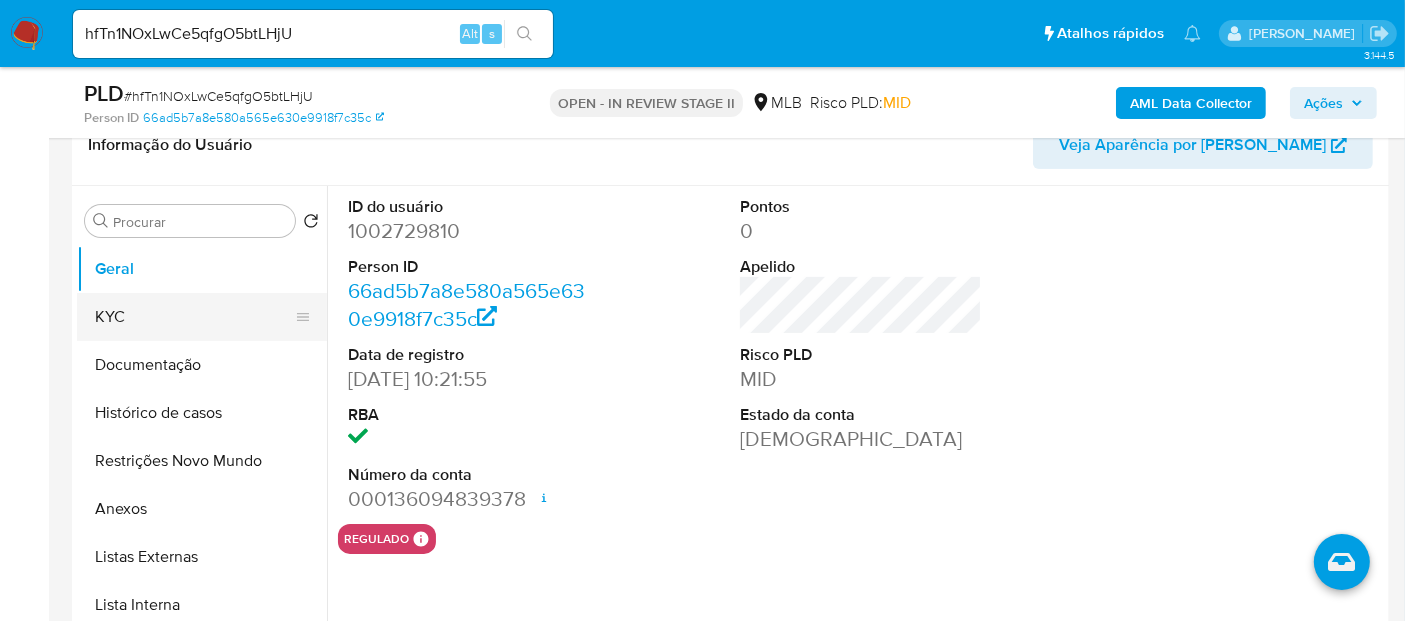 click on "KYC" at bounding box center (194, 317) 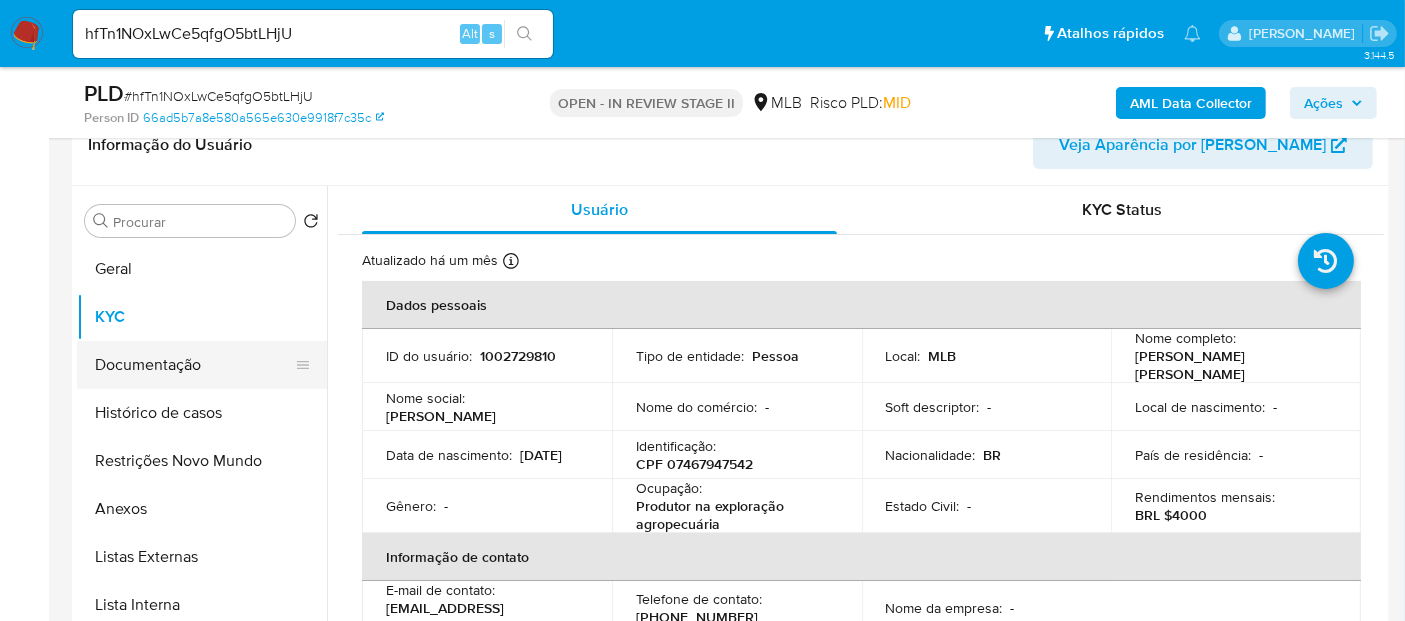click on "Documentação" at bounding box center (194, 365) 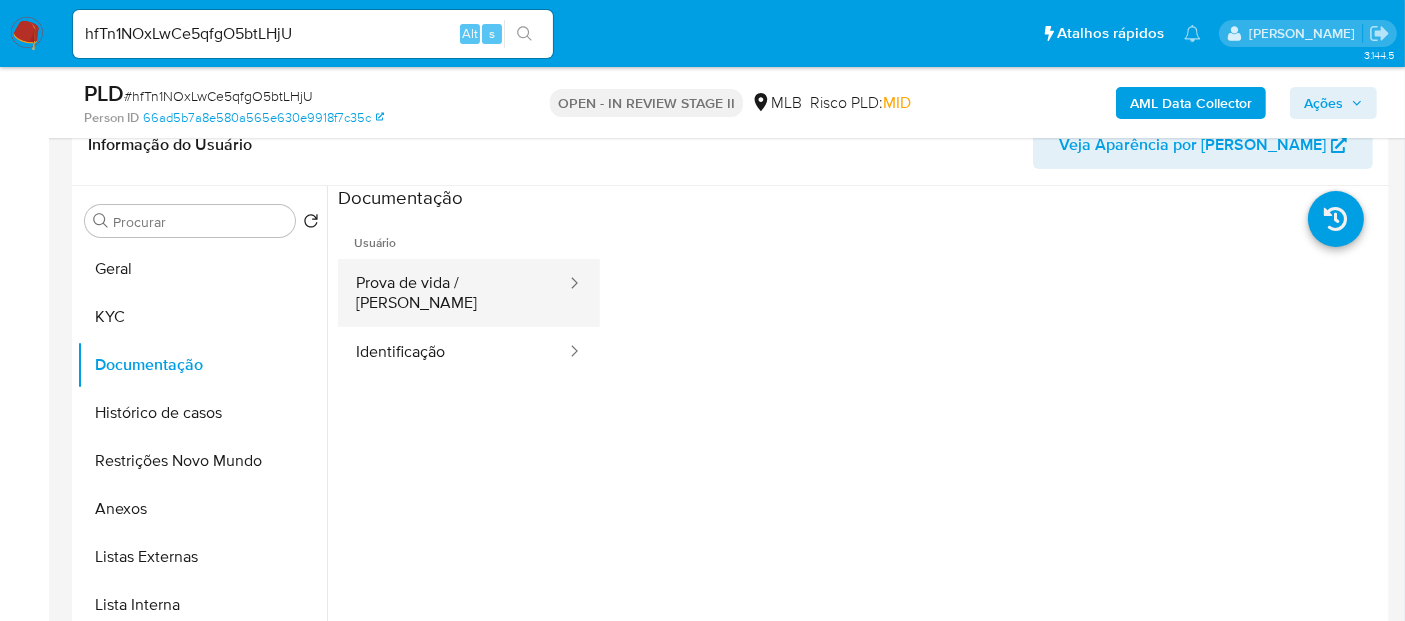 click on "Prova de vida / [PERSON_NAME]" at bounding box center [453, 293] 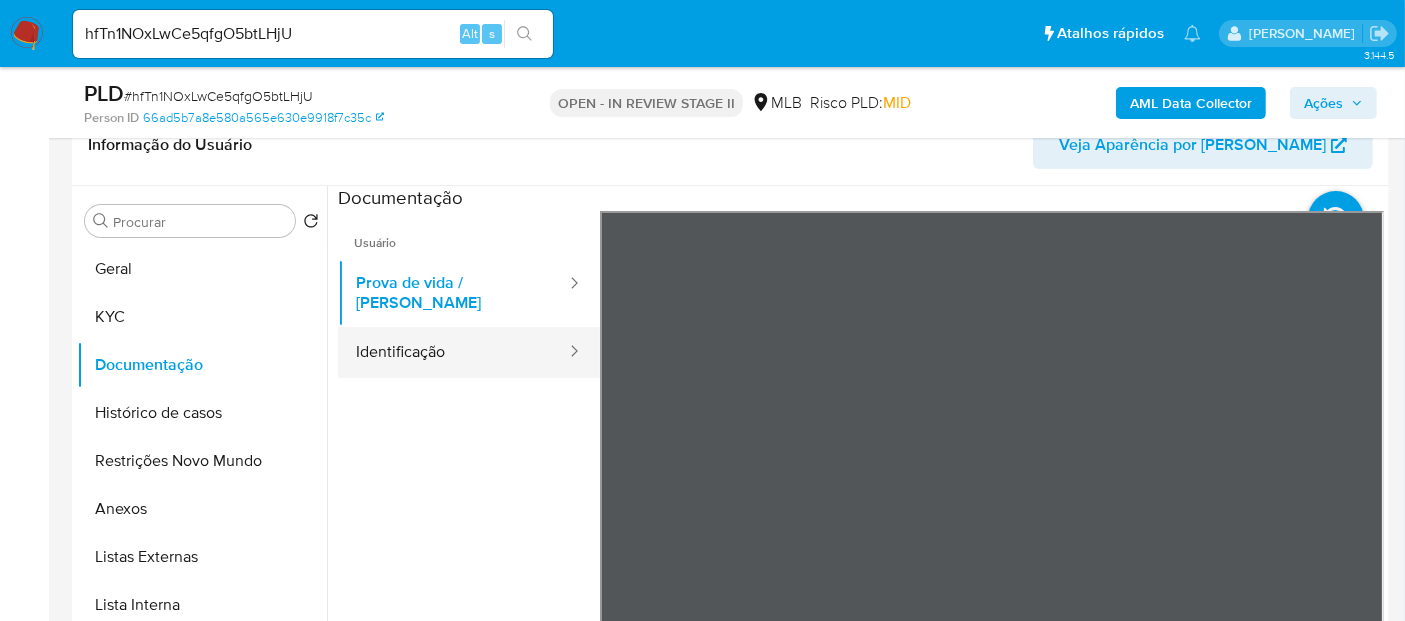 drag, startPoint x: 440, startPoint y: 332, endPoint x: 555, endPoint y: 333, distance: 115.00435 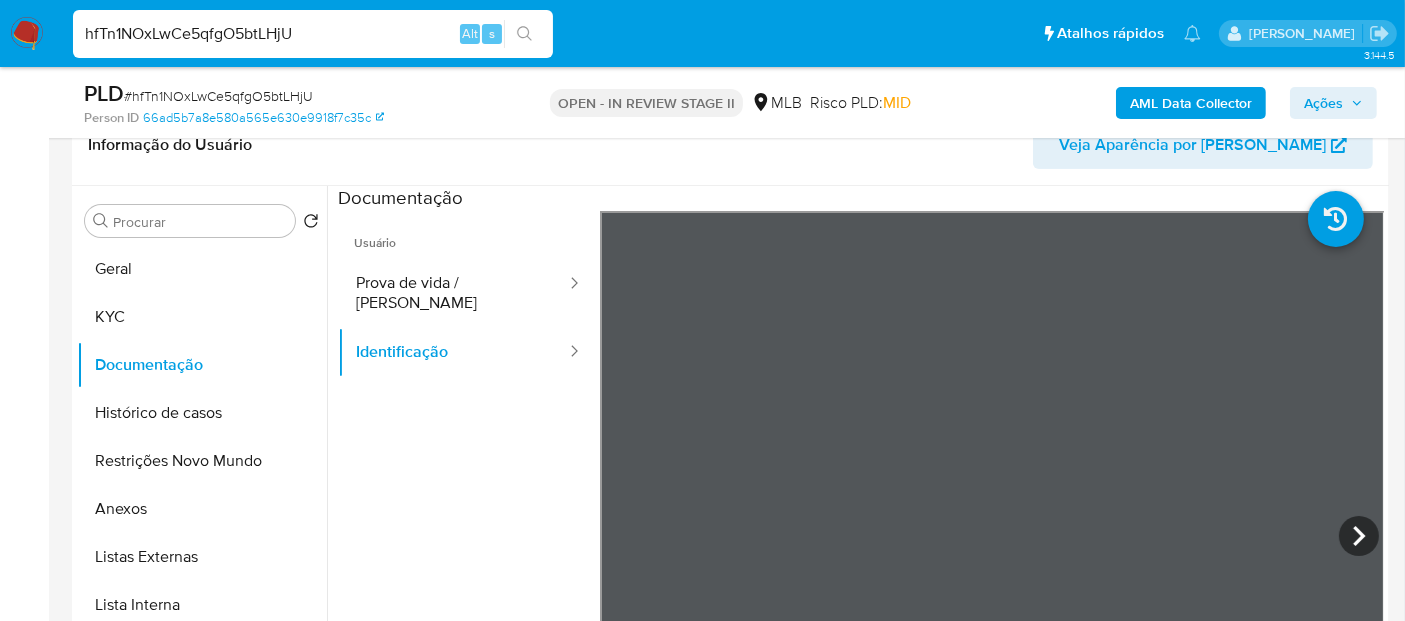 drag, startPoint x: 318, startPoint y: 36, endPoint x: 0, endPoint y: 35, distance: 318.0016 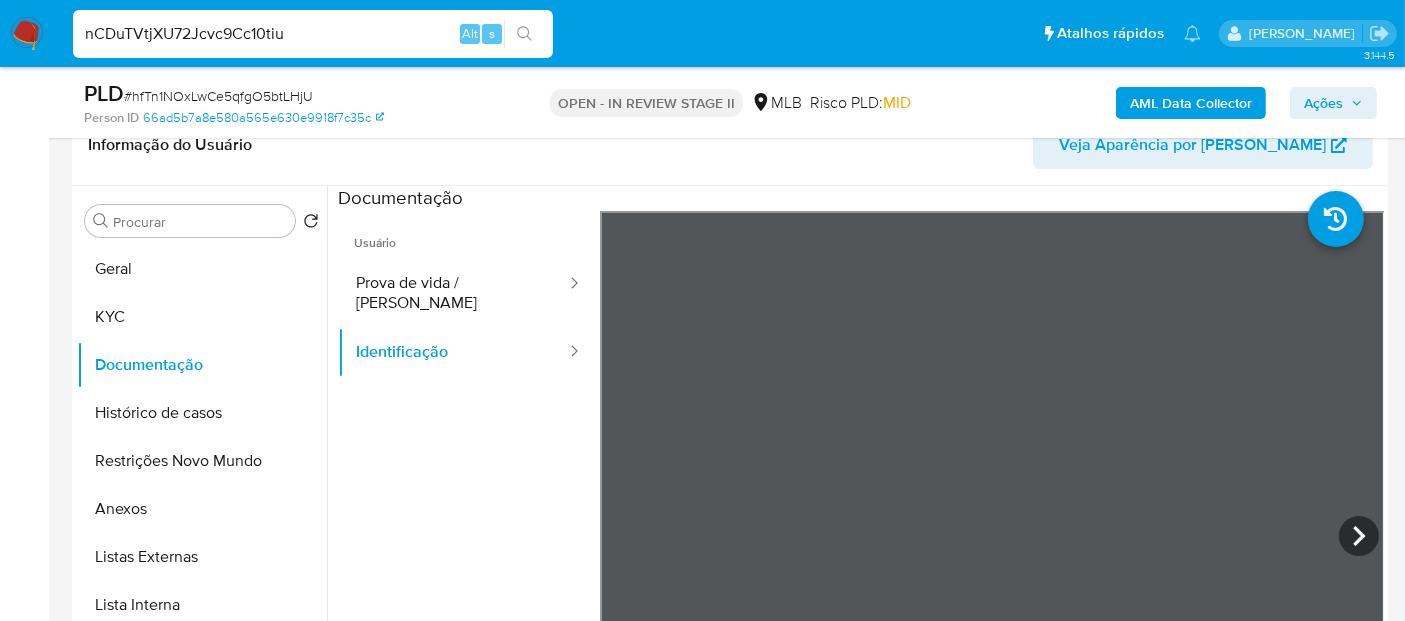 type on "nCDuTVtjXU72Jcvc9Cc10tiu" 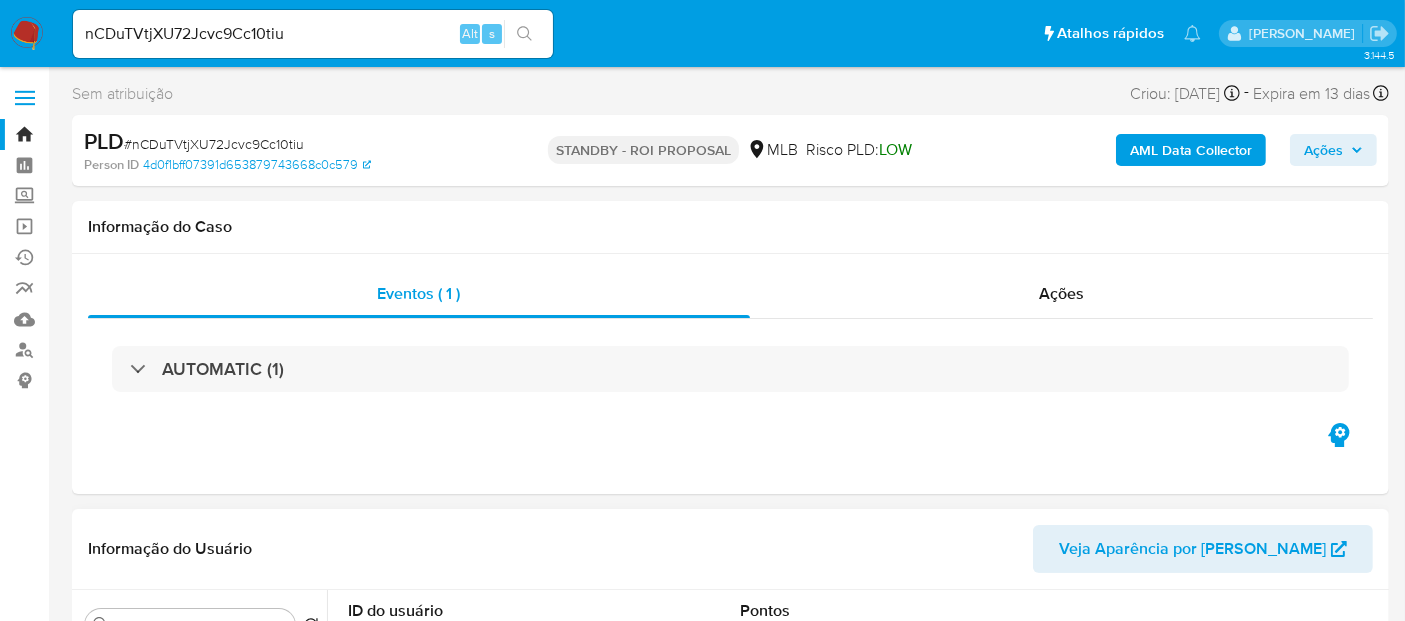 scroll, scrollTop: 111, scrollLeft: 0, axis: vertical 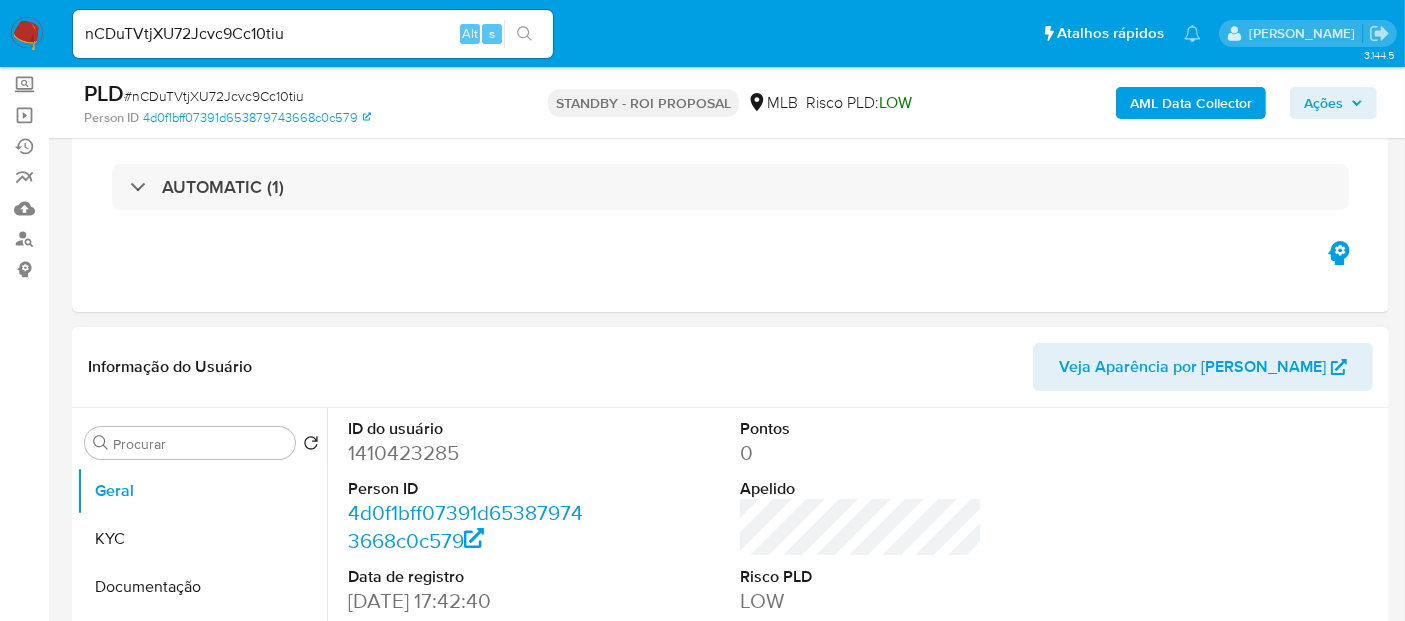 select on "10" 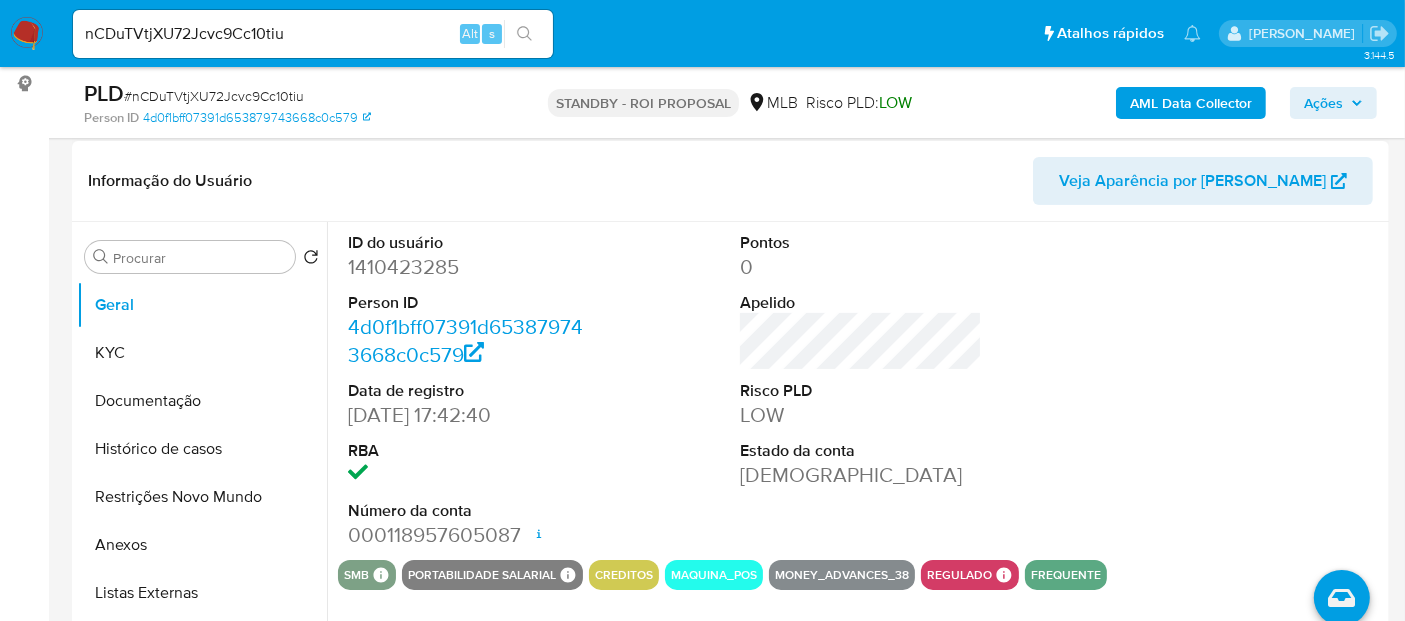 scroll, scrollTop: 333, scrollLeft: 0, axis: vertical 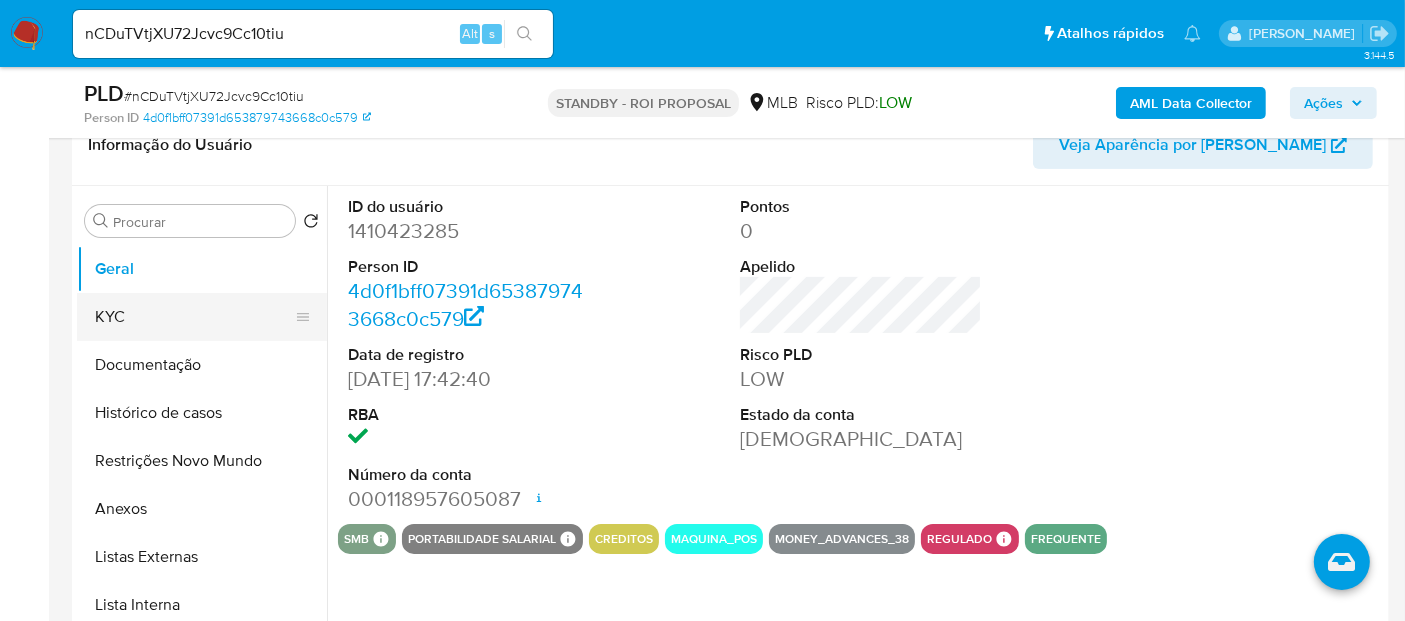 drag, startPoint x: 114, startPoint y: 301, endPoint x: 264, endPoint y: 315, distance: 150.65192 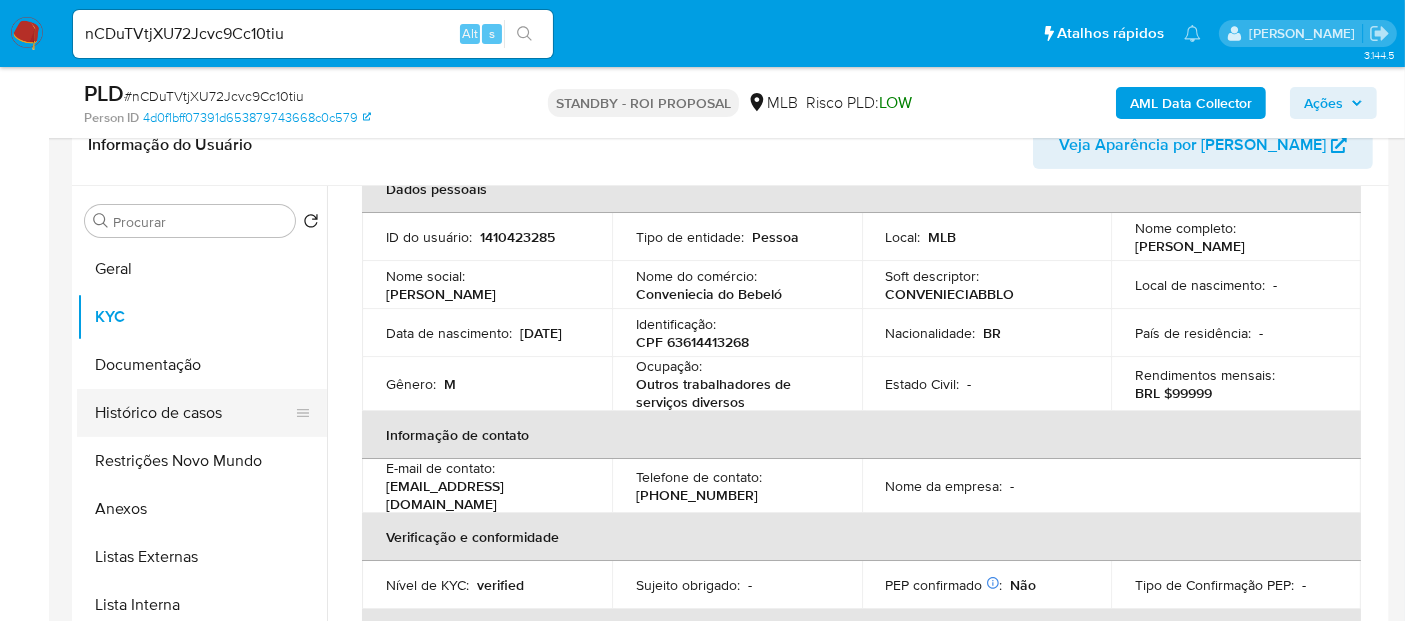 scroll, scrollTop: 111, scrollLeft: 0, axis: vertical 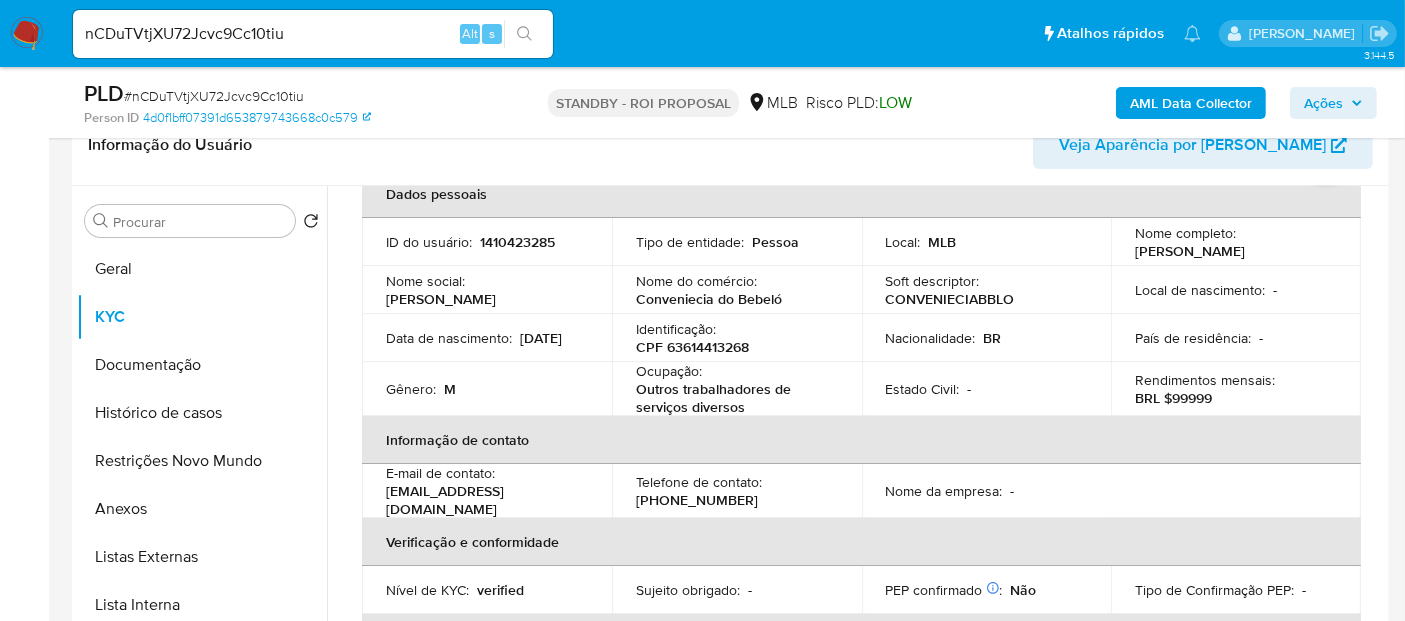 drag, startPoint x: 146, startPoint y: 372, endPoint x: 351, endPoint y: 367, distance: 205.06097 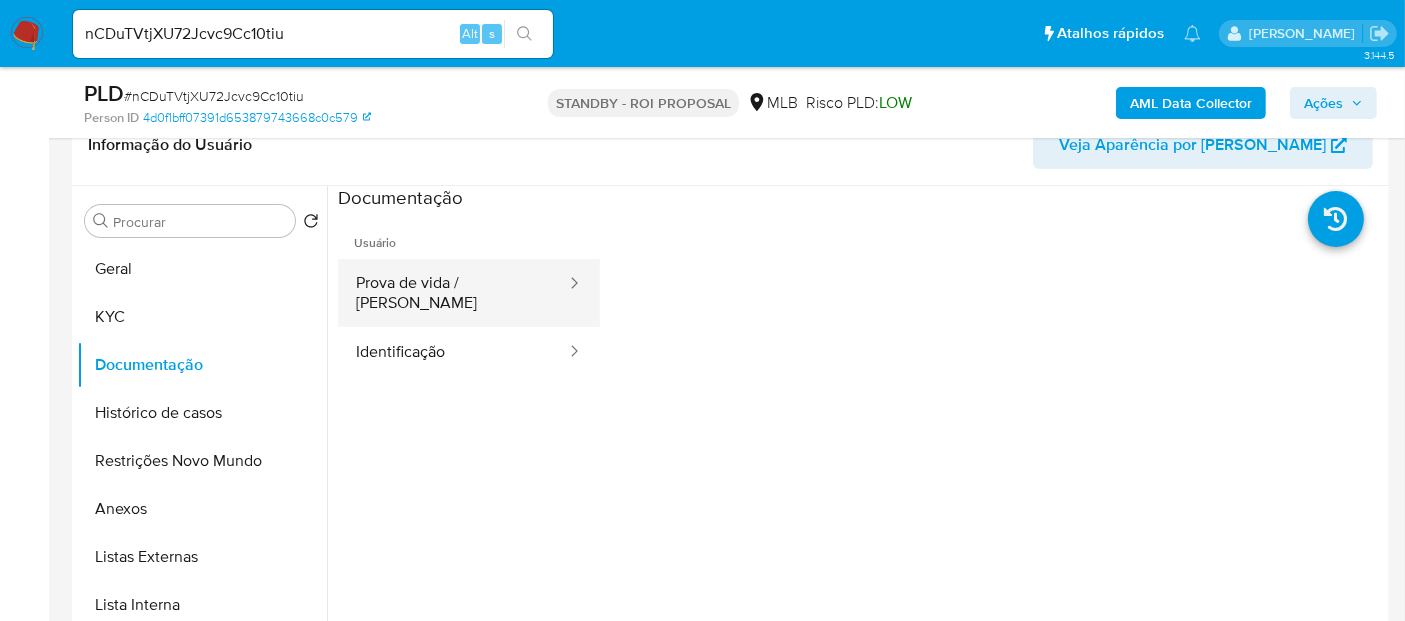click on "Prova de vida / [PERSON_NAME]" at bounding box center (453, 293) 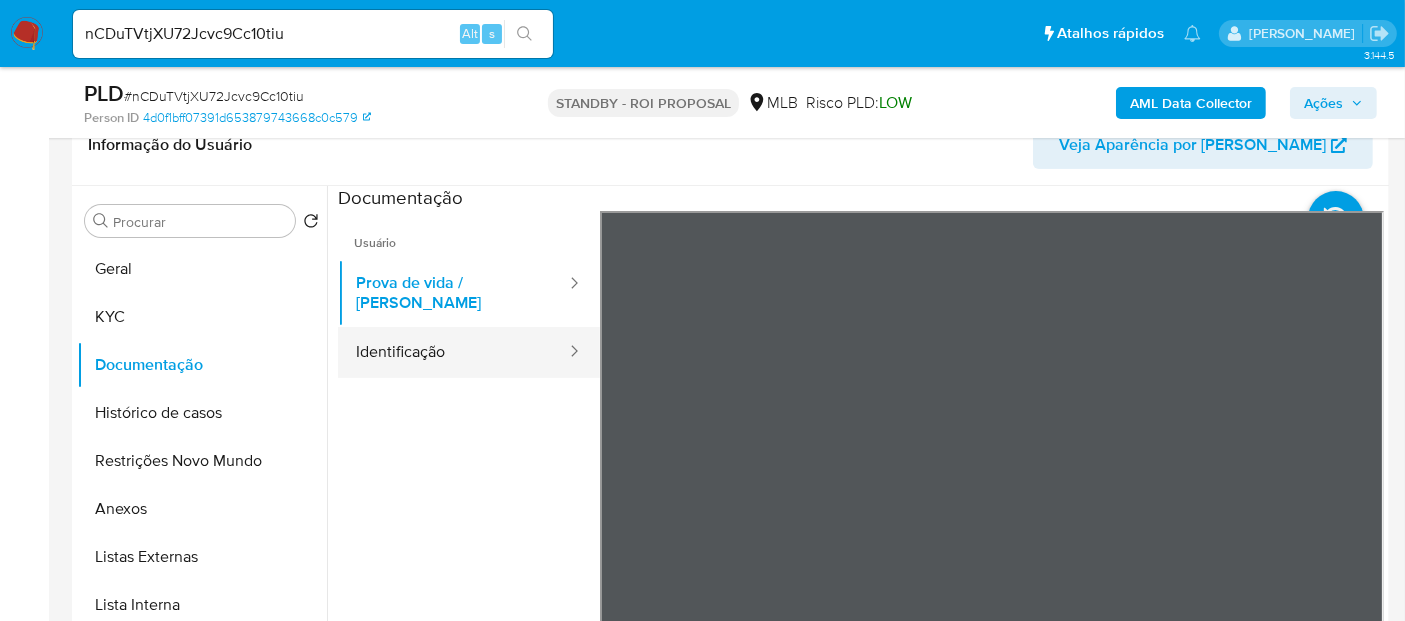 drag, startPoint x: 422, startPoint y: 331, endPoint x: 437, endPoint y: 330, distance: 15.033297 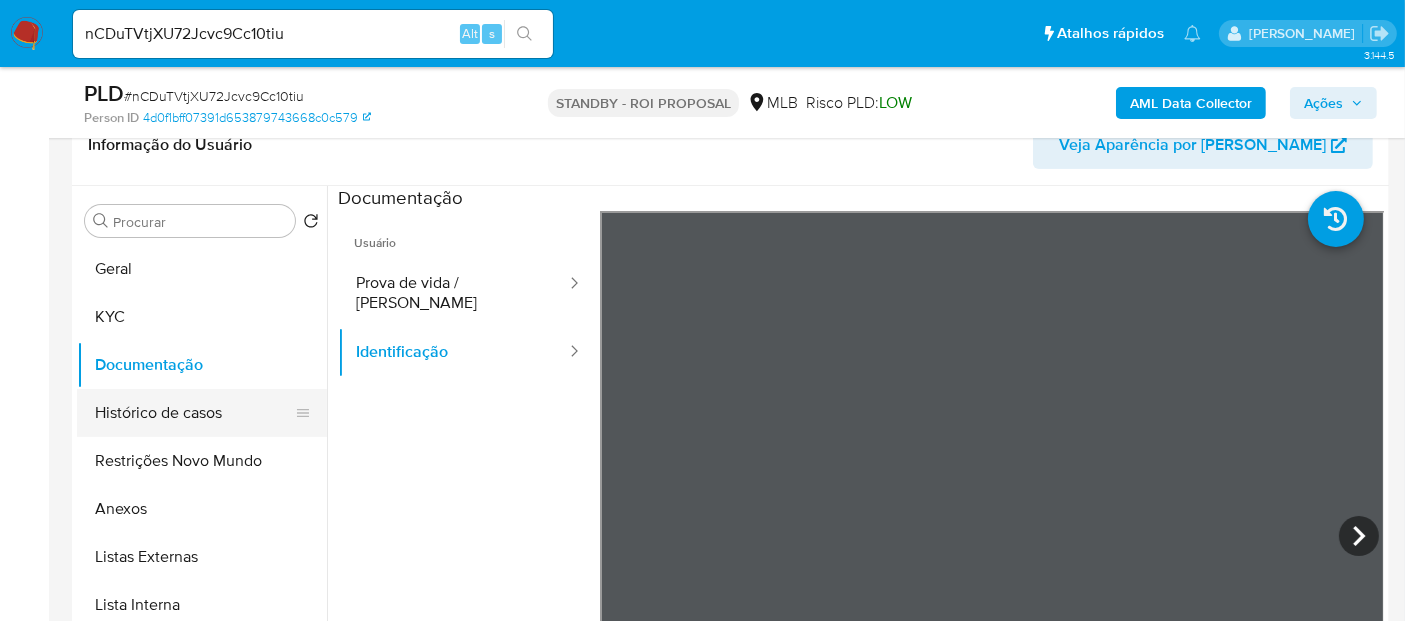 click on "Histórico de casos" at bounding box center [194, 413] 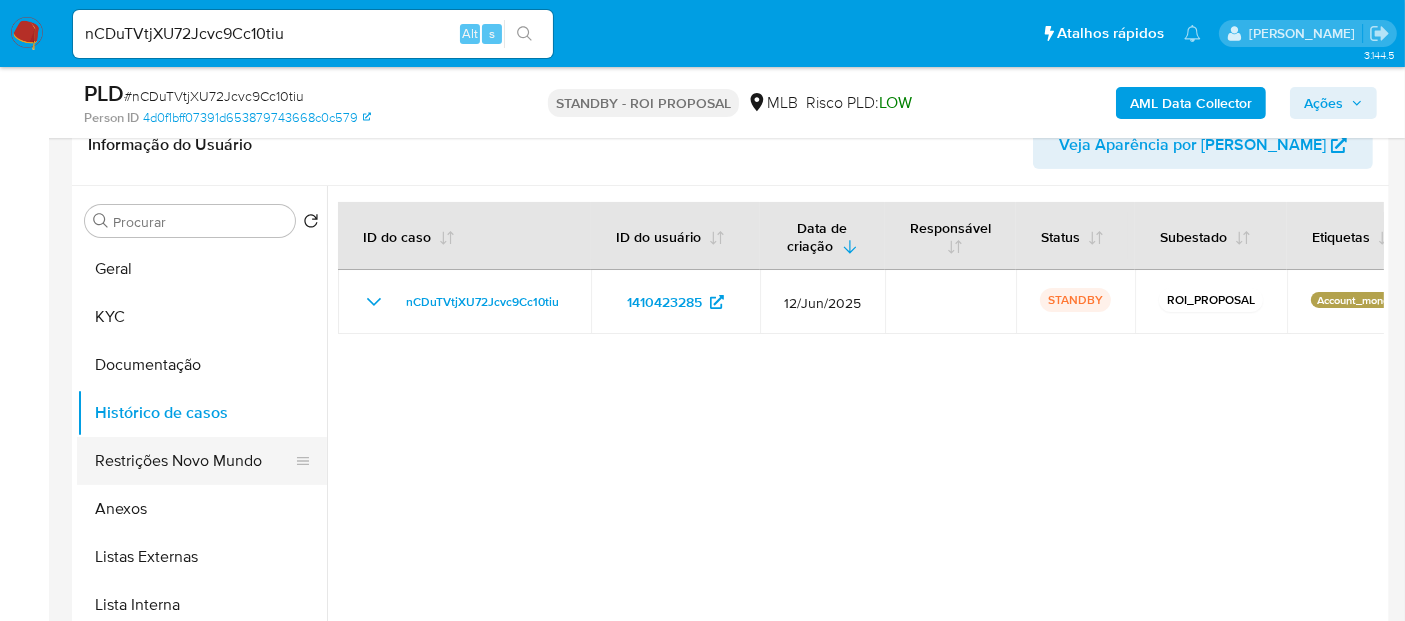 click on "Restrições Novo Mundo" at bounding box center [194, 461] 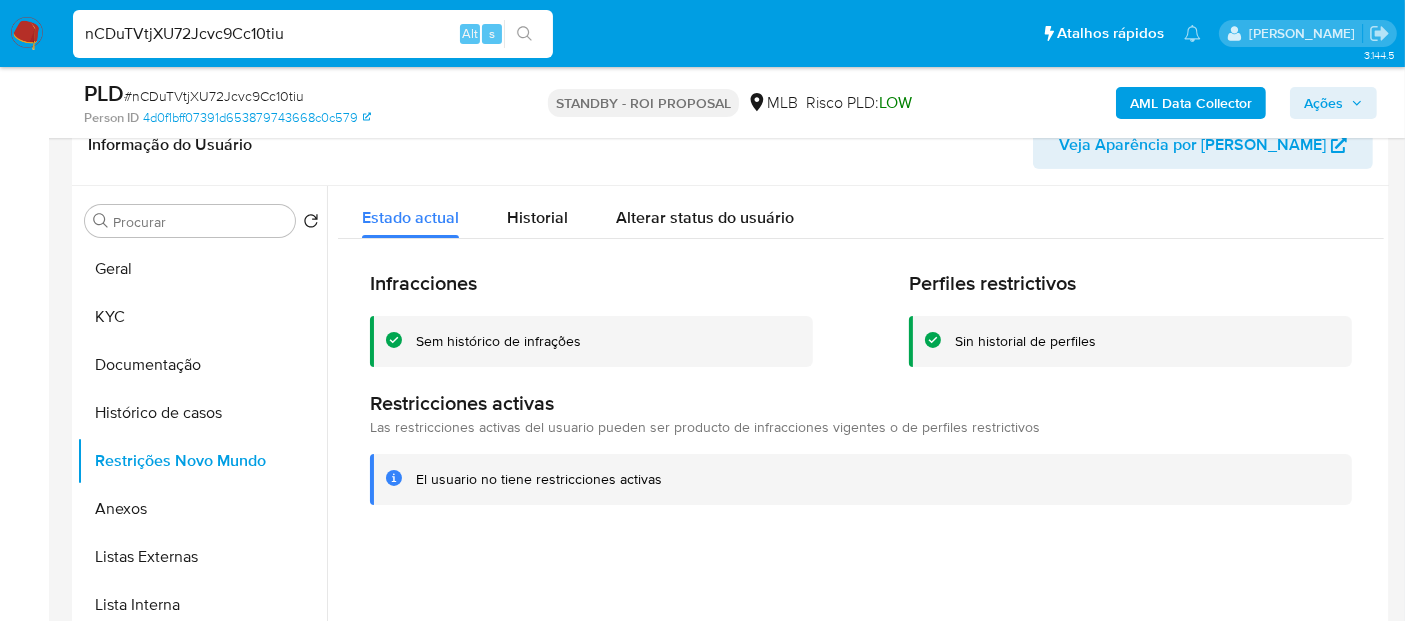 drag, startPoint x: 320, startPoint y: 47, endPoint x: 22, endPoint y: 64, distance: 298.4845 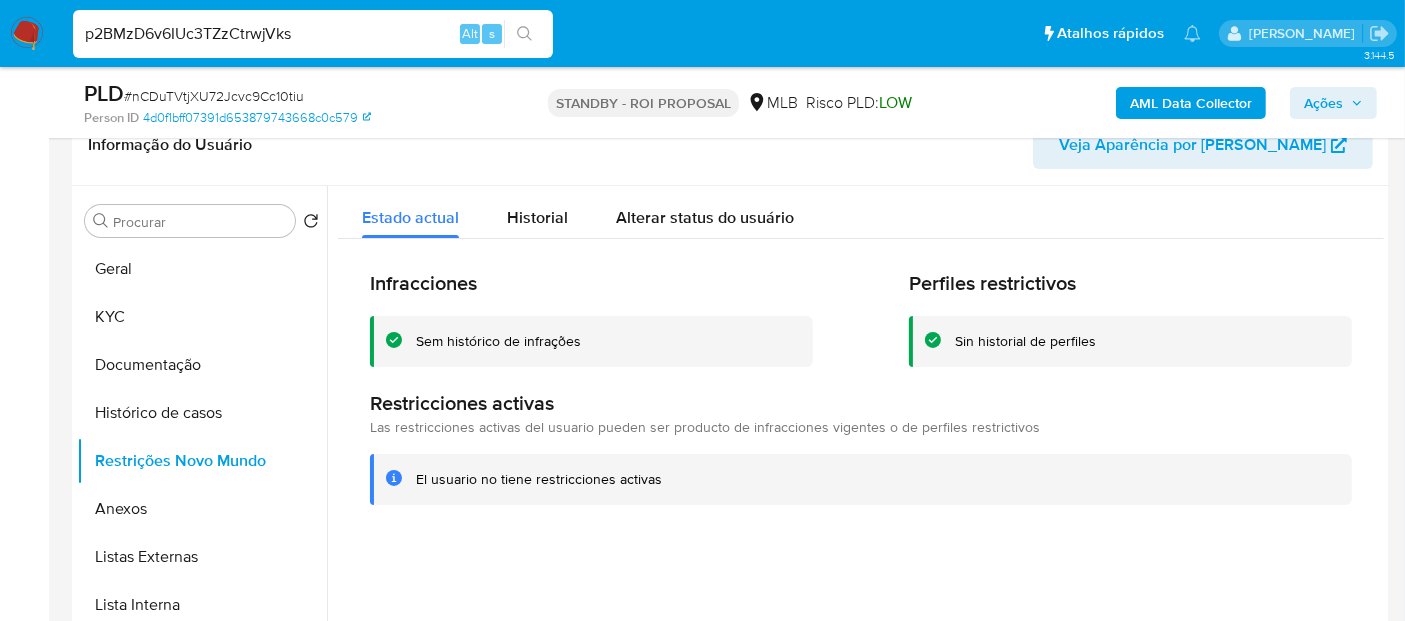 type on "p2BMzD6v6IUc3TZzCtrwjVks" 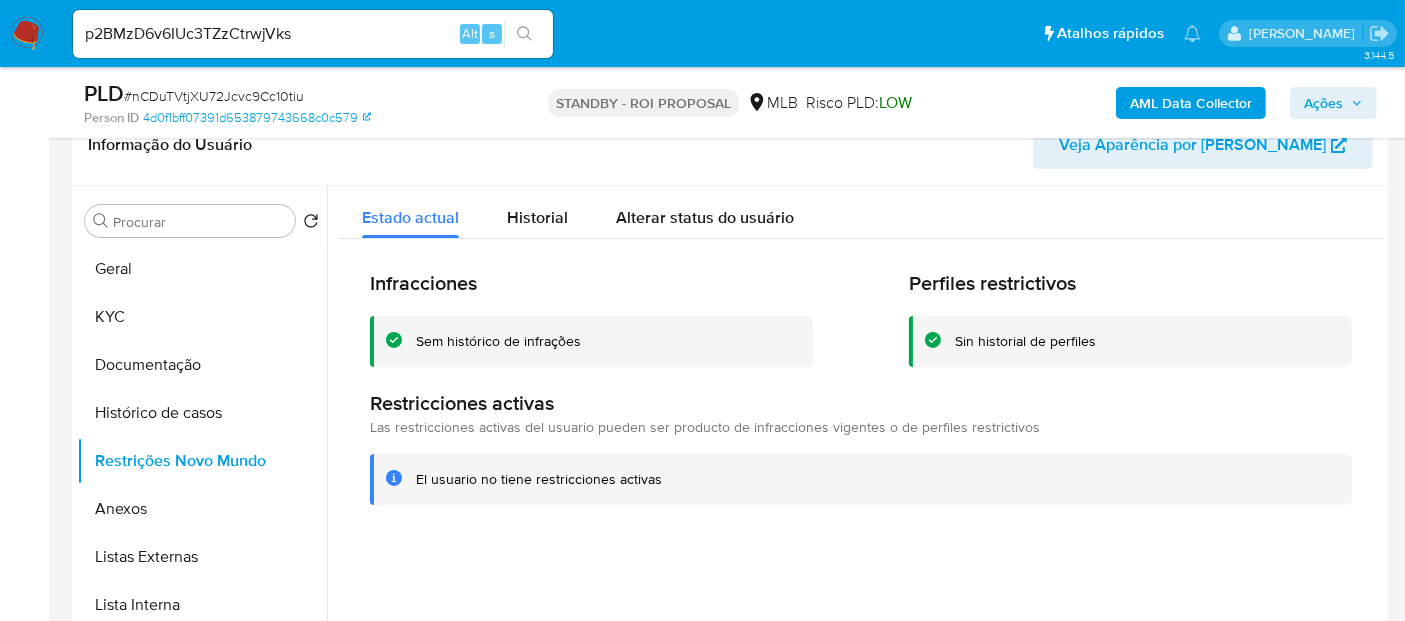 drag, startPoint x: 528, startPoint y: 27, endPoint x: 660, endPoint y: 22, distance: 132.09467 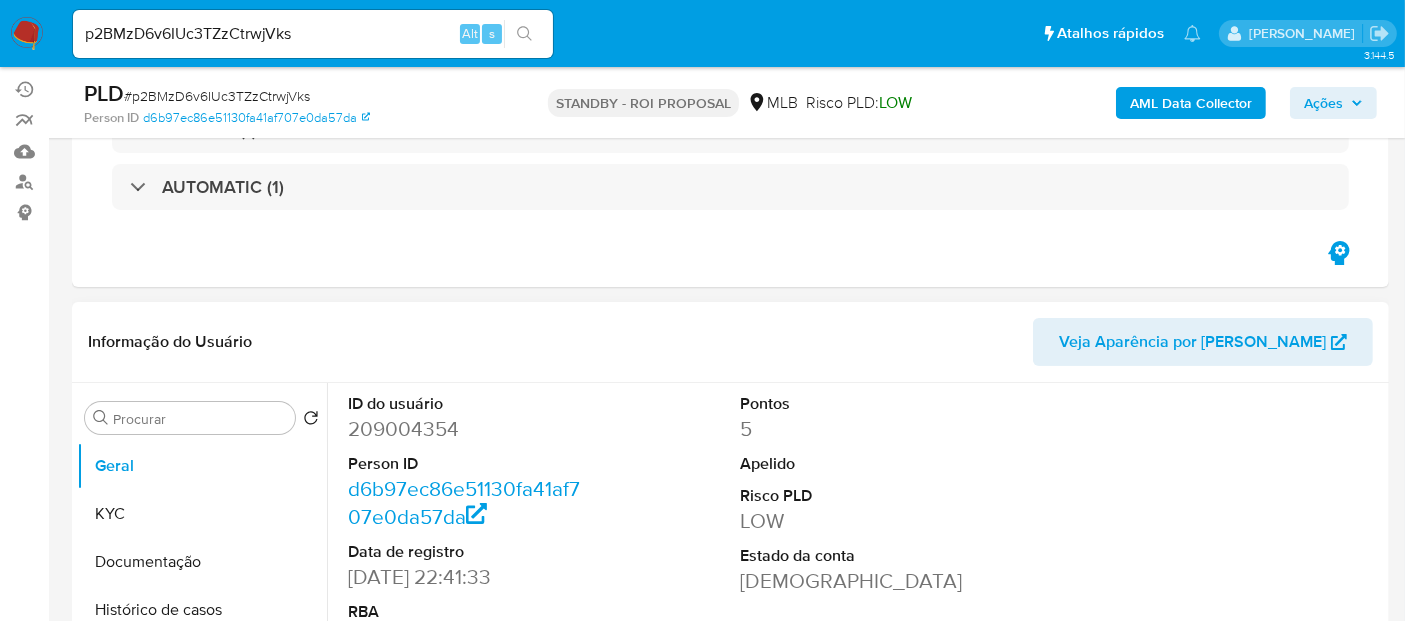 scroll, scrollTop: 222, scrollLeft: 0, axis: vertical 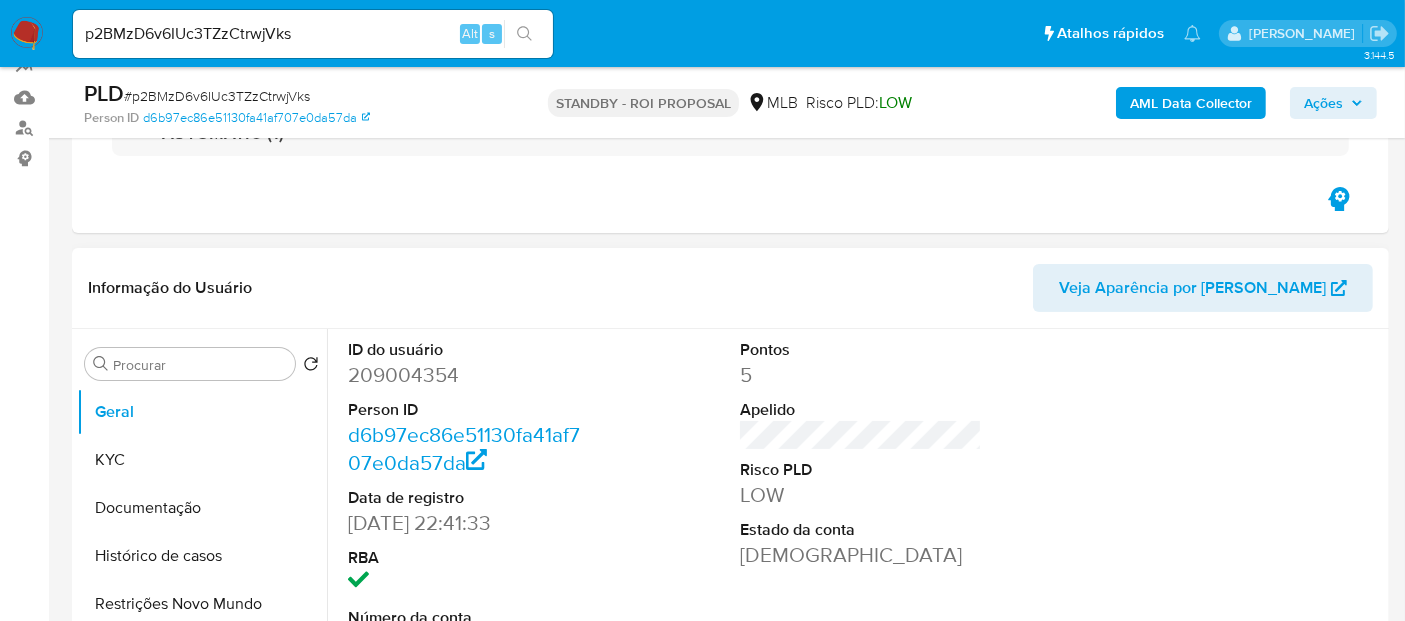 select on "10" 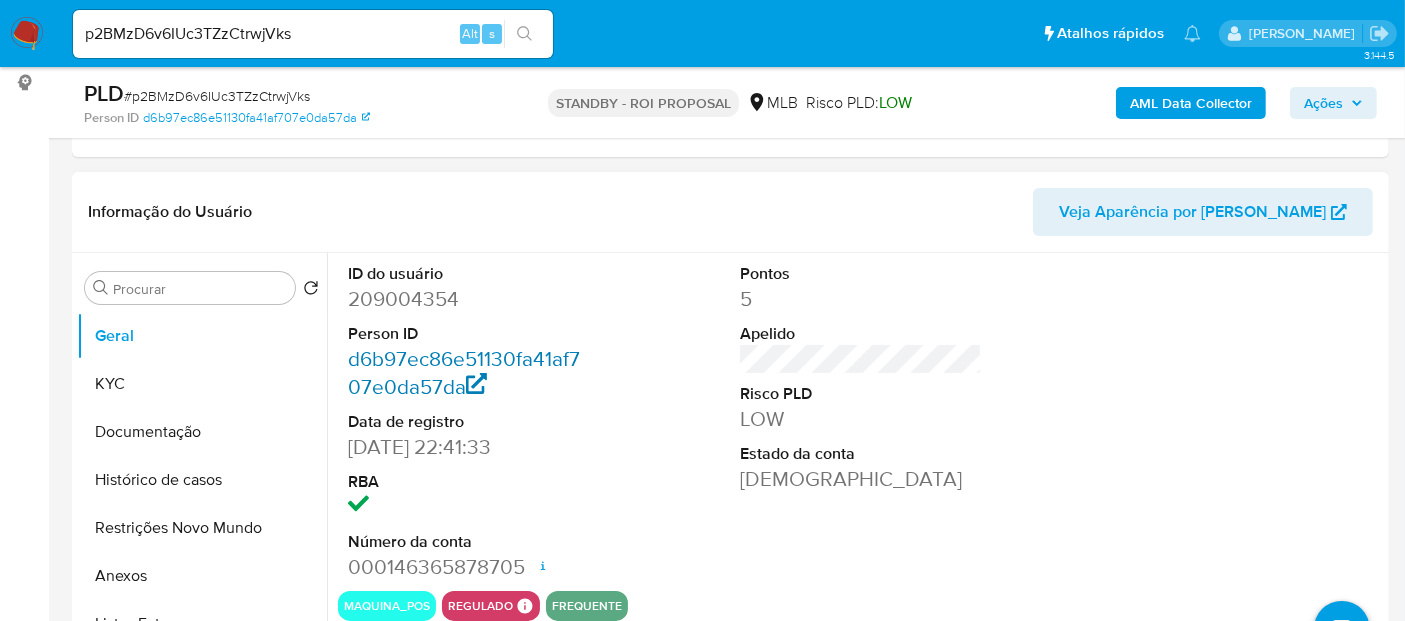 scroll, scrollTop: 333, scrollLeft: 0, axis: vertical 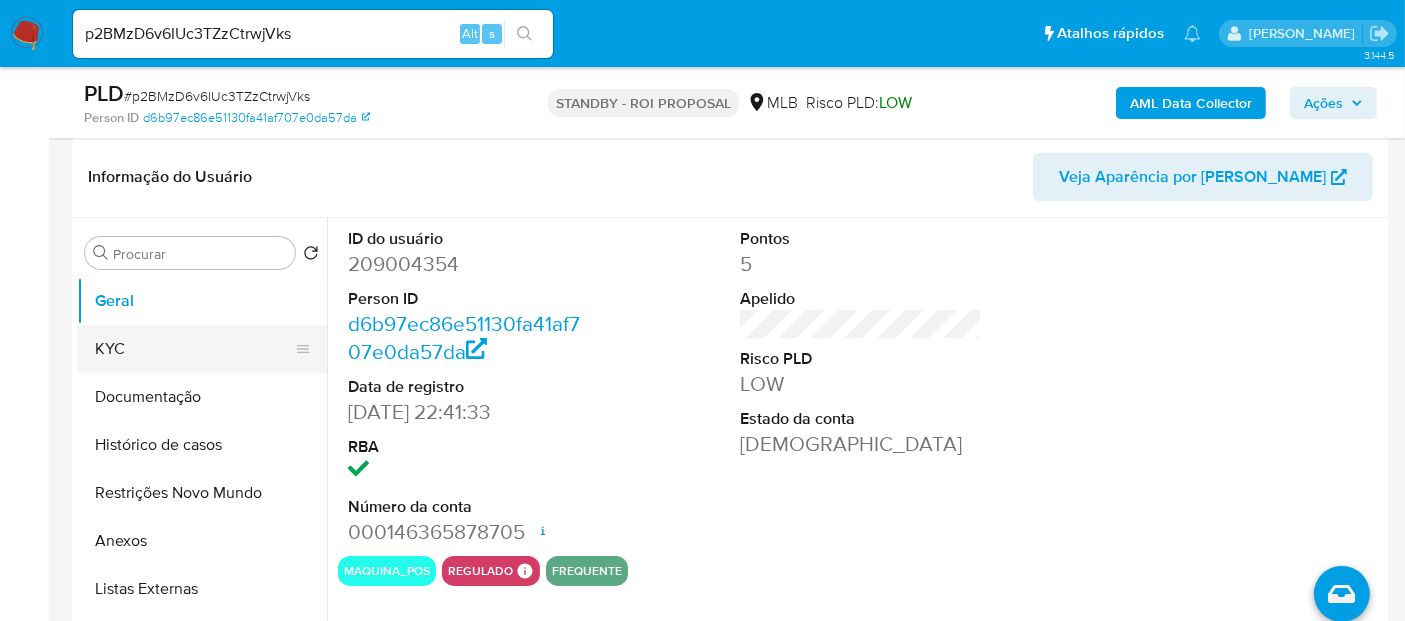 drag, startPoint x: 109, startPoint y: 350, endPoint x: 128, endPoint y: 350, distance: 19 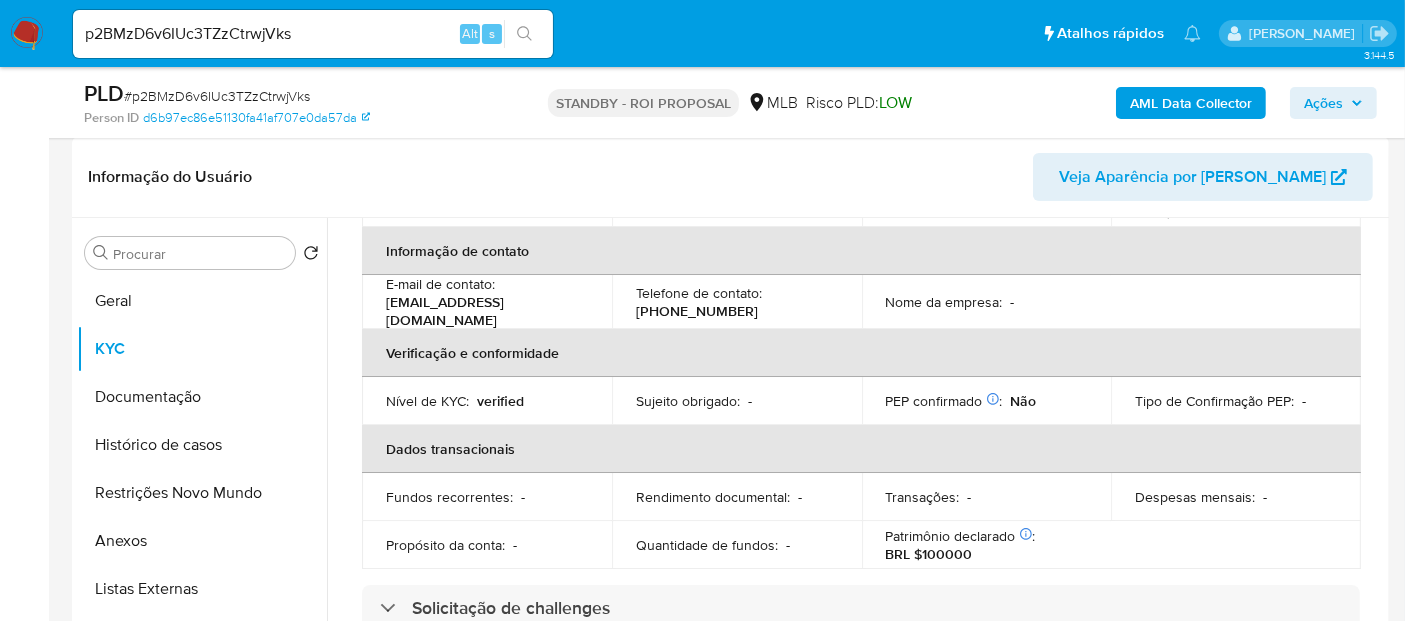 scroll, scrollTop: 444, scrollLeft: 0, axis: vertical 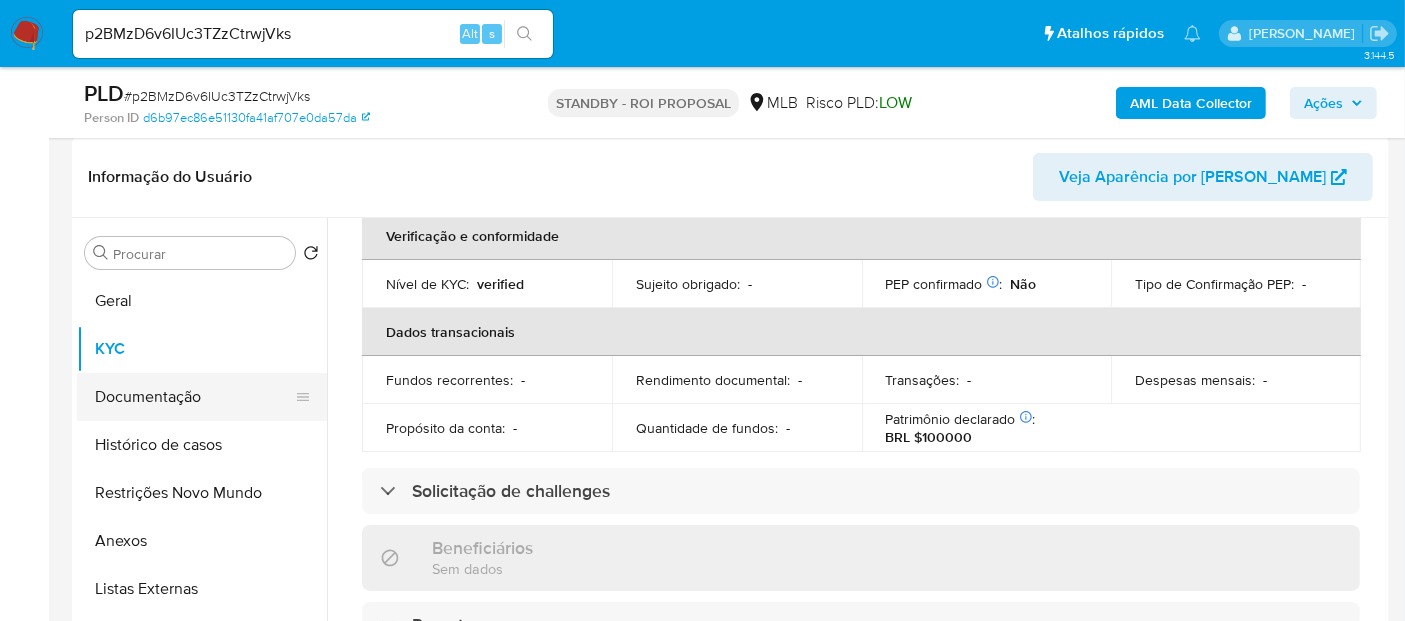 drag, startPoint x: 117, startPoint y: 408, endPoint x: 168, endPoint y: 408, distance: 51 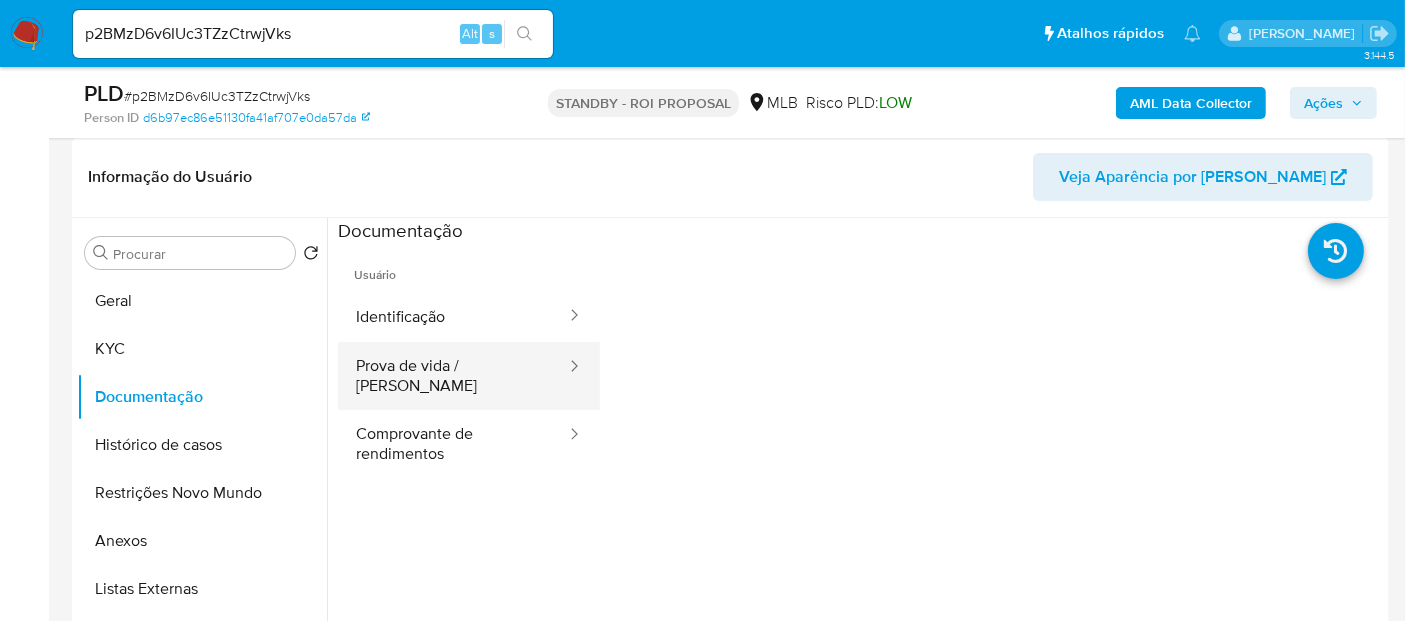 drag, startPoint x: 418, startPoint y: 312, endPoint x: 524, endPoint y: 341, distance: 109.89541 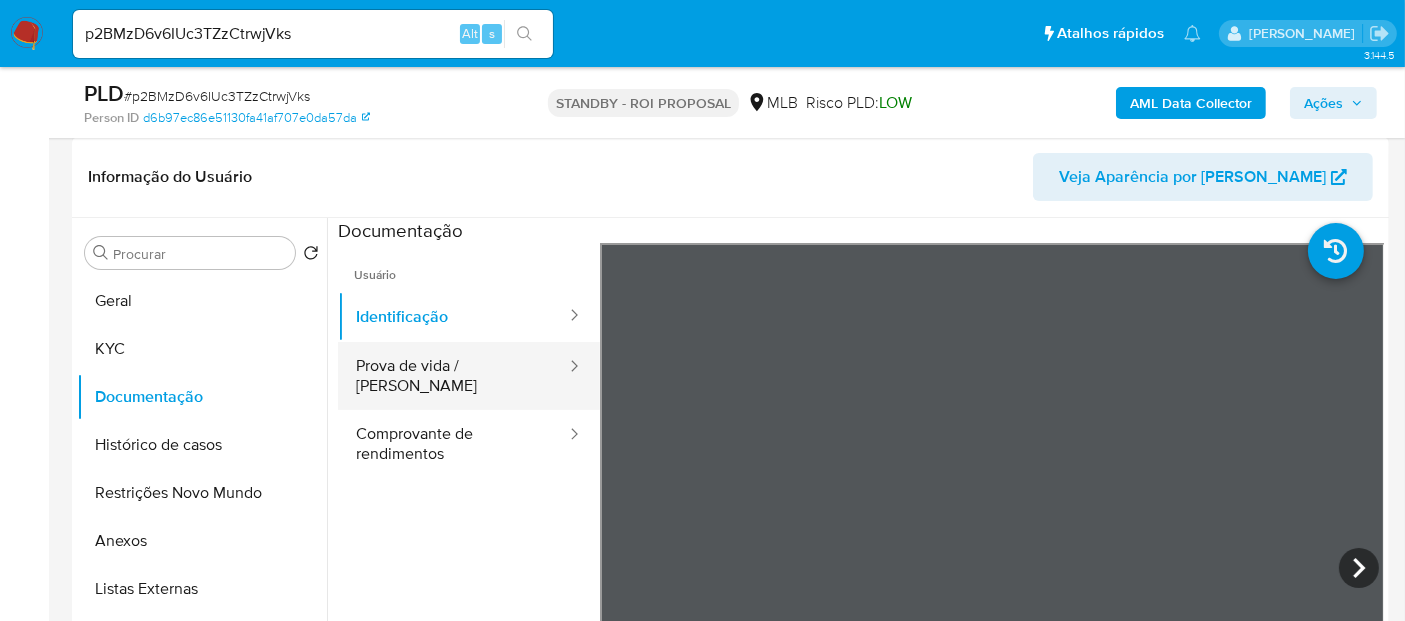 drag, startPoint x: 451, startPoint y: 361, endPoint x: 477, endPoint y: 361, distance: 26 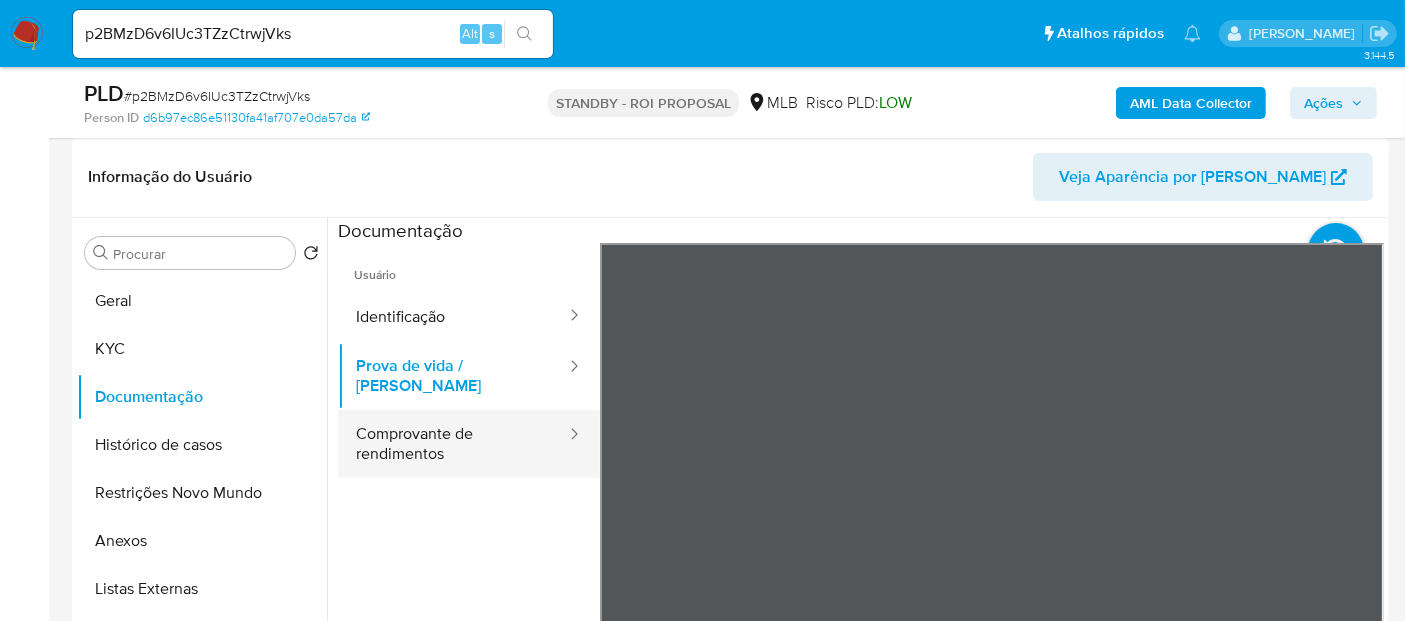 click on "Comprovante de rendimentos" at bounding box center [453, 444] 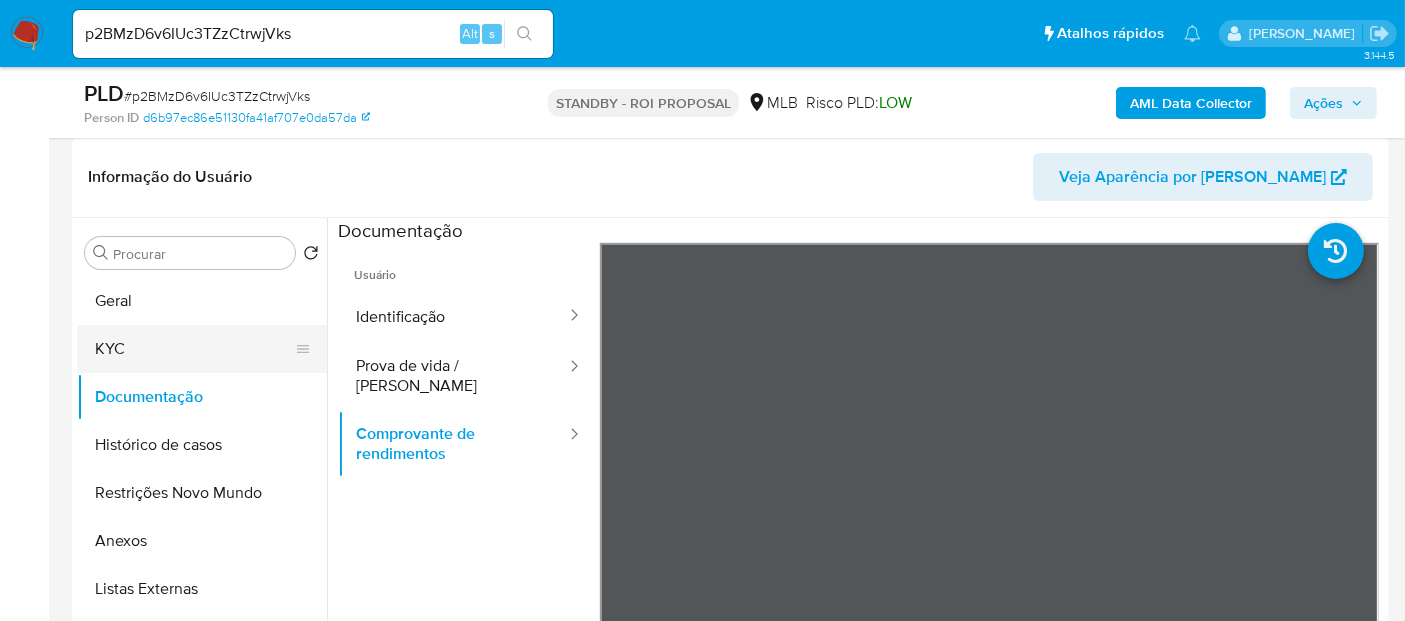 drag, startPoint x: 165, startPoint y: 346, endPoint x: 227, endPoint y: 344, distance: 62.03225 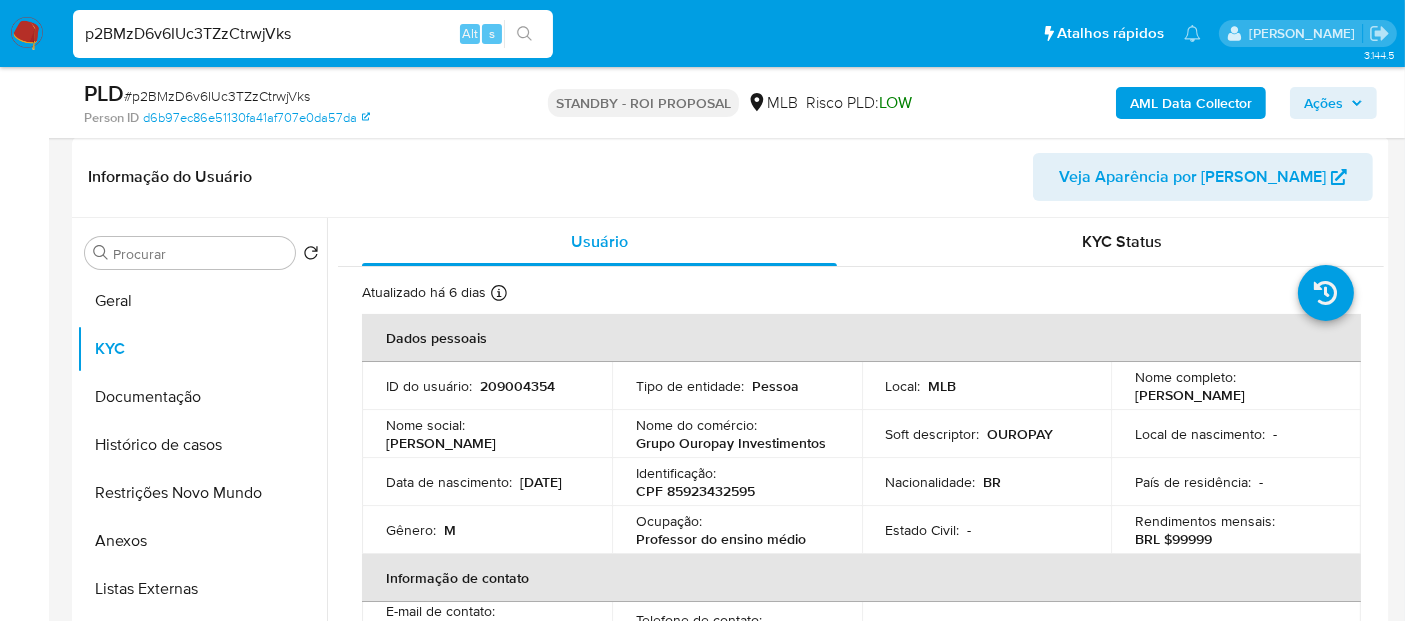click on "Pausado Ver notificaciones p2BMzD6v6IUc3TZzCtrwjVks Alt s Atalhos rápidos   Presiona las siguientes teclas para acceder a algunas de las funciones Pesquisar caso ou usuário Alt s Voltar para casa Alt h Adicione um comentário Alt c Adicionar um anexo Alt a [PERSON_NAME] Bandeja Painel Screening Pesquisa em Listas Watchlist Ferramentas Operações [PERSON_NAME] Ejecuções automáticas relatórios Mulan Localizador de pessoas Consolidado 3.144.5 Sem atribuição   Asignado el: [DATE] 16:36:10 Criou: [DATE]   Criou: [DATE] 00:24:04 - Expira em 13 [PERSON_NAME]   Expira em [DATE] 00:24:04 PLD # p2BMzD6v6IUc3TZzCtrwjVks Person ID d6b97ec86e51130fa41af707e0da57da STANDBY - ROI PROPOSAL  MLB Risco PLD:  LOW AML Data Collector Ações Informação do Caso Eventos ( 2 ) Ações MANUAL (1) AUTOMATIC (1) Informação do Usuário Veja Aparência por Pessoa Procurar   Retornar ao pedido padrão [PERSON_NAME] Documentação Histórico de casos Restrições Novo Mundo Anexos Listas Externas Lista Interna Marcas AML Items" at bounding box center [702, 1394] 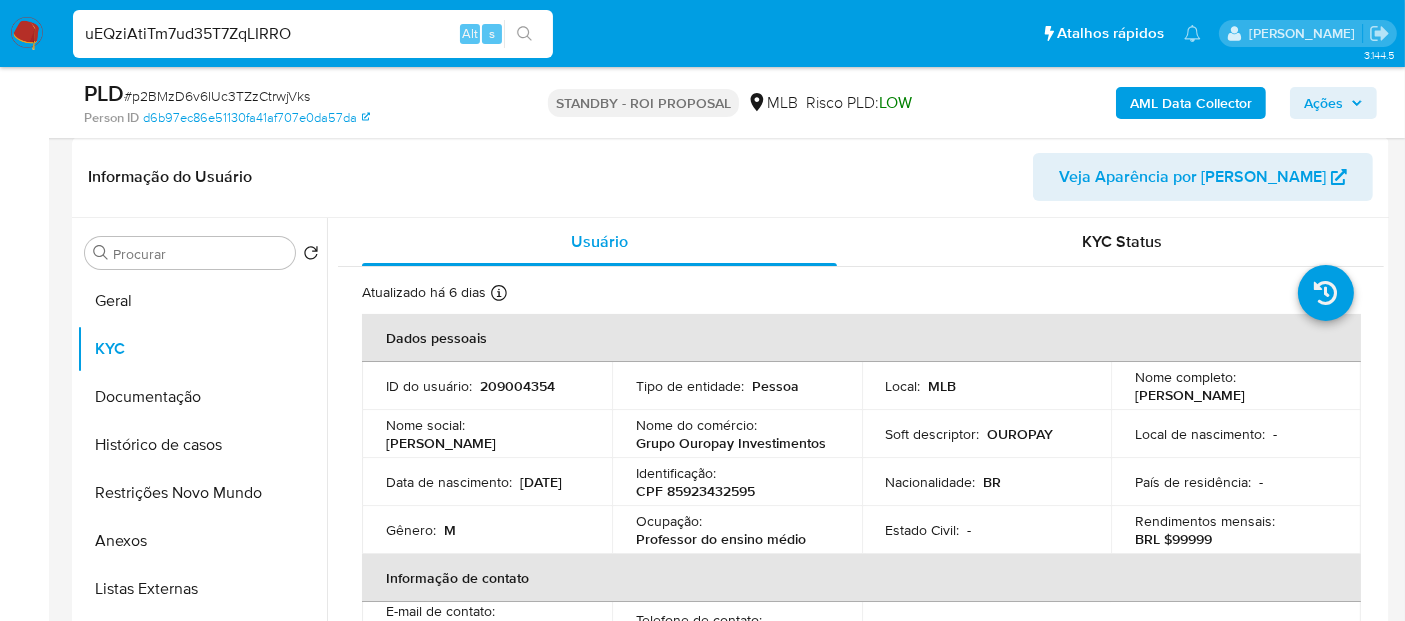 type on "uEQziAtiTm7ud35T7ZqLIRRO" 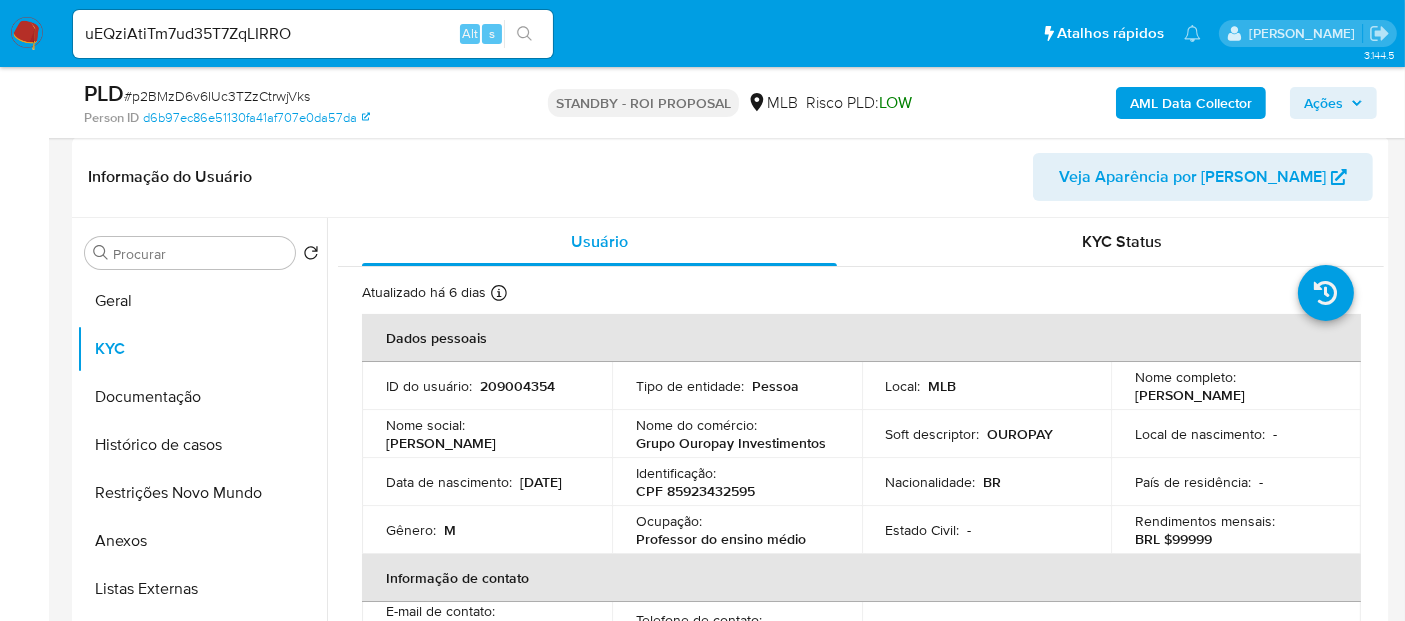 click at bounding box center [524, 34] 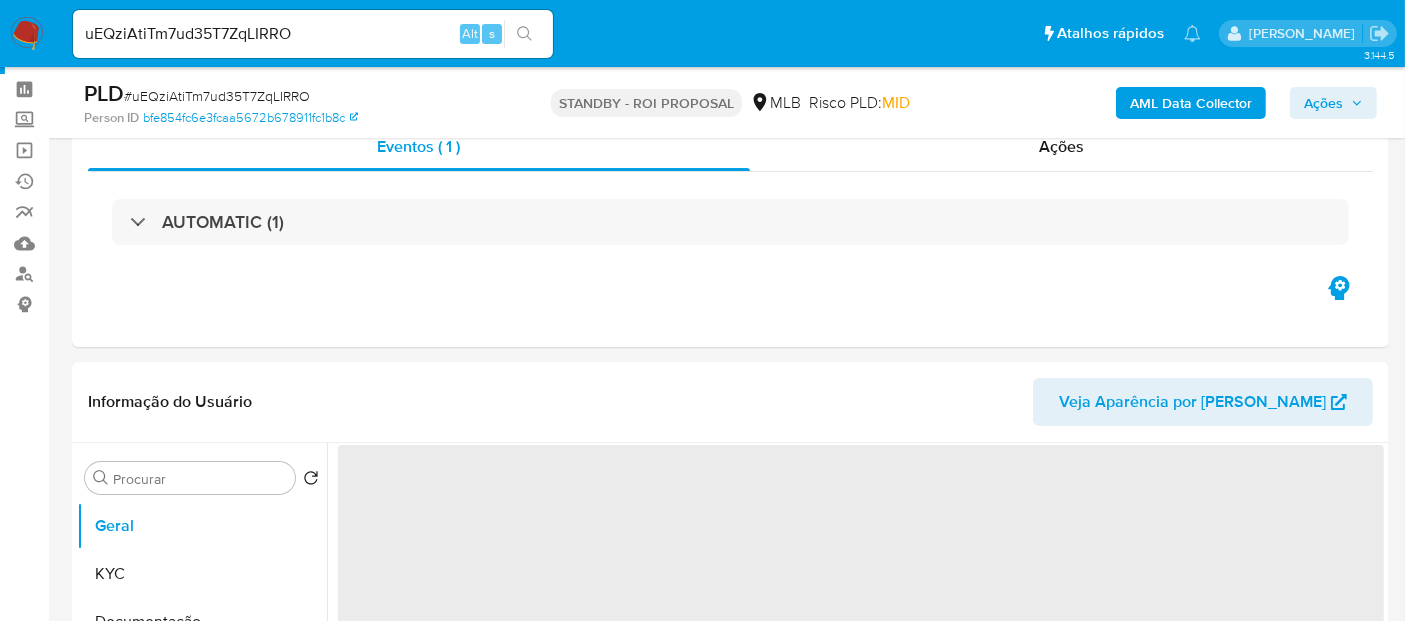 scroll, scrollTop: 111, scrollLeft: 0, axis: vertical 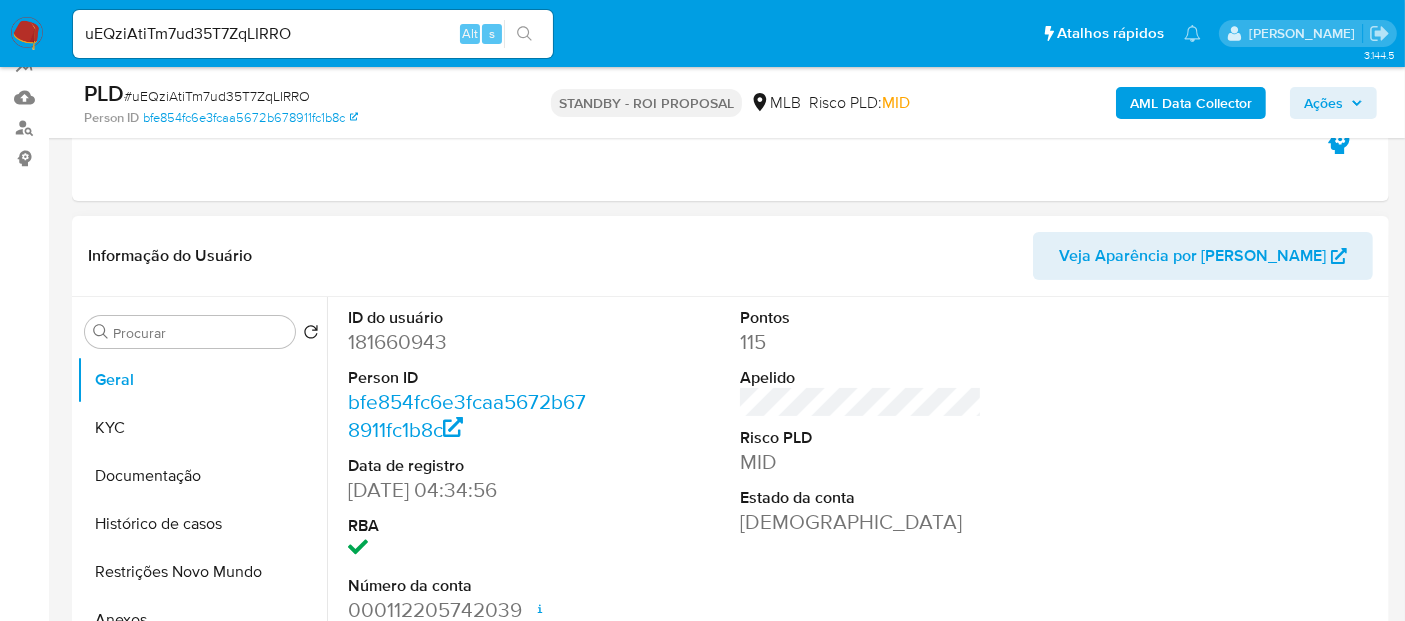 select on "10" 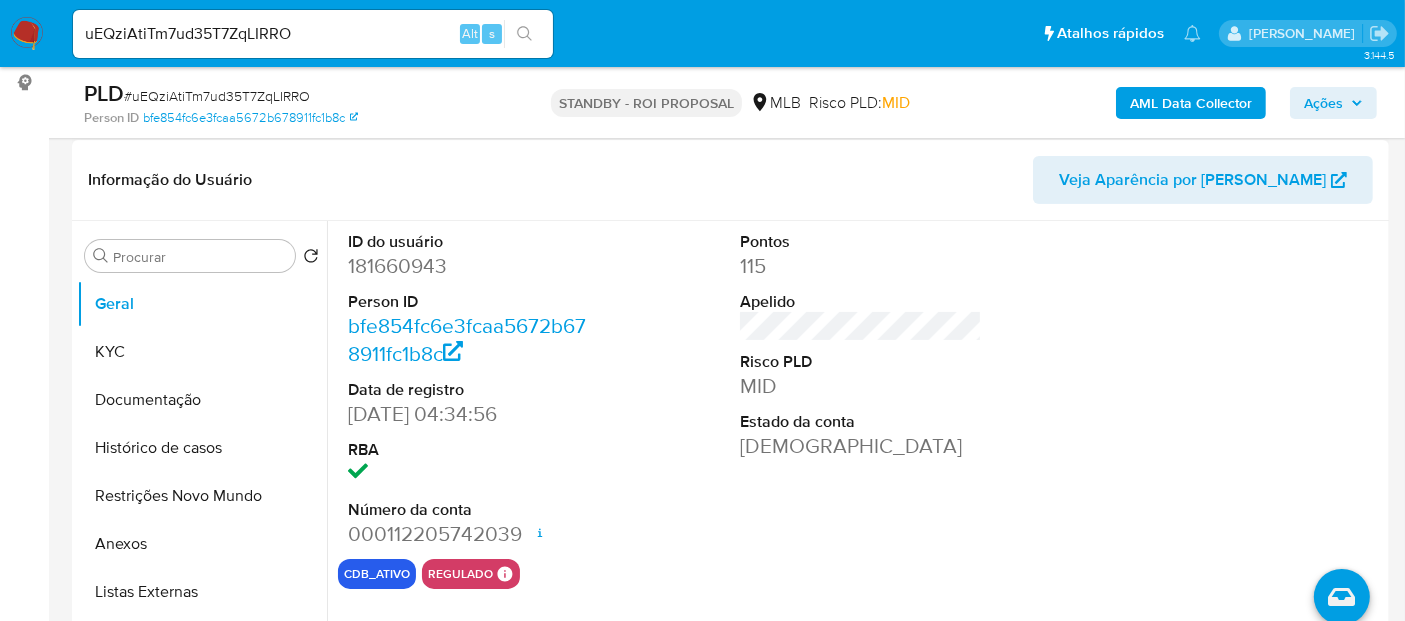 scroll, scrollTop: 333, scrollLeft: 0, axis: vertical 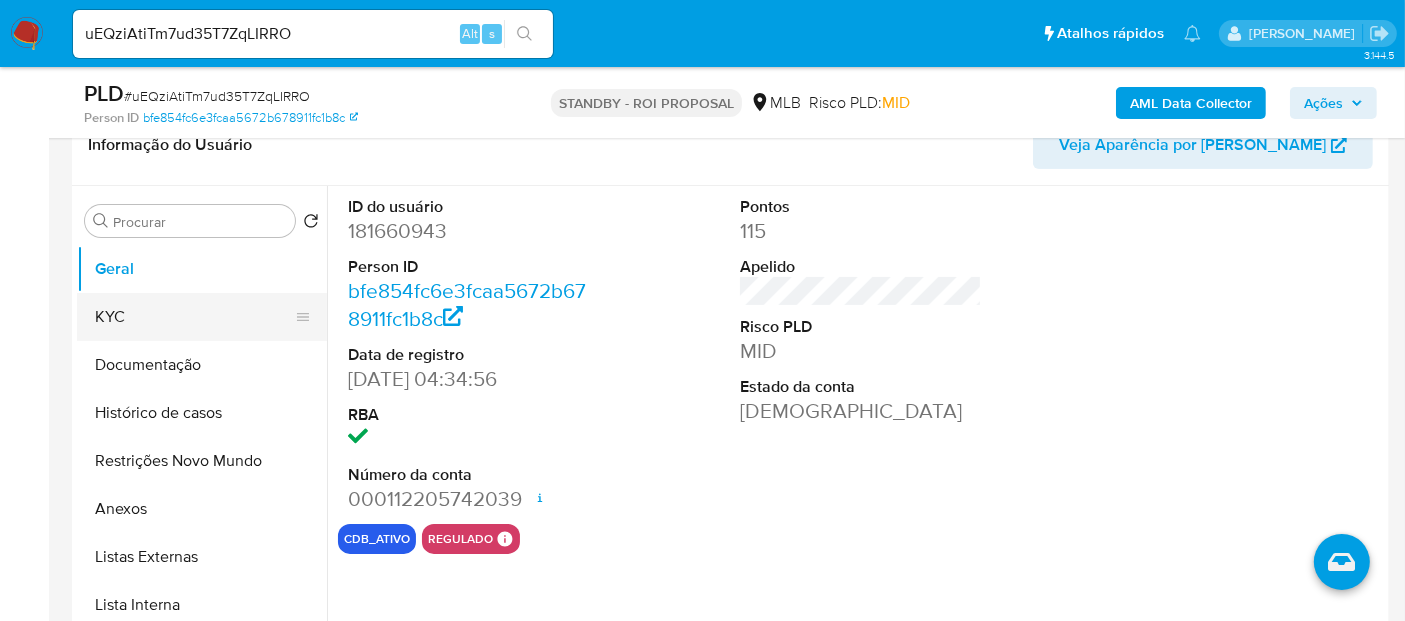 click on "KYC" at bounding box center (194, 317) 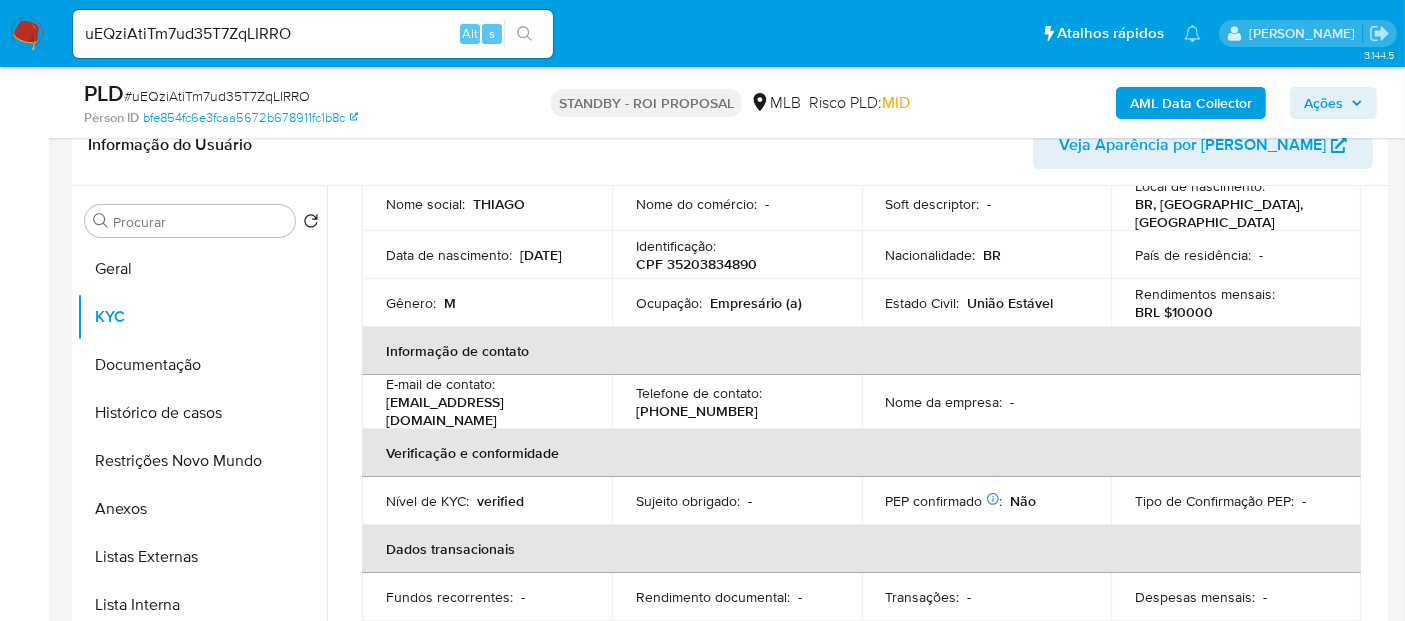 scroll, scrollTop: 0, scrollLeft: 0, axis: both 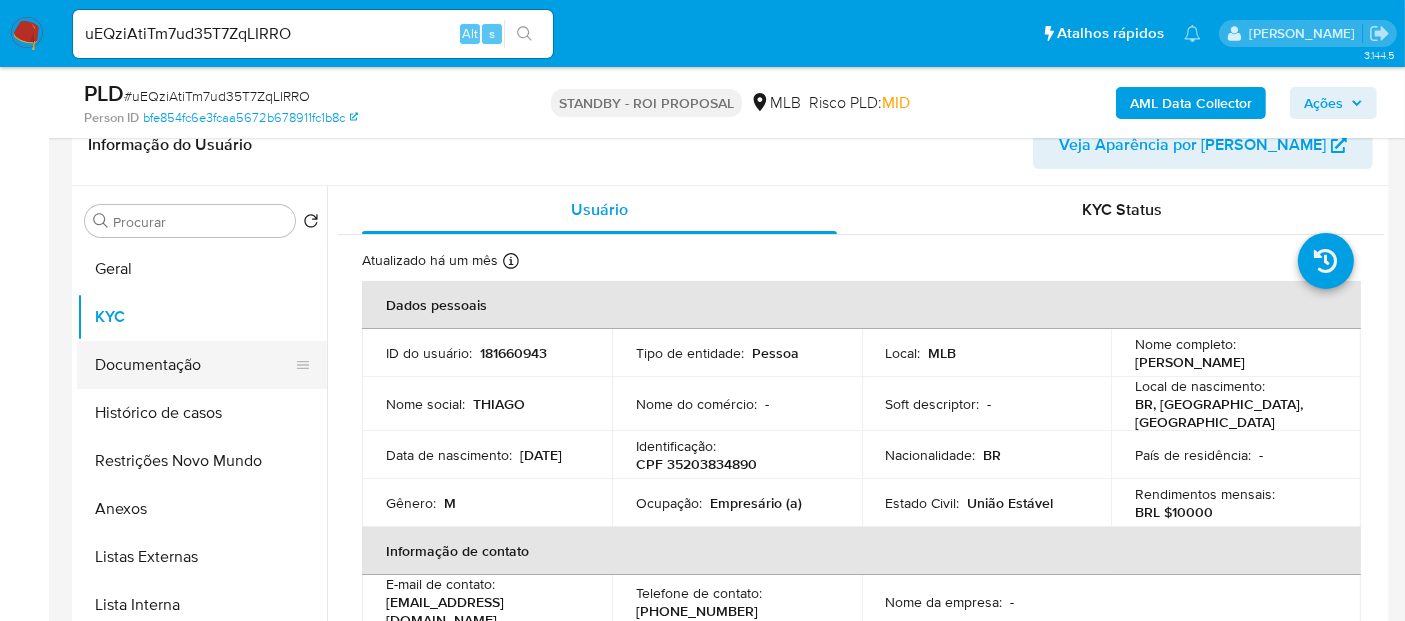 drag, startPoint x: 187, startPoint y: 362, endPoint x: 260, endPoint y: 369, distance: 73.33485 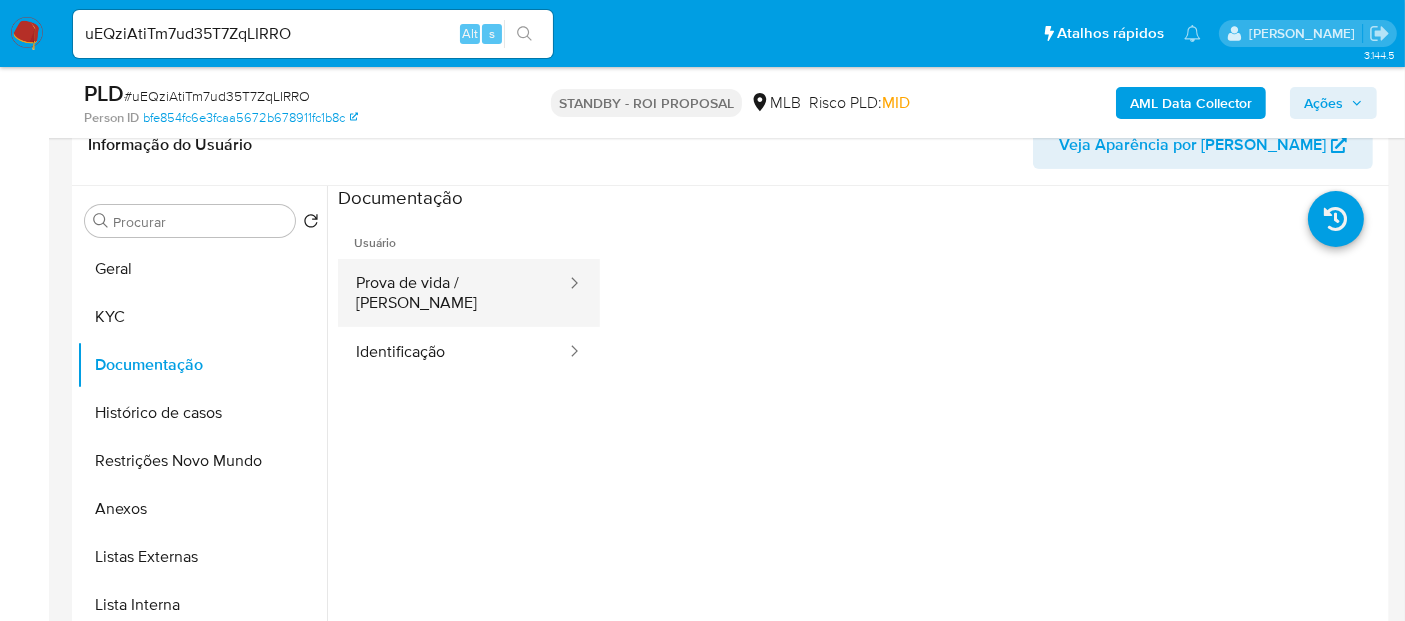 drag, startPoint x: 450, startPoint y: 279, endPoint x: 533, endPoint y: 301, distance: 85.86617 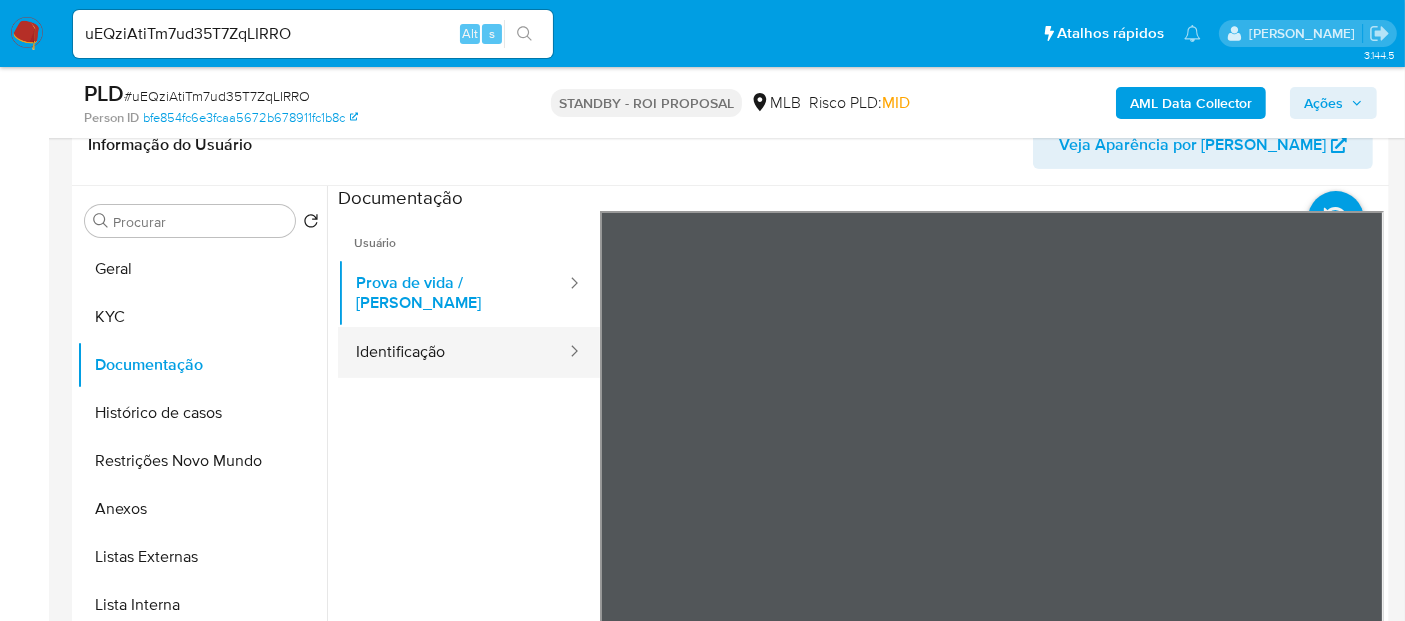 click on "Identificação" at bounding box center [453, 352] 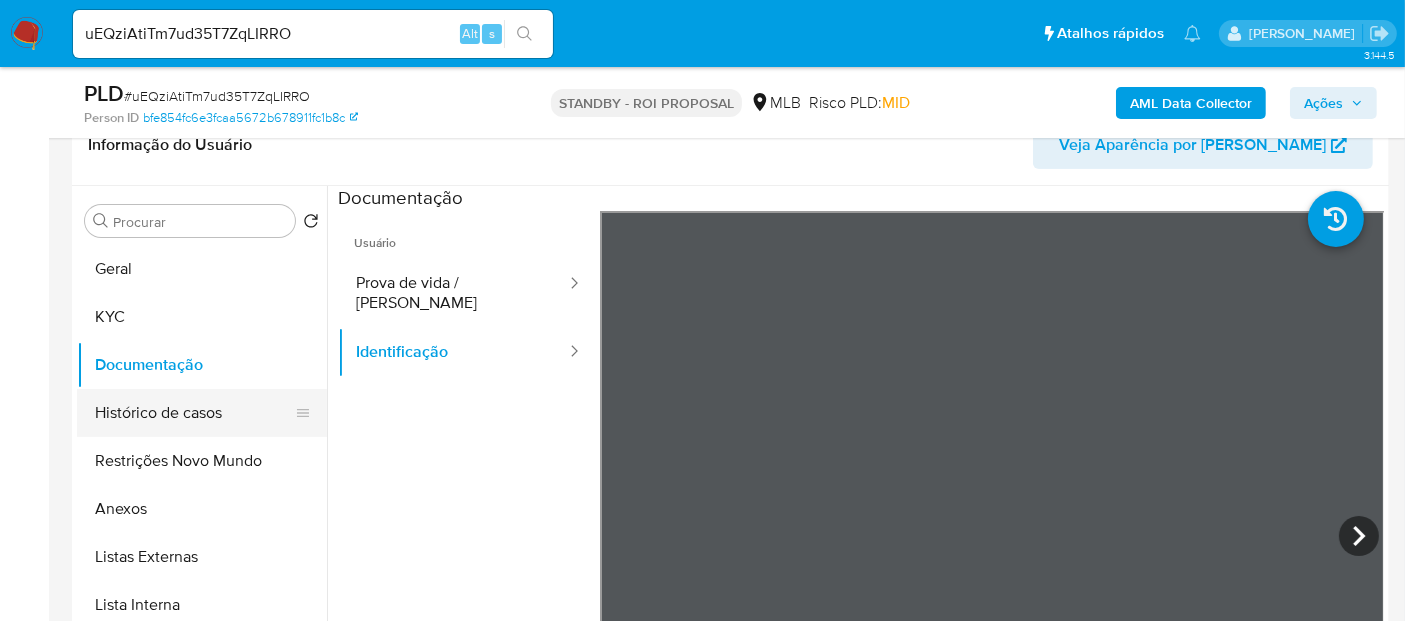 drag, startPoint x: 160, startPoint y: 417, endPoint x: 188, endPoint y: 420, distance: 28.160255 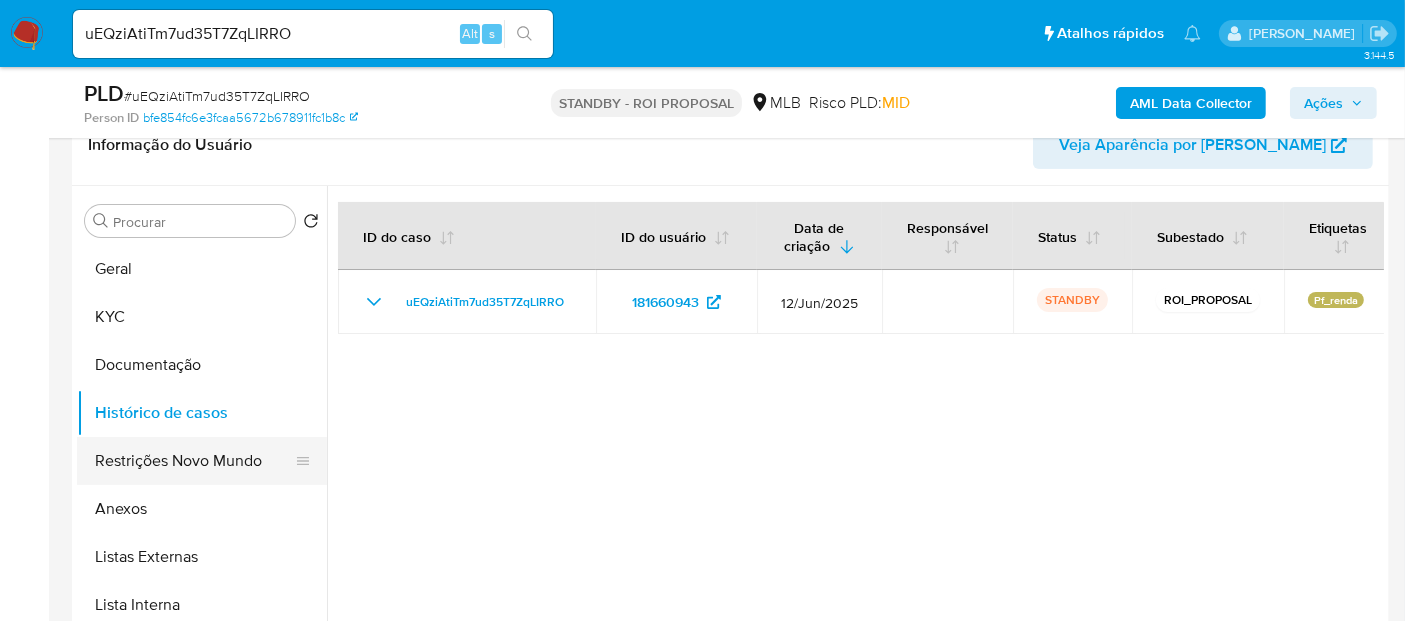 click on "Restrições Novo Mundo" at bounding box center [194, 461] 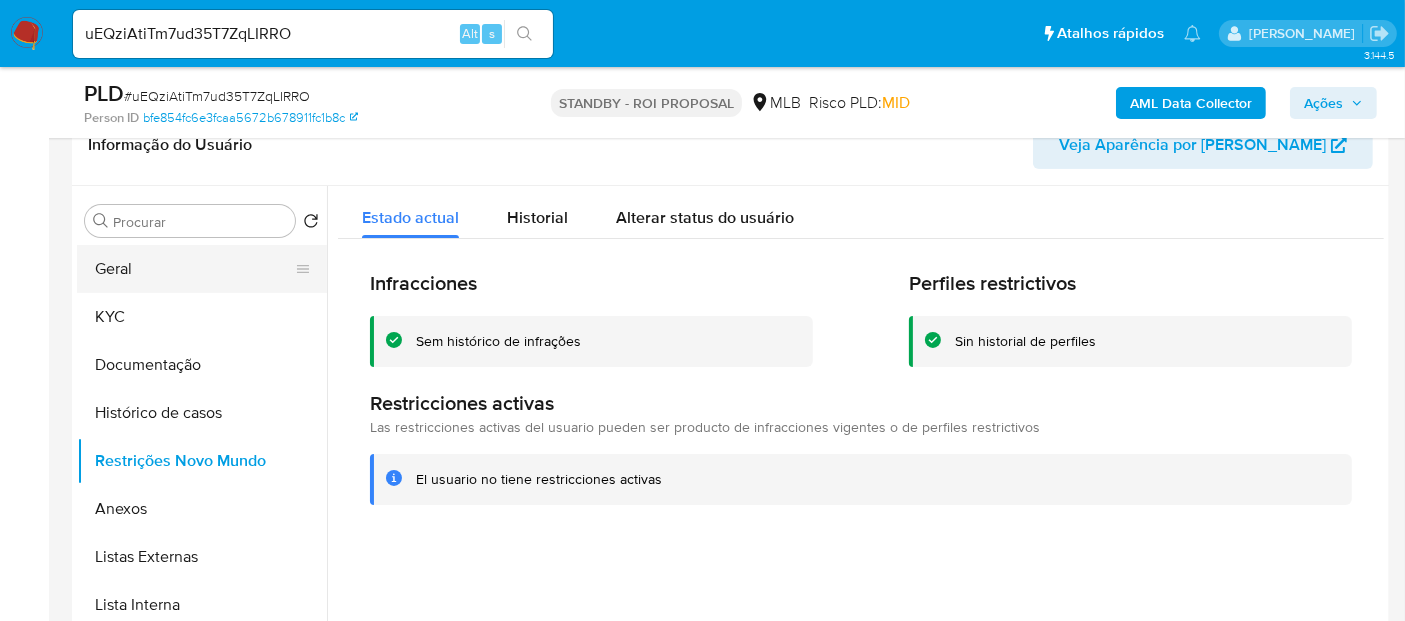 click on "Geral" at bounding box center (194, 269) 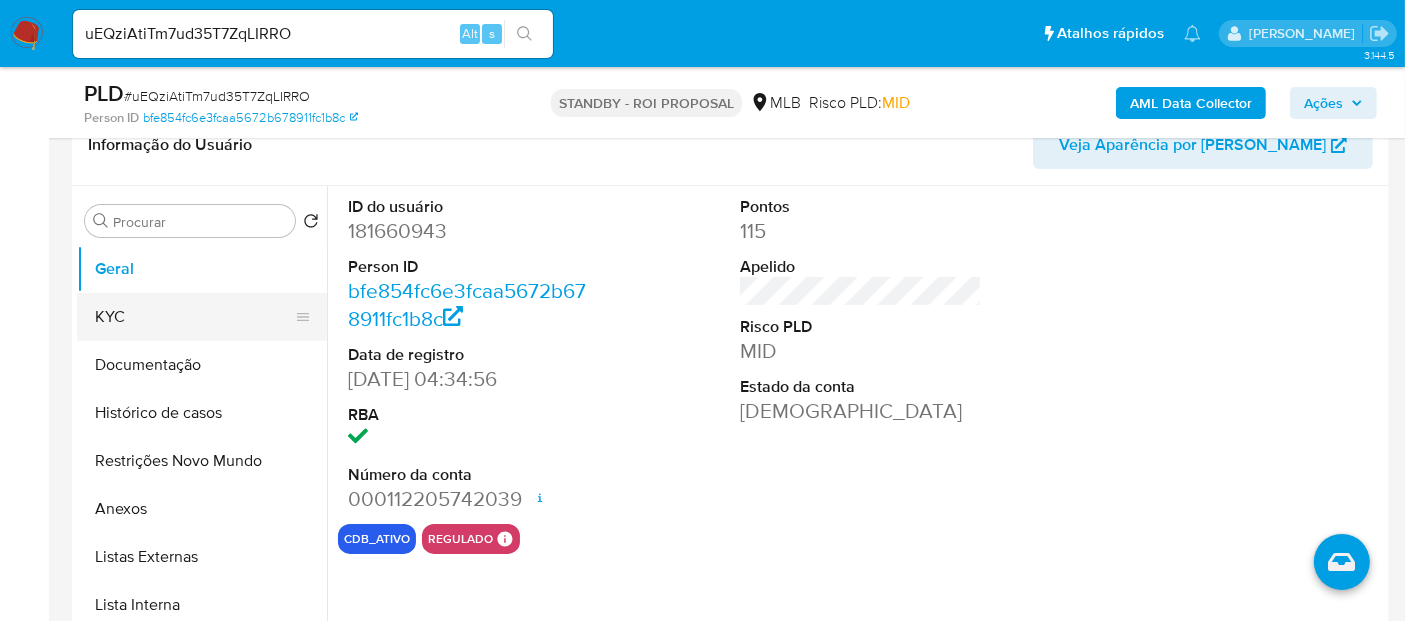 click on "KYC" at bounding box center [194, 317] 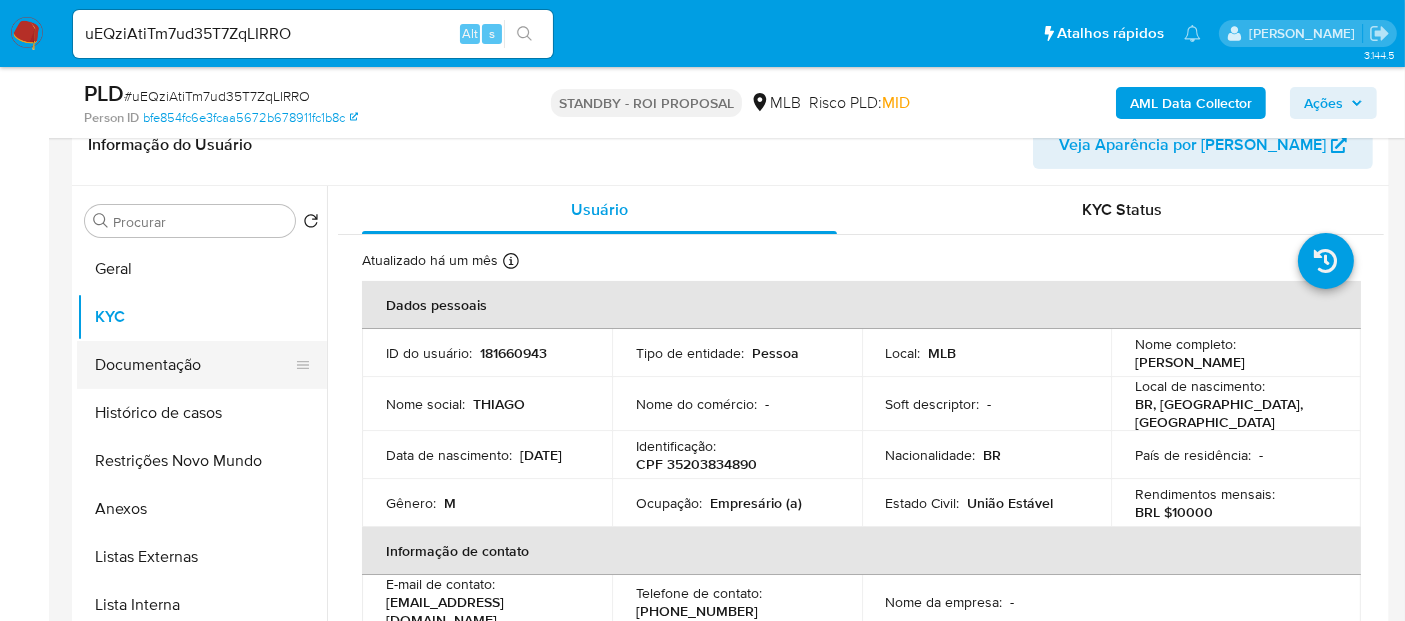 click on "Documentação" at bounding box center (194, 365) 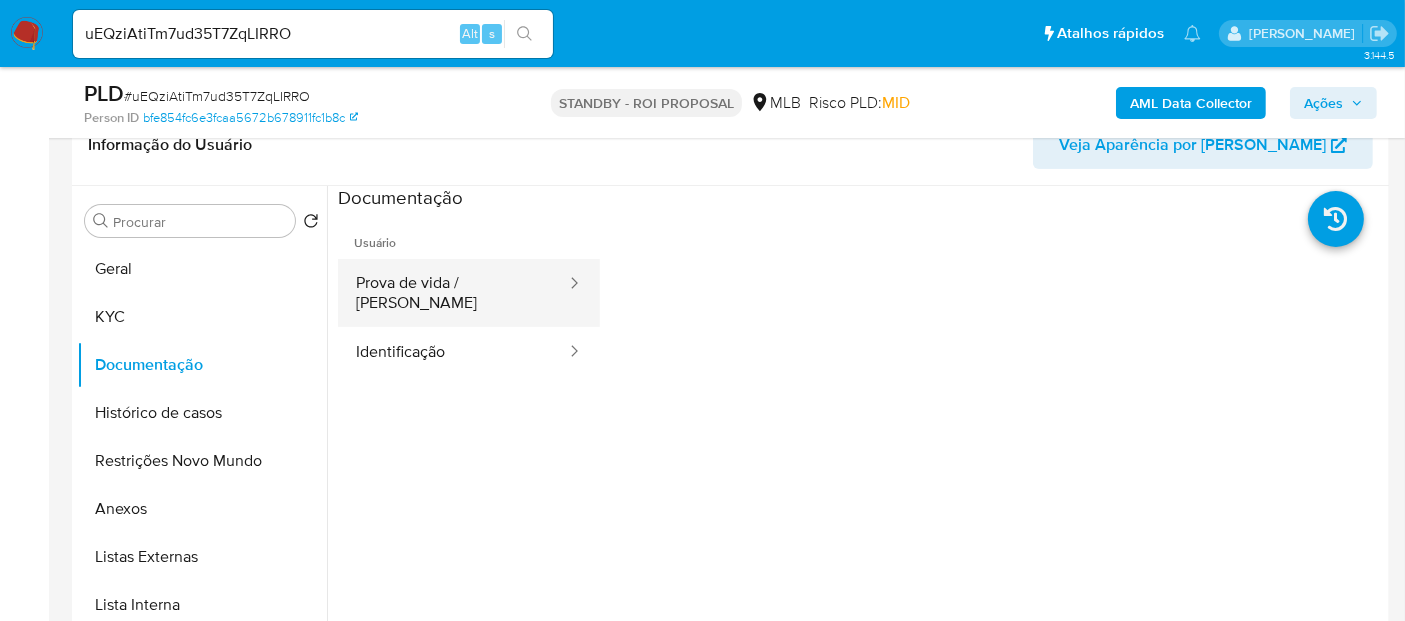 click on "Prova de vida / [PERSON_NAME]" at bounding box center [453, 293] 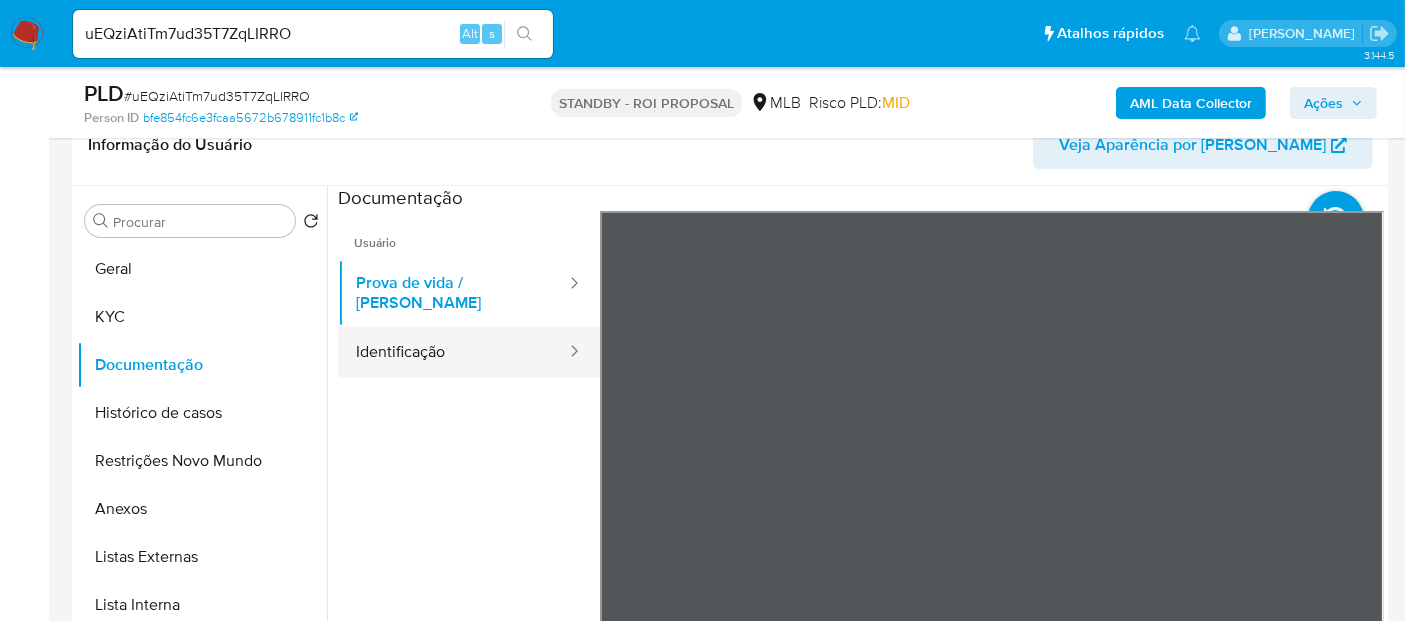 drag, startPoint x: 419, startPoint y: 337, endPoint x: 490, endPoint y: 341, distance: 71.11259 